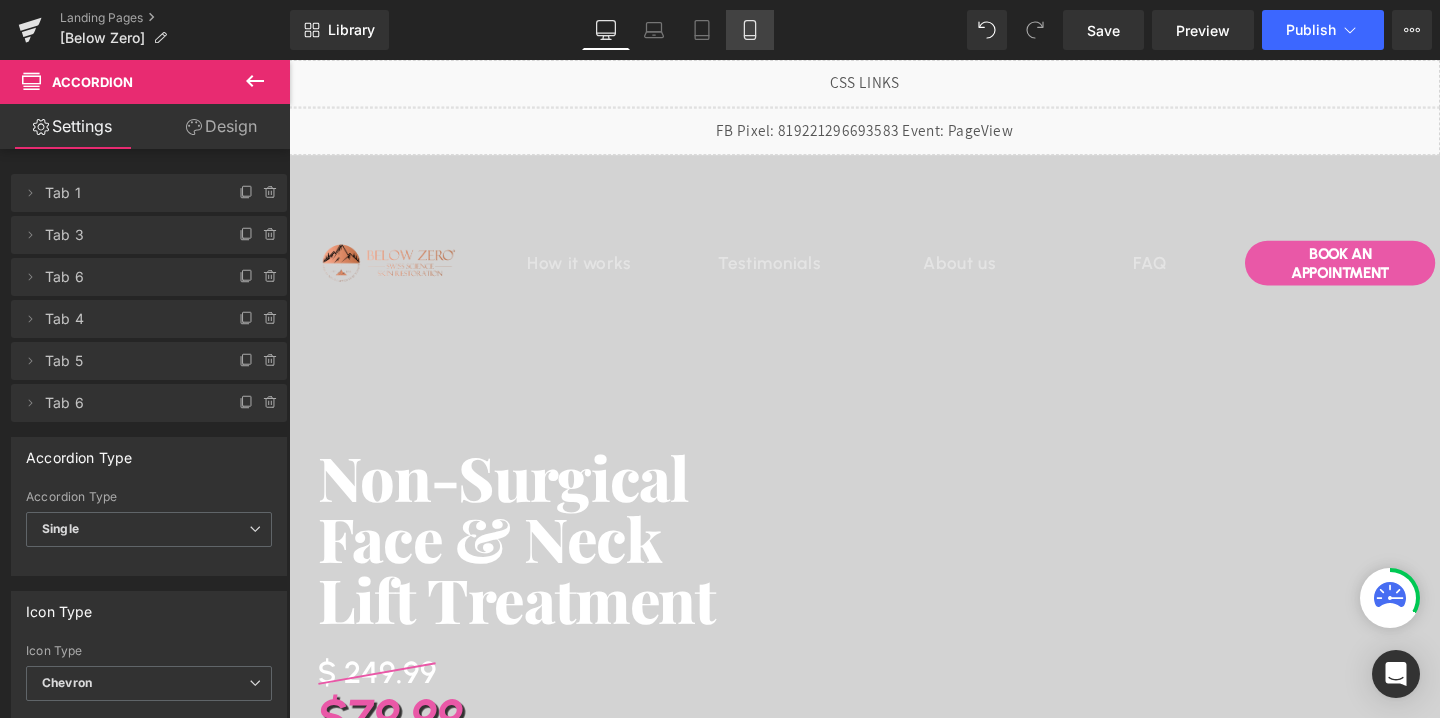 scroll, scrollTop: 5607, scrollLeft: 0, axis: vertical 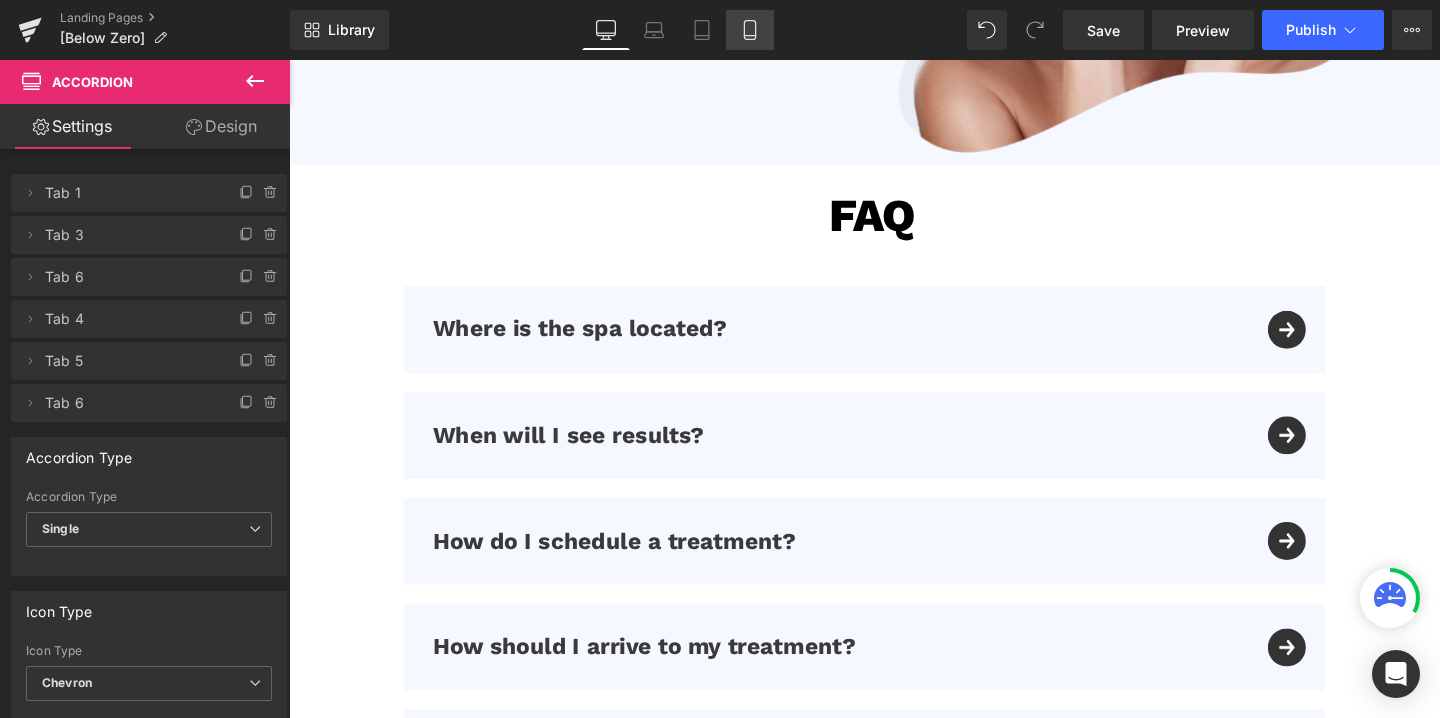 click 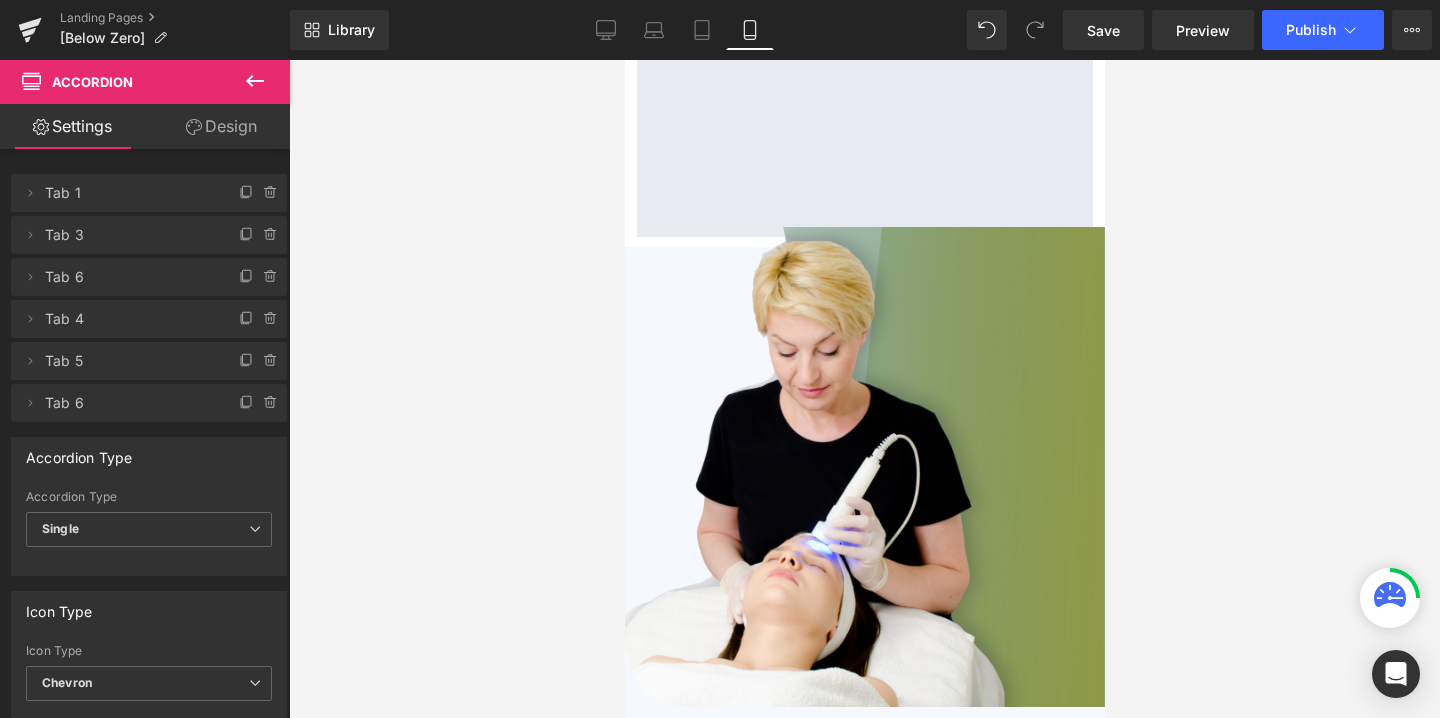 scroll, scrollTop: 6072, scrollLeft: 0, axis: vertical 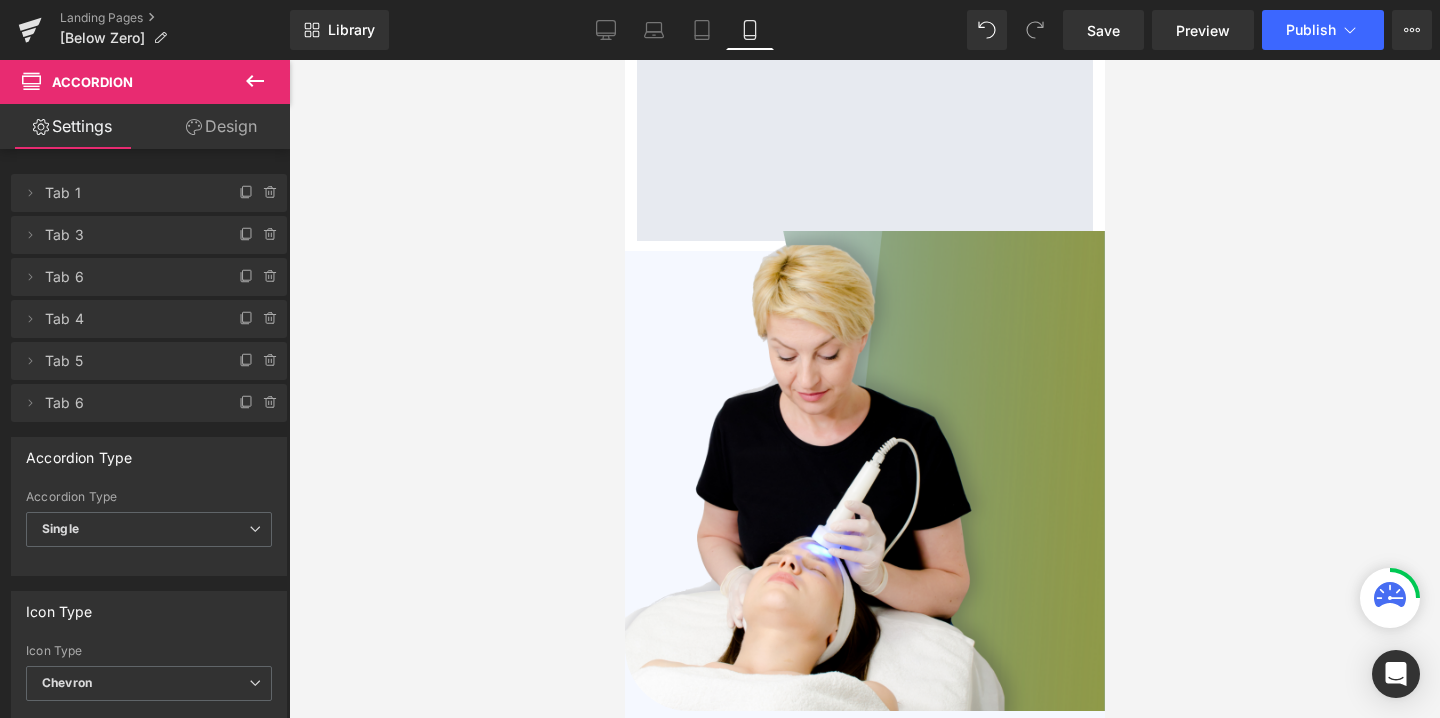 click at bounding box center (864, 471) 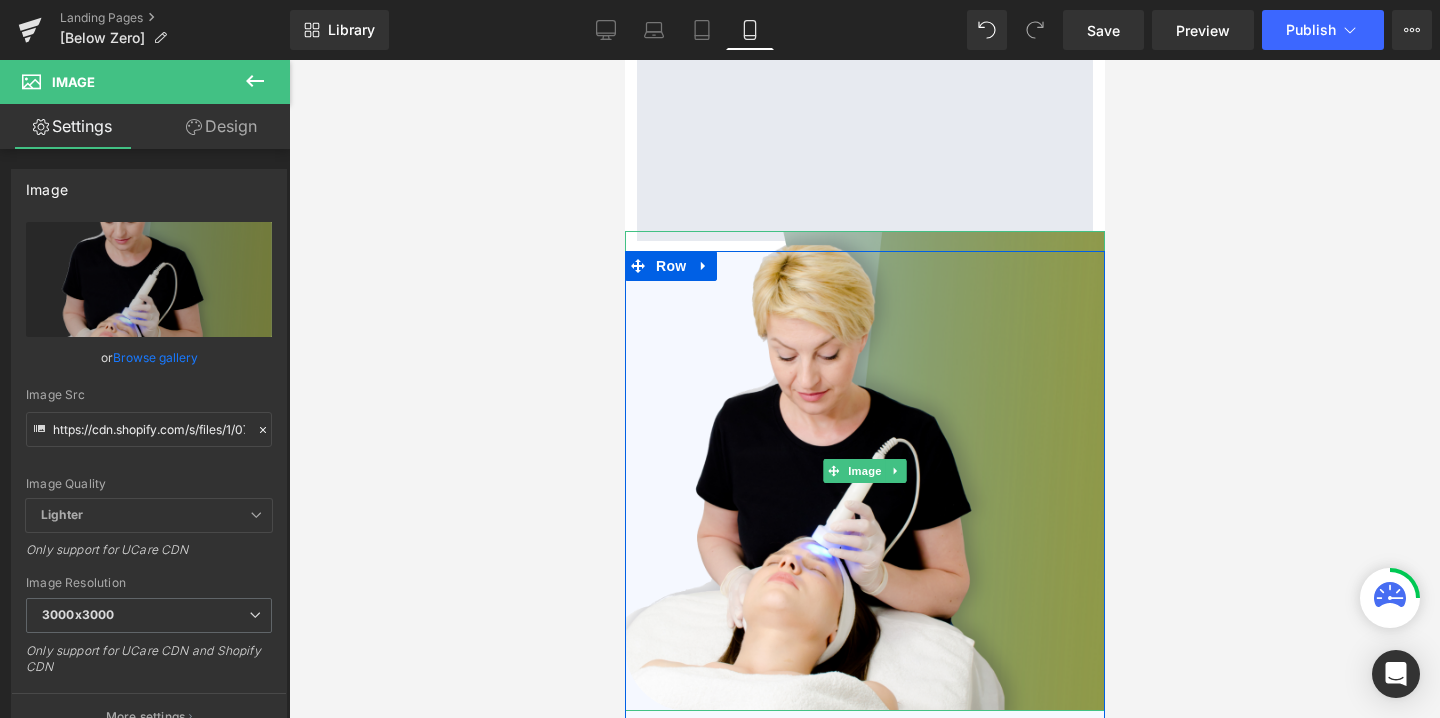click at bounding box center (864, 471) 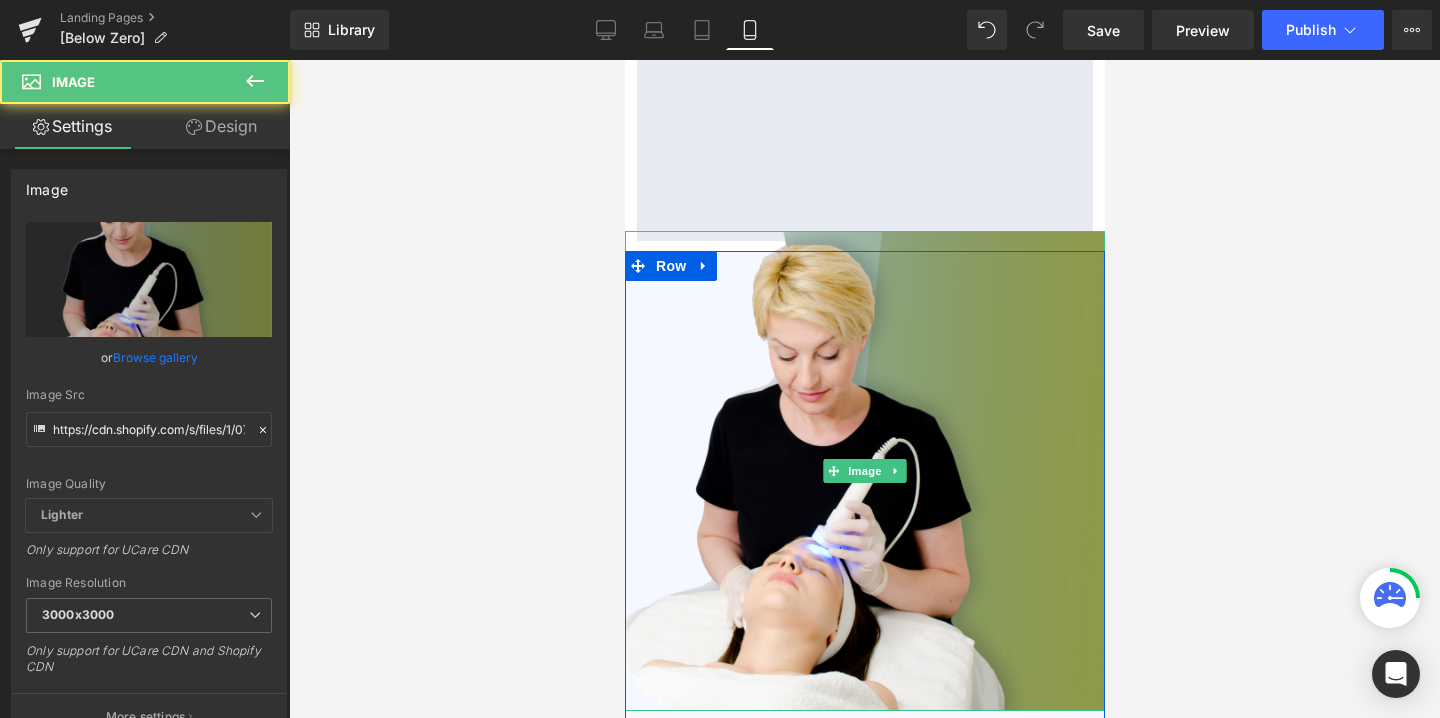 click at bounding box center (864, 471) 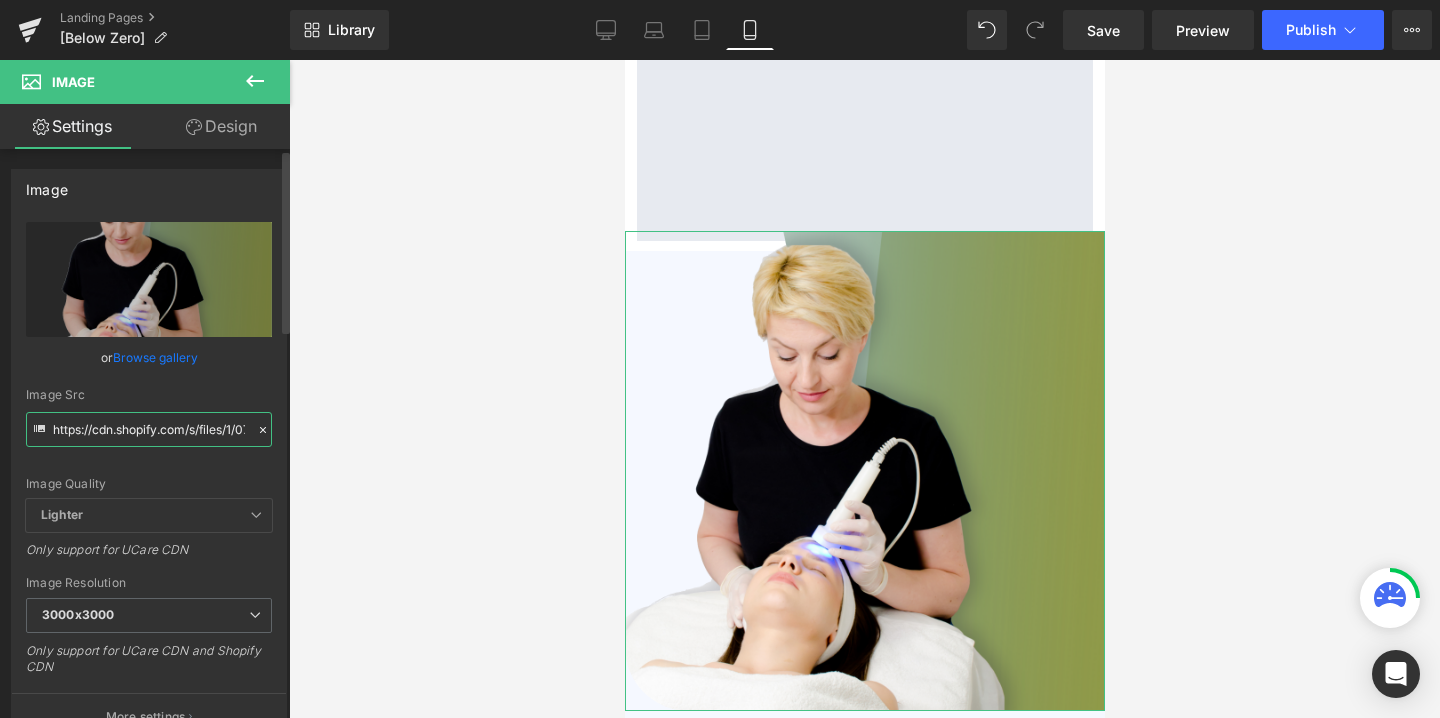 click on "https://cdn.shopify.com/s/files/1/0758/1601/0010/files/JEAN_LED_IMG62_3000x3000.png?v=1752042105" at bounding box center [149, 429] 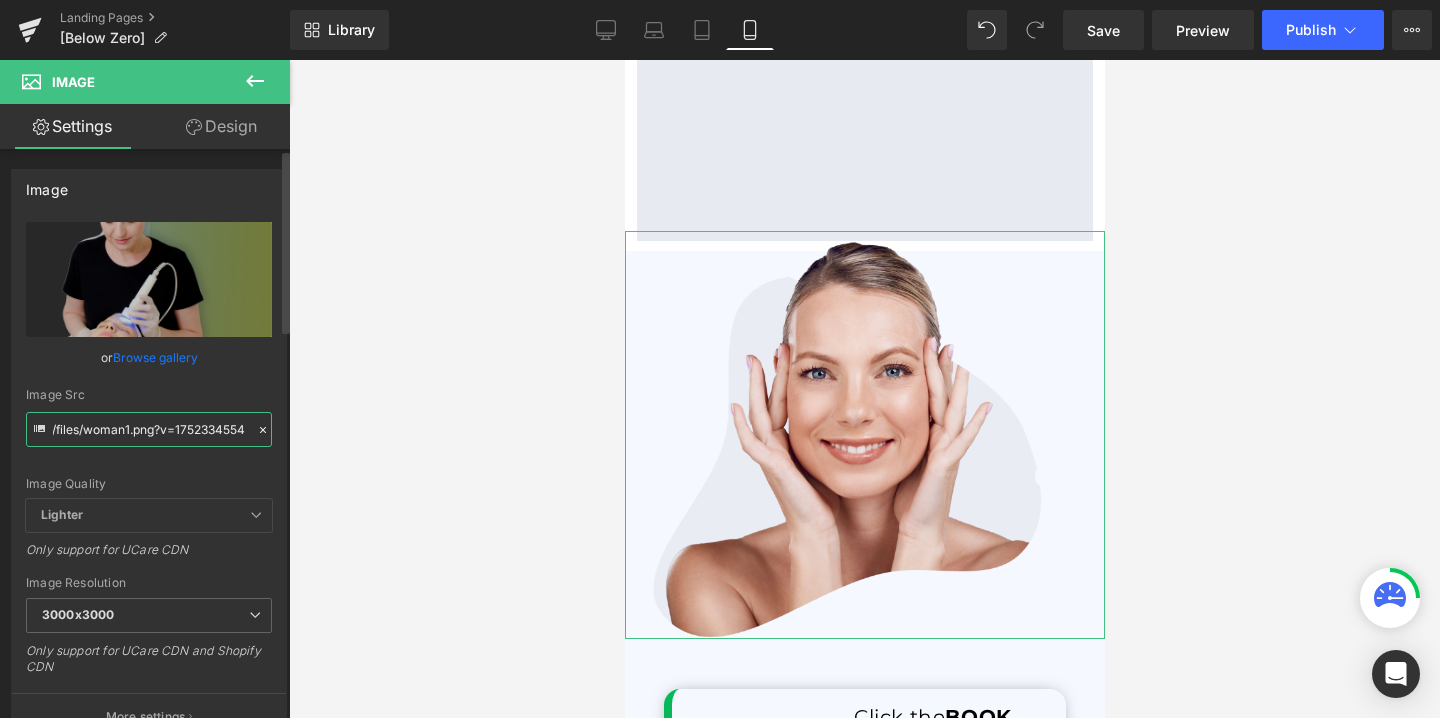type on "https://cdn.shopify.com/s/files/1/0758/1601/0010/files/woman1_3000x3000.png?v=1752334554" 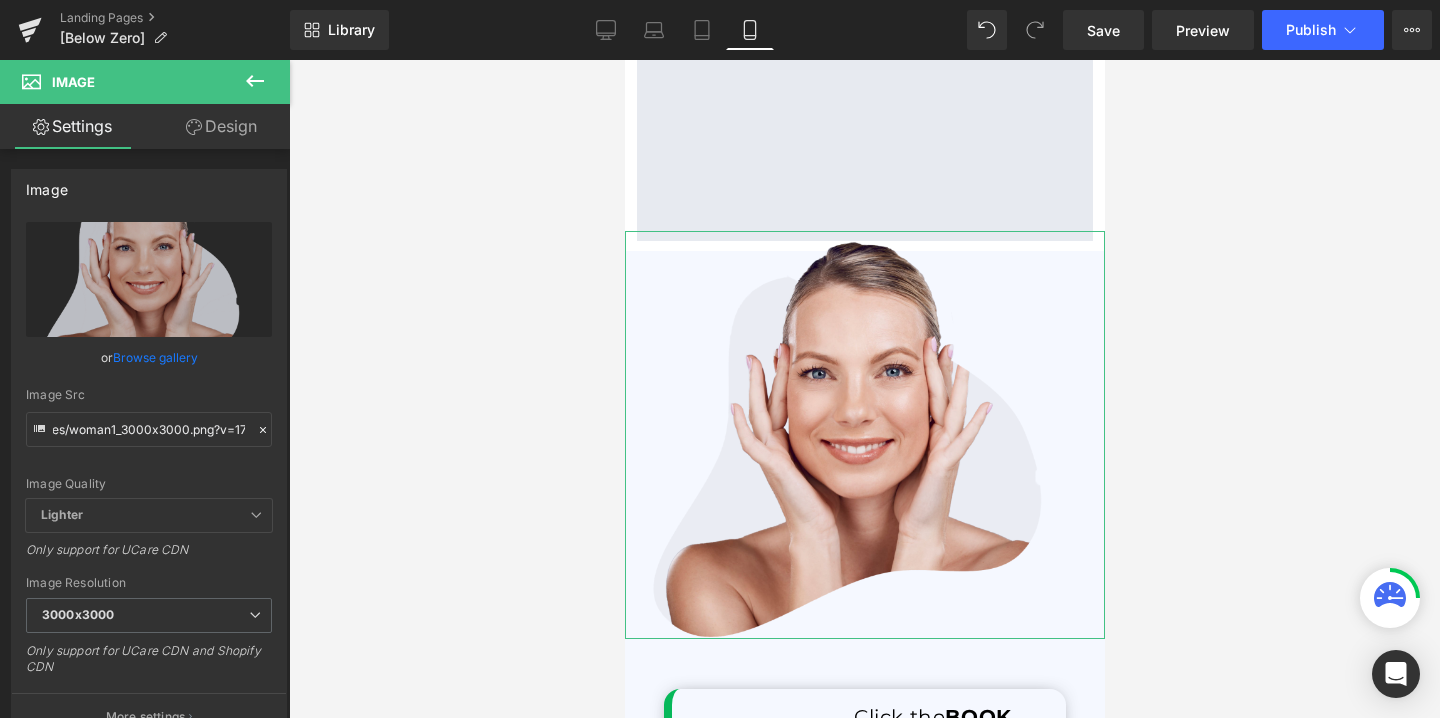 click on "Design" at bounding box center [221, 126] 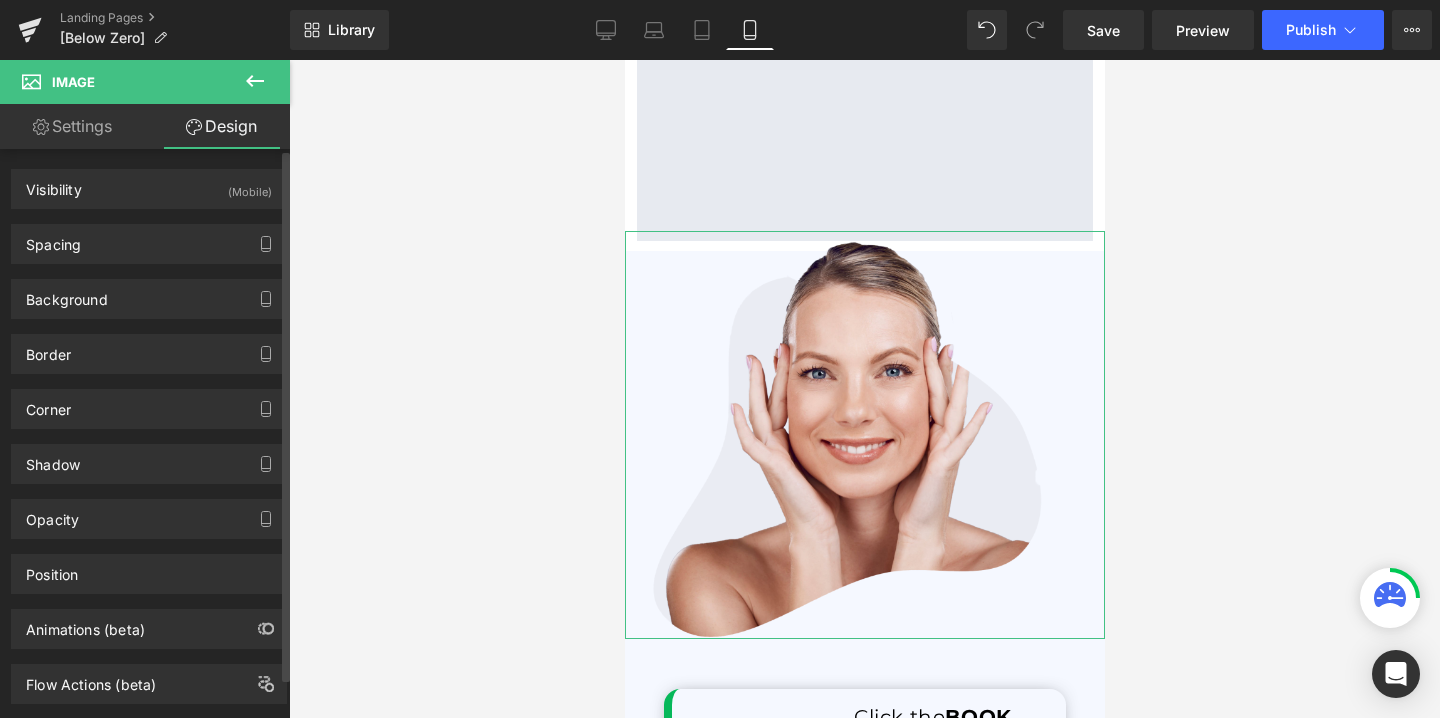 type on "-20" 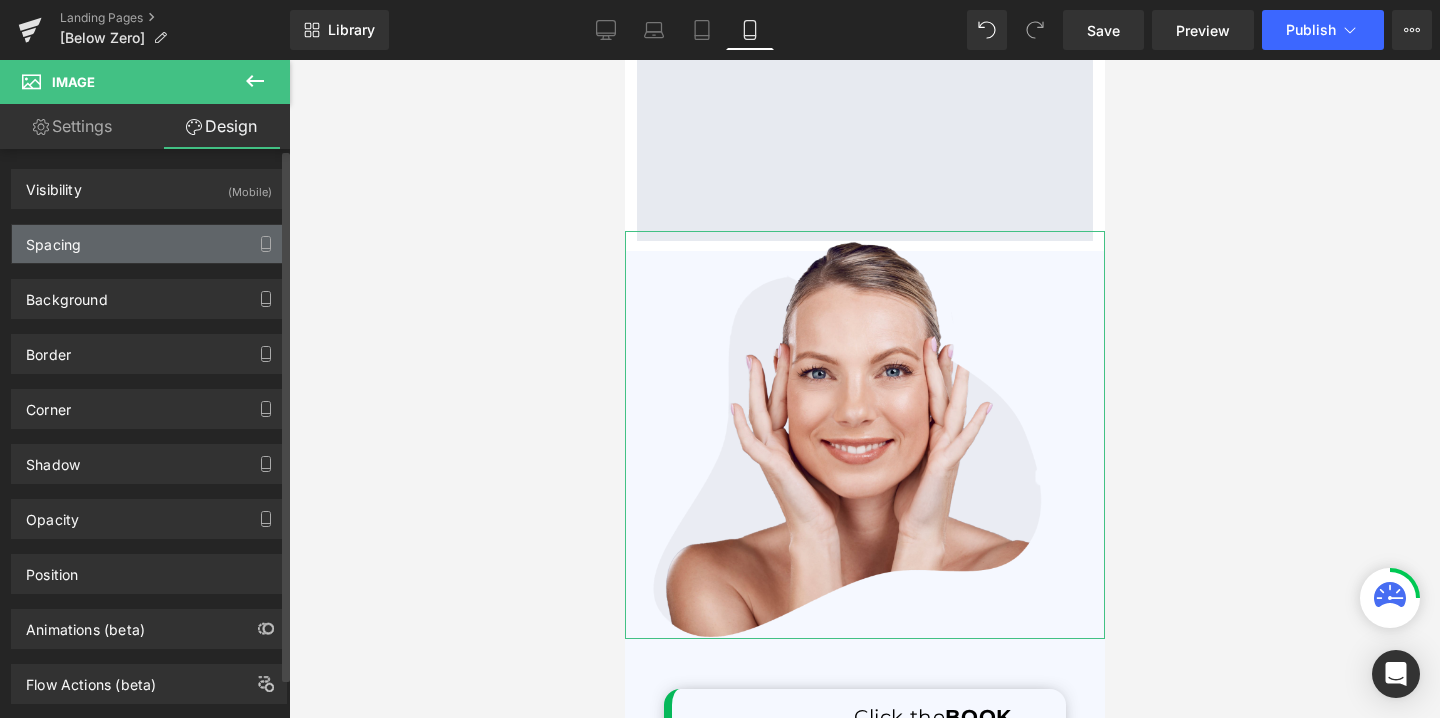 click on "Spacing" at bounding box center (149, 244) 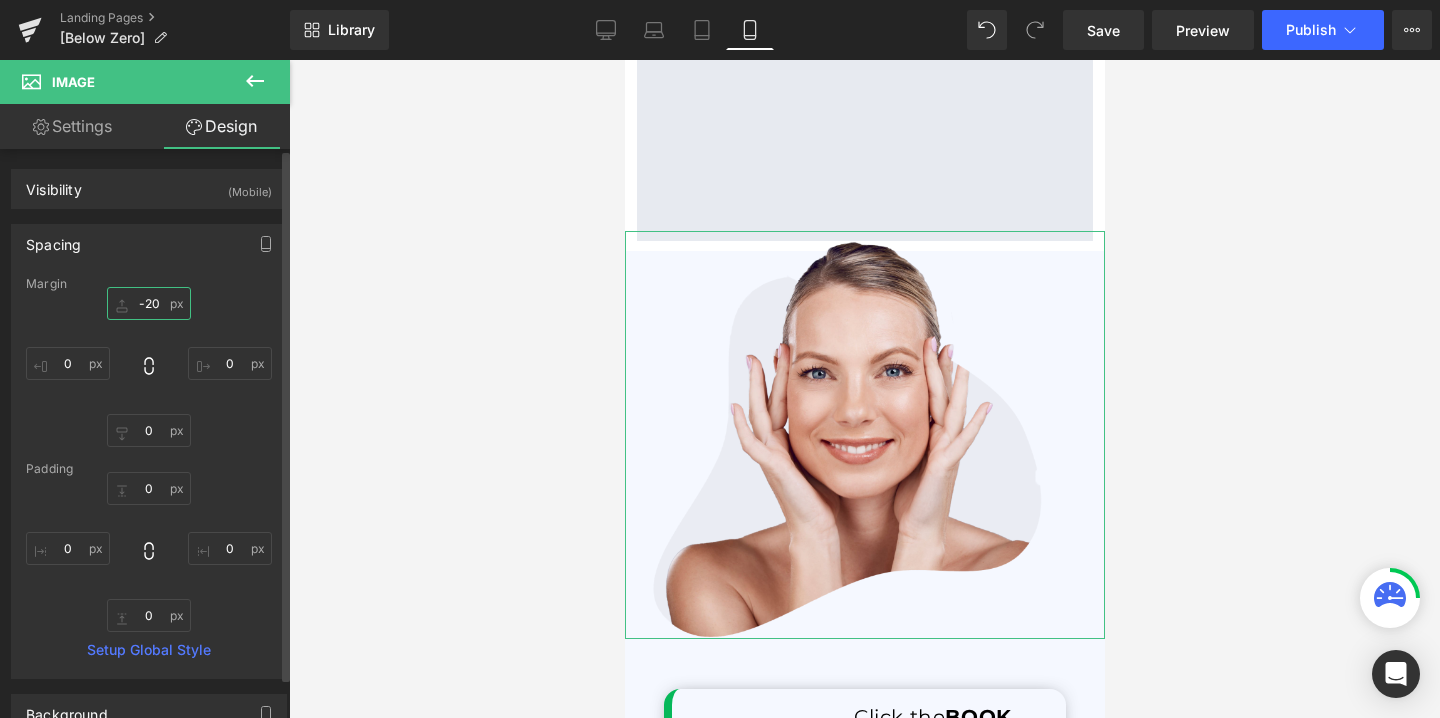 click on "-20" at bounding box center [149, 303] 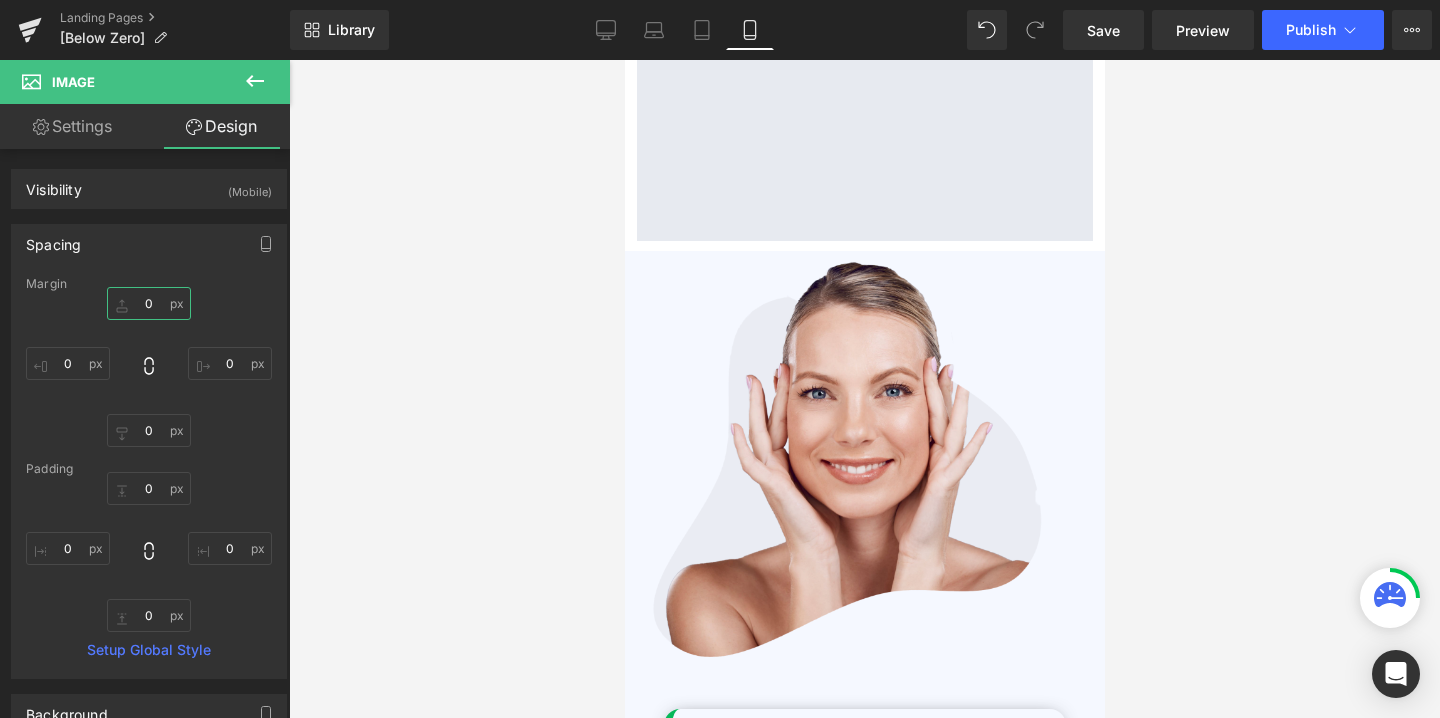 type on "0" 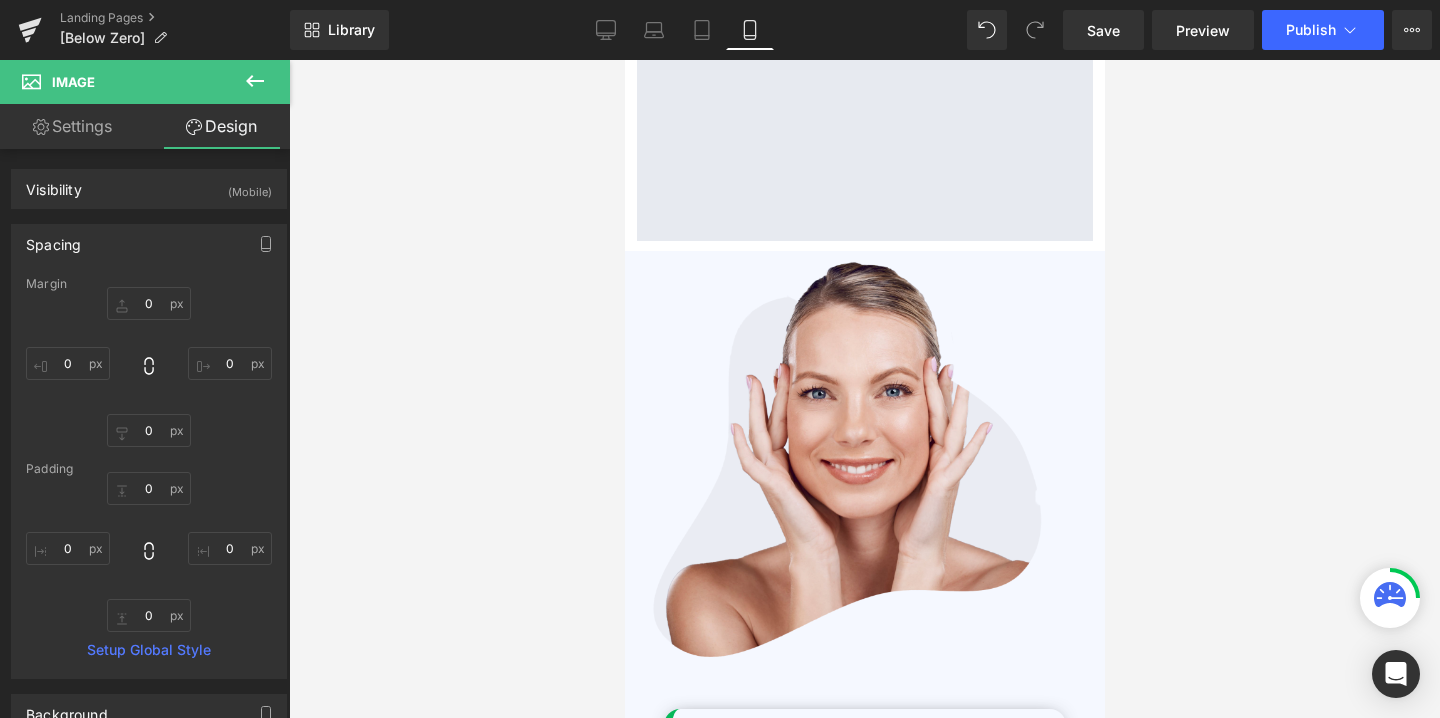 click at bounding box center (864, 389) 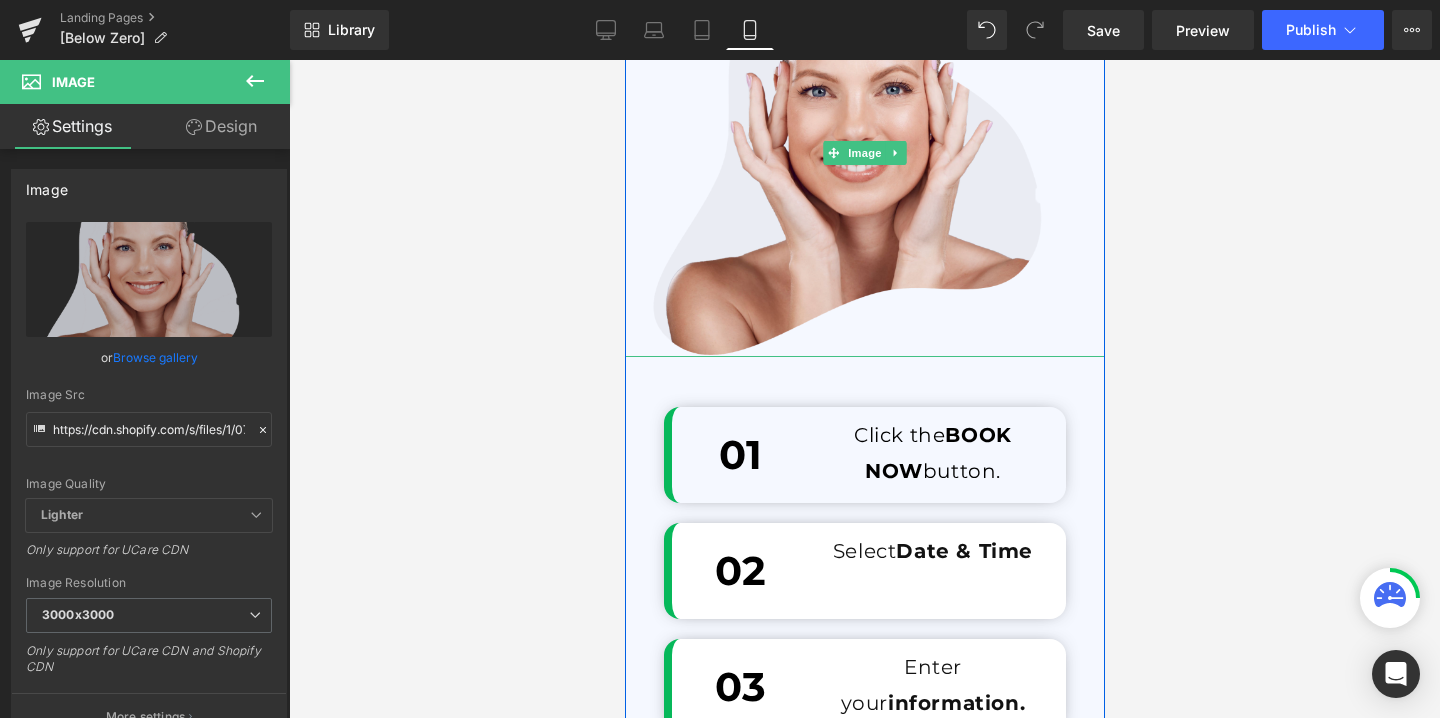 scroll, scrollTop: 6517, scrollLeft: 0, axis: vertical 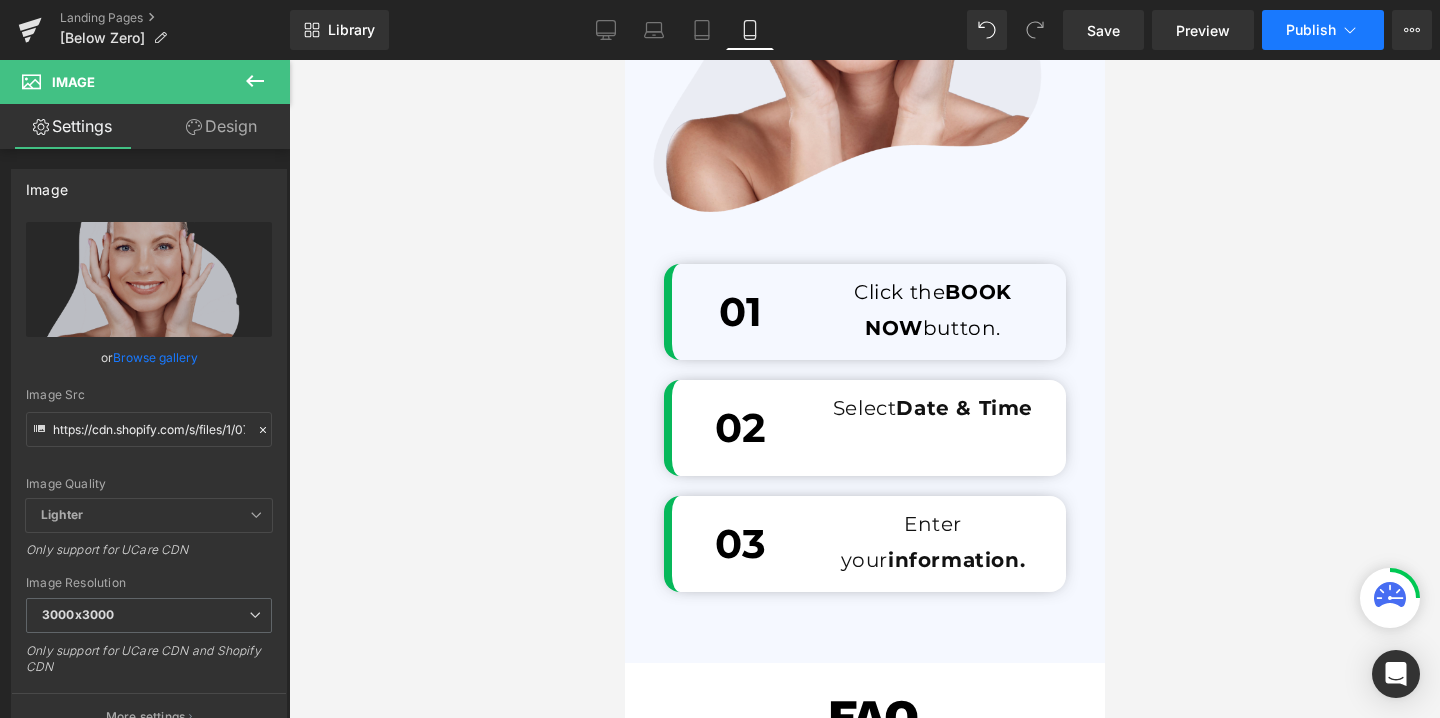 click on "Publish" at bounding box center (1311, 30) 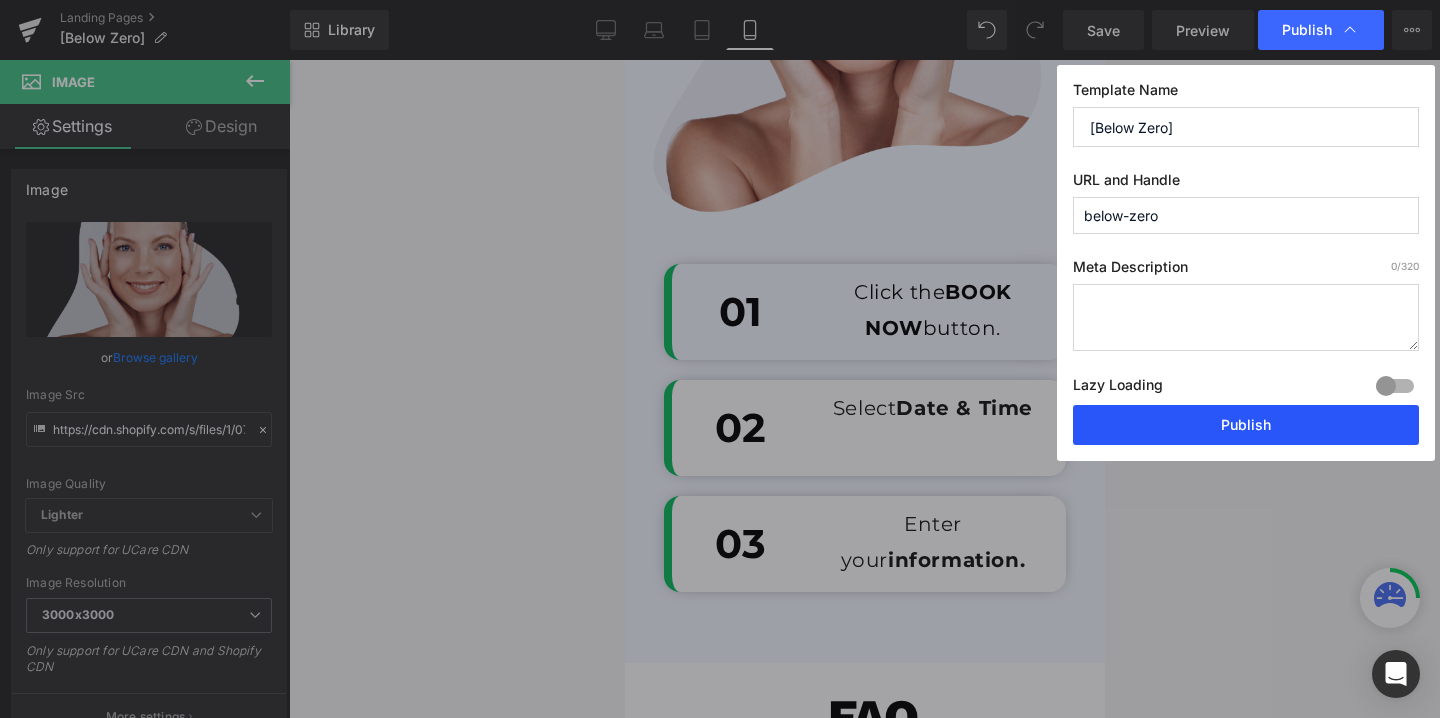 click on "Publish" at bounding box center [1246, 425] 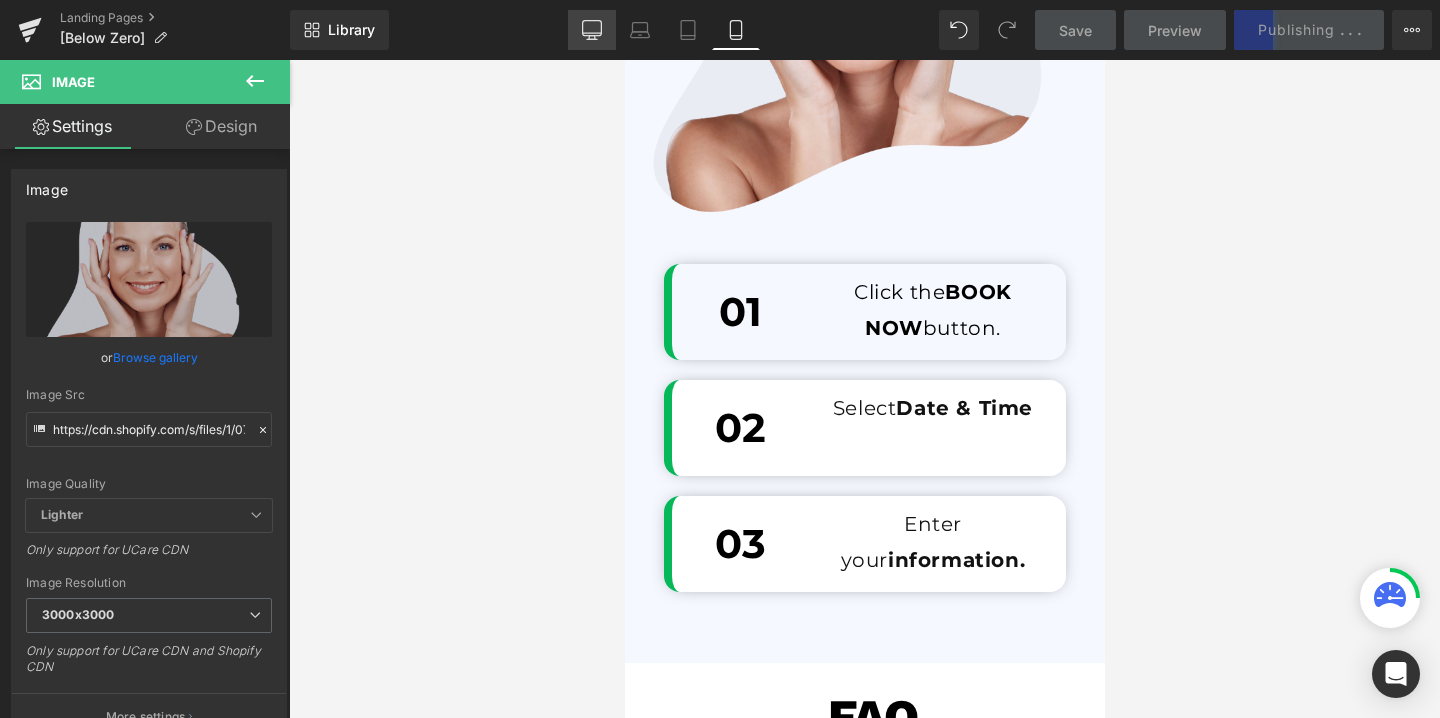 click on "Desktop" at bounding box center [592, 30] 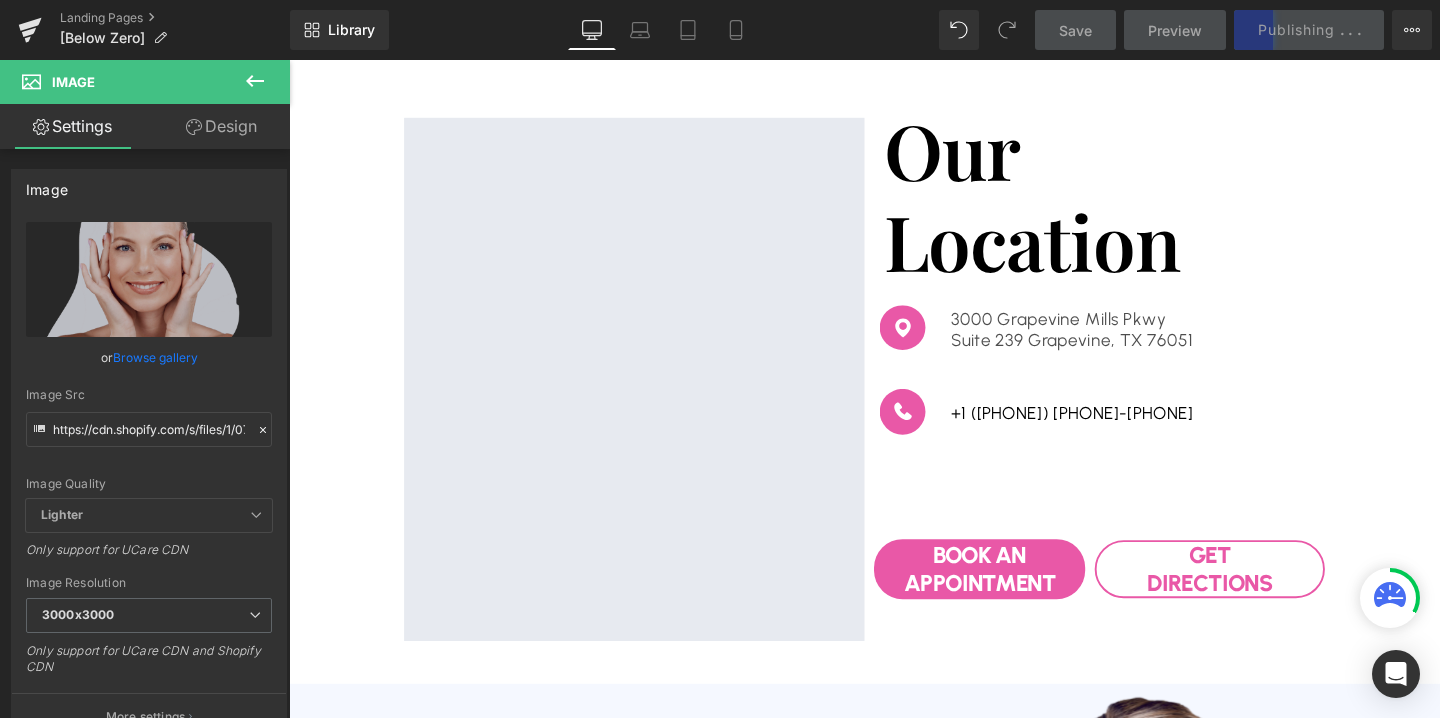 scroll, scrollTop: 4544, scrollLeft: 0, axis: vertical 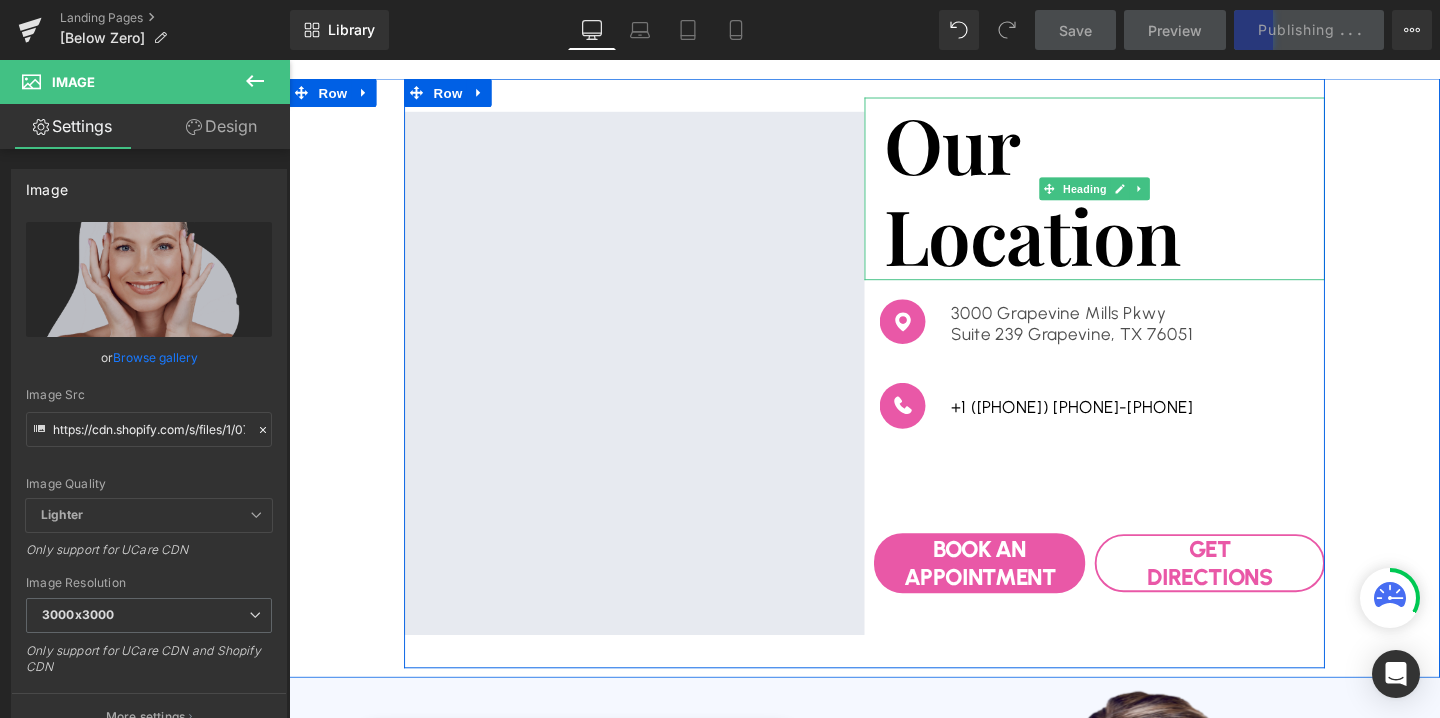 click on "Our Location" at bounding box center (1136, 195) 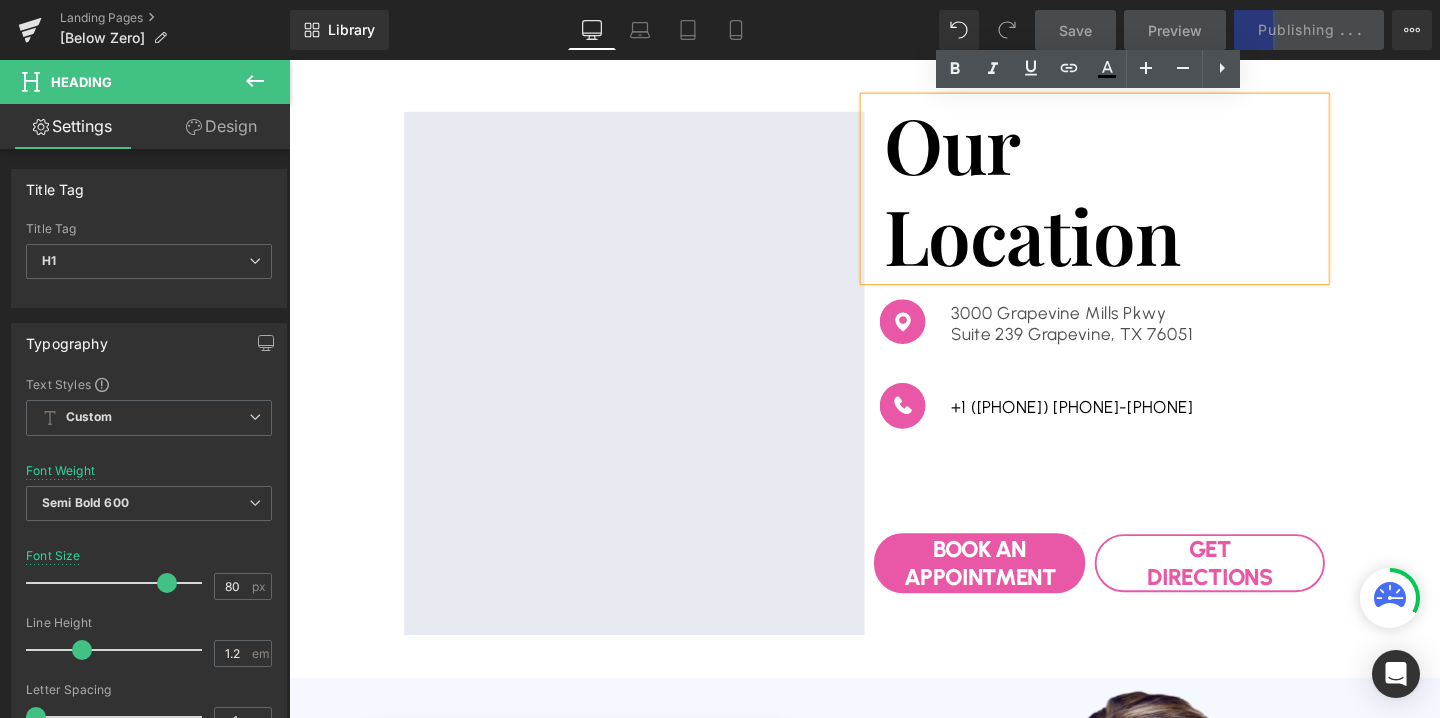 click on "Image         3000 Grapevine Mills Pkwy Suite 239 Grapevine, TX  76051 Text Block         Row         Image         +1 (410) 261-6428 Text Block         Row
Book An APPOINTMENT Button         Get Directions Button
Row         Row" at bounding box center (894, 389) 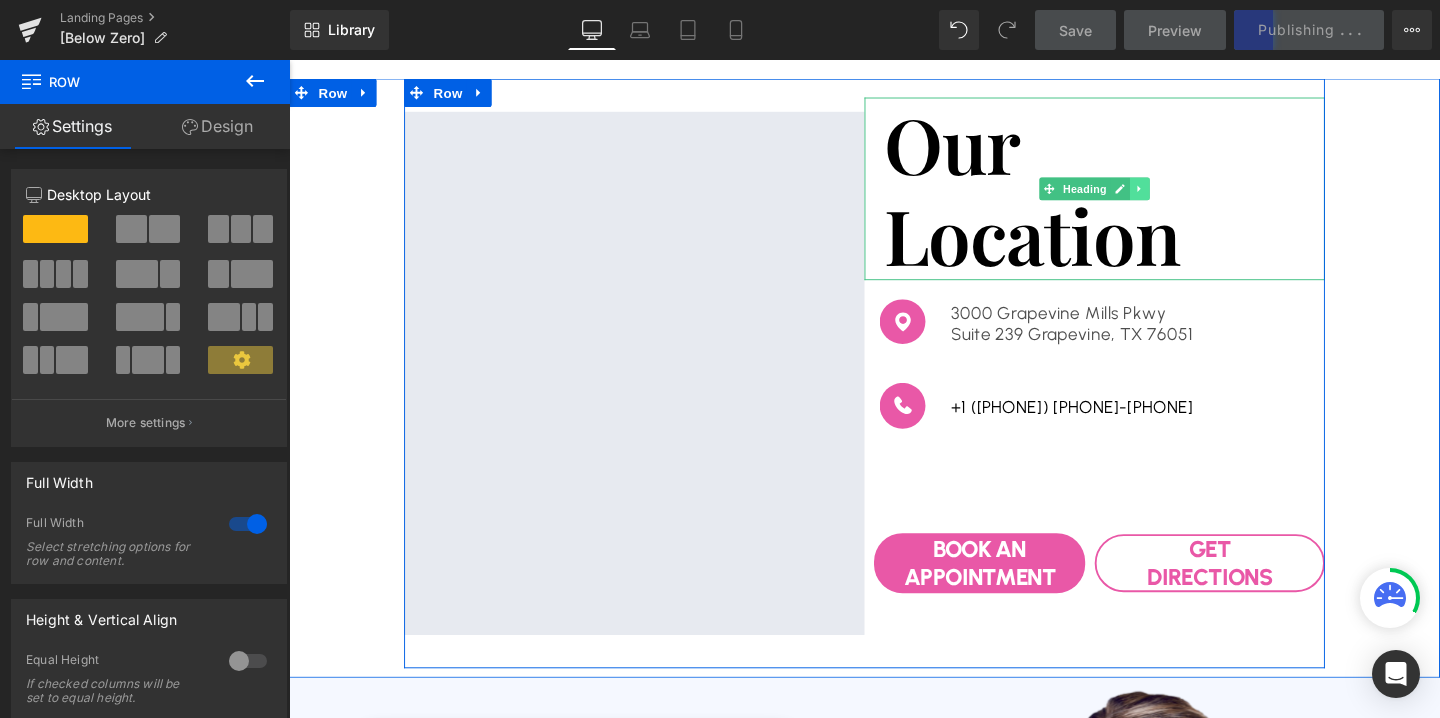 click at bounding box center (1183, 195) 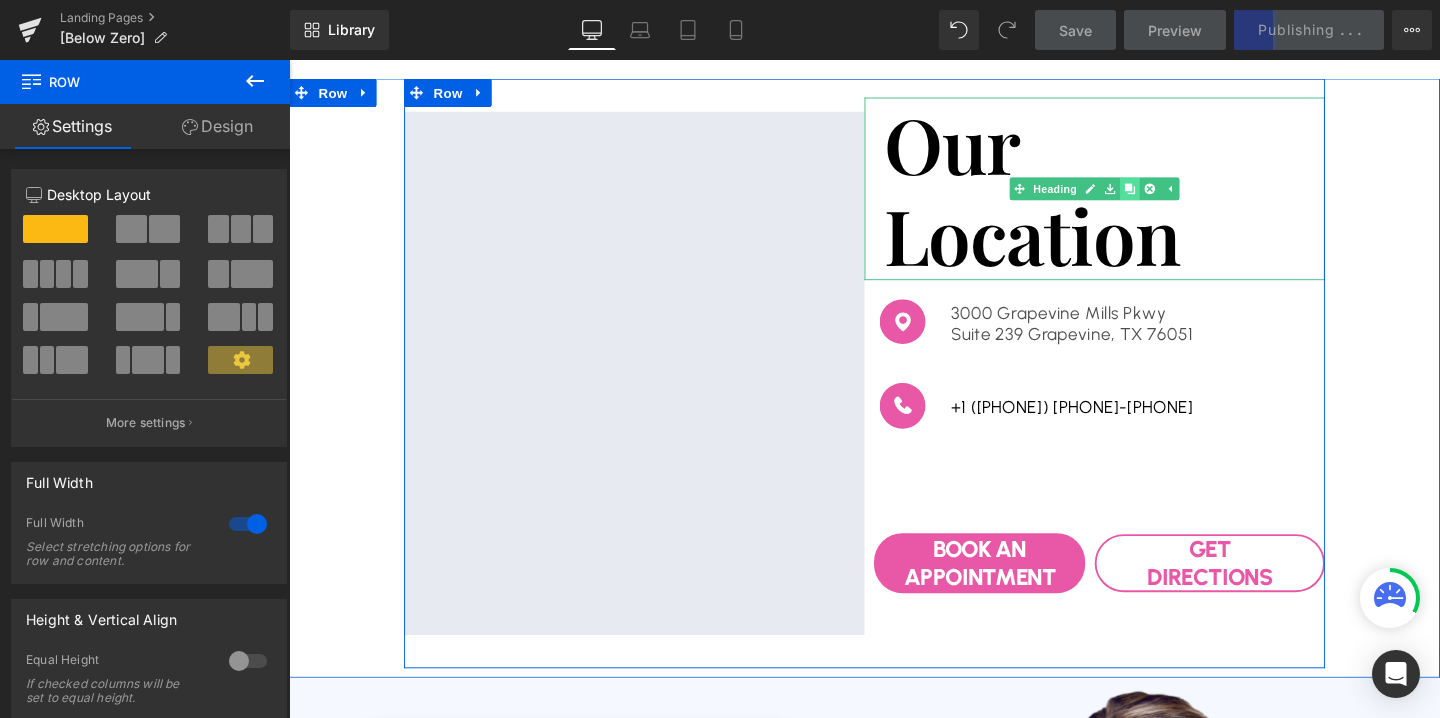 click 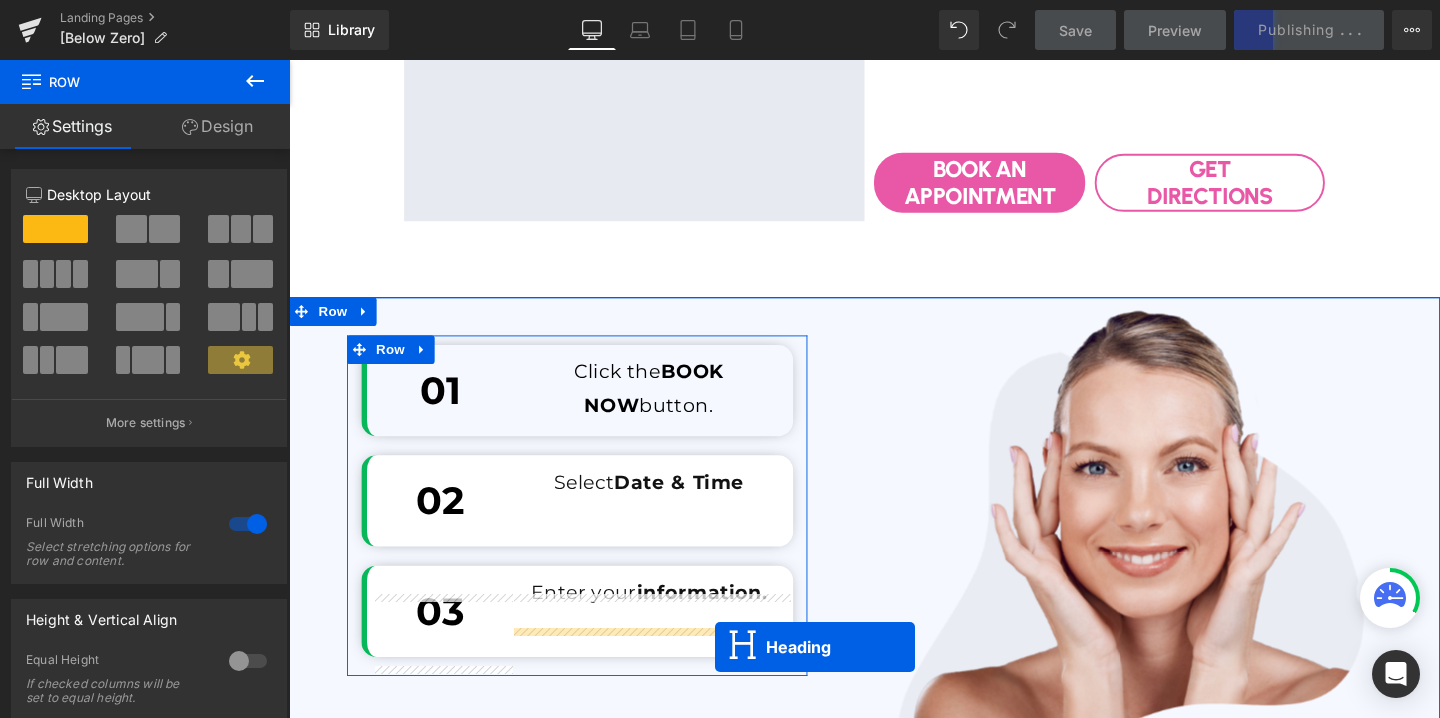 scroll, scrollTop: 5073, scrollLeft: 0, axis: vertical 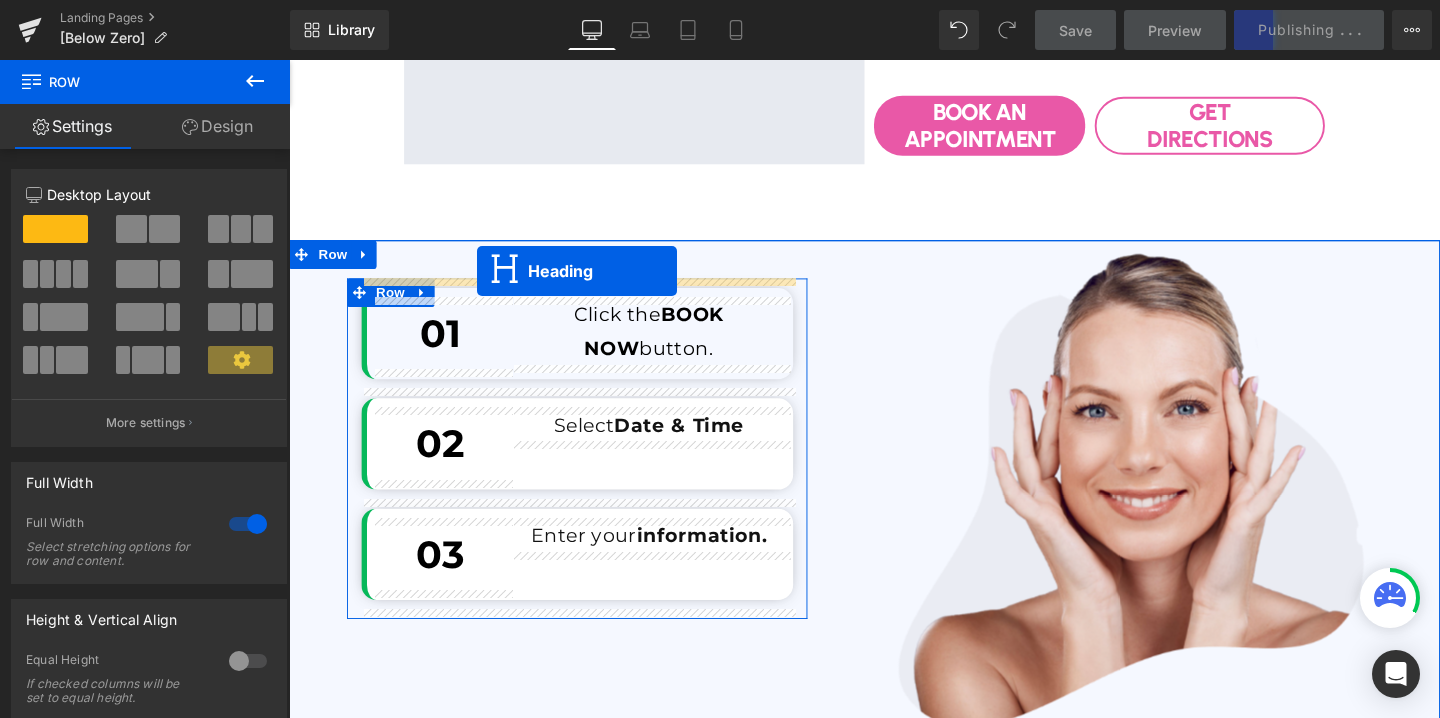 drag, startPoint x: 1058, startPoint y: 194, endPoint x: 487, endPoint y: 282, distance: 577.7413 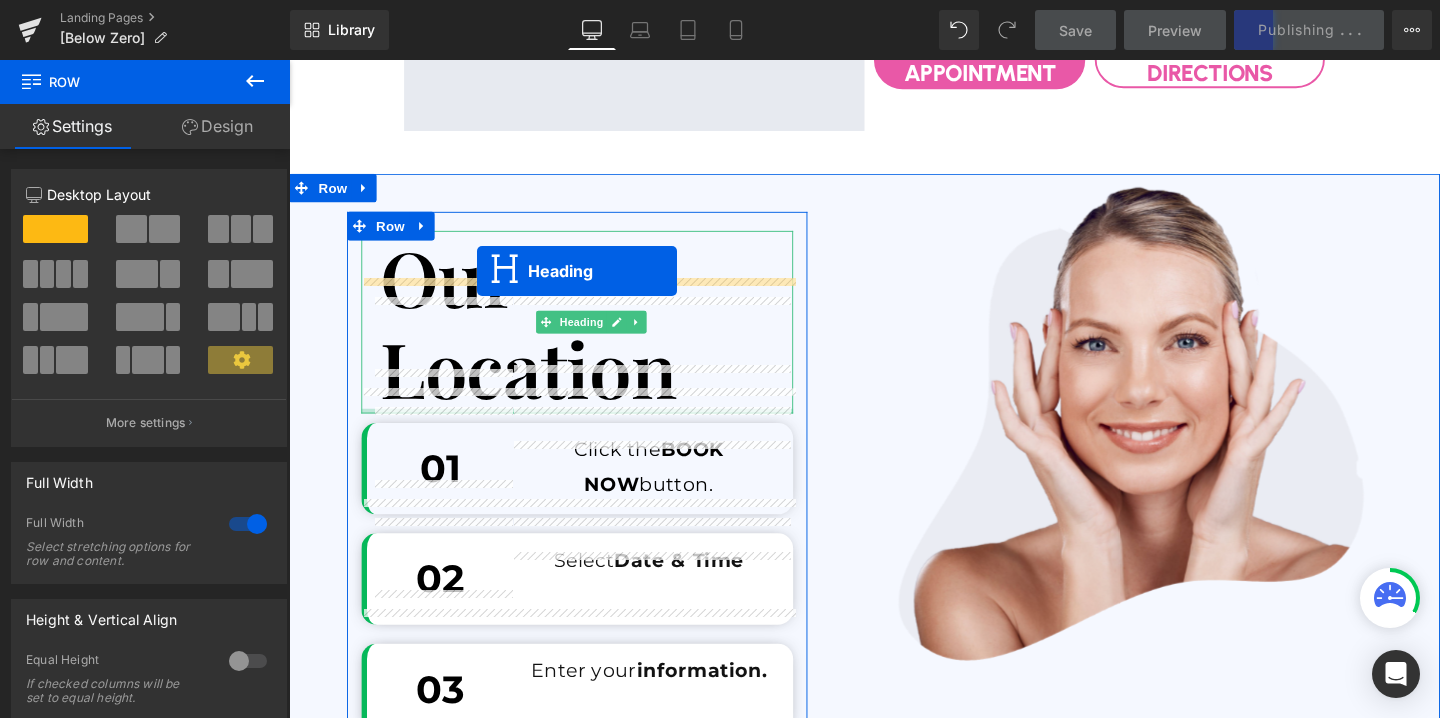 scroll, scrollTop: 5038, scrollLeft: 0, axis: vertical 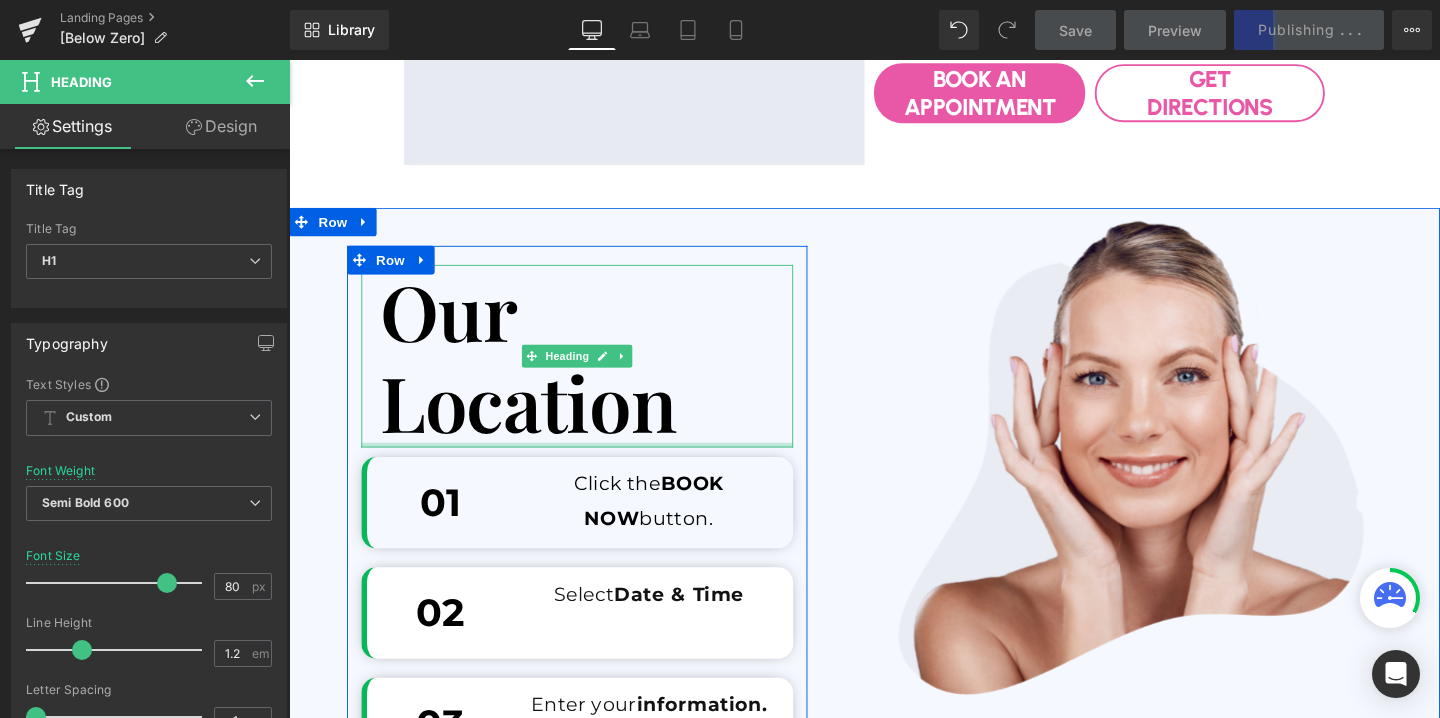 click on "Our Location" at bounding box center (592, 371) 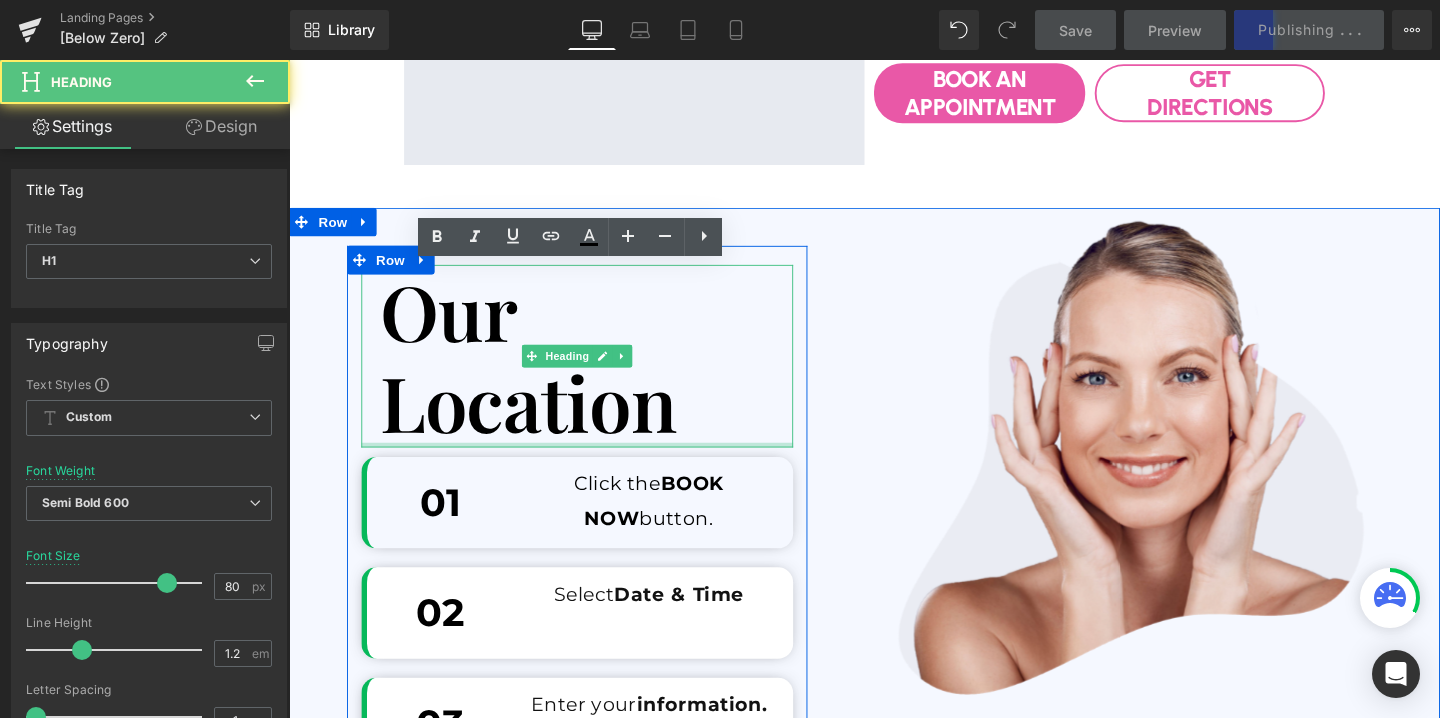 click on "Our Location" at bounding box center (592, 371) 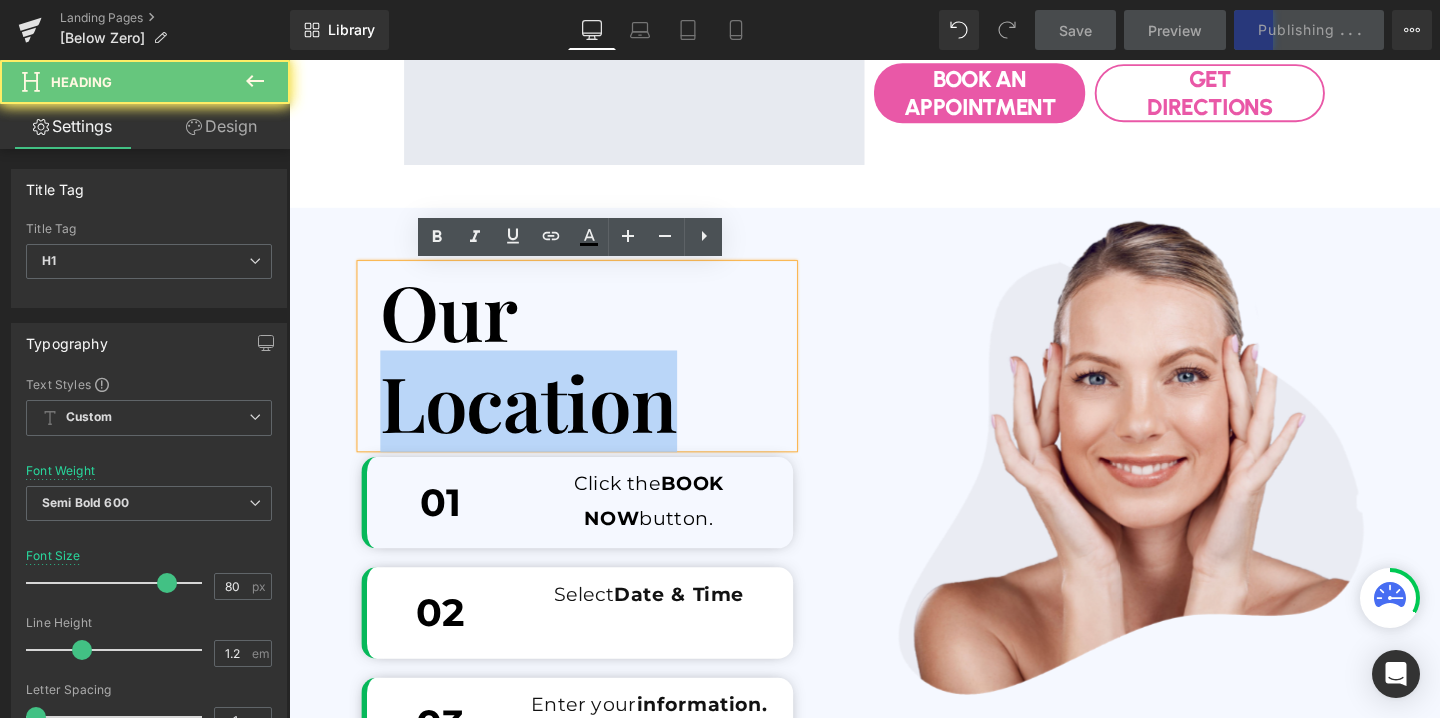 click on "Our Location" at bounding box center (592, 371) 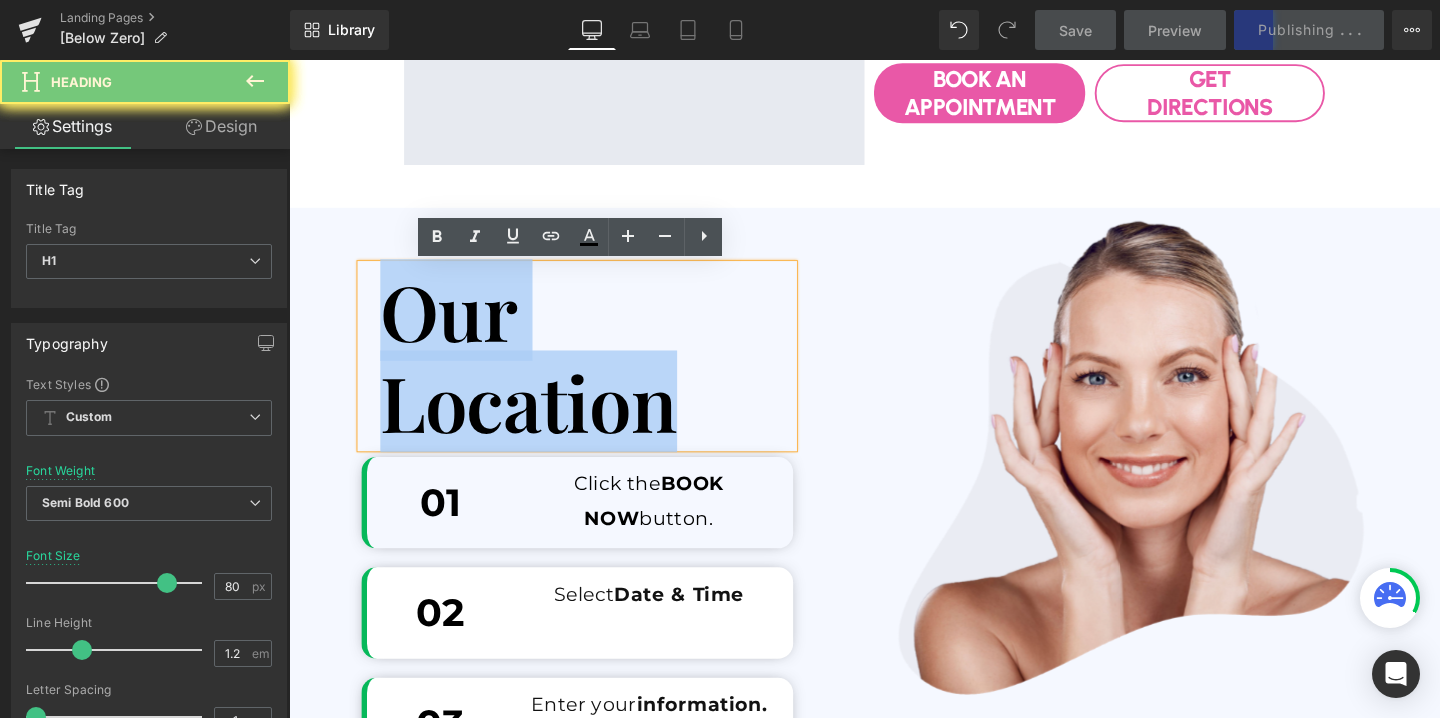 paste 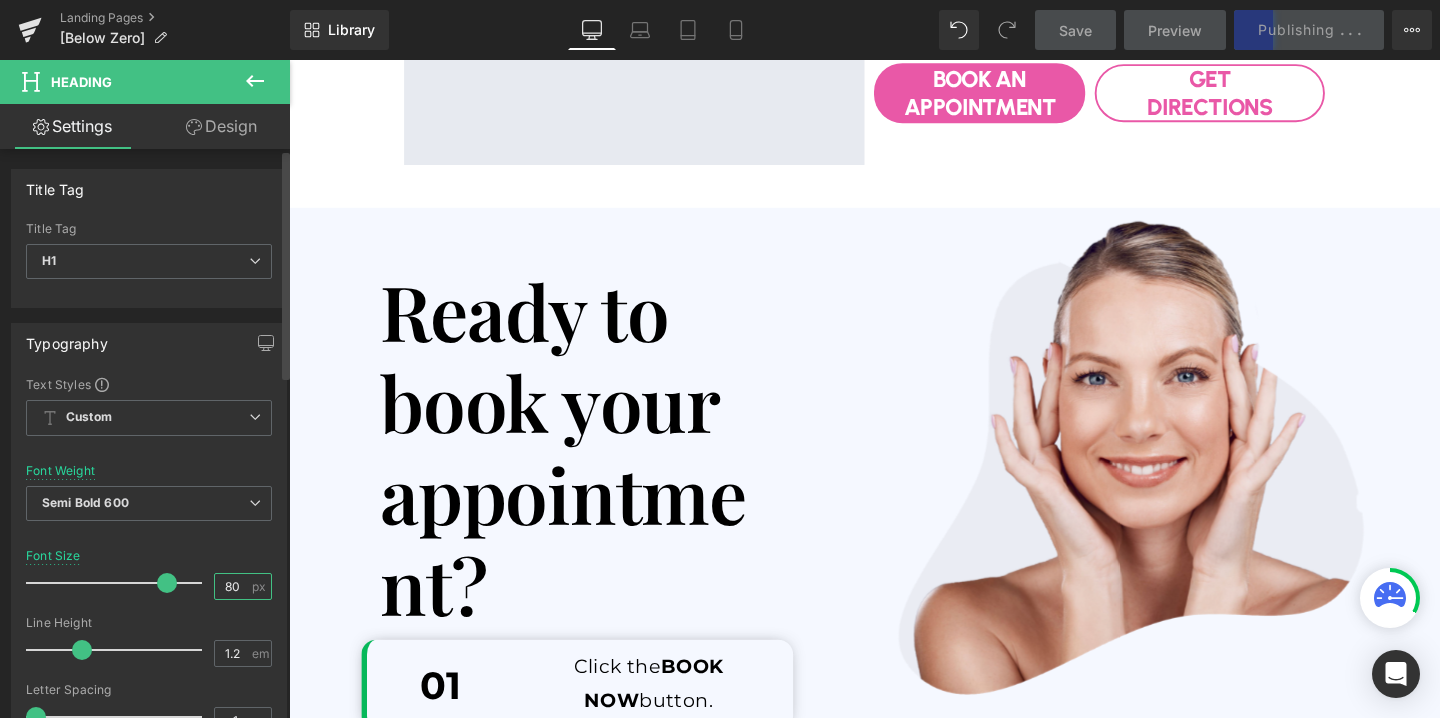 click on "80" at bounding box center (232, 586) 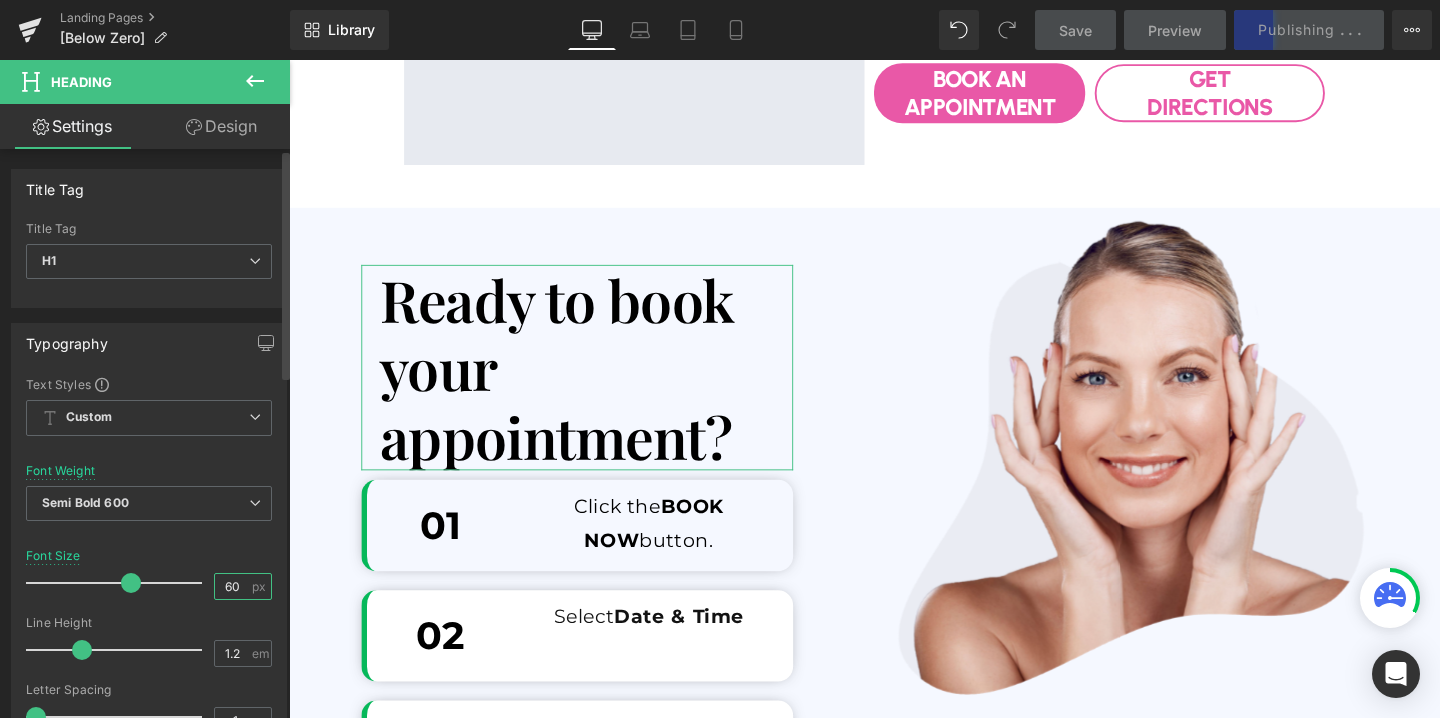click on "60" at bounding box center (232, 586) 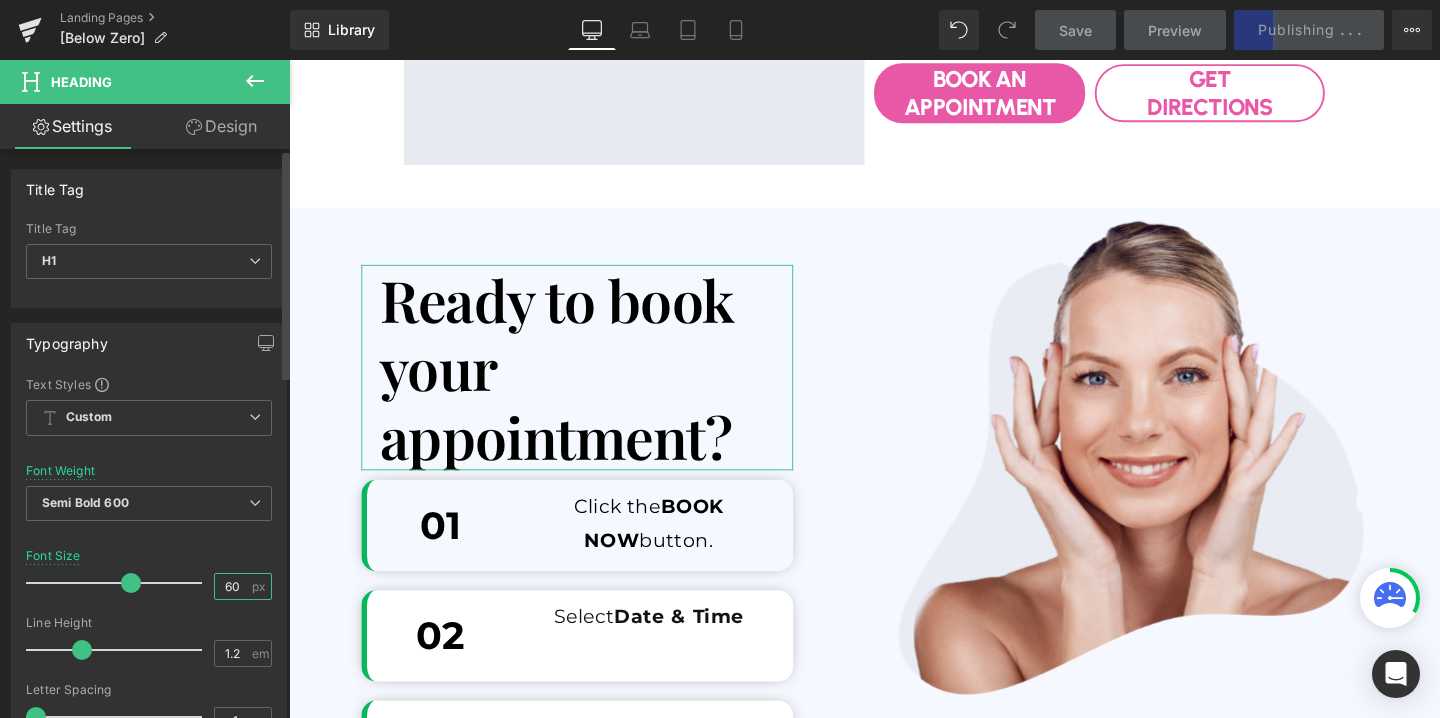 click on "60" at bounding box center [232, 586] 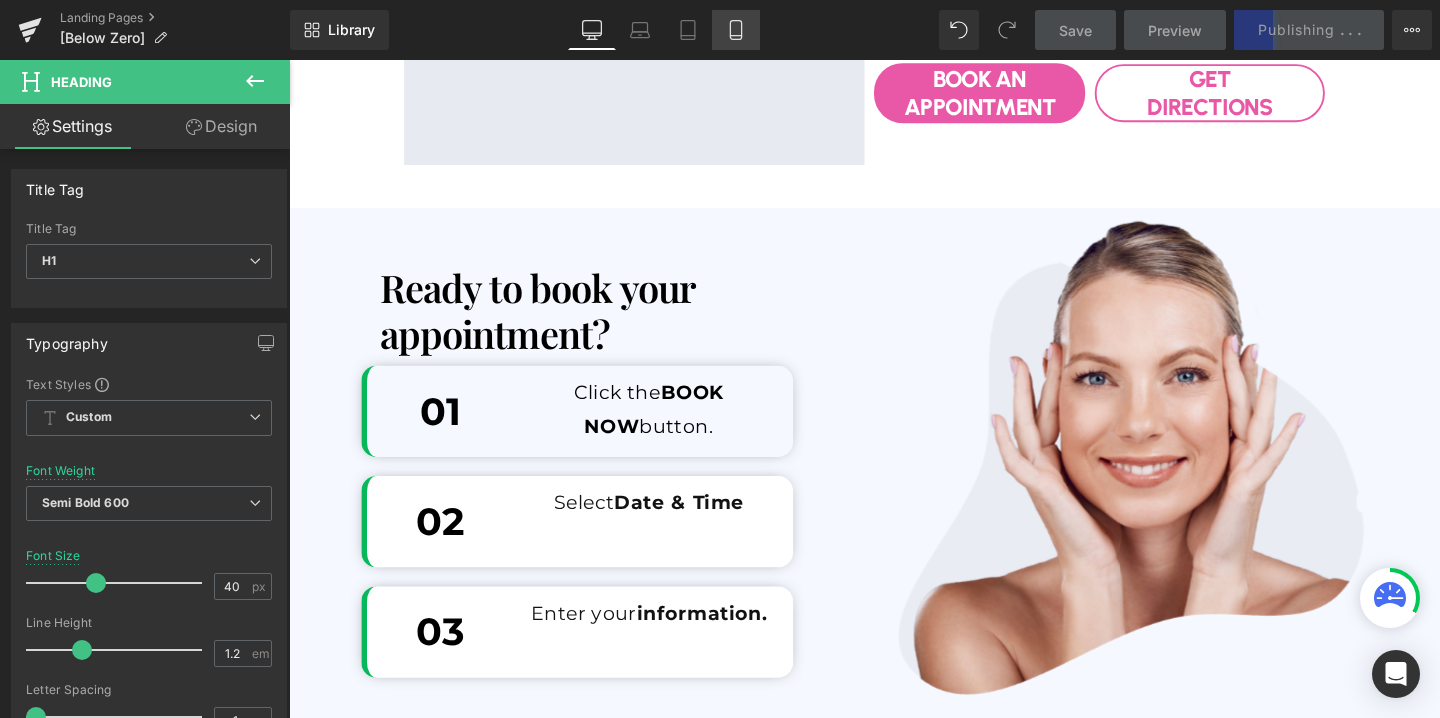click 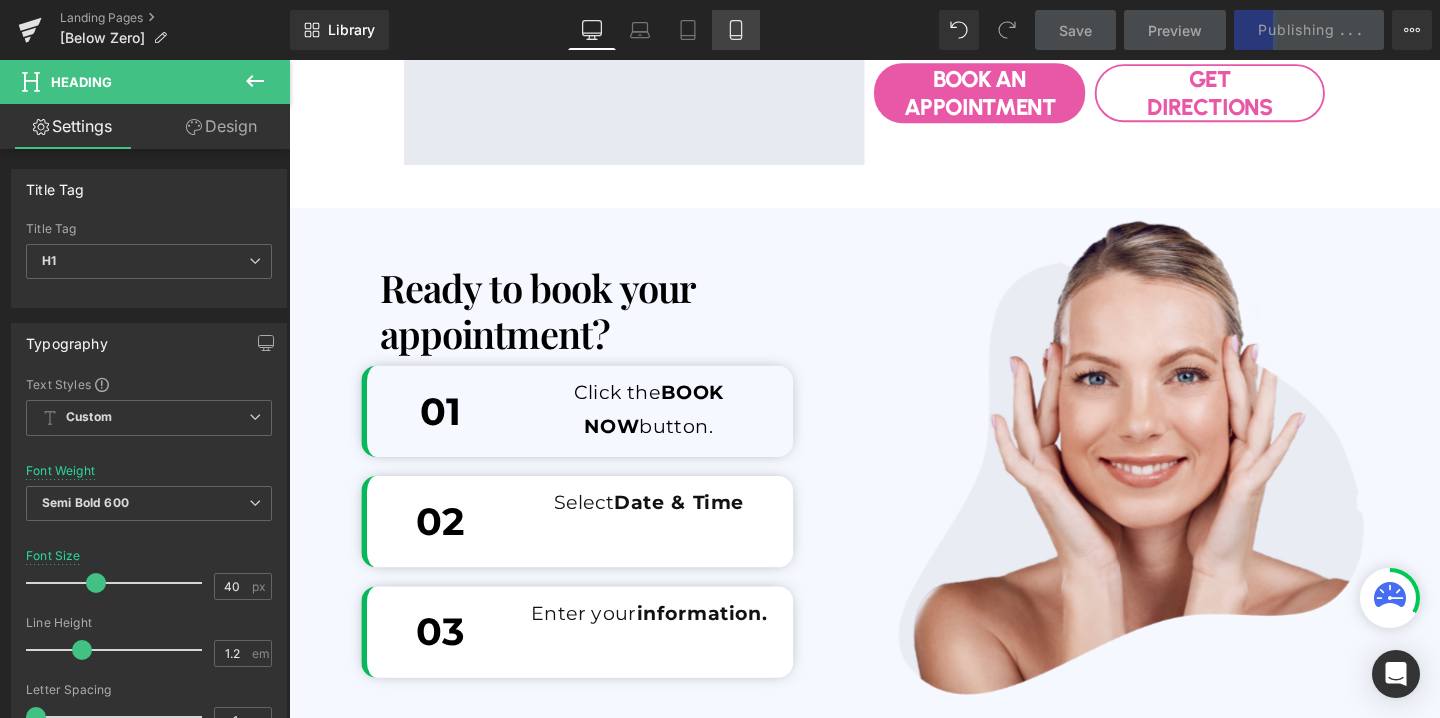 type on "48" 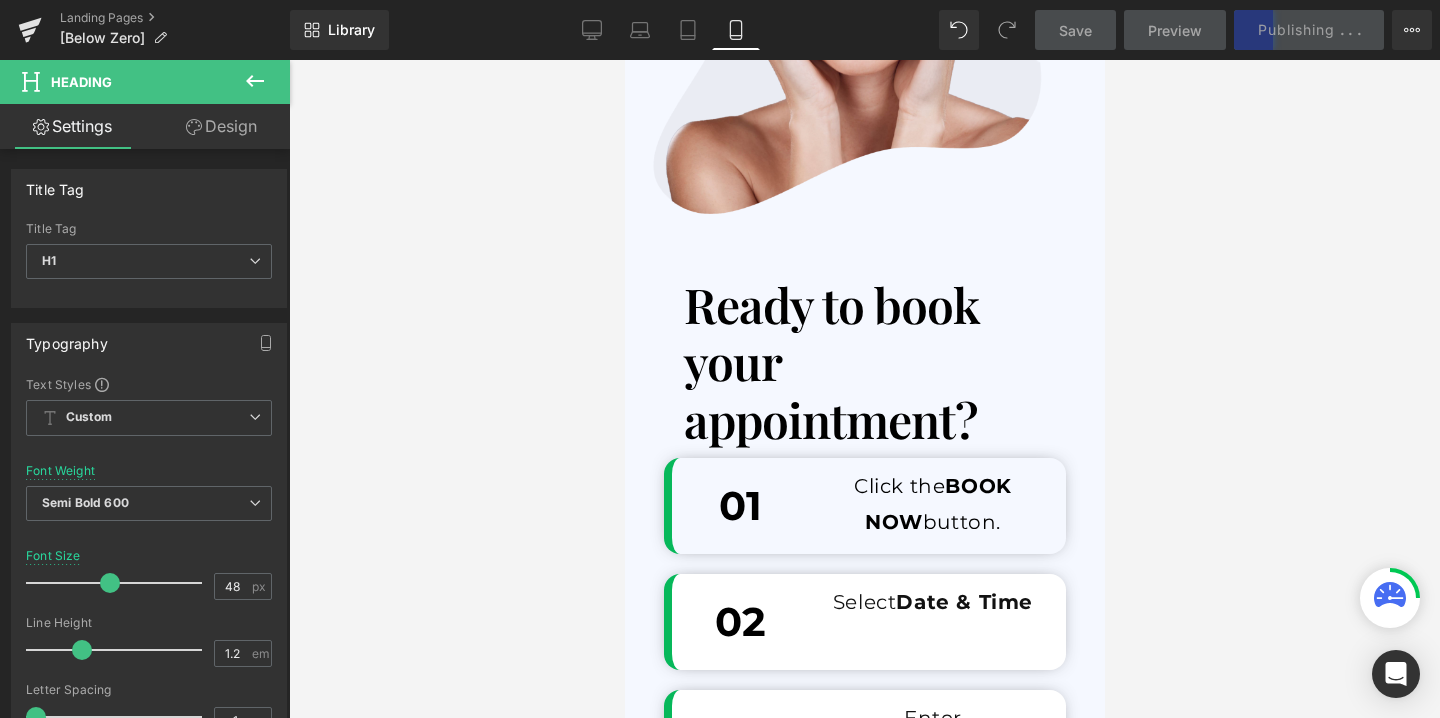 scroll, scrollTop: 6515, scrollLeft: 0, axis: vertical 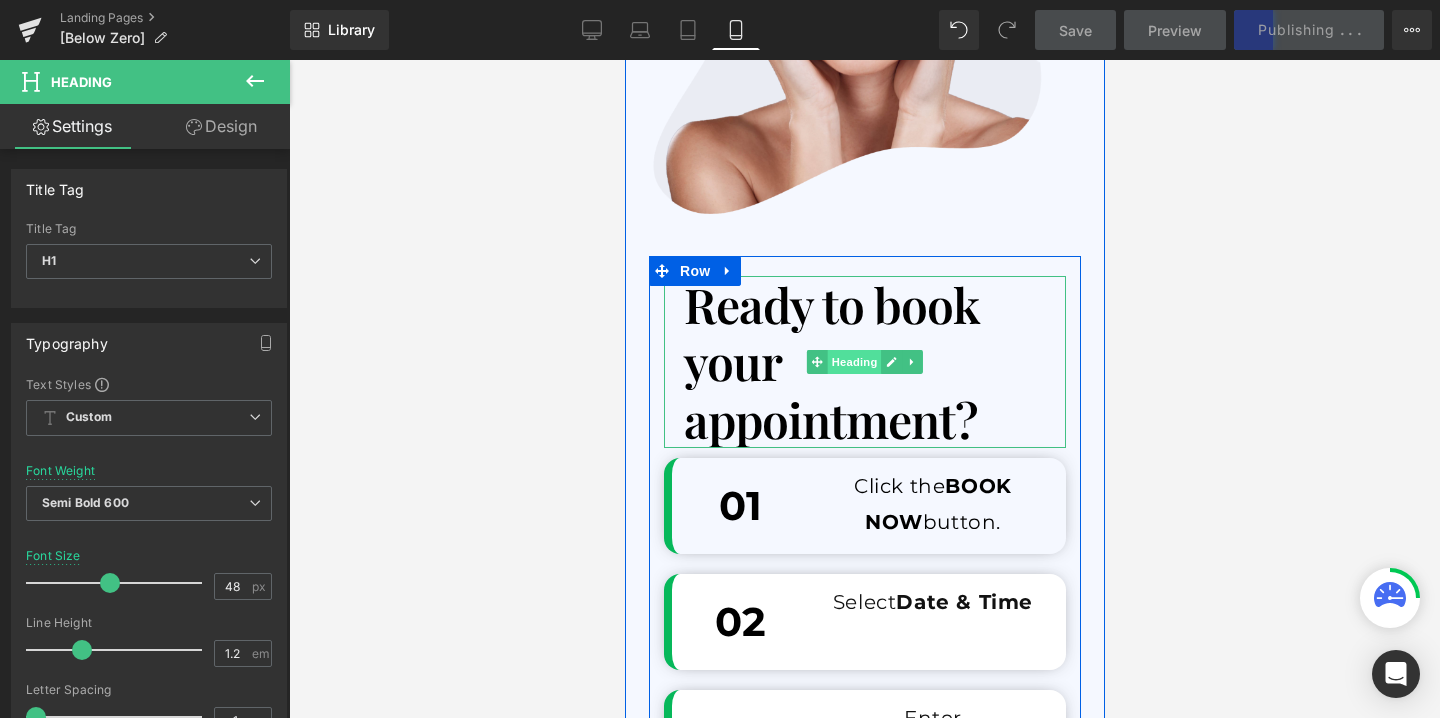 click on "Heading" at bounding box center [854, 362] 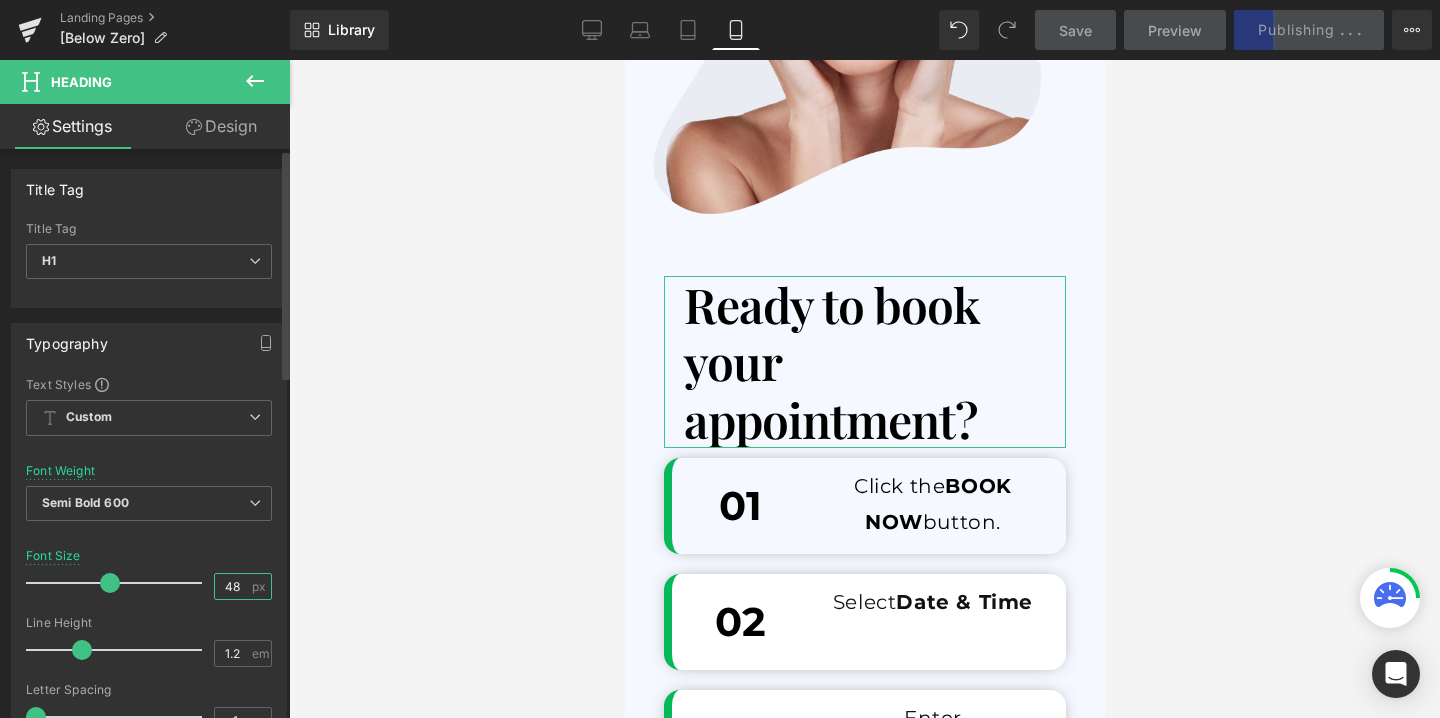 click on "48" at bounding box center (232, 586) 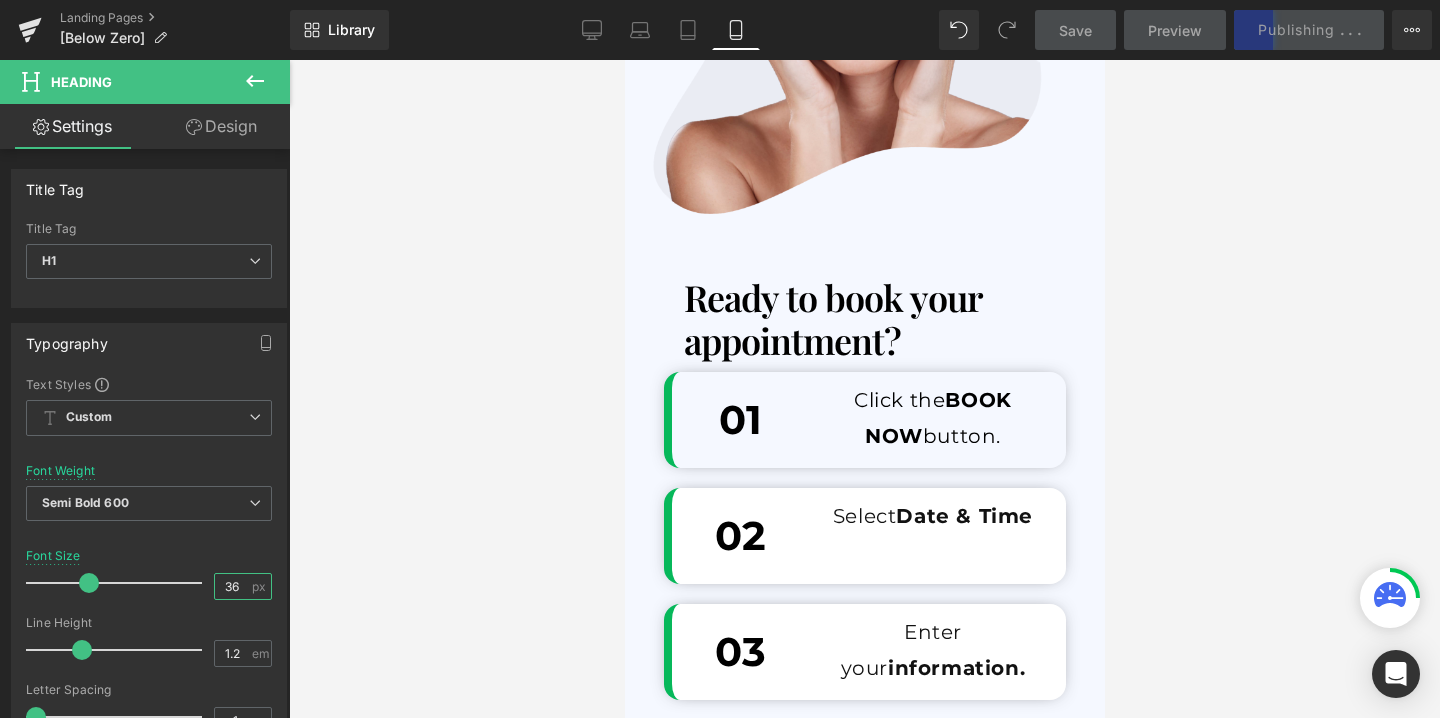 type on "36" 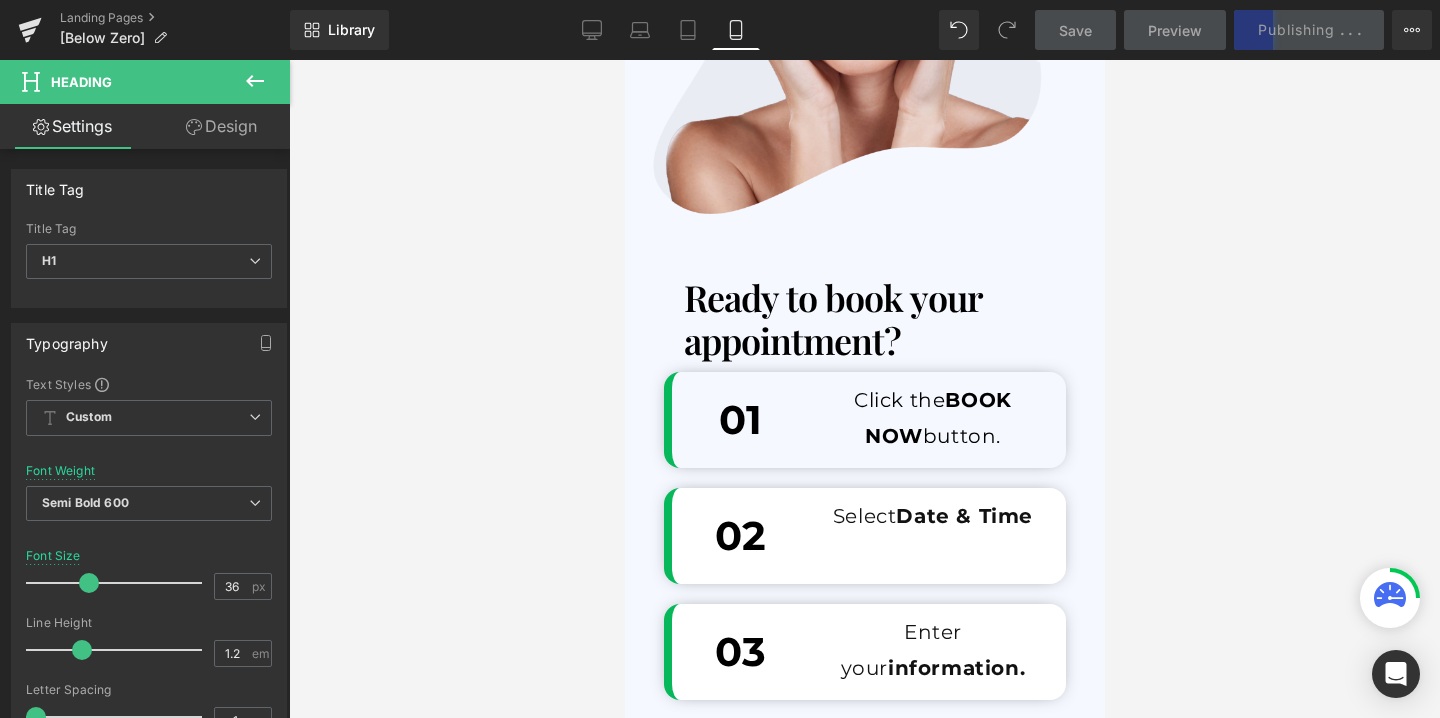 click on "Save Preview   Publishing   .   .   .   Scheduled View Live Page View with current Template Save Template to Library Schedule Publish  Optimize  Publish Settings Shortcuts  Your page can’t be published   You've reached the maximum number of published pages on your plan  (0/0).  You need to upgrade your plan or unpublish all your pages to get 1 publish slot.   Unpublish pages   Upgrade plan" at bounding box center (1234, 30) 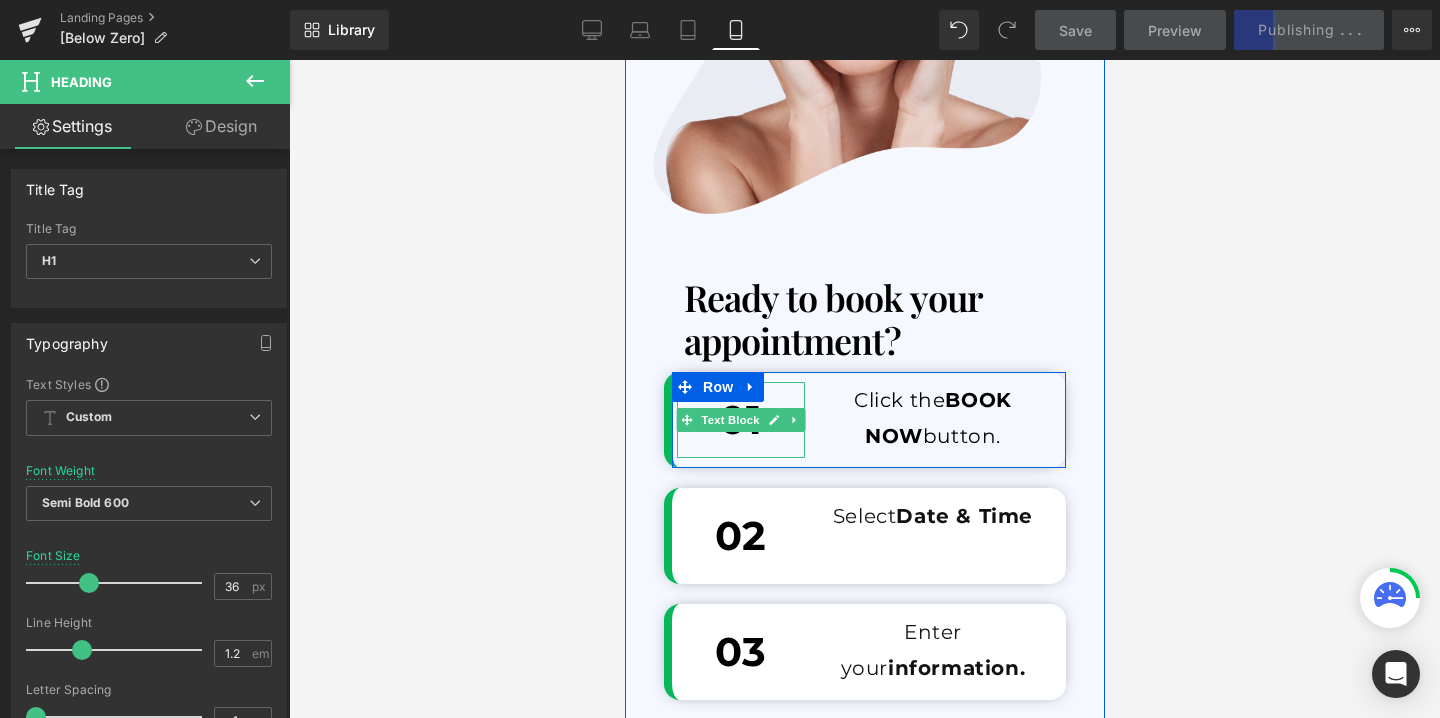click on "Text Block" at bounding box center [729, 420] 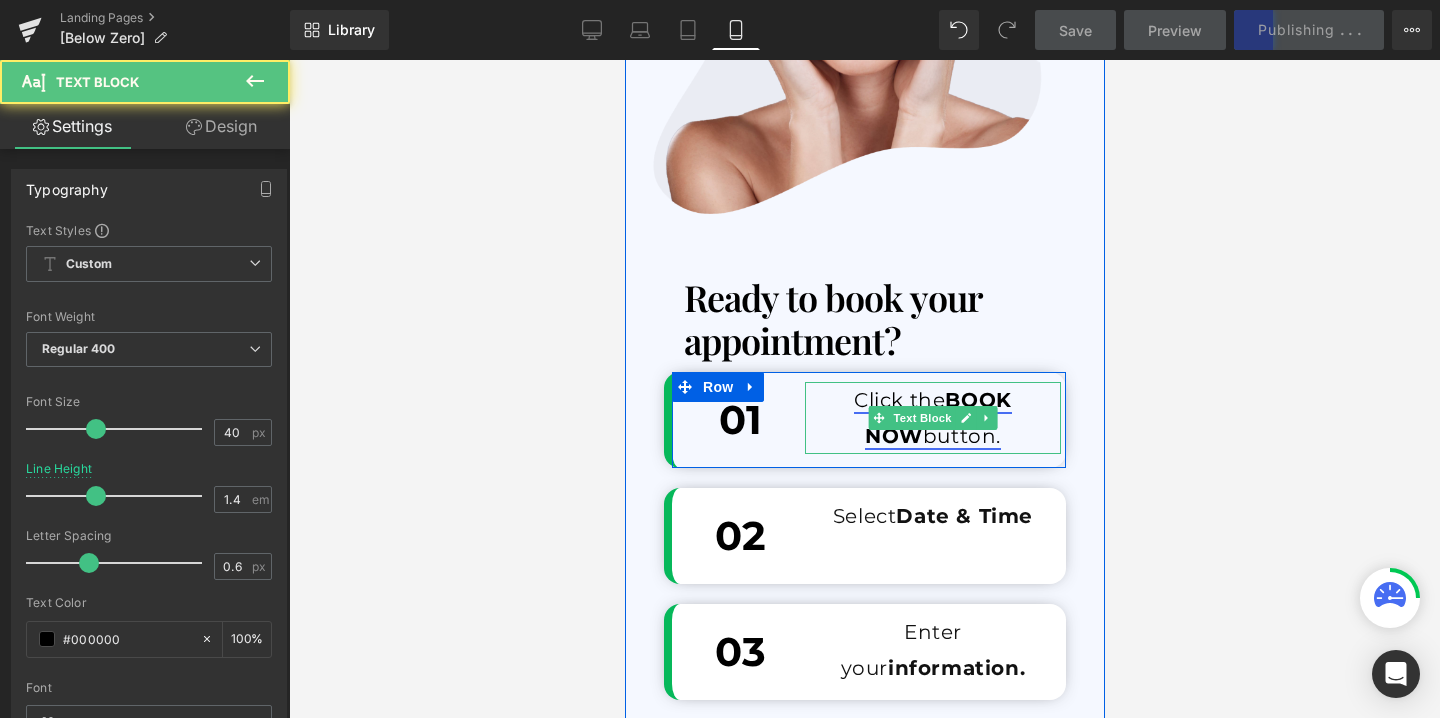click on "Click the  BOOK NOW  button." at bounding box center [932, 418] 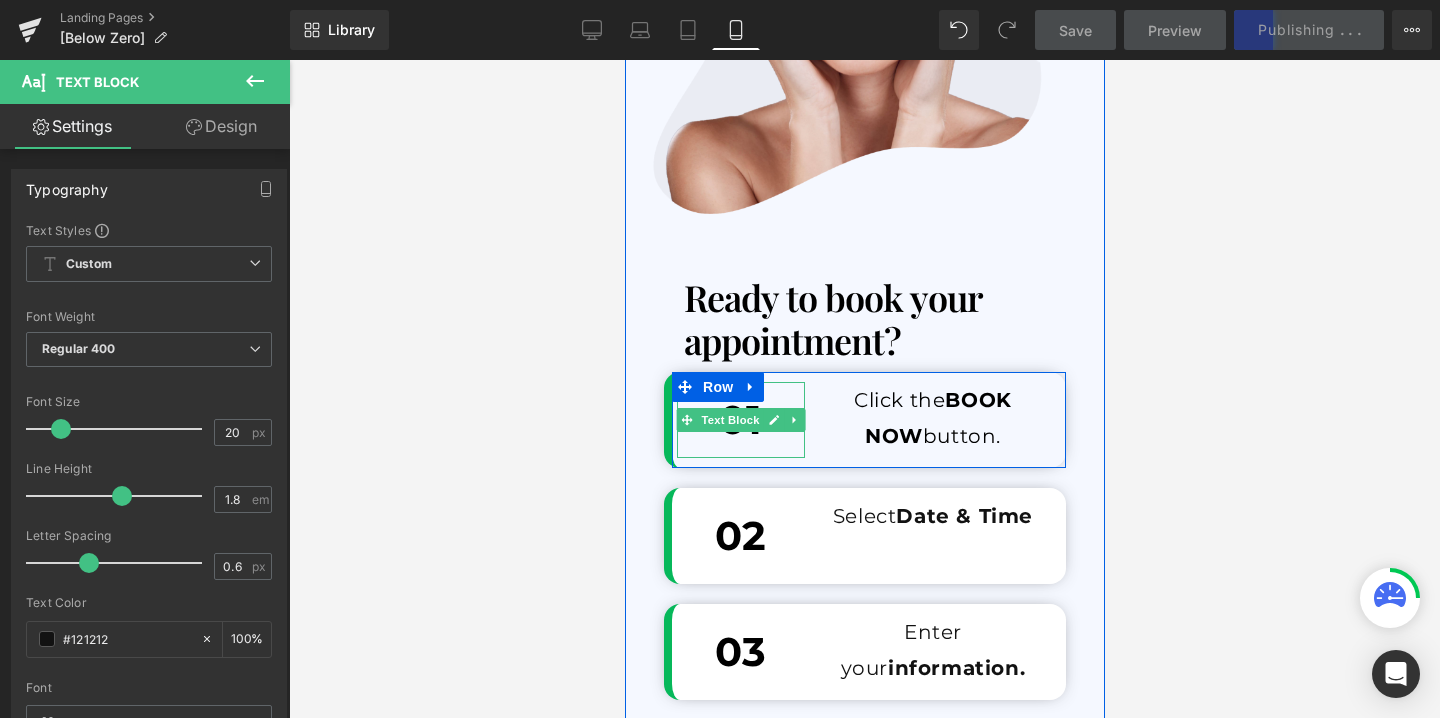 click at bounding box center [793, 420] 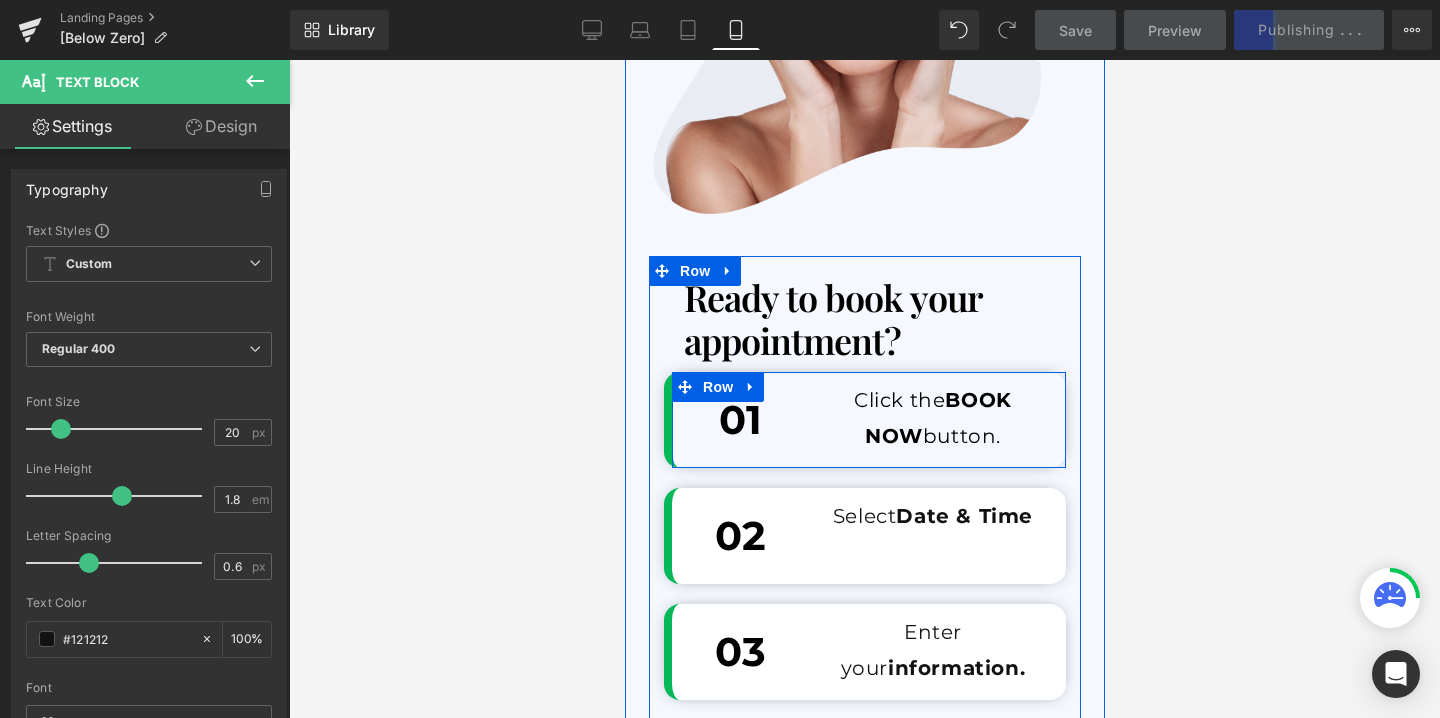 click on "01 Text Block         Click the  BOOK NOW  button. Text Block         Row" at bounding box center (864, 420) 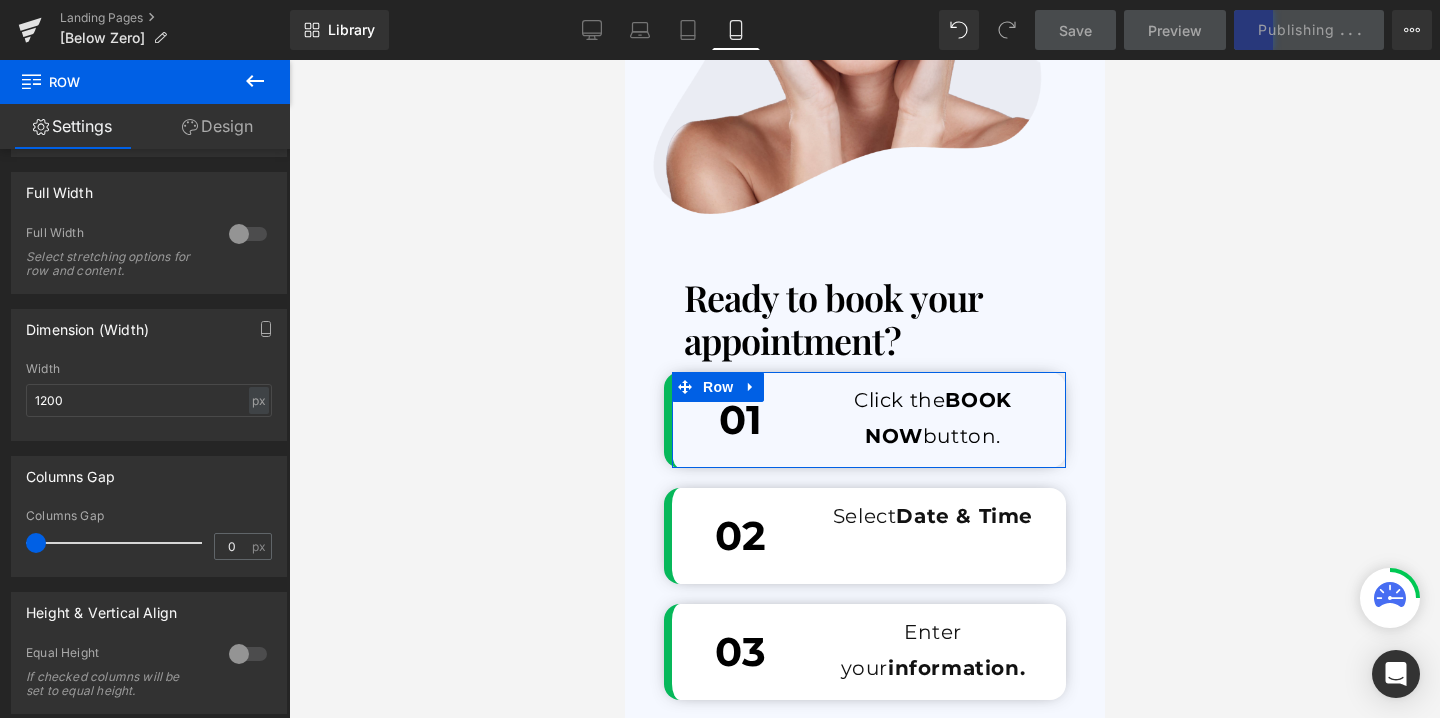 scroll, scrollTop: 518, scrollLeft: 0, axis: vertical 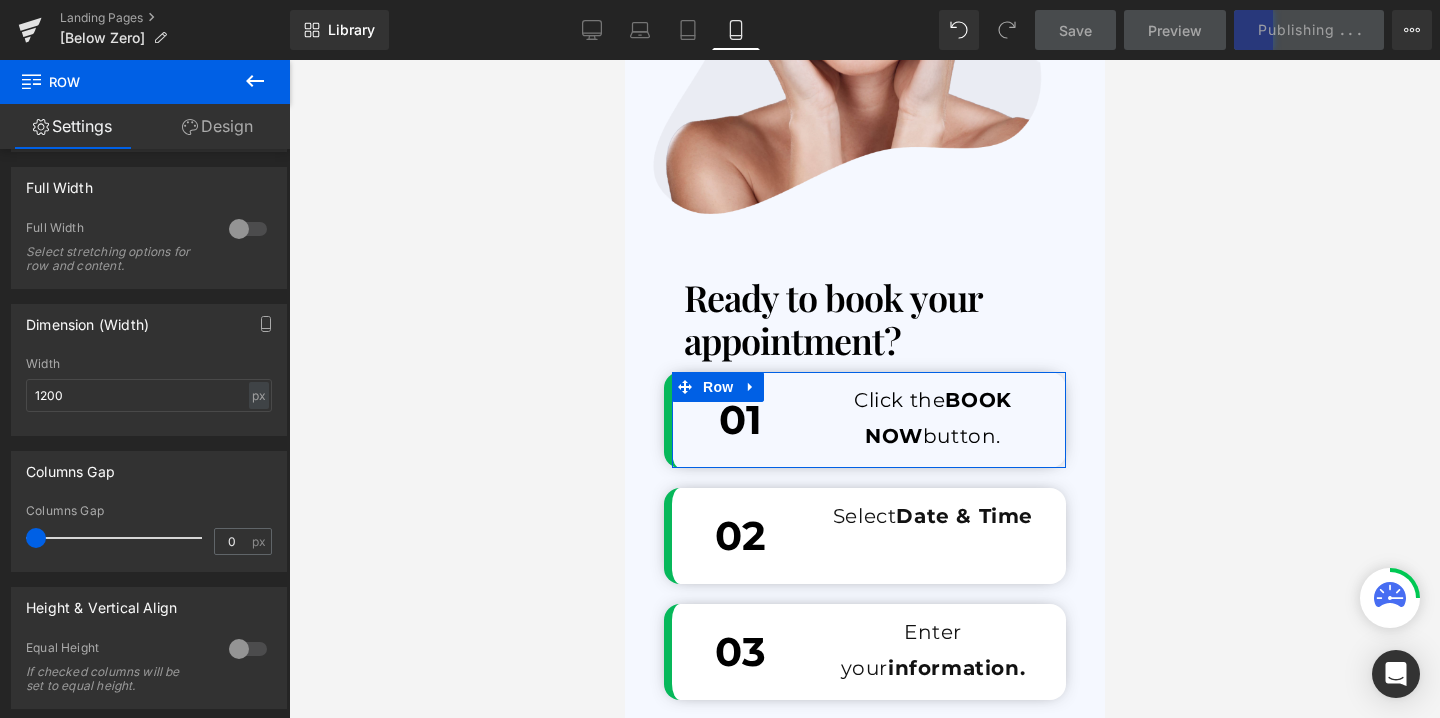 click on "Design" at bounding box center [217, 126] 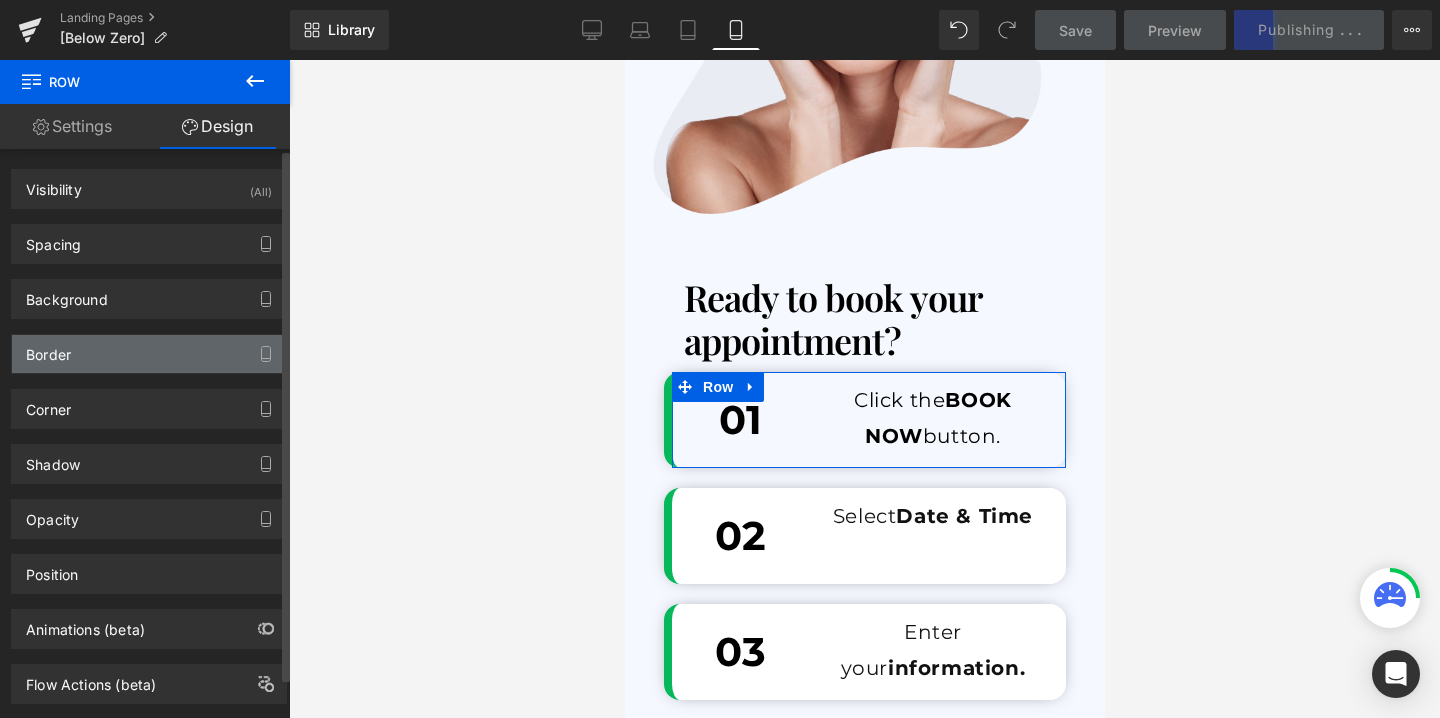 click on "Border" at bounding box center [149, 354] 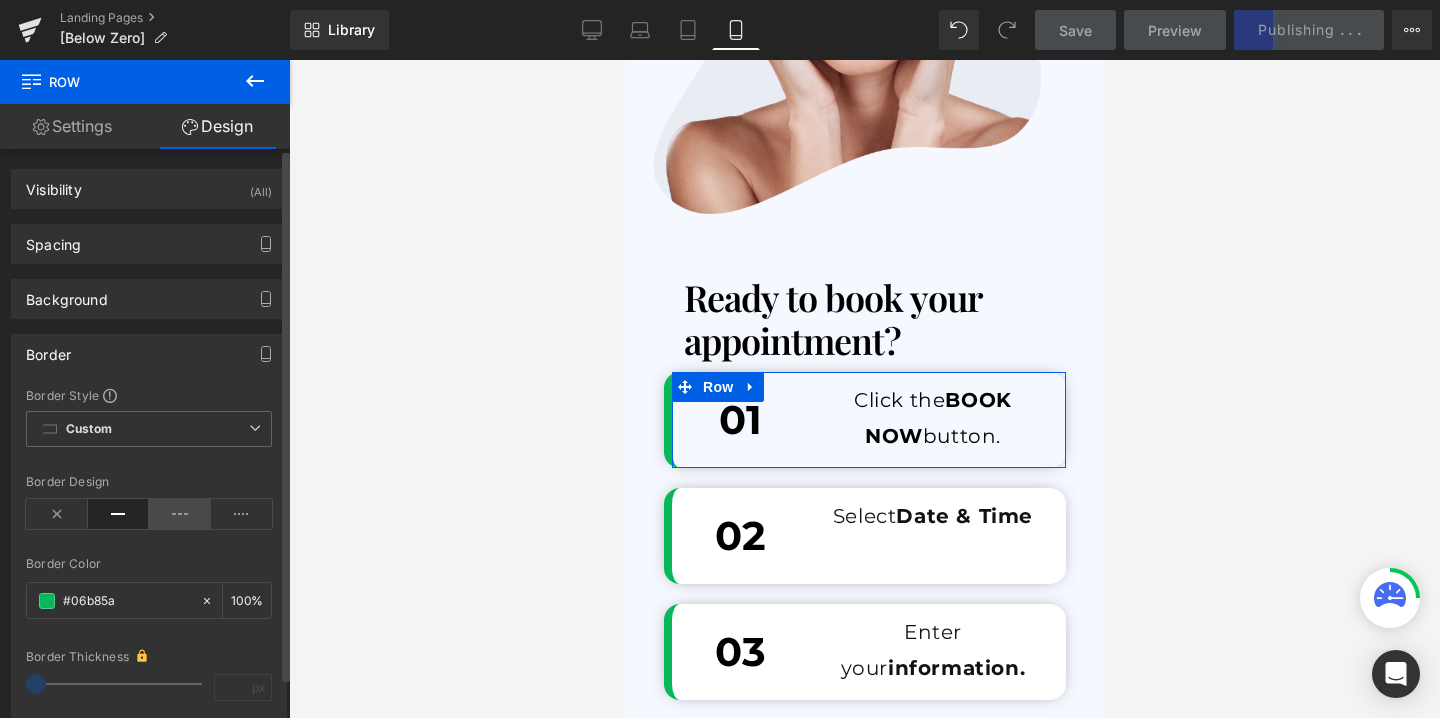 click at bounding box center (180, 514) 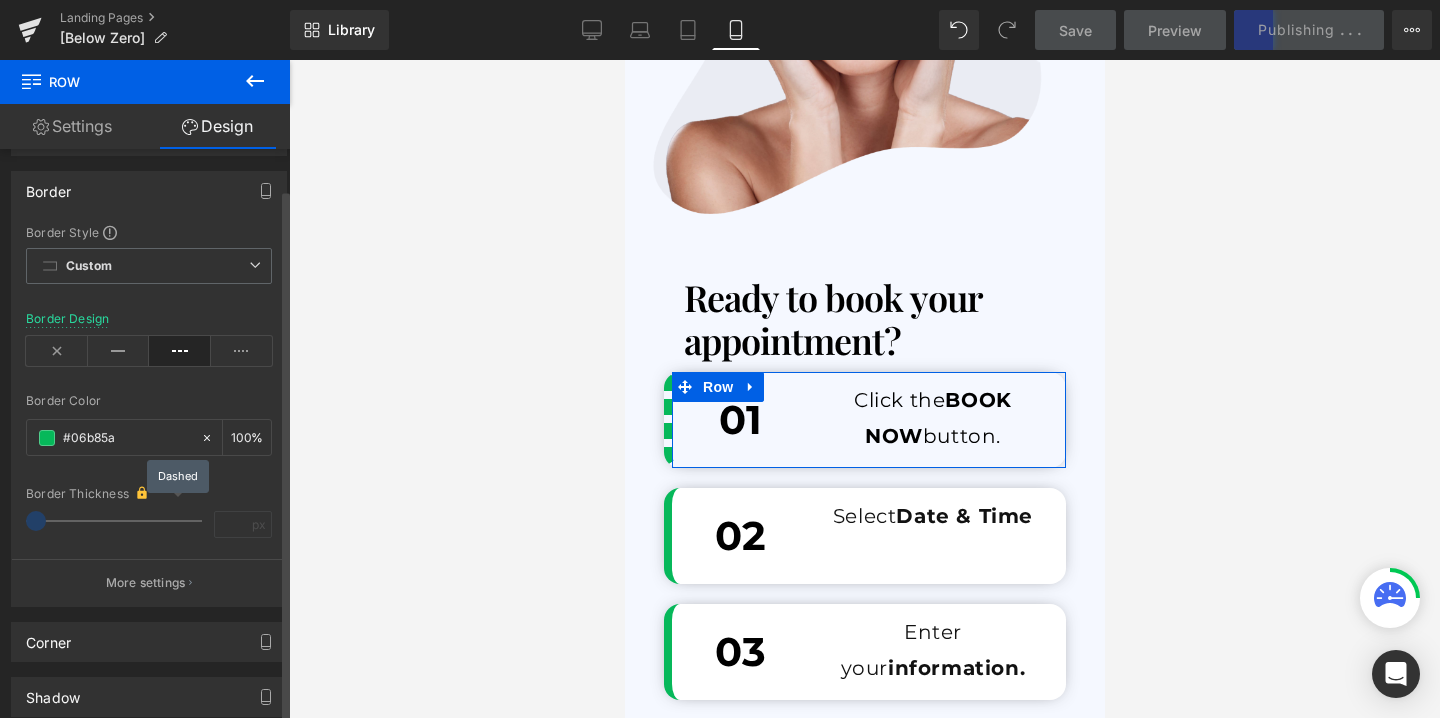scroll, scrollTop: 179, scrollLeft: 0, axis: vertical 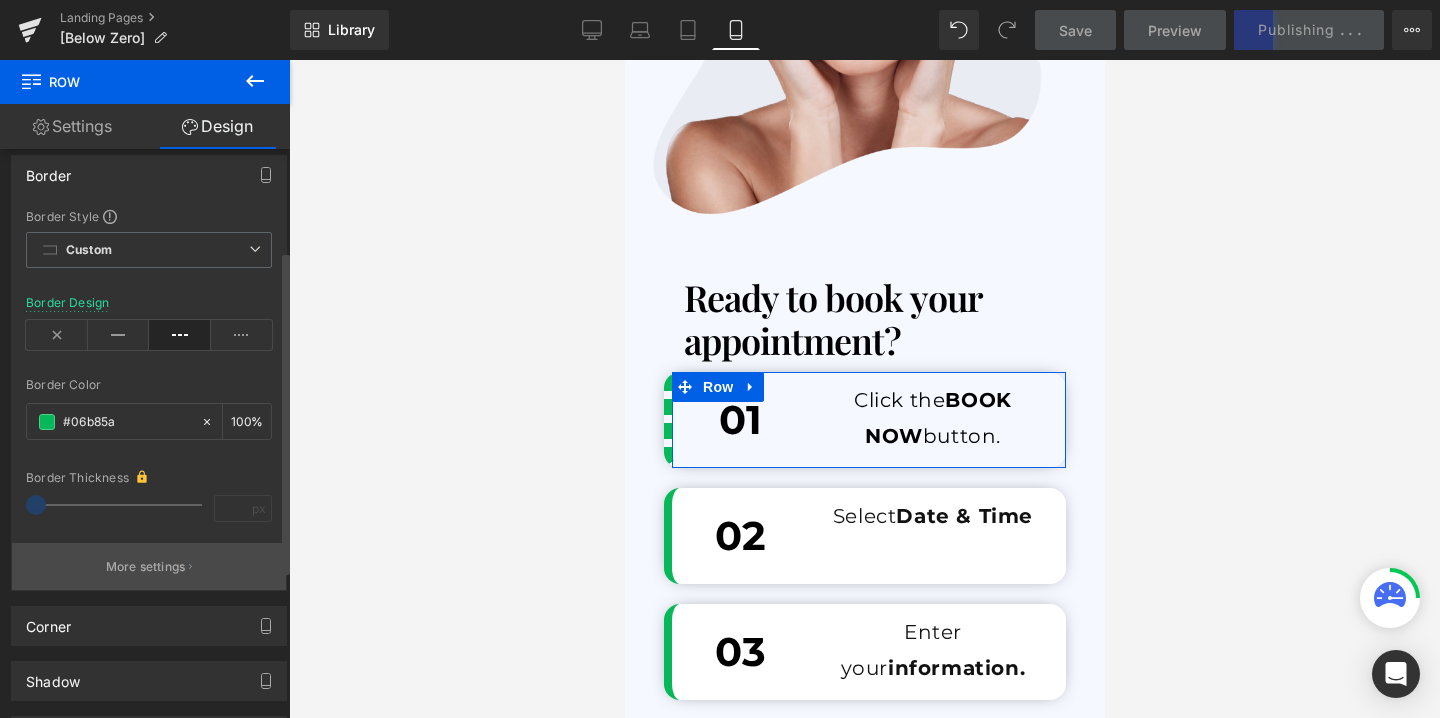 click on "More settings" at bounding box center (146, 567) 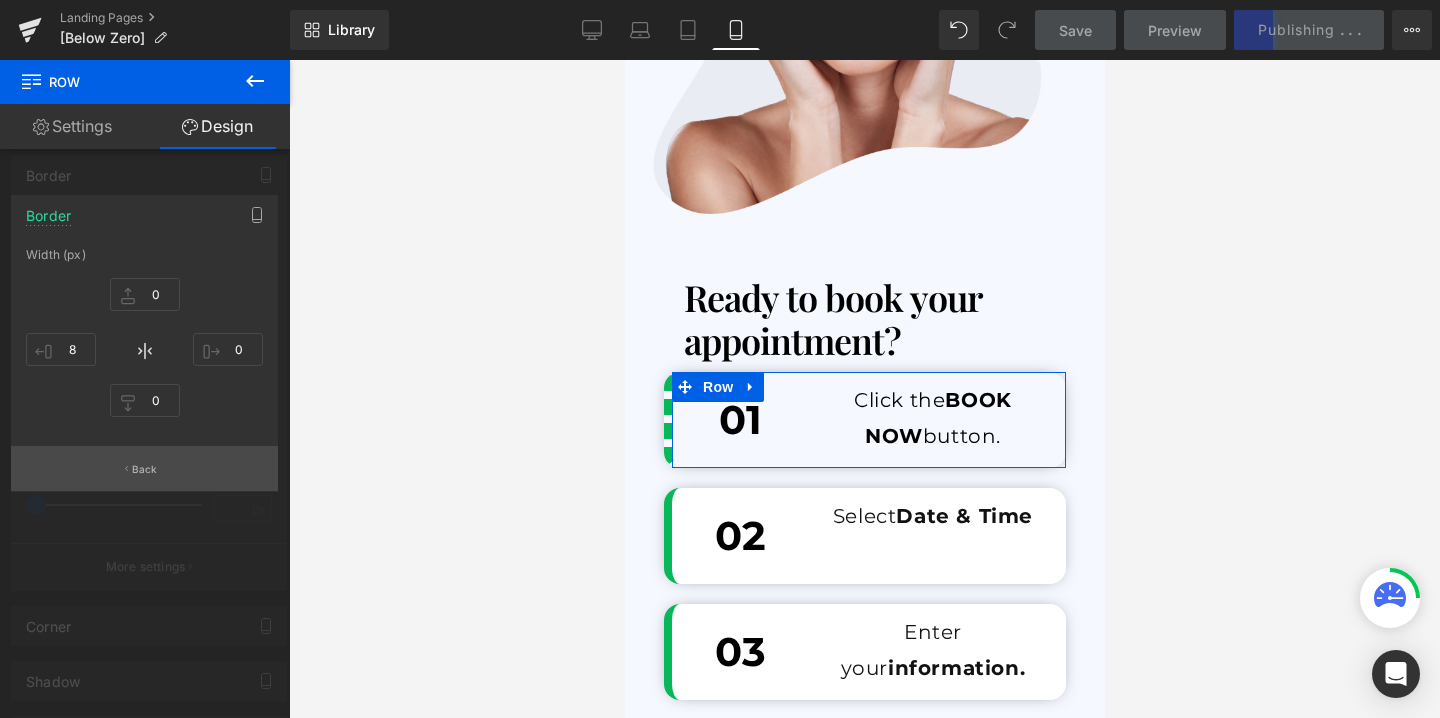 click on "Back" at bounding box center (145, 469) 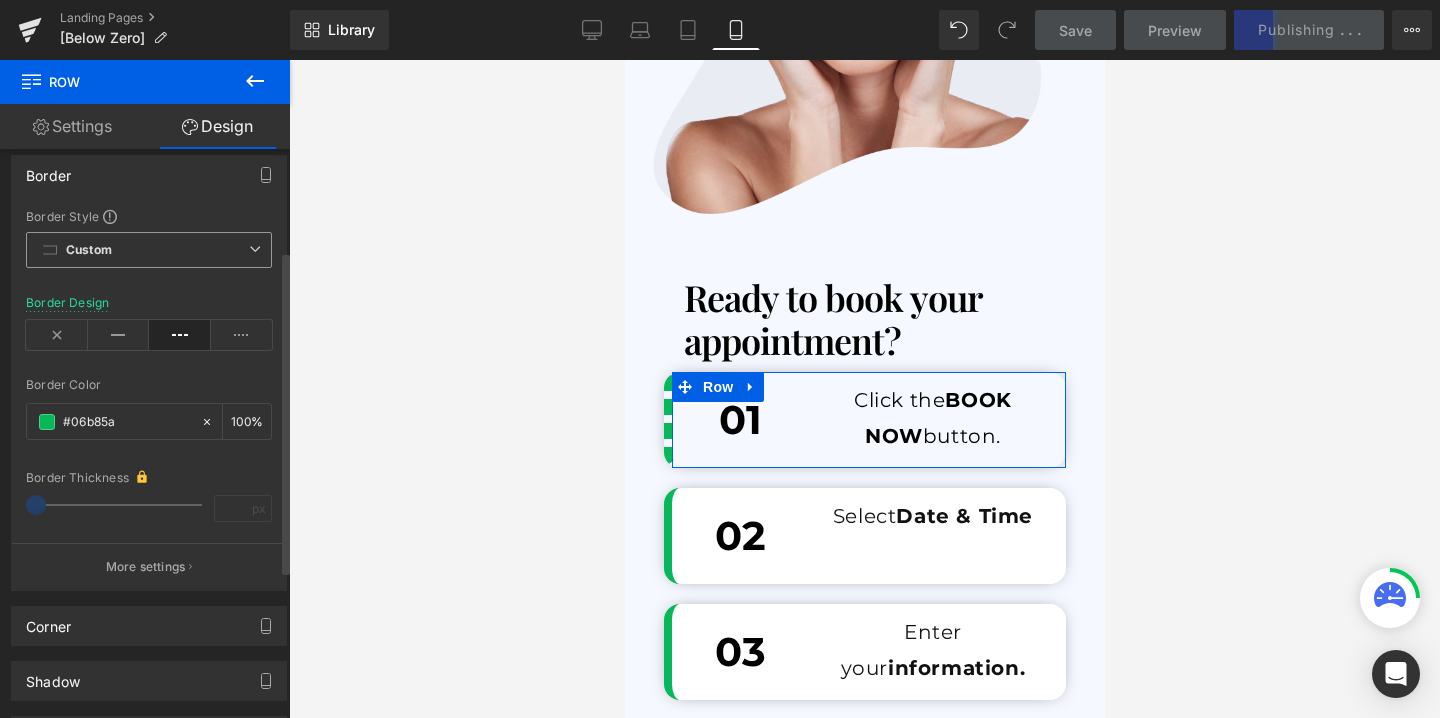 click on "Custom
Setup Global Style" at bounding box center [149, 250] 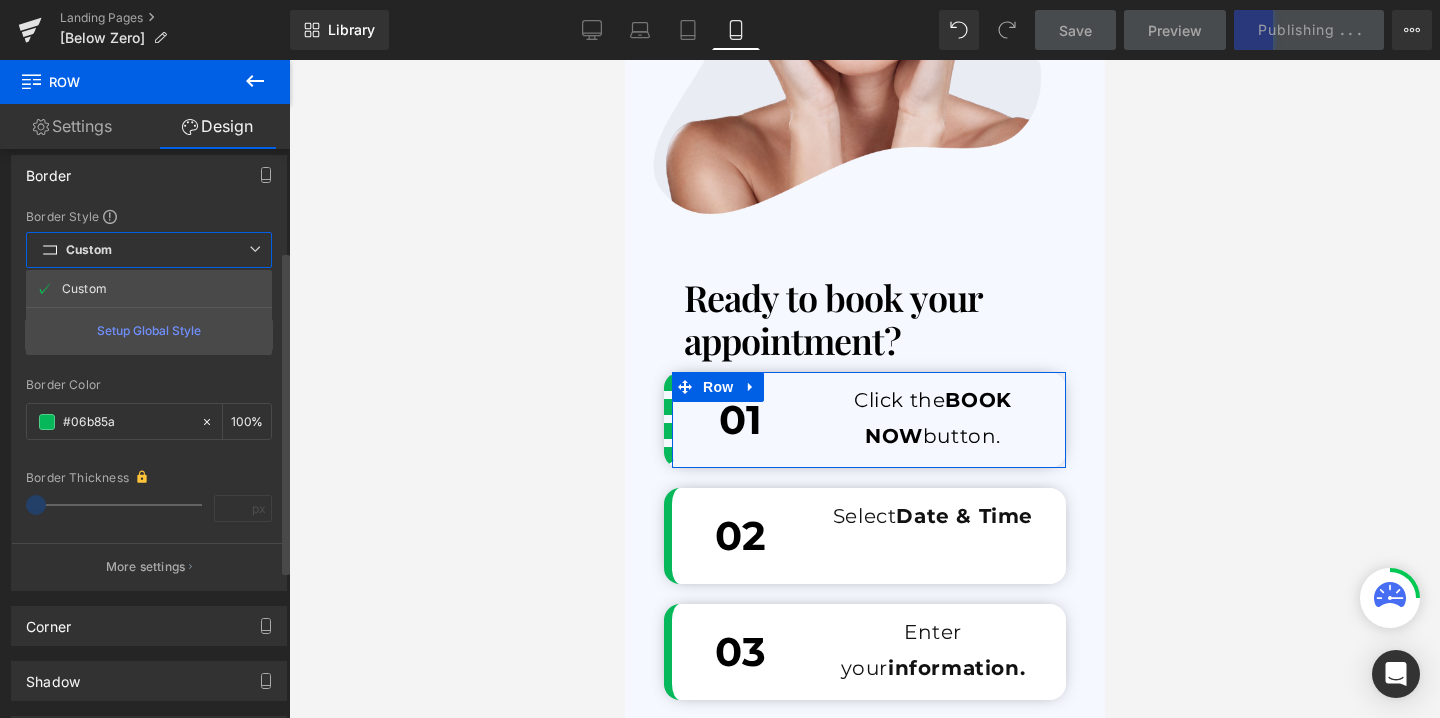 click on "Custom
Setup Global Style" at bounding box center [149, 250] 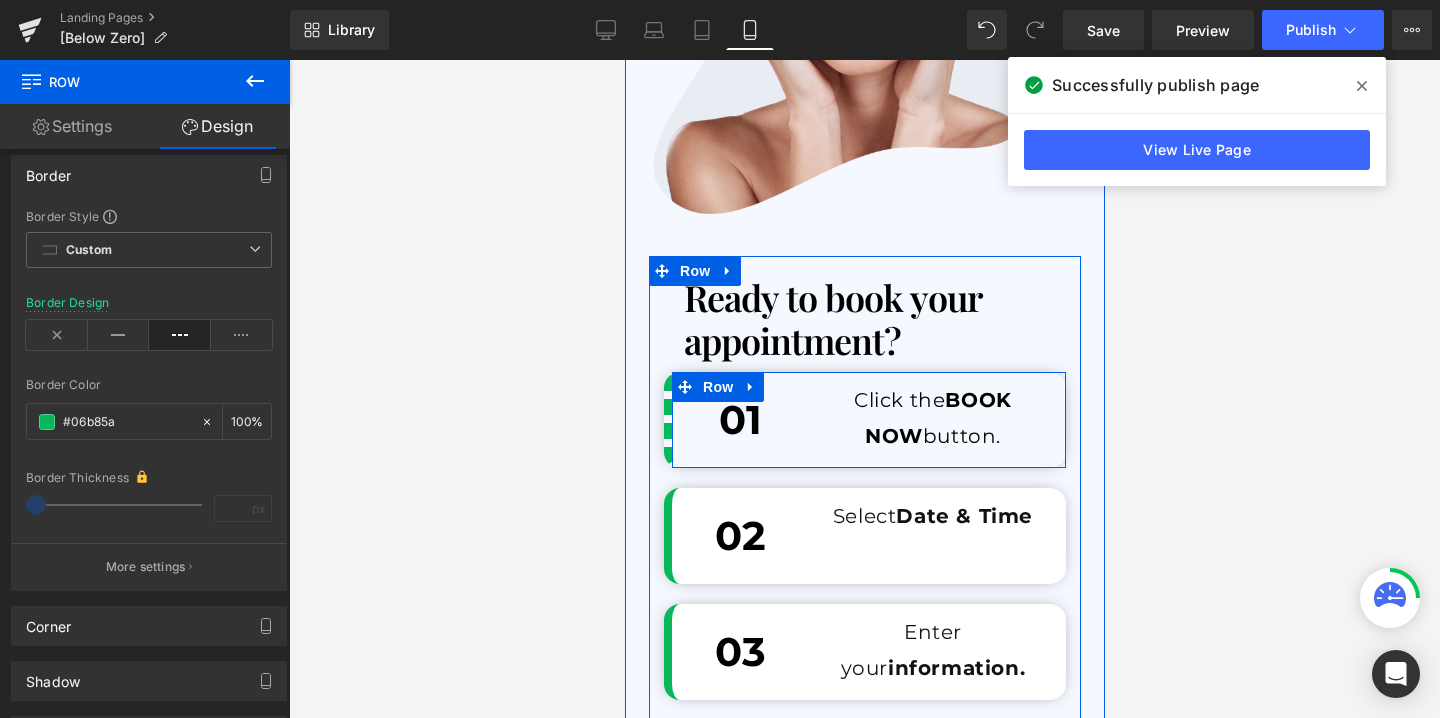 click at bounding box center (750, 387) 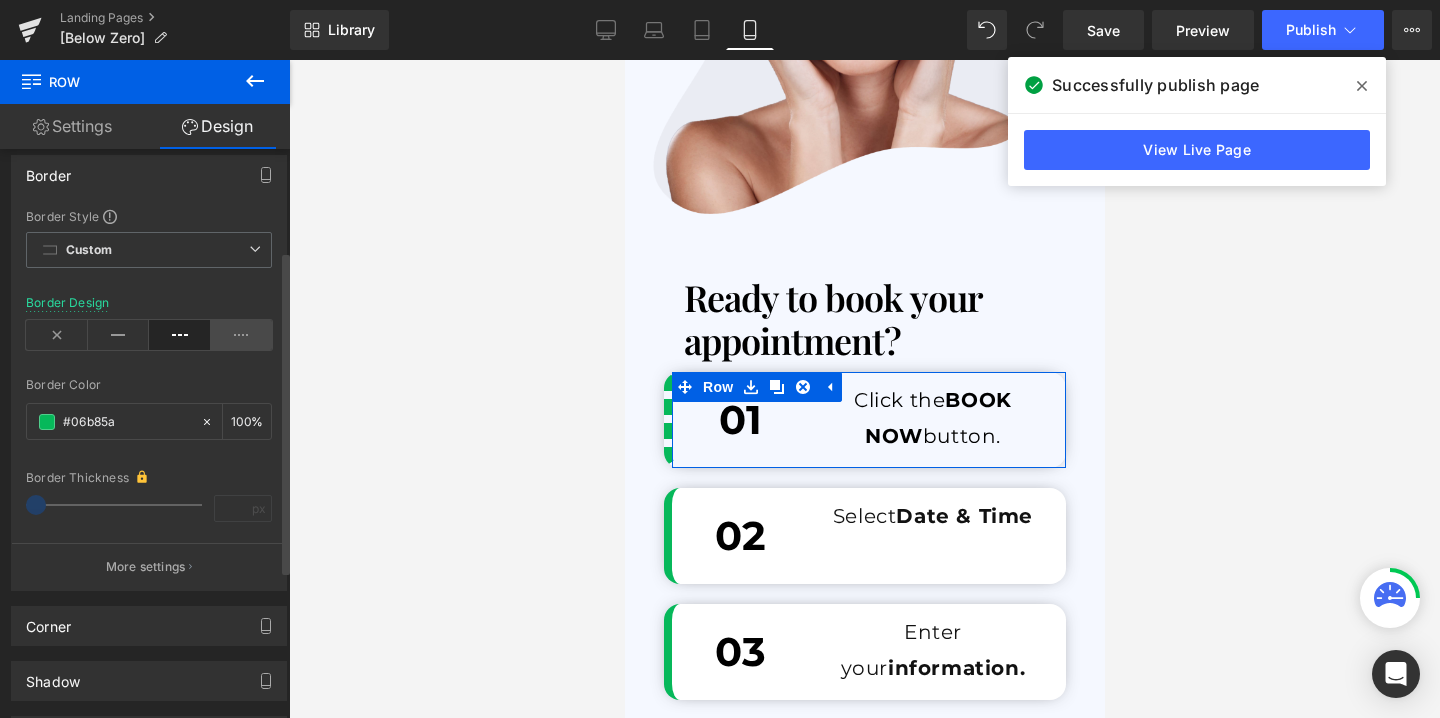 click at bounding box center [242, 335] 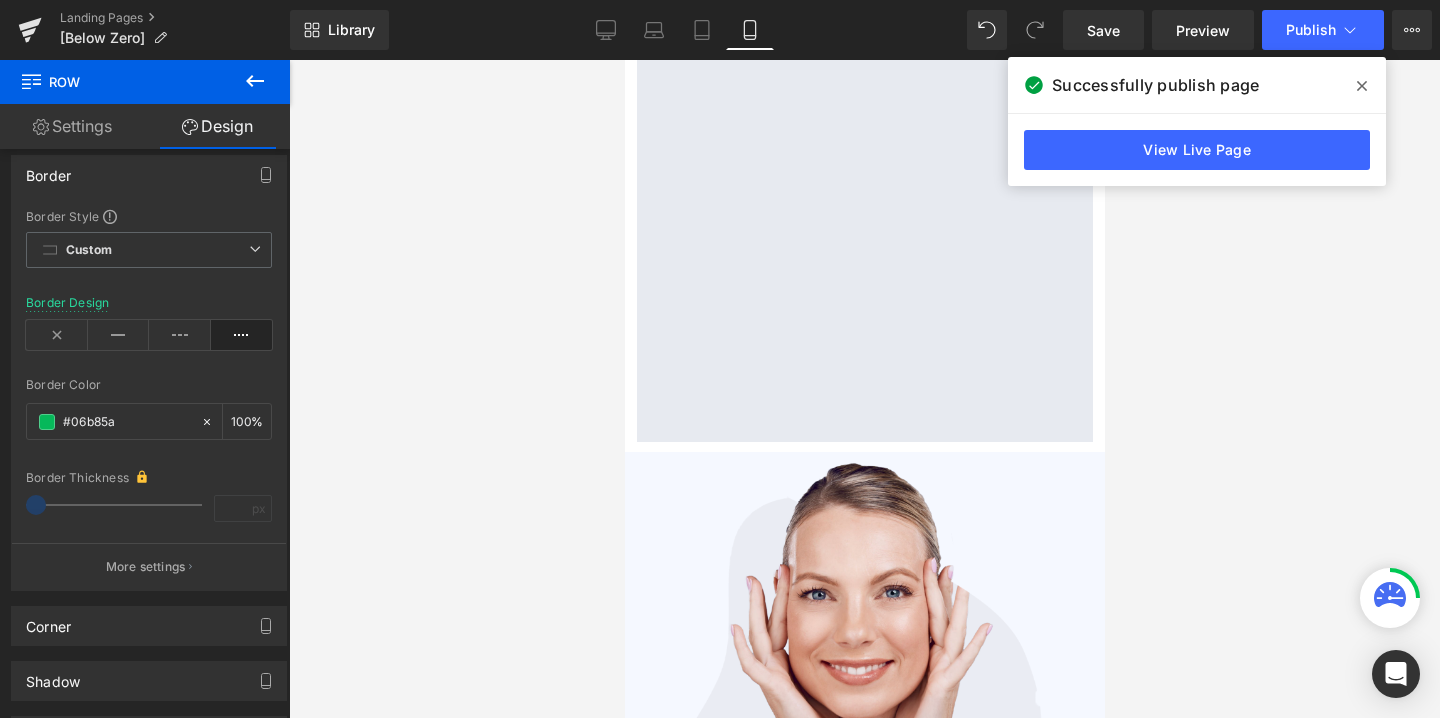 scroll, scrollTop: 5873, scrollLeft: 0, axis: vertical 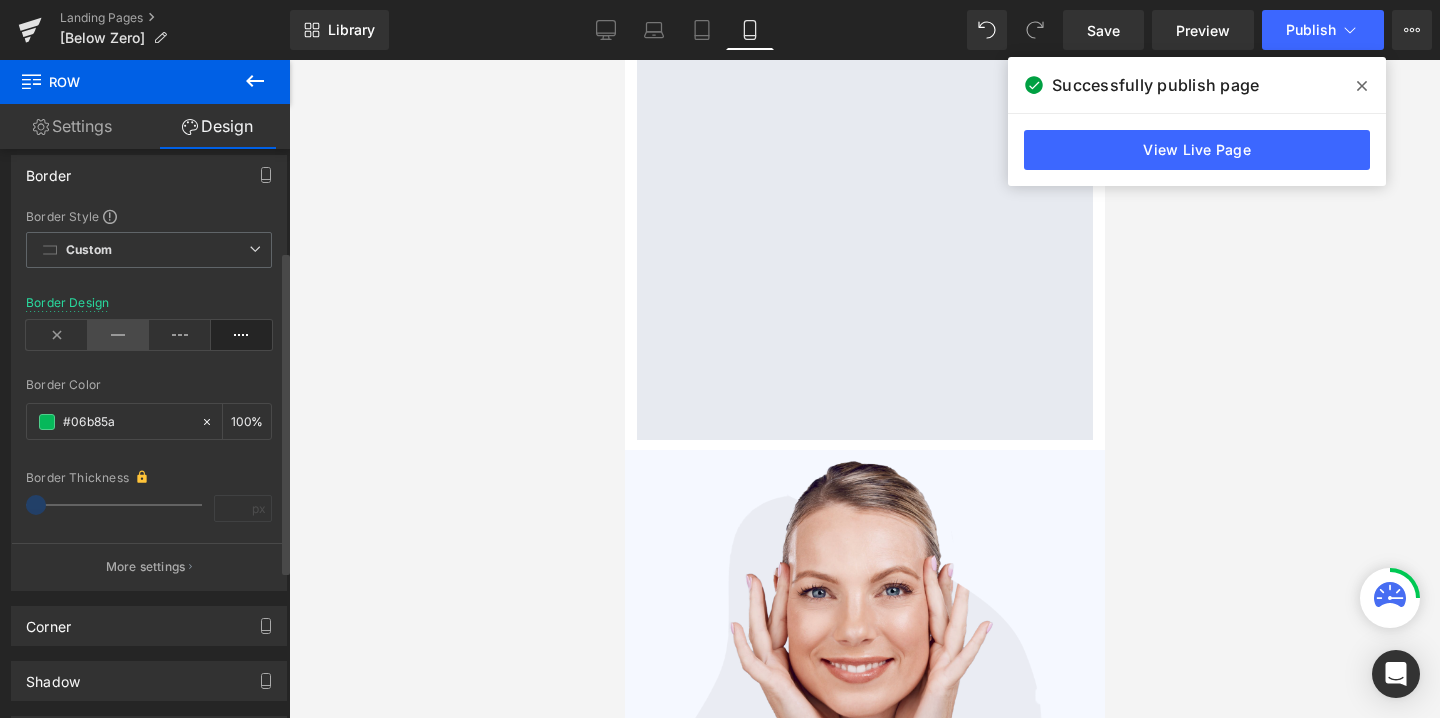 click at bounding box center (119, 335) 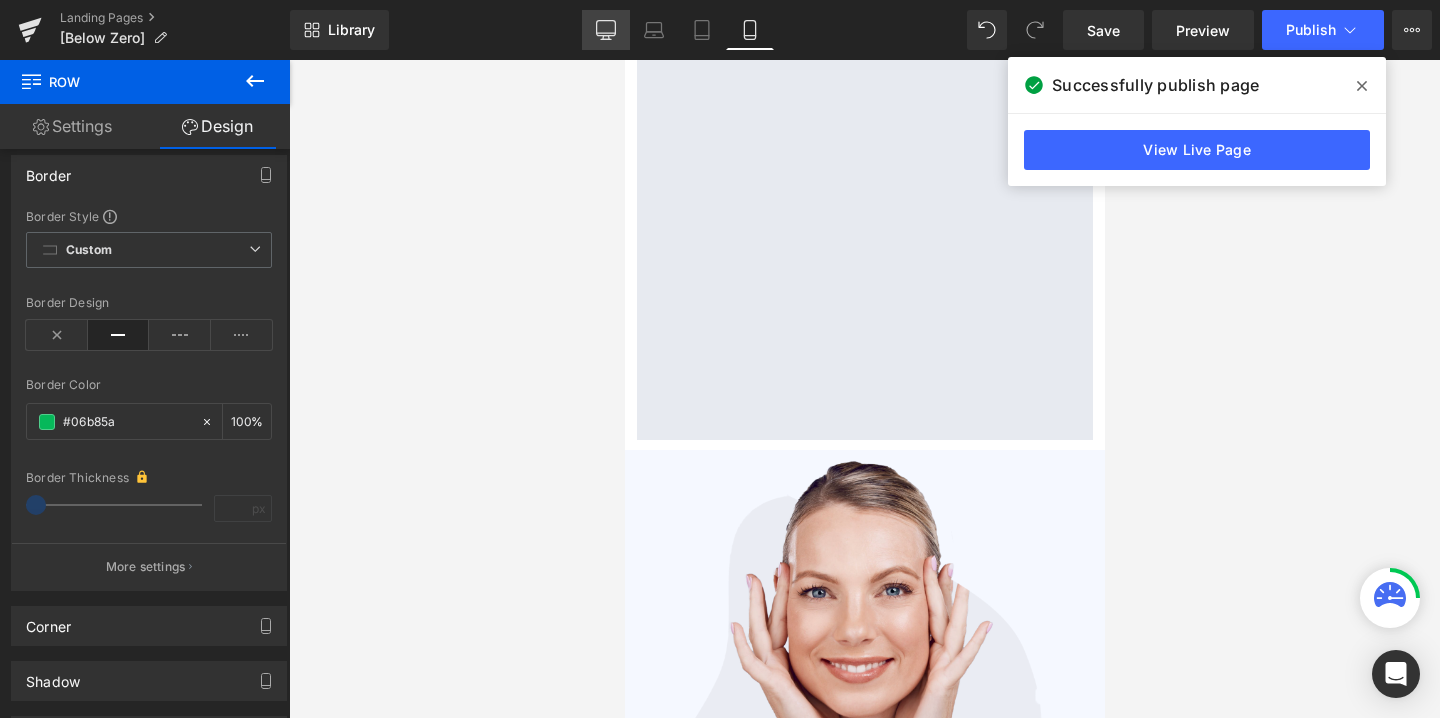 click 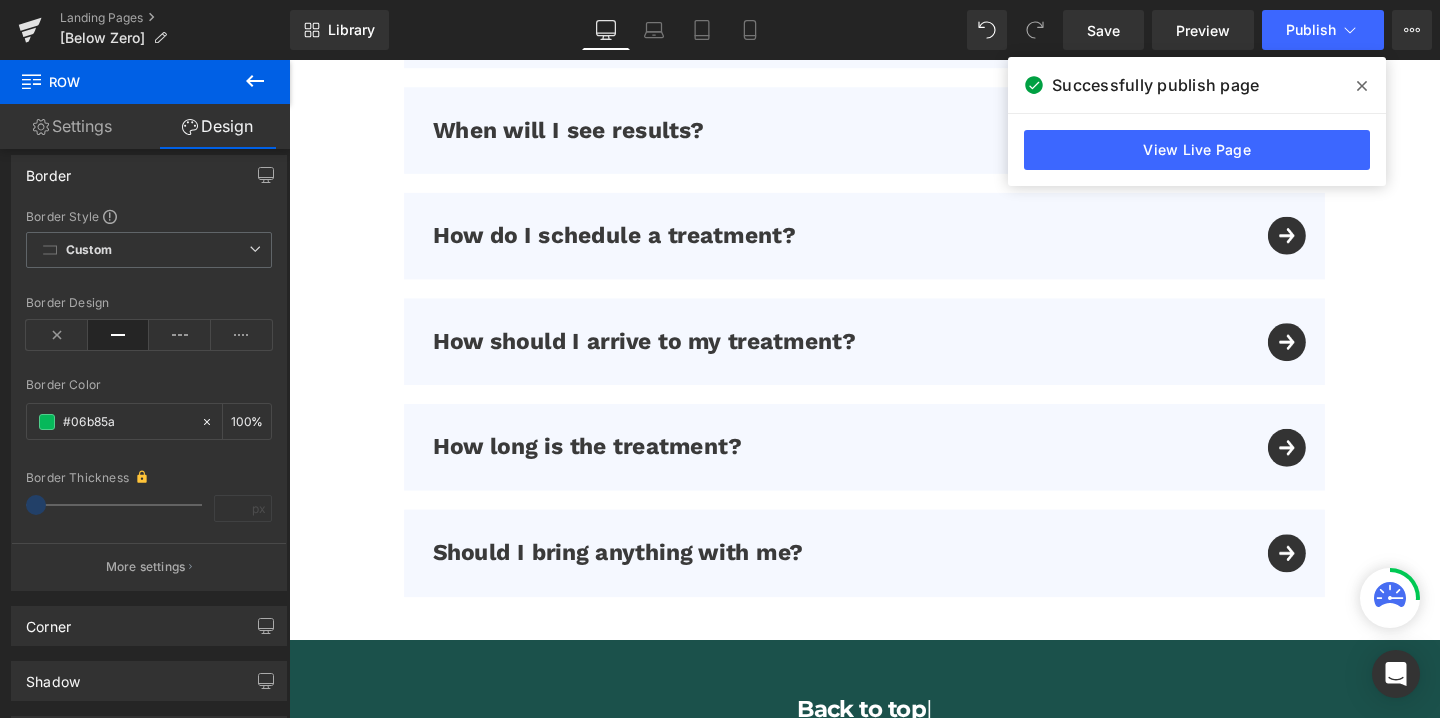 type on "100" 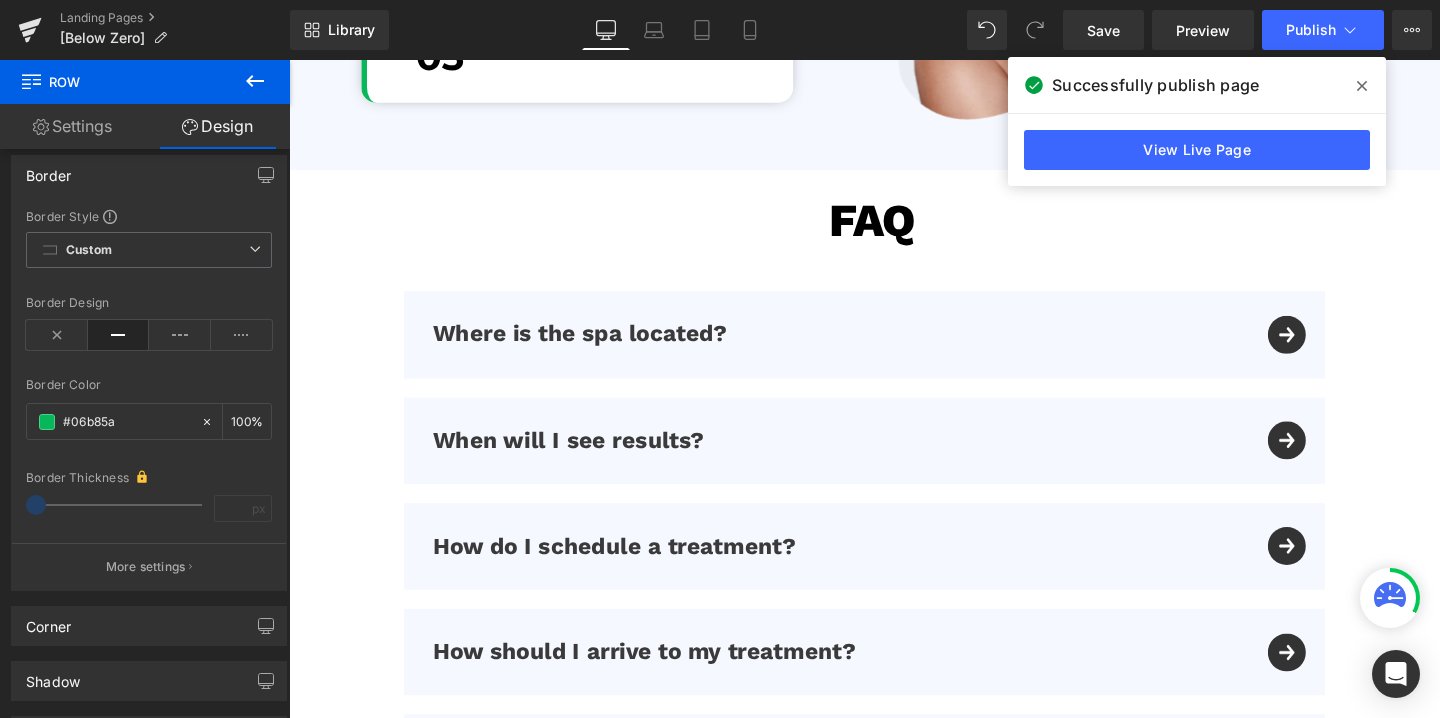 scroll, scrollTop: 5291, scrollLeft: 0, axis: vertical 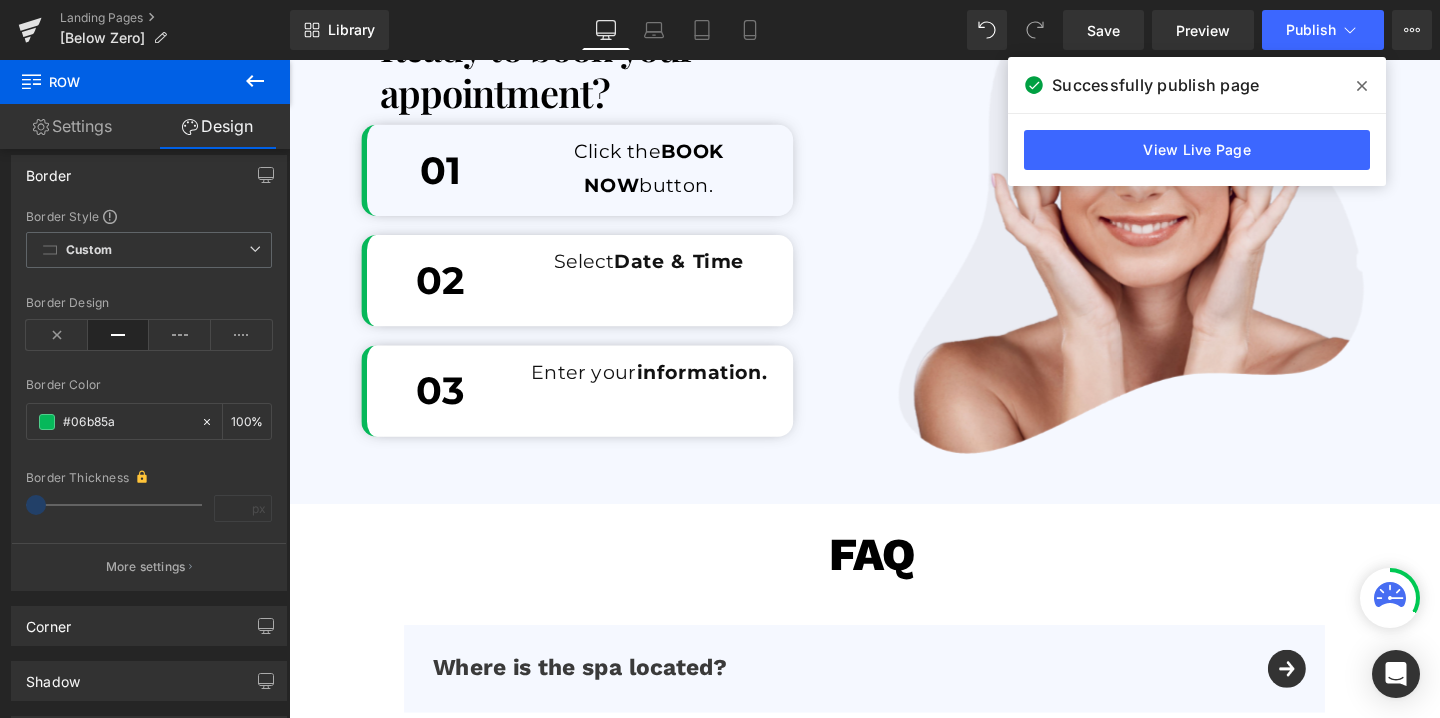click on "Text Block" at bounding box center [639, 174] 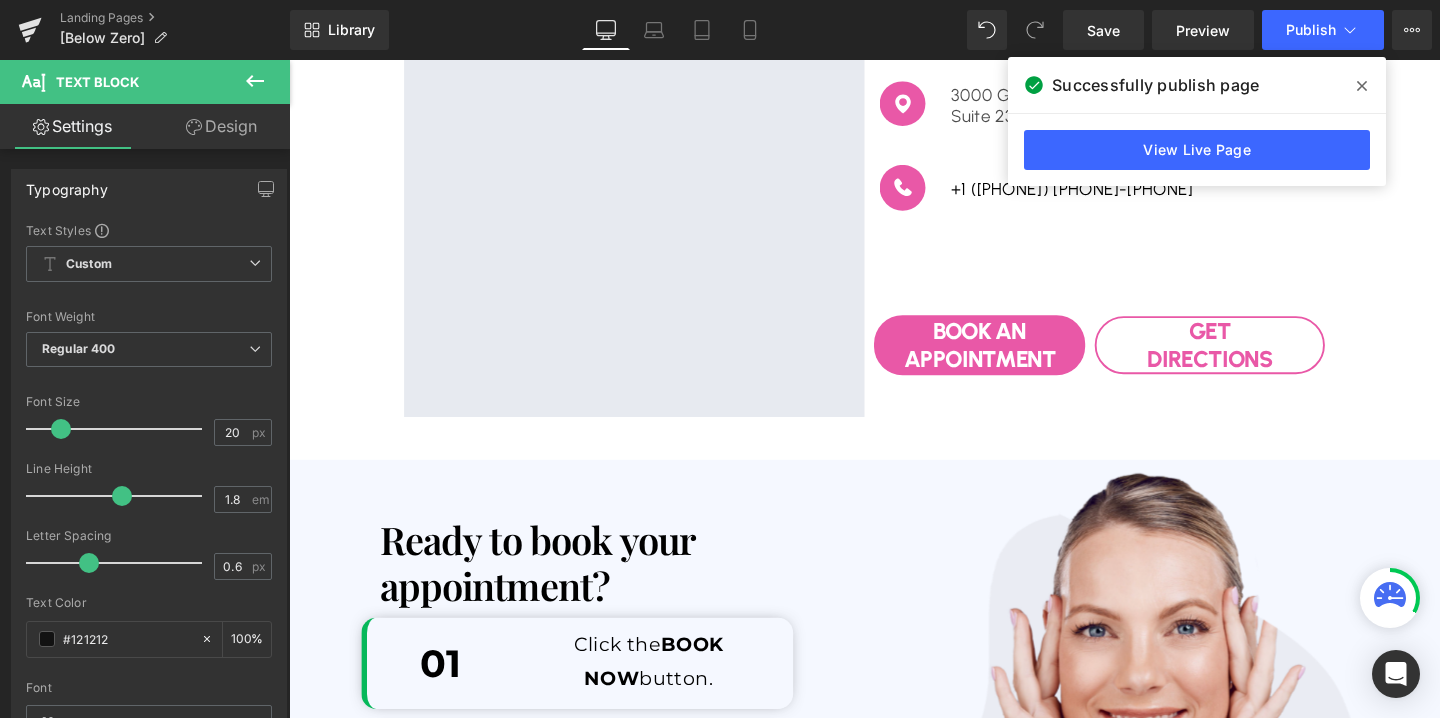 scroll, scrollTop: 4772, scrollLeft: 0, axis: vertical 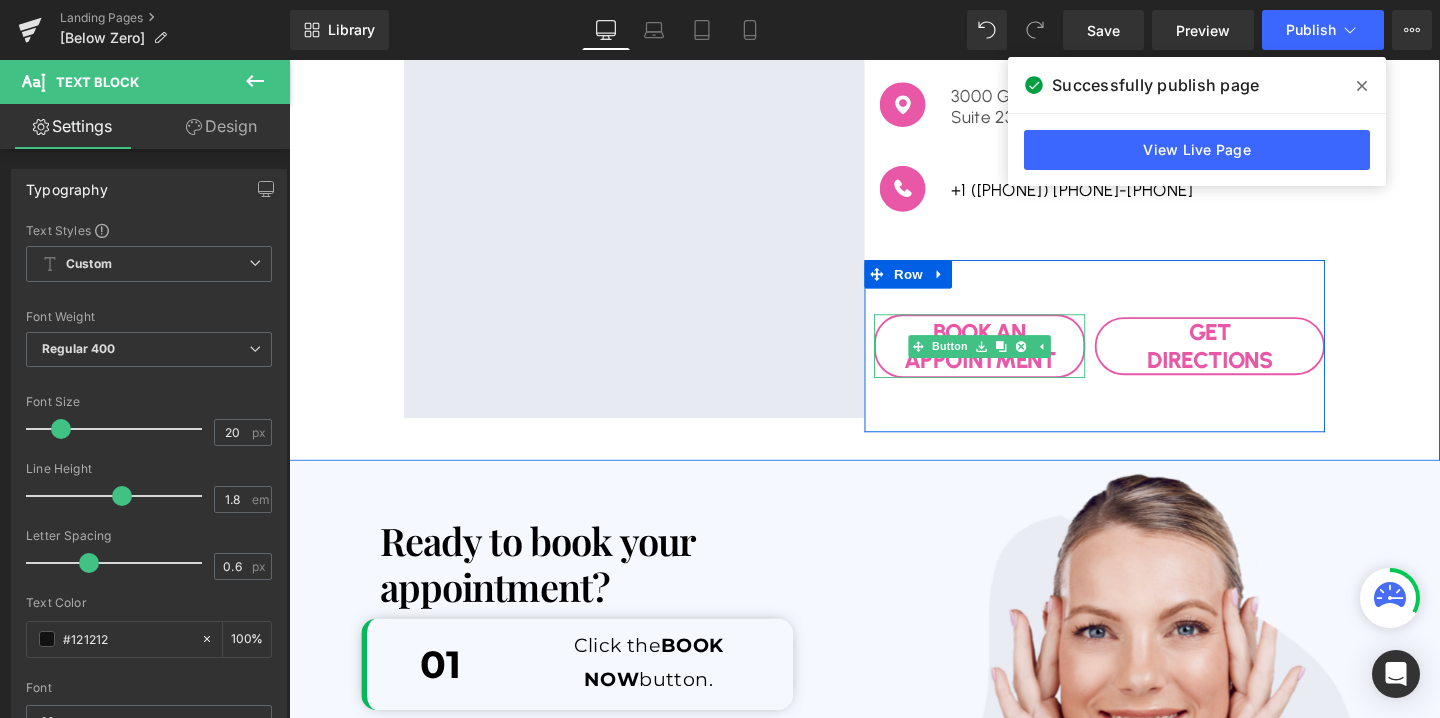 click on "Book An APPOINTMENT" at bounding box center [1015, 361] 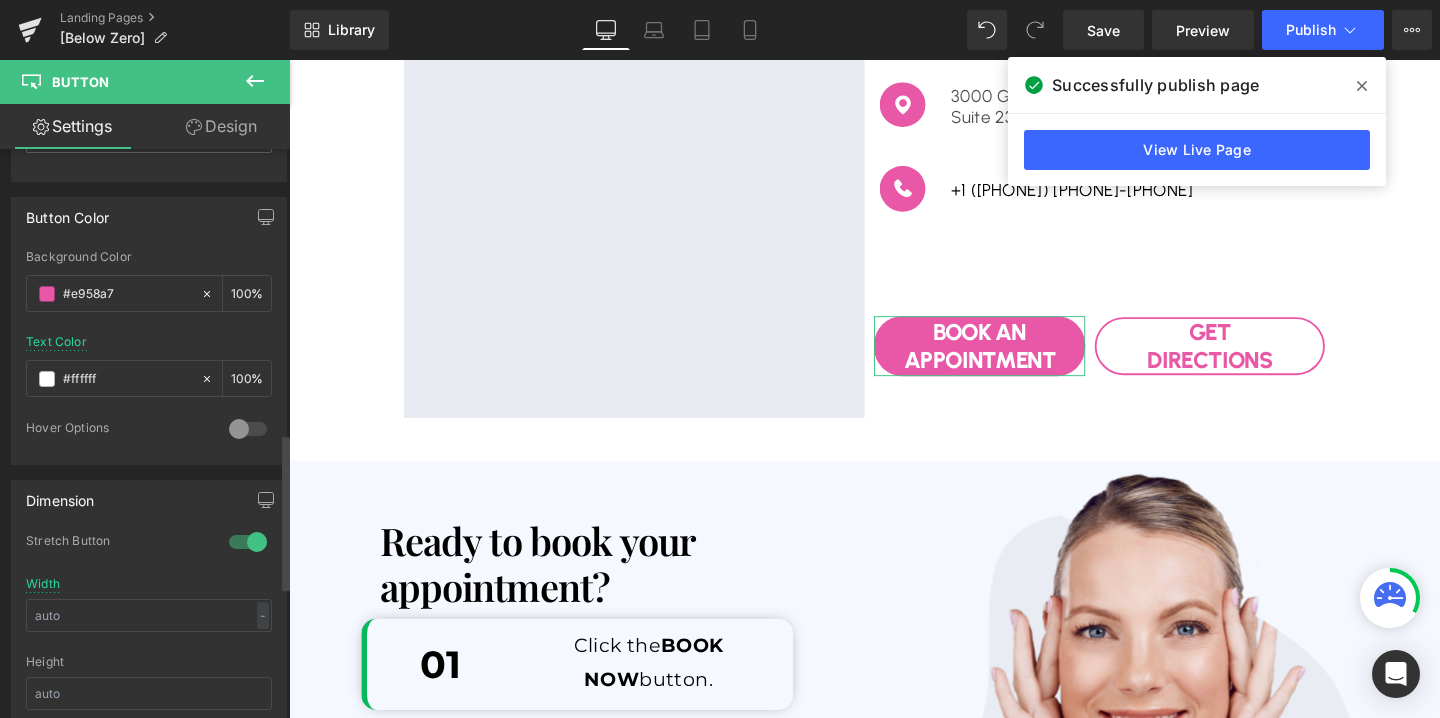scroll, scrollTop: 819, scrollLeft: 0, axis: vertical 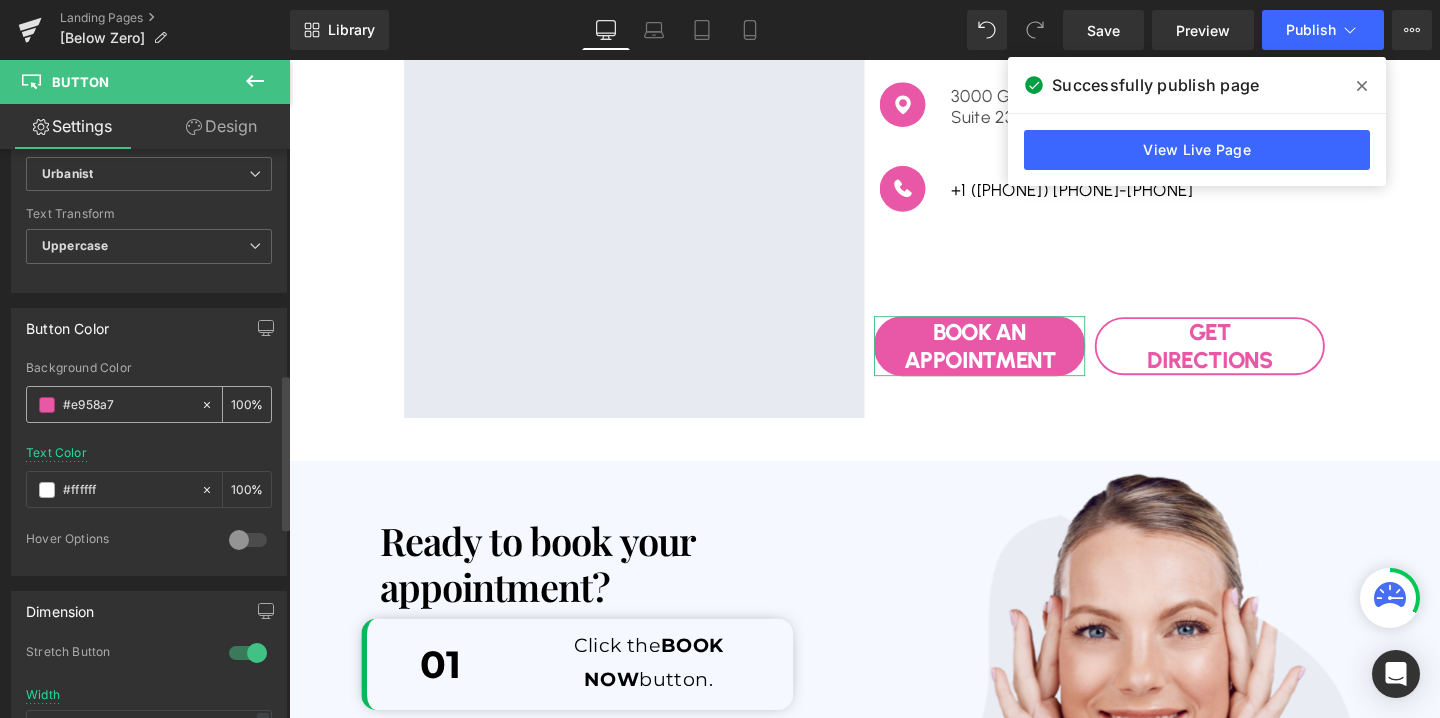click on "#e958a7" at bounding box center [127, 405] 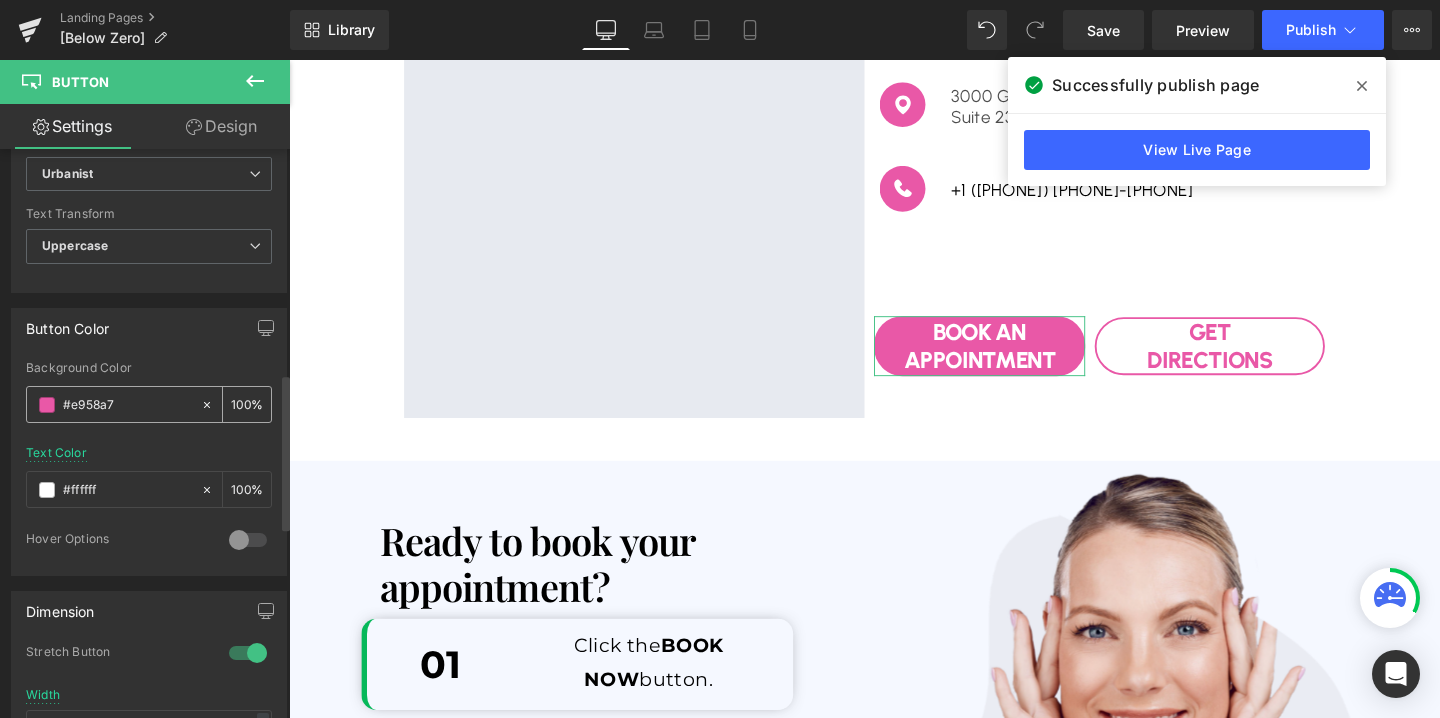 click on "#e958a7" at bounding box center (127, 405) 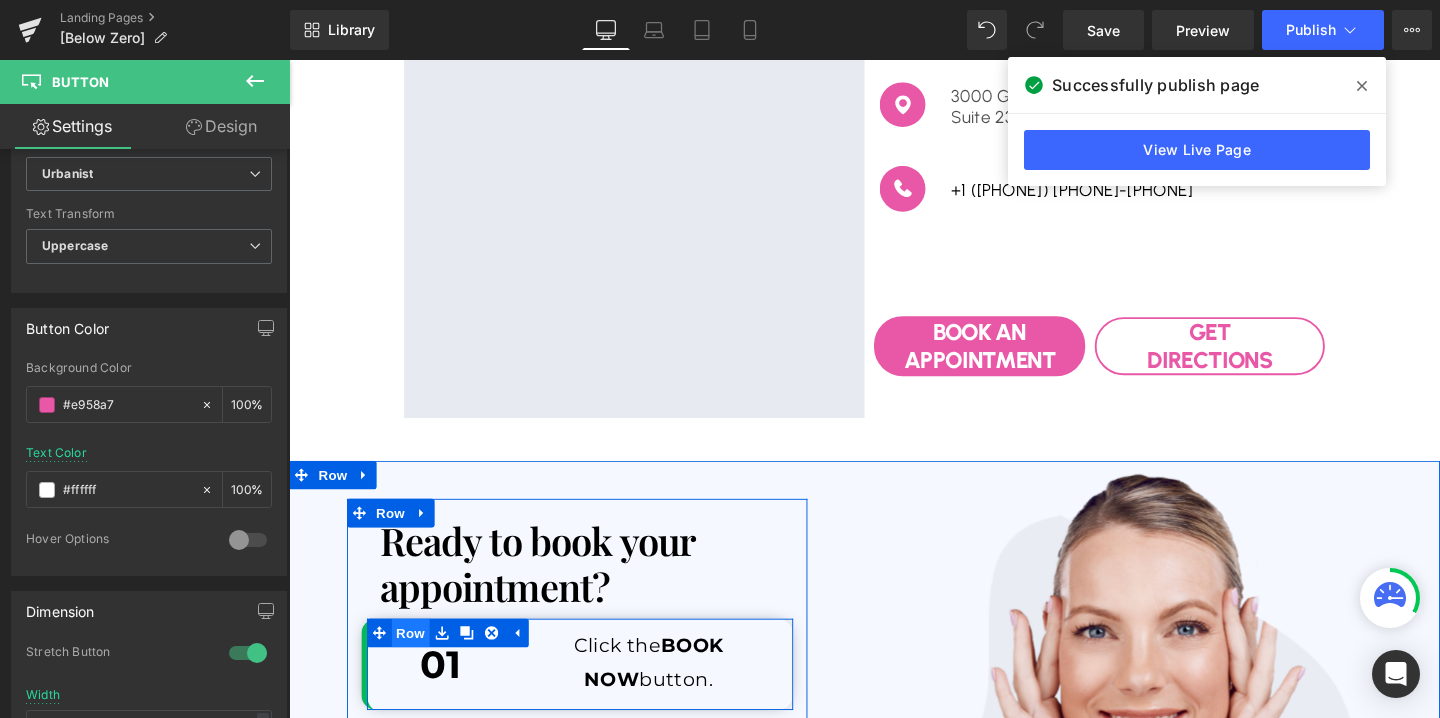 click on "Row" at bounding box center (417, 662) 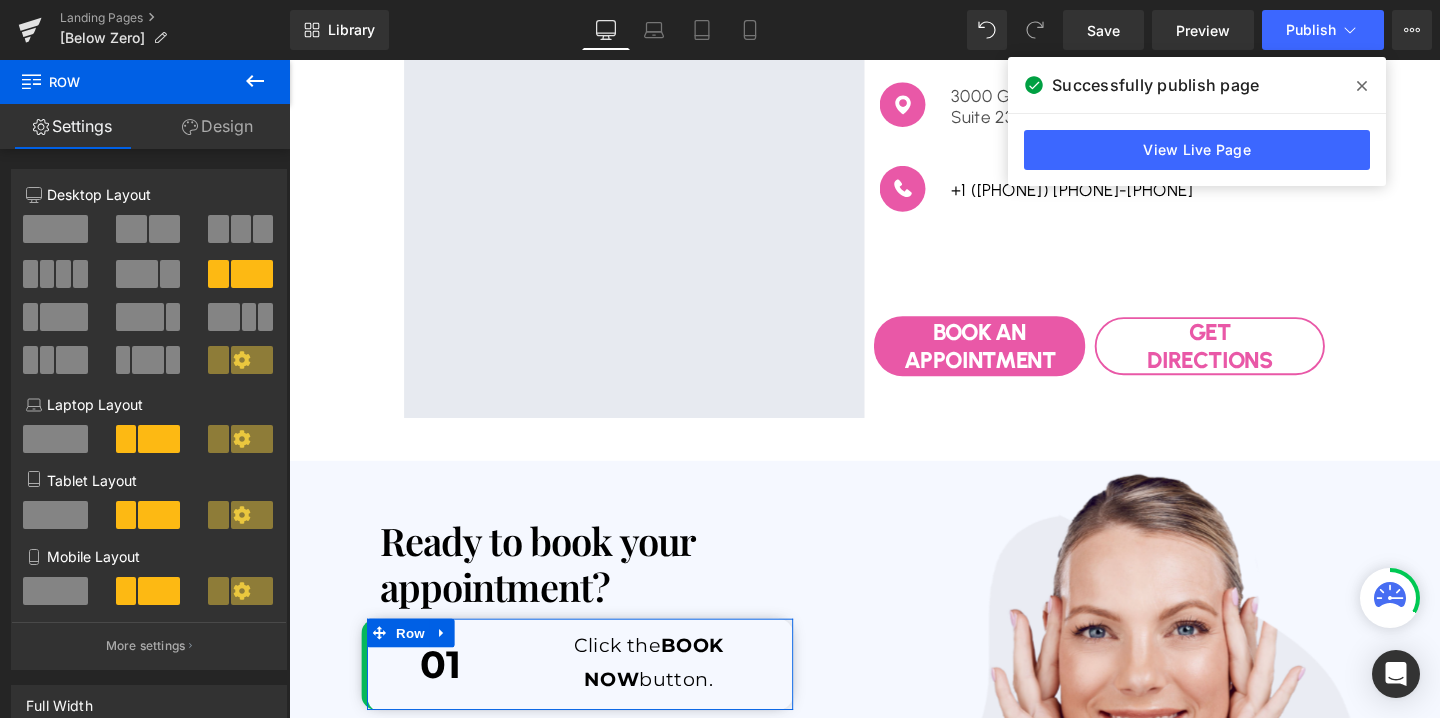 click on "Design" at bounding box center [217, 126] 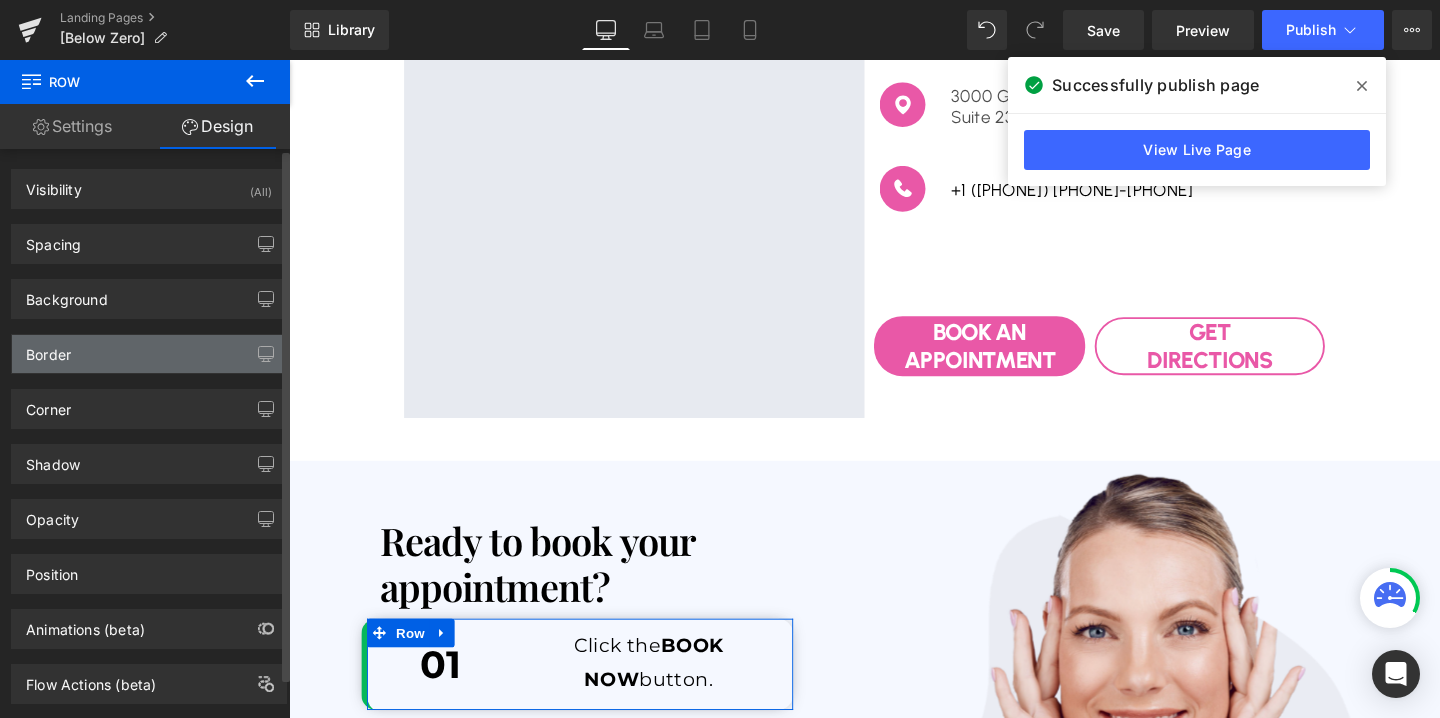 click on "Border" at bounding box center (149, 354) 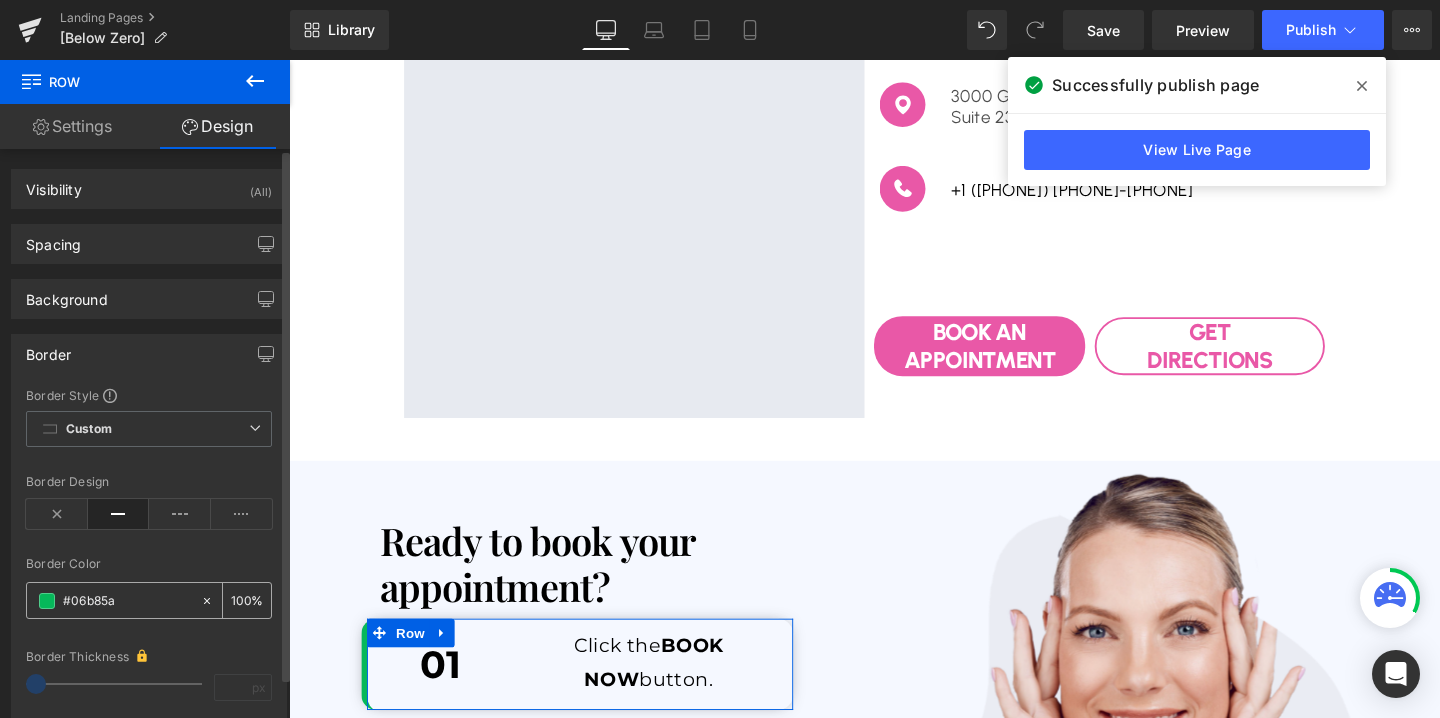 click on "#06b85a" at bounding box center (127, 601) 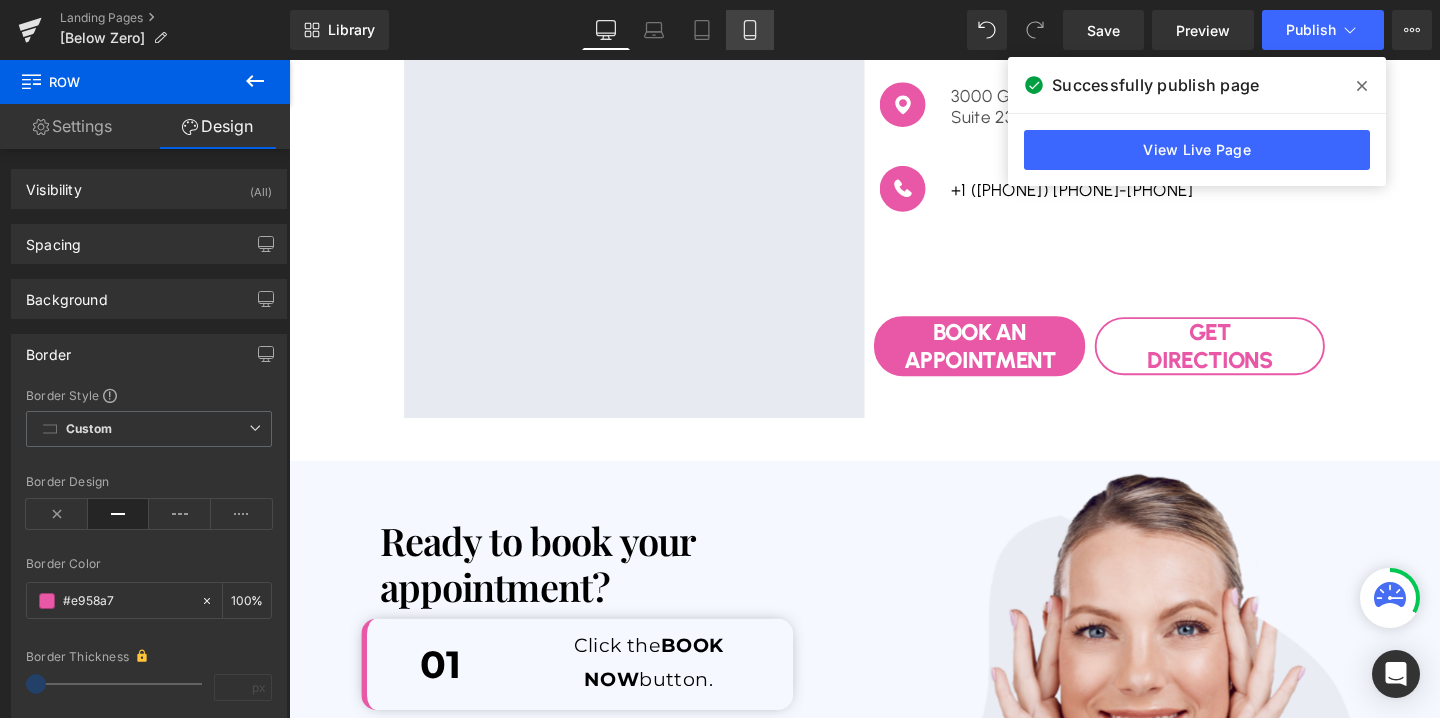 type on "#e958a7" 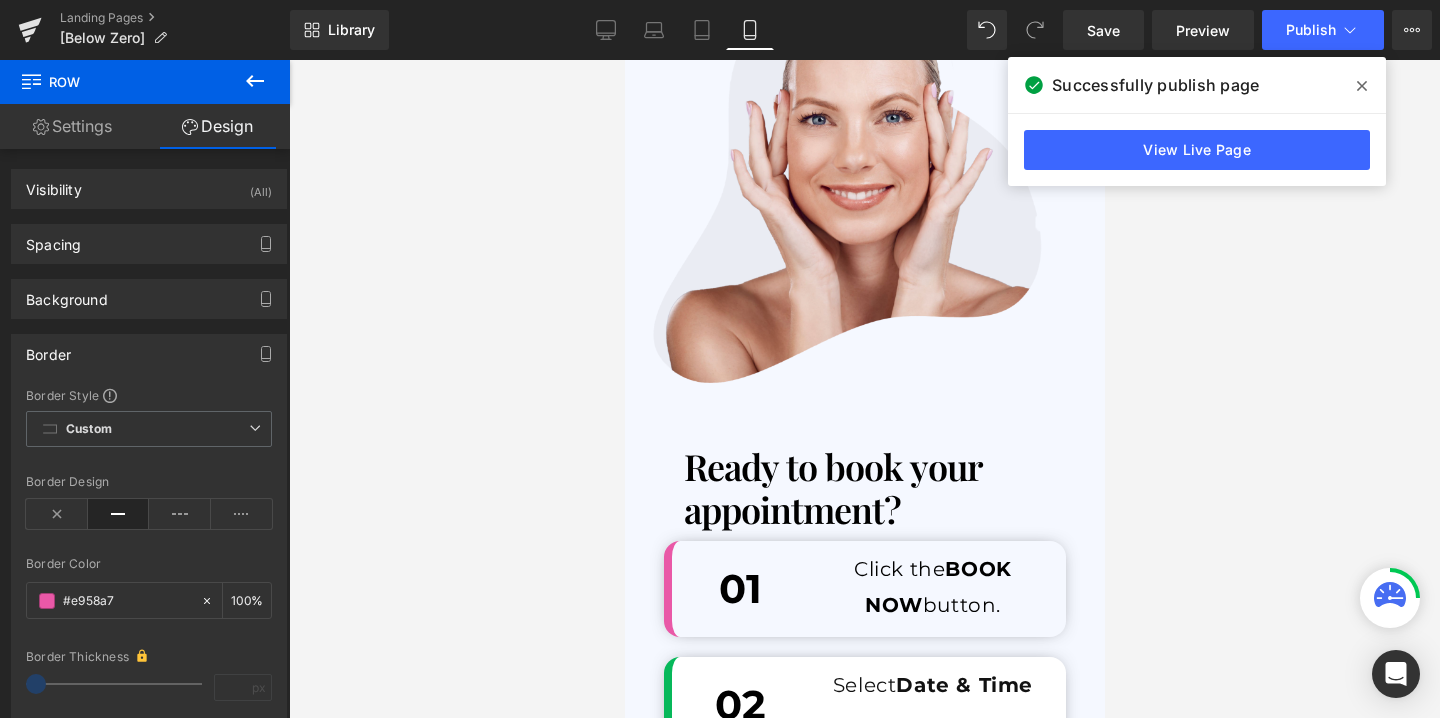 scroll, scrollTop: 6240, scrollLeft: 0, axis: vertical 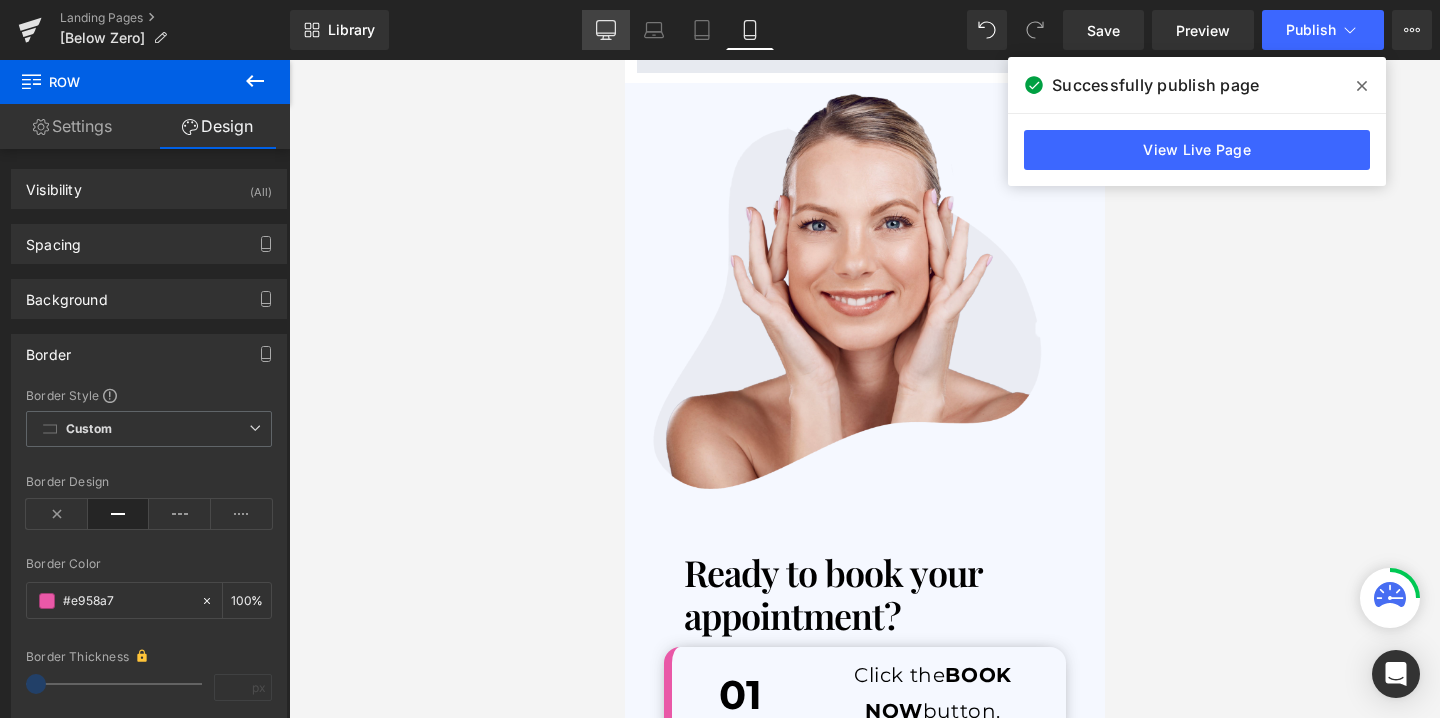click on "Desktop" at bounding box center (606, 30) 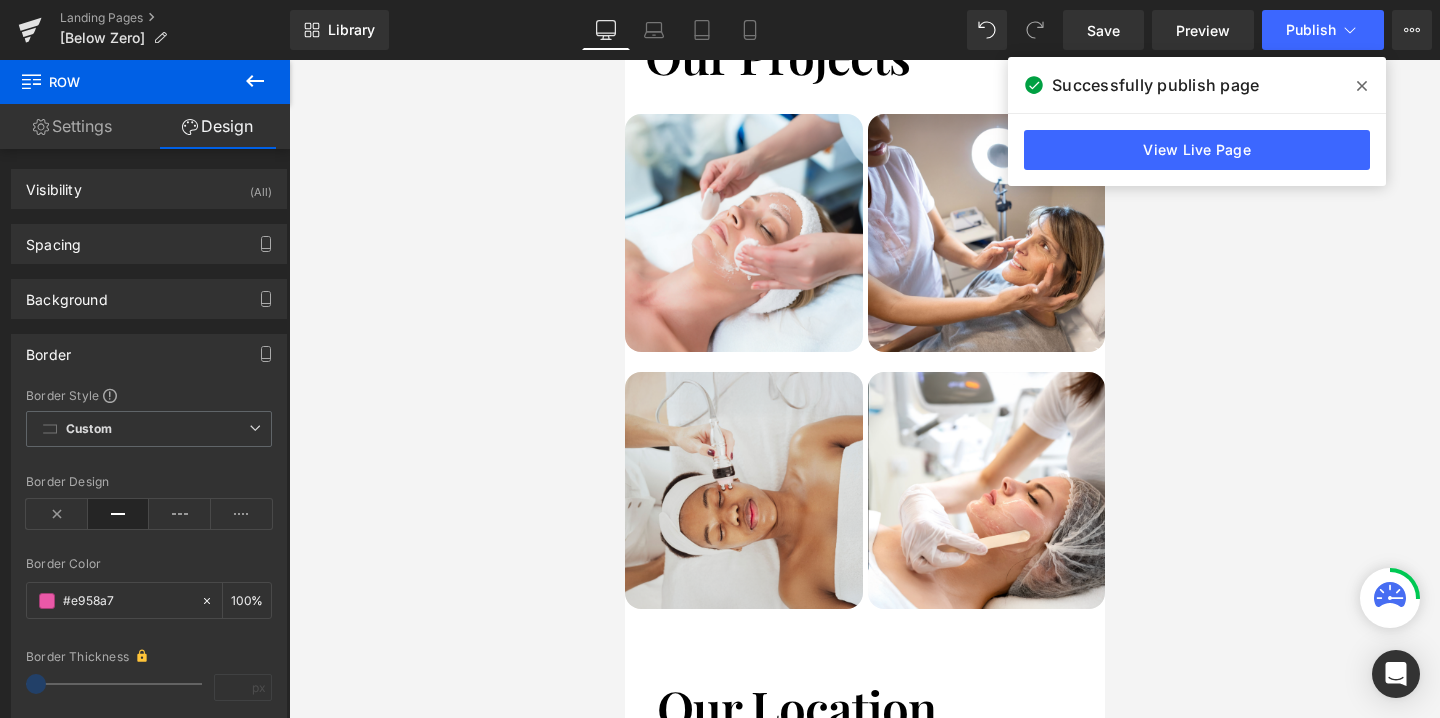 type on "100" 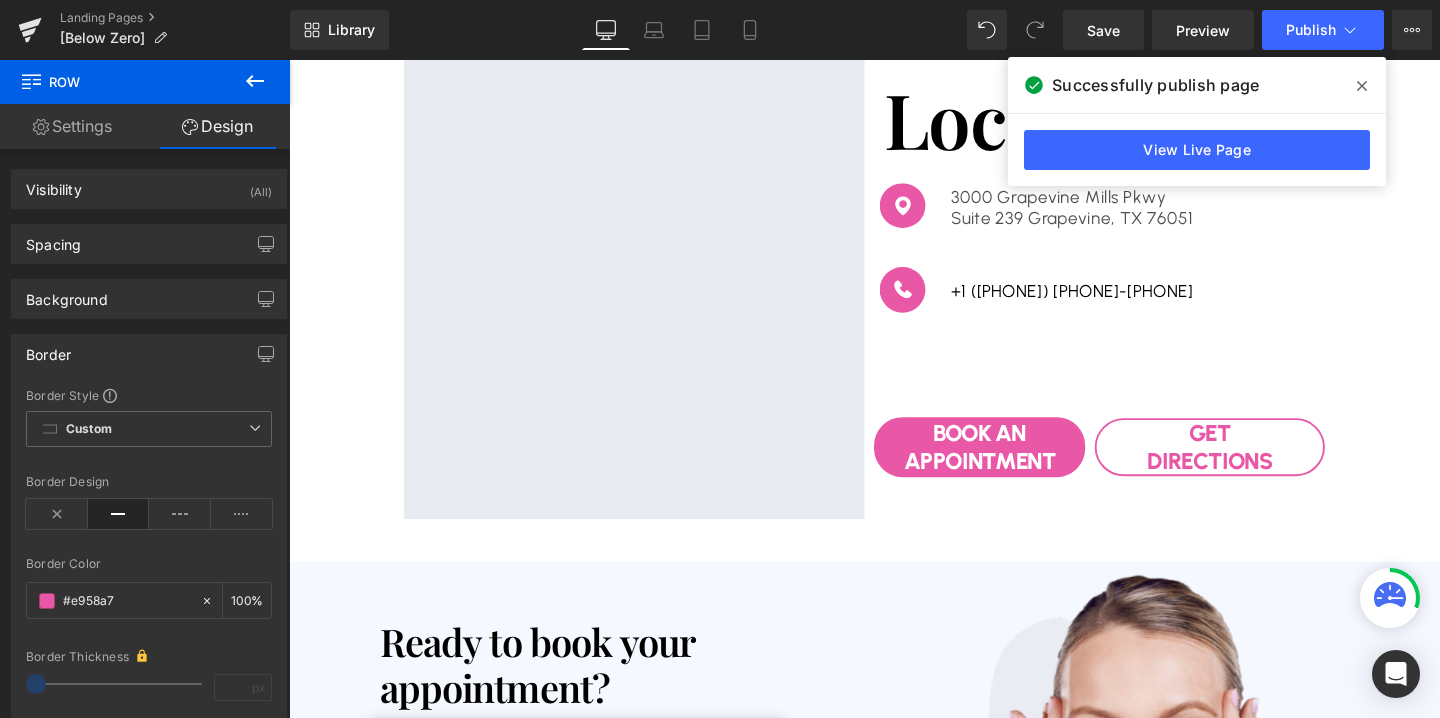 scroll, scrollTop: 4982, scrollLeft: 0, axis: vertical 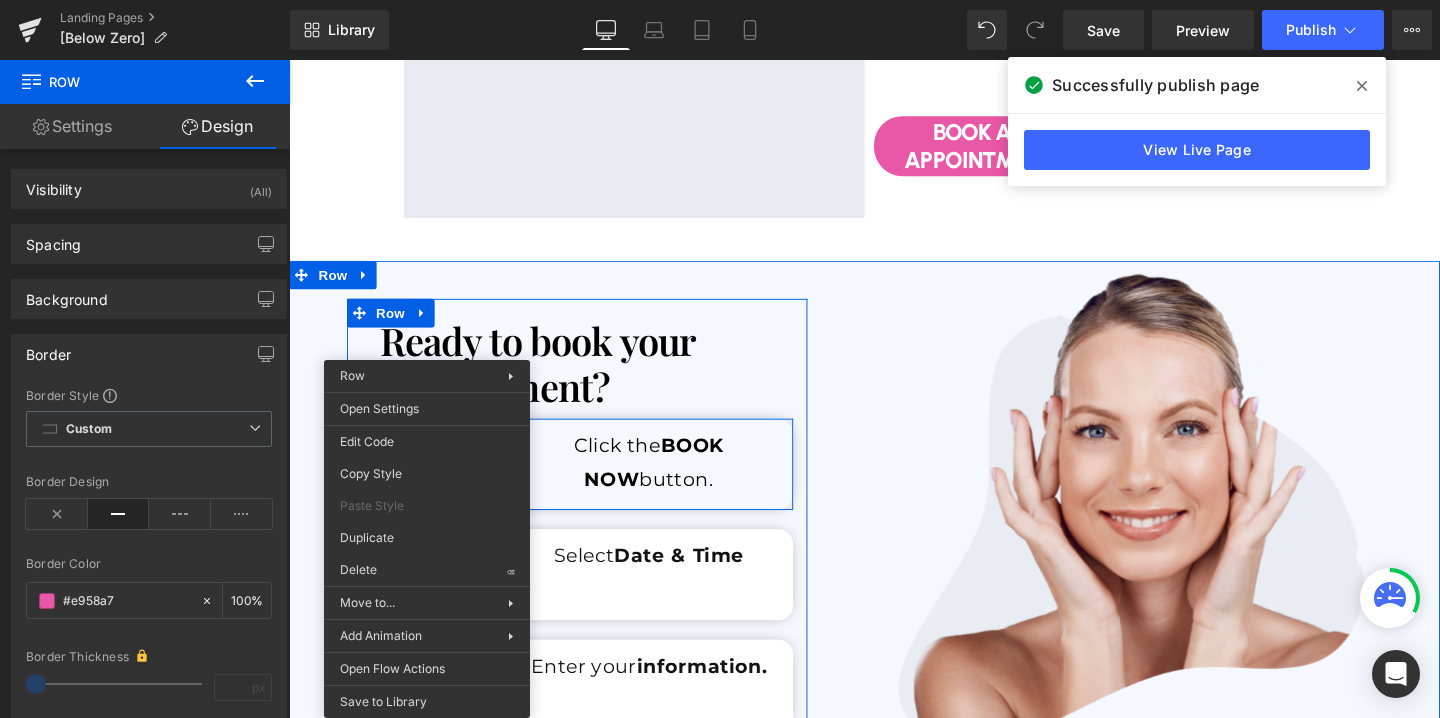 click on "Row" at bounding box center [417, 452] 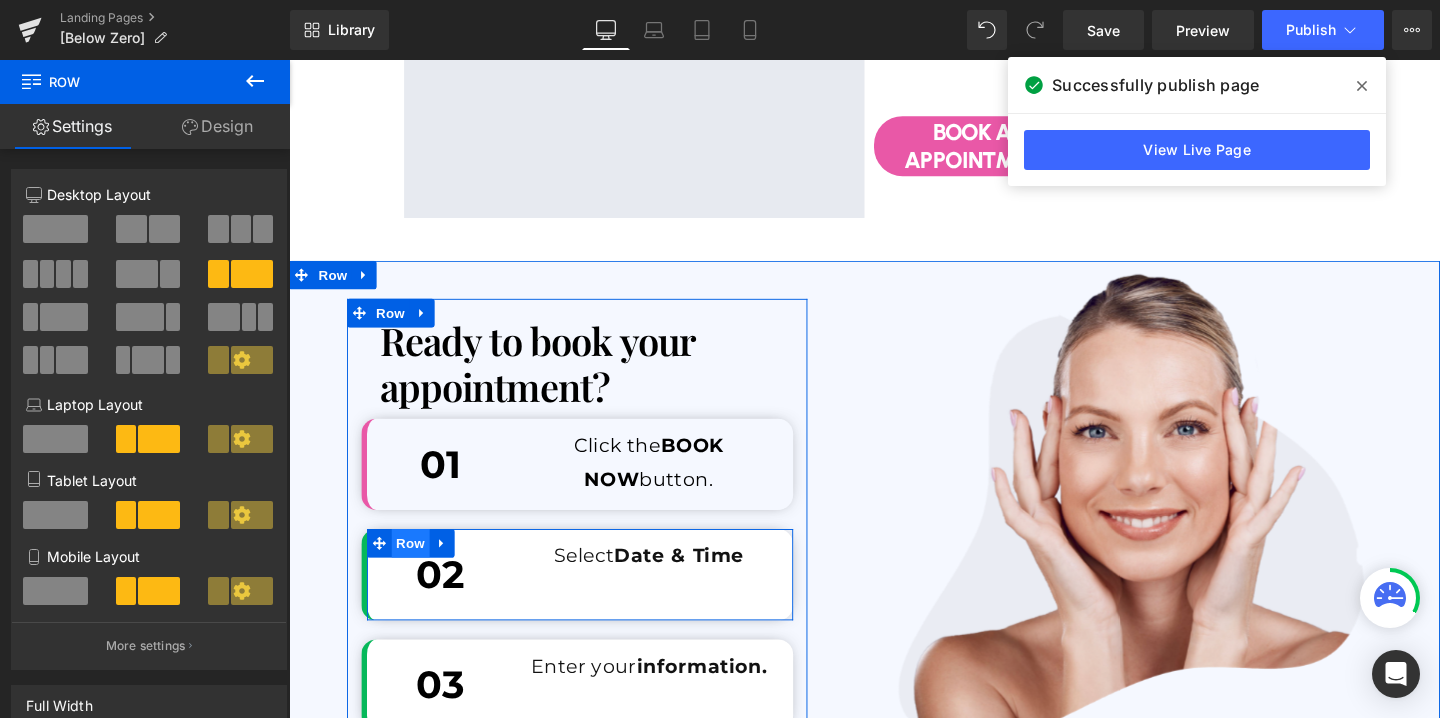 click on "Row" at bounding box center [417, 568] 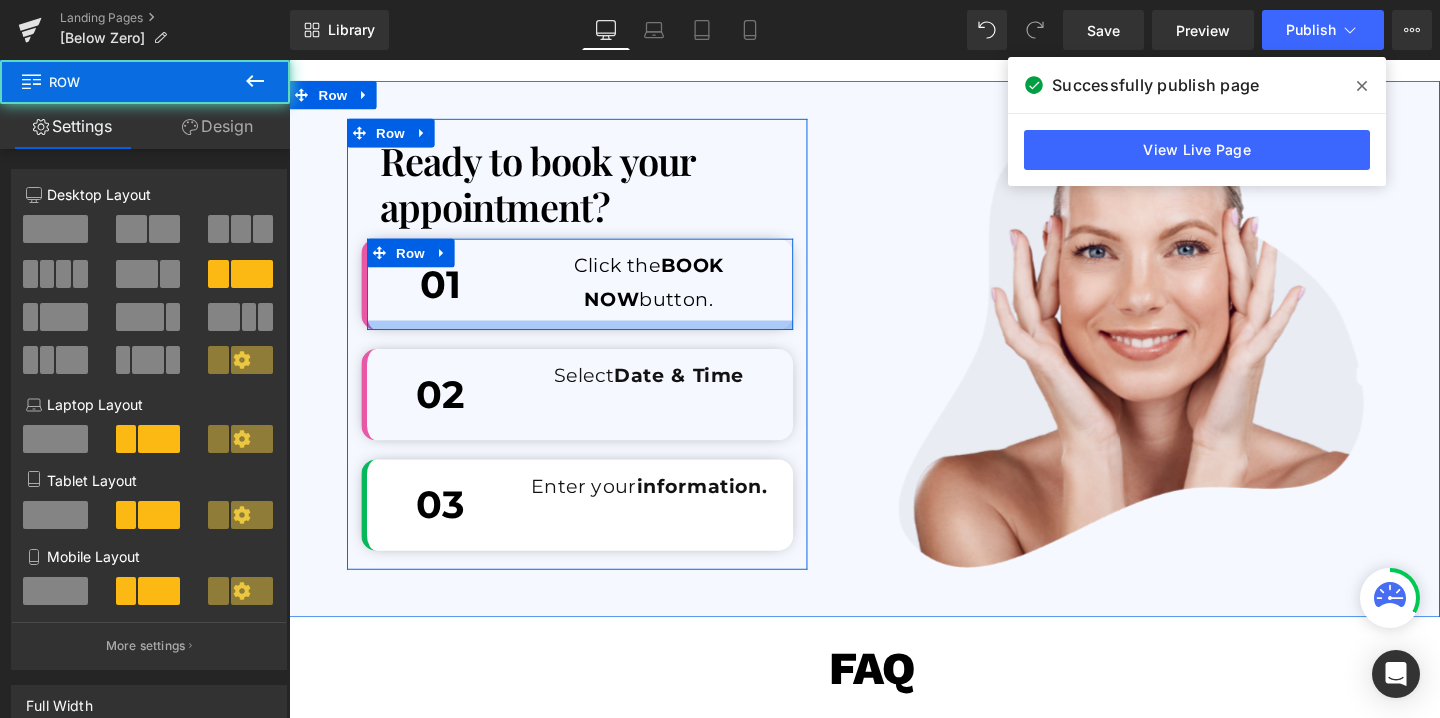 scroll, scrollTop: 5195, scrollLeft: 0, axis: vertical 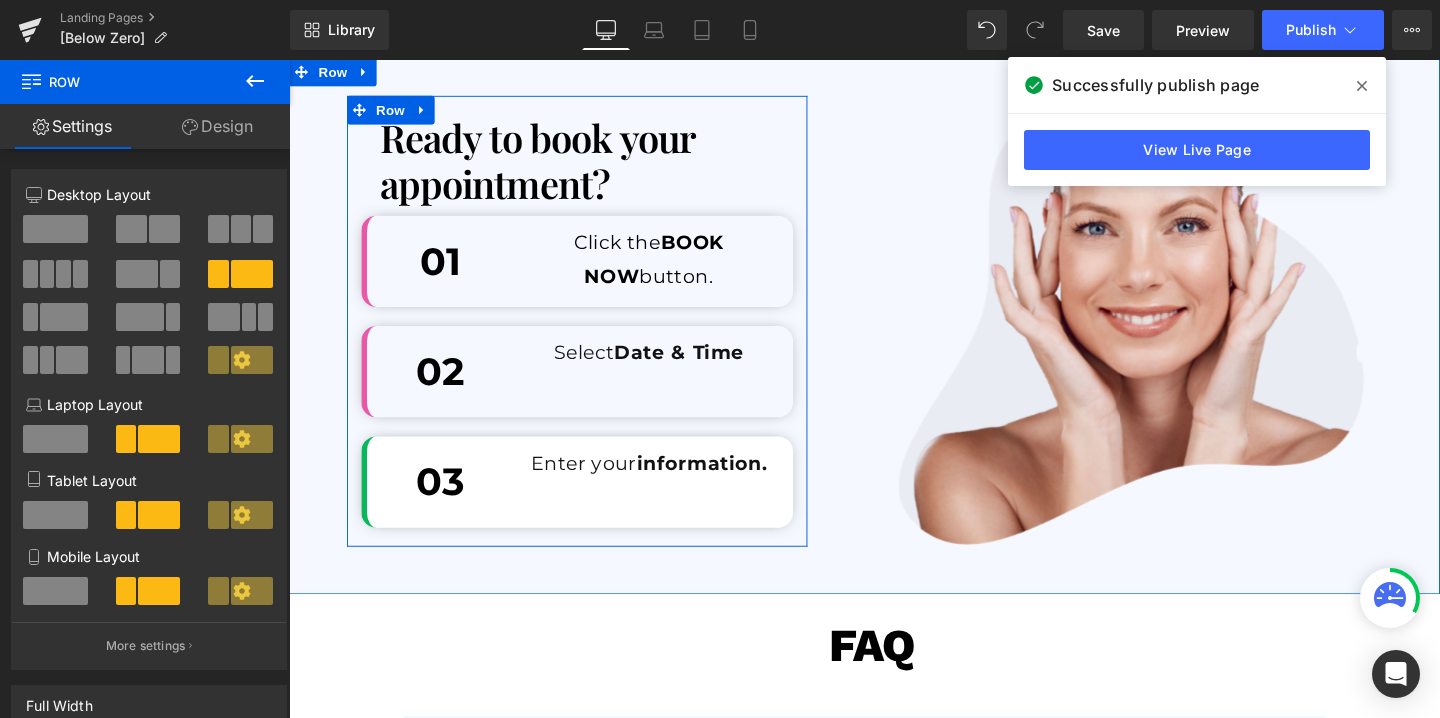 click on "03  Text Block" at bounding box center [449, 504] 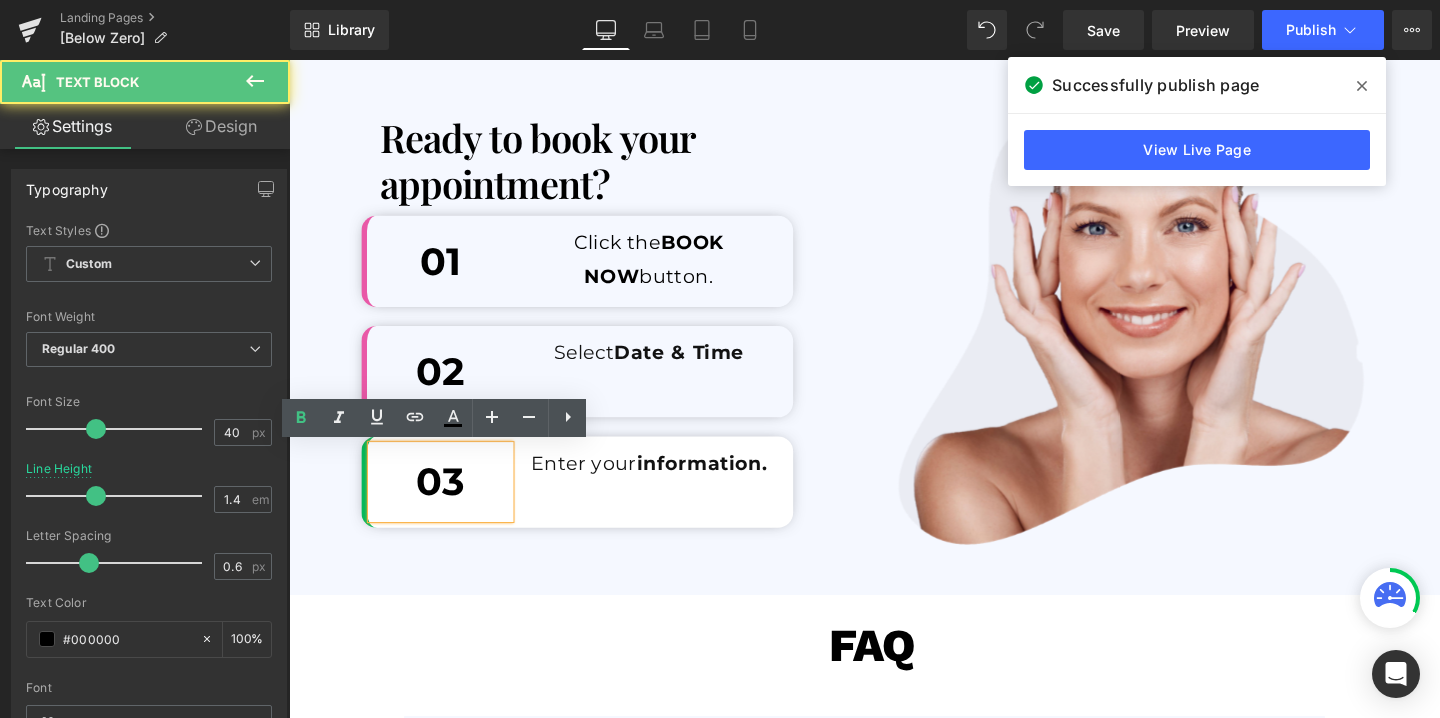 click on "Image         Ready to book your appointment? Heading         01 Text Block         Click the  BOOK NOW  button. Text Block         Row         02 Text Block         Select  Date & Time Text Block         Row          03  Text Block         Enter your  information. Text Block         Row         Row" at bounding box center (591, 335) 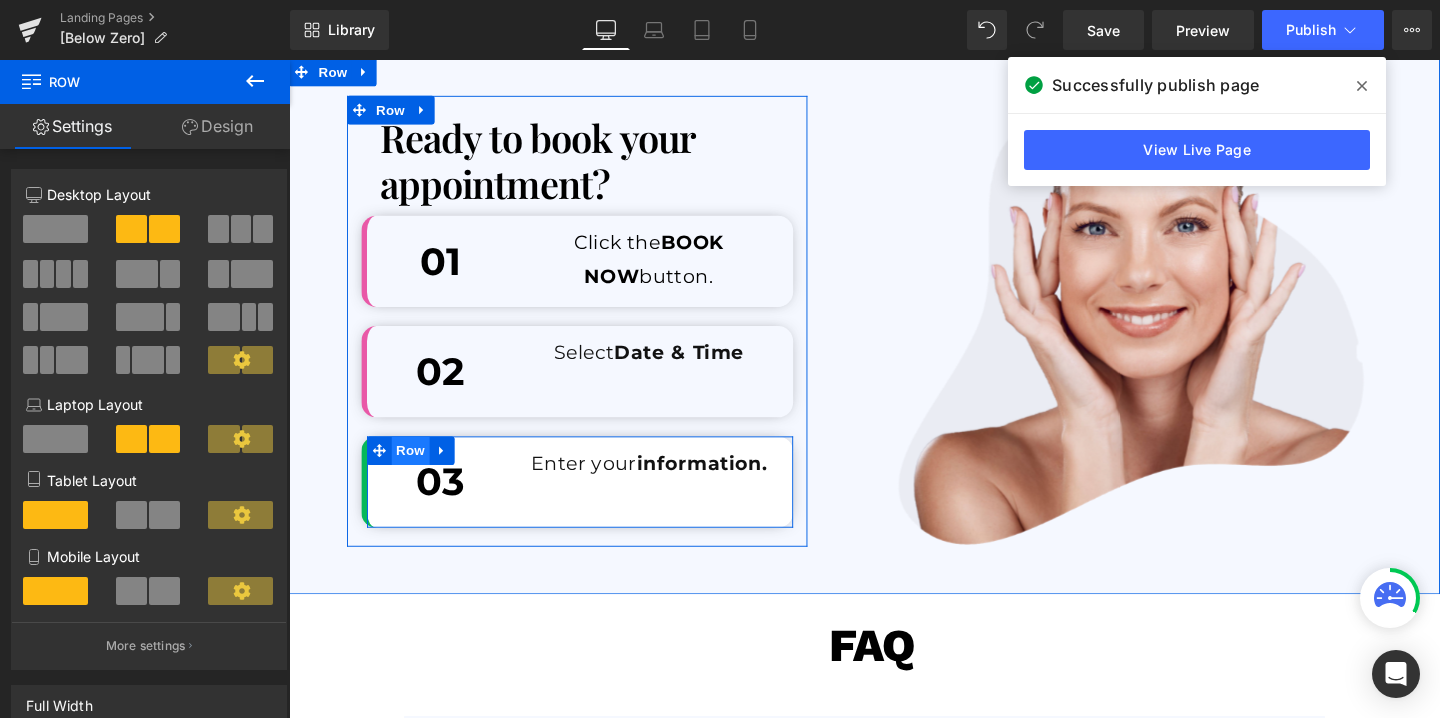 click on "Row" at bounding box center [417, 471] 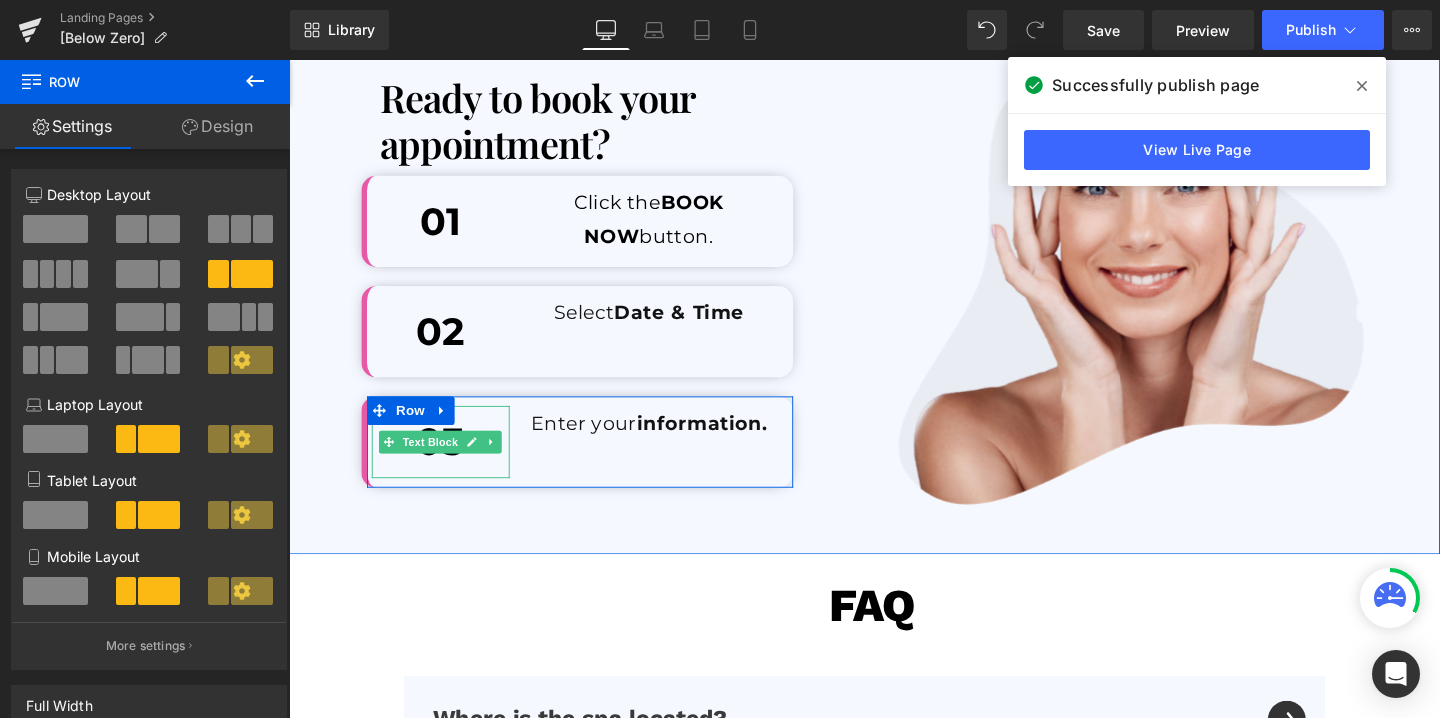 scroll, scrollTop: 5239, scrollLeft: 0, axis: vertical 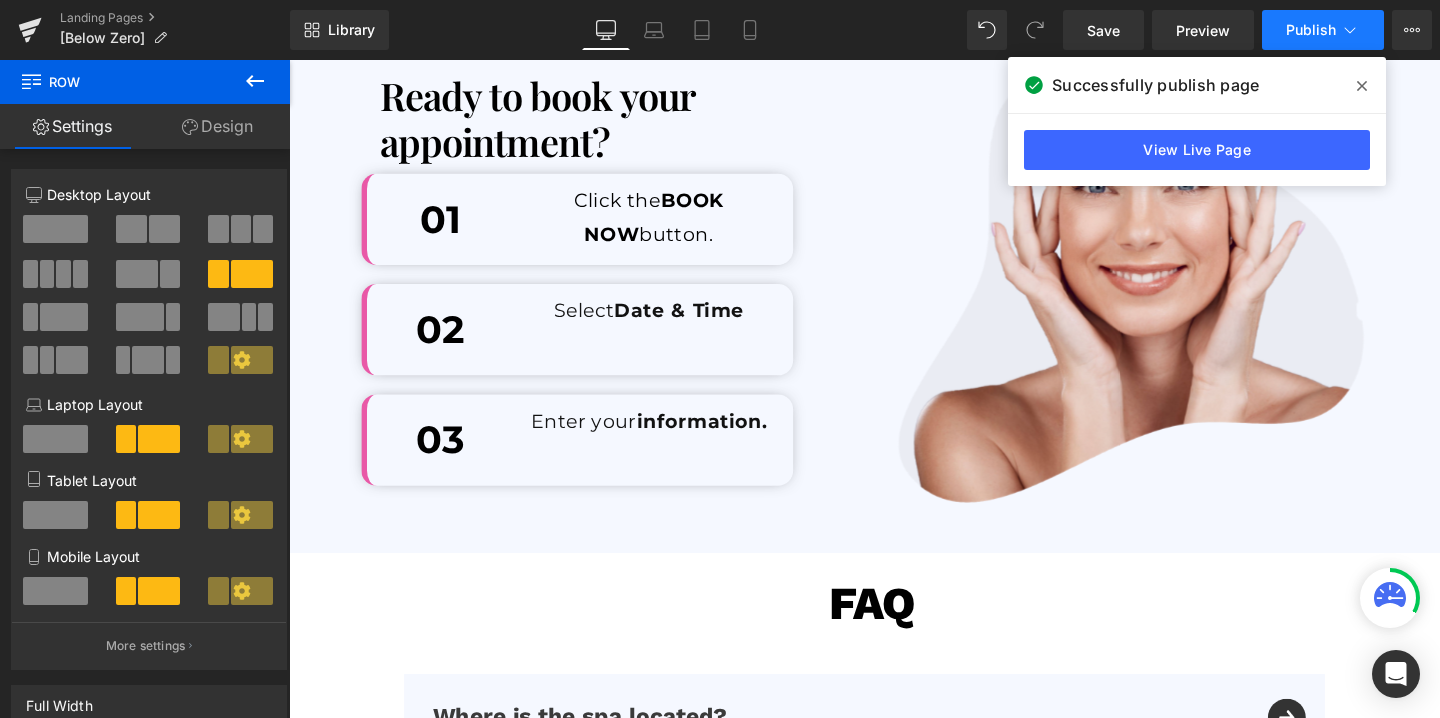 click on "Publish" at bounding box center (1323, 30) 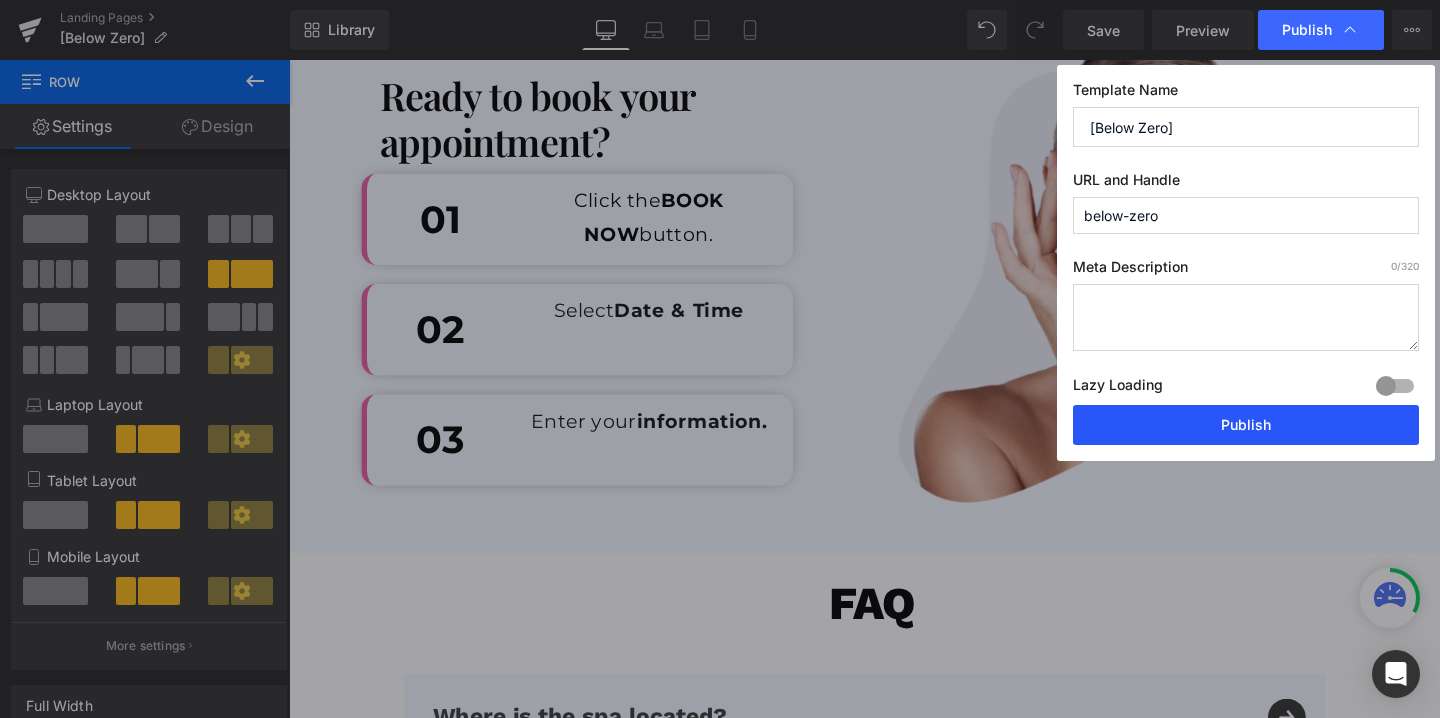 click on "Publish" at bounding box center [1246, 425] 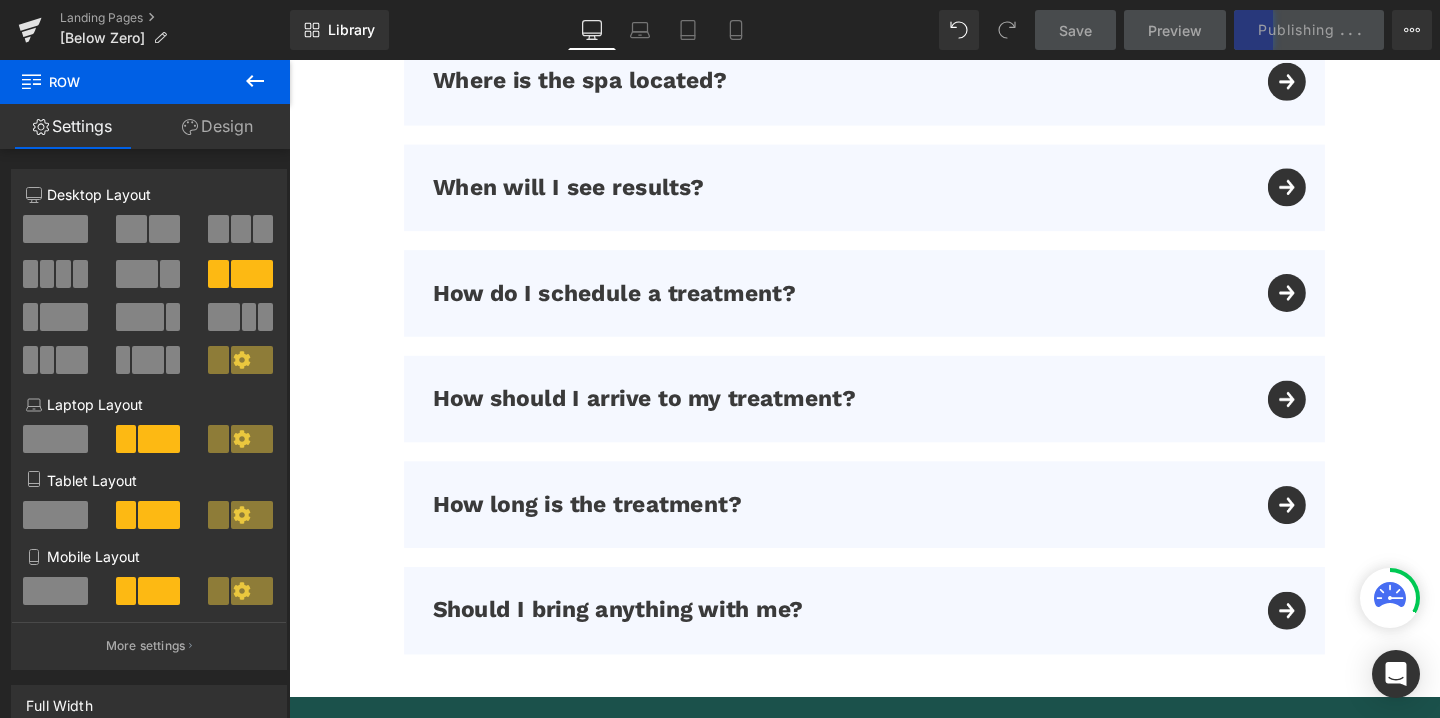 scroll, scrollTop: 6405, scrollLeft: 0, axis: vertical 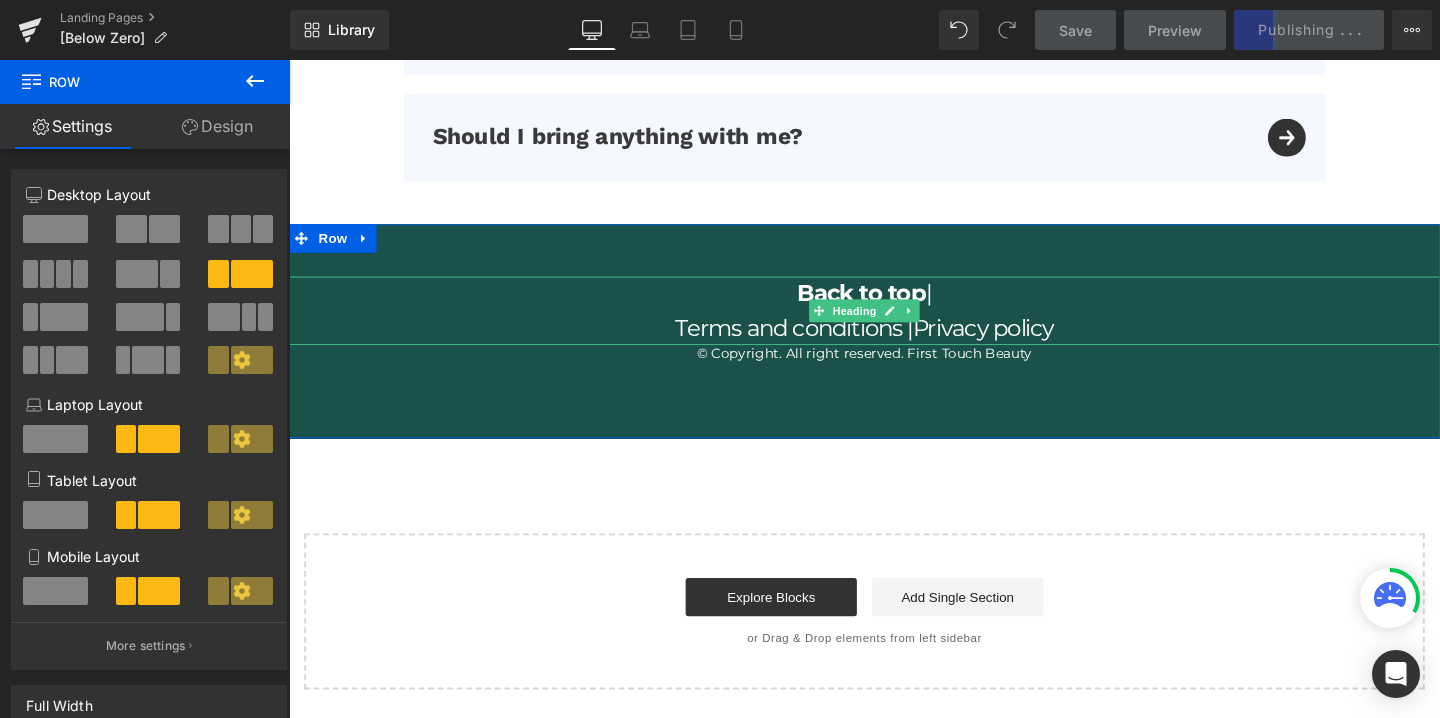 click on "Back to top  |" at bounding box center [894, 306] 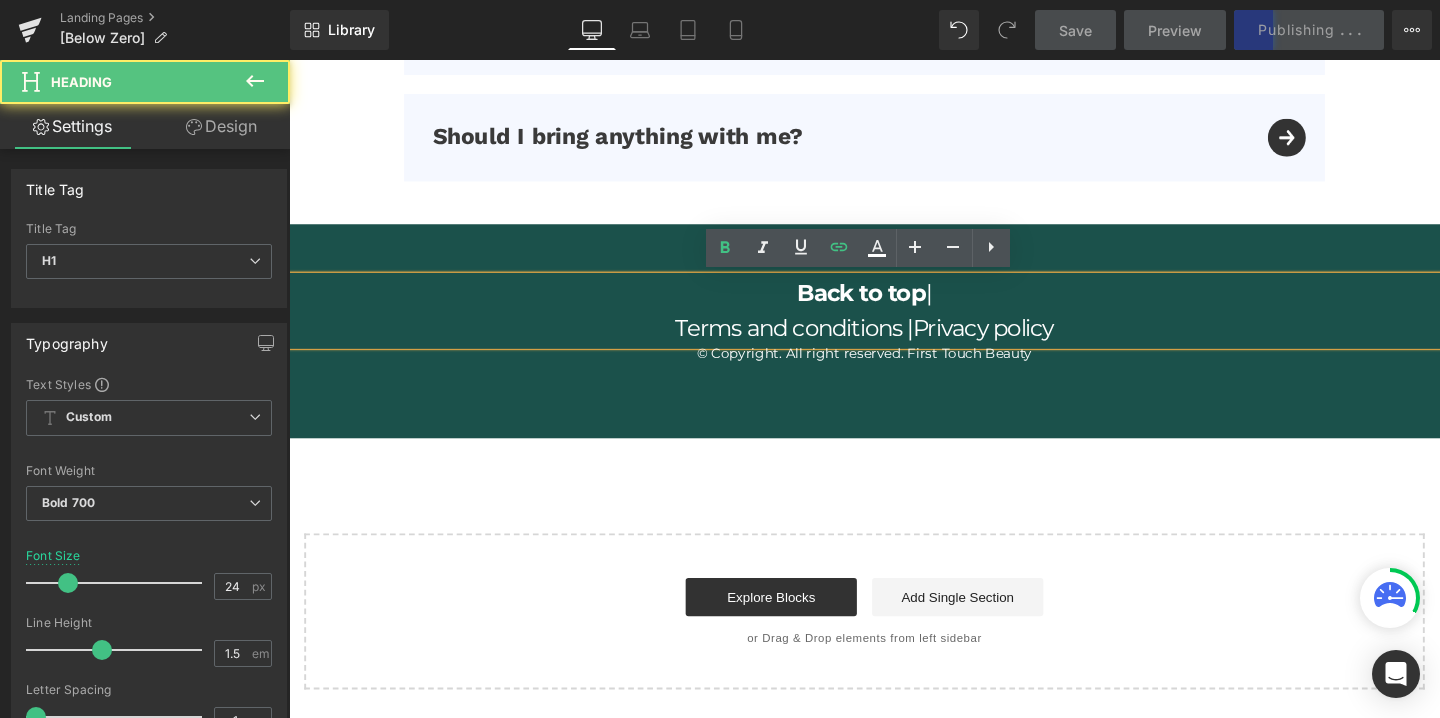 click on "Back to top  | Terms and conditions   |  Privacy policy Heading         © Copyright. All right reserved. First Touch Beauty Text Block         Row" at bounding box center (894, 345) 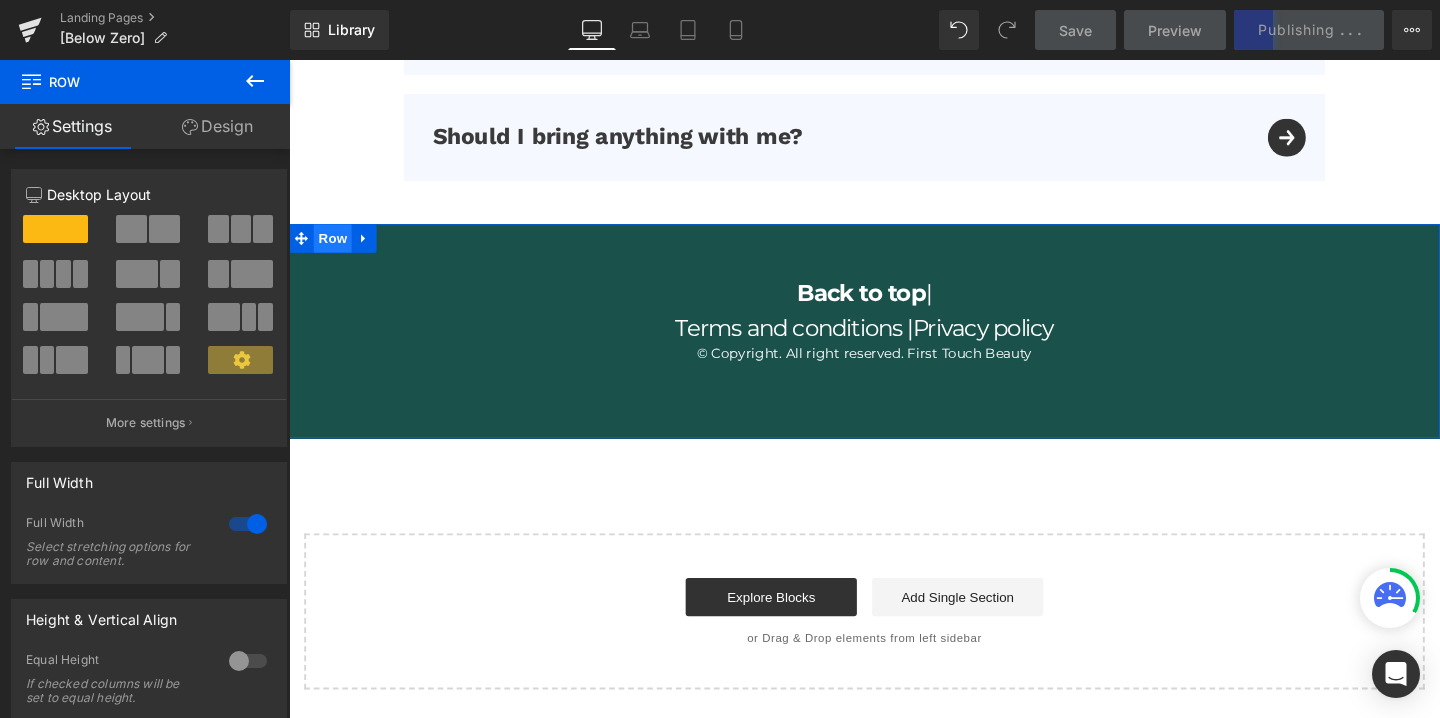 click on "Row" at bounding box center [335, 248] 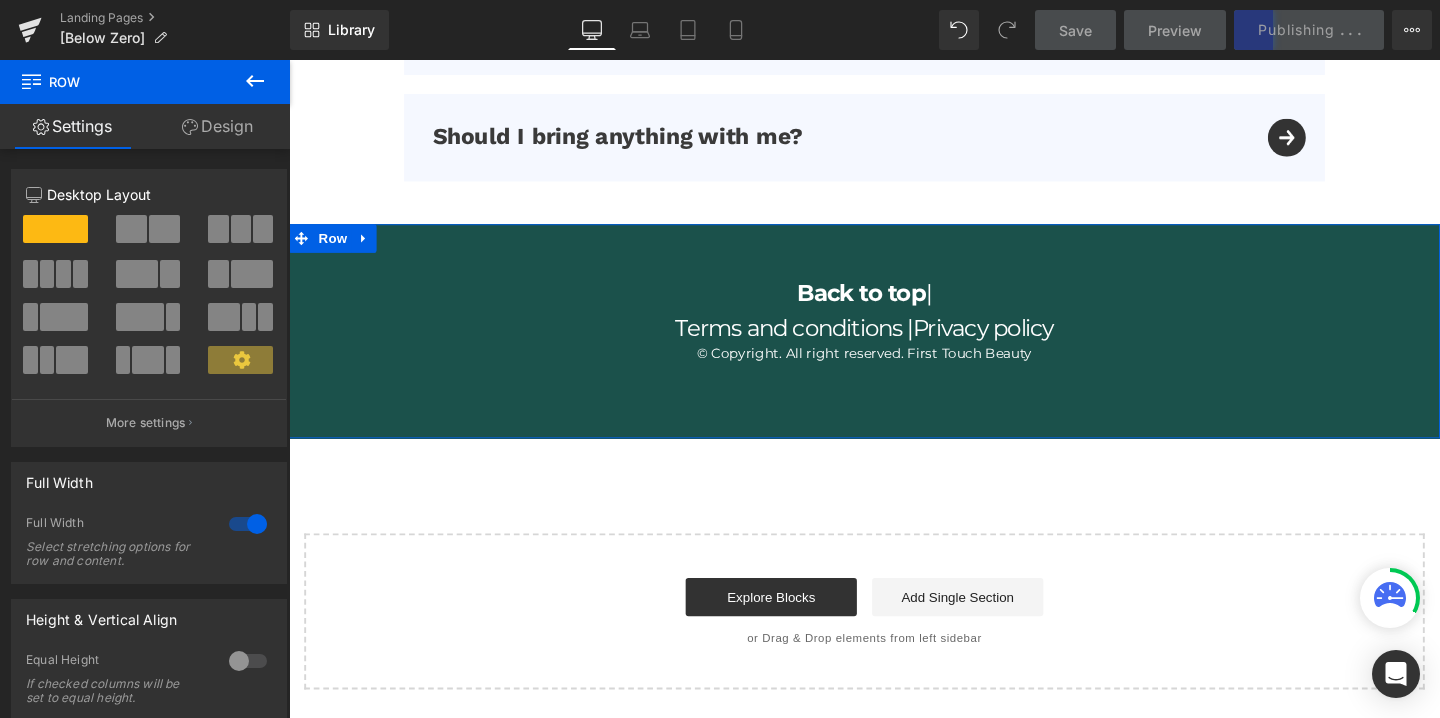 click at bounding box center (218, 229) 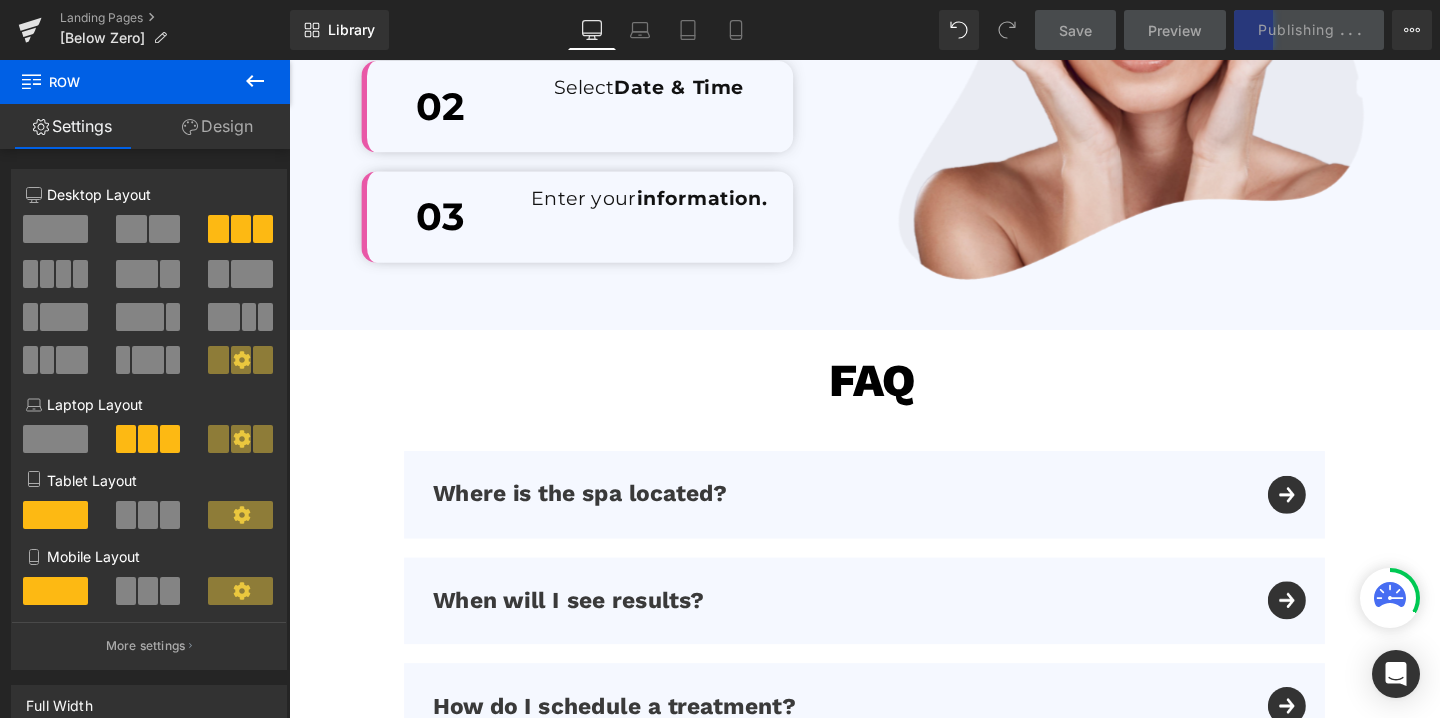 scroll, scrollTop: 5478, scrollLeft: 0, axis: vertical 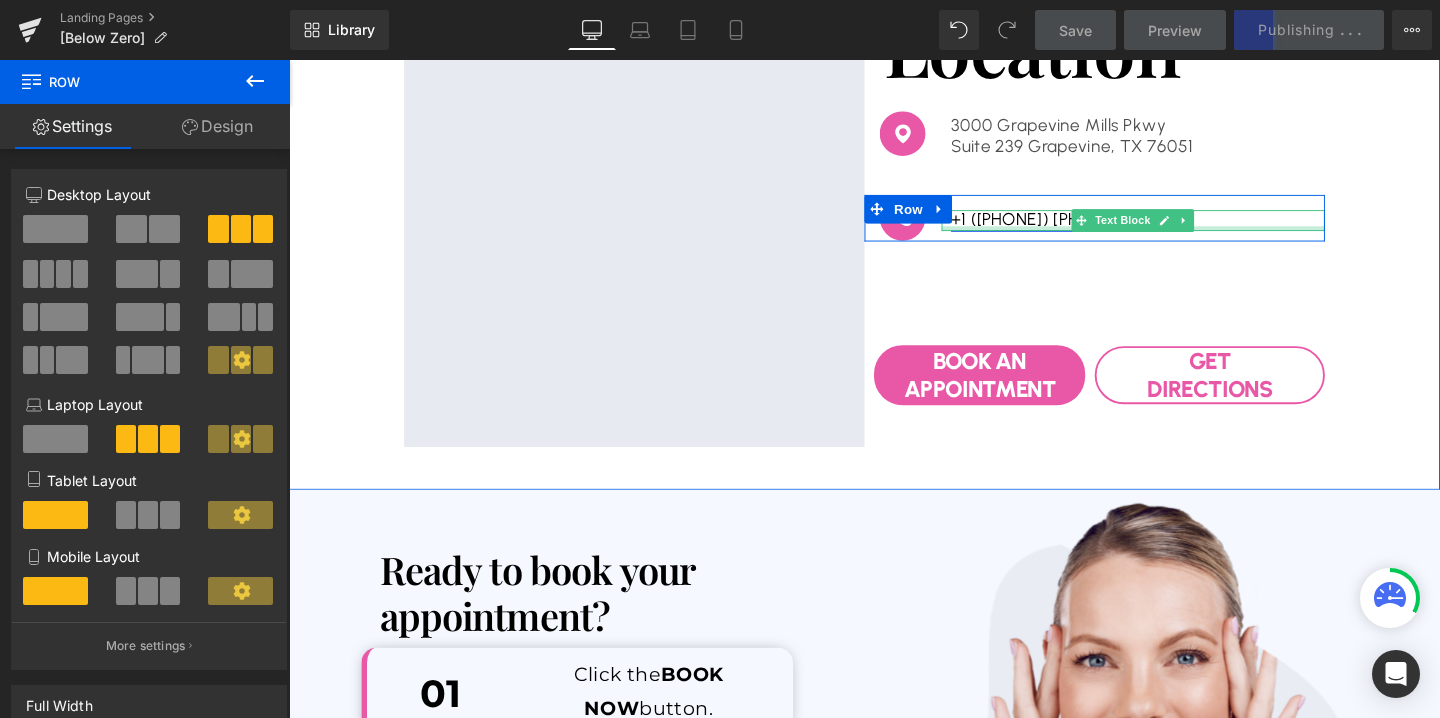 click on "+1 ([PHONE]) [PHONE]-[PHONE]" at bounding box center (1112, 228) 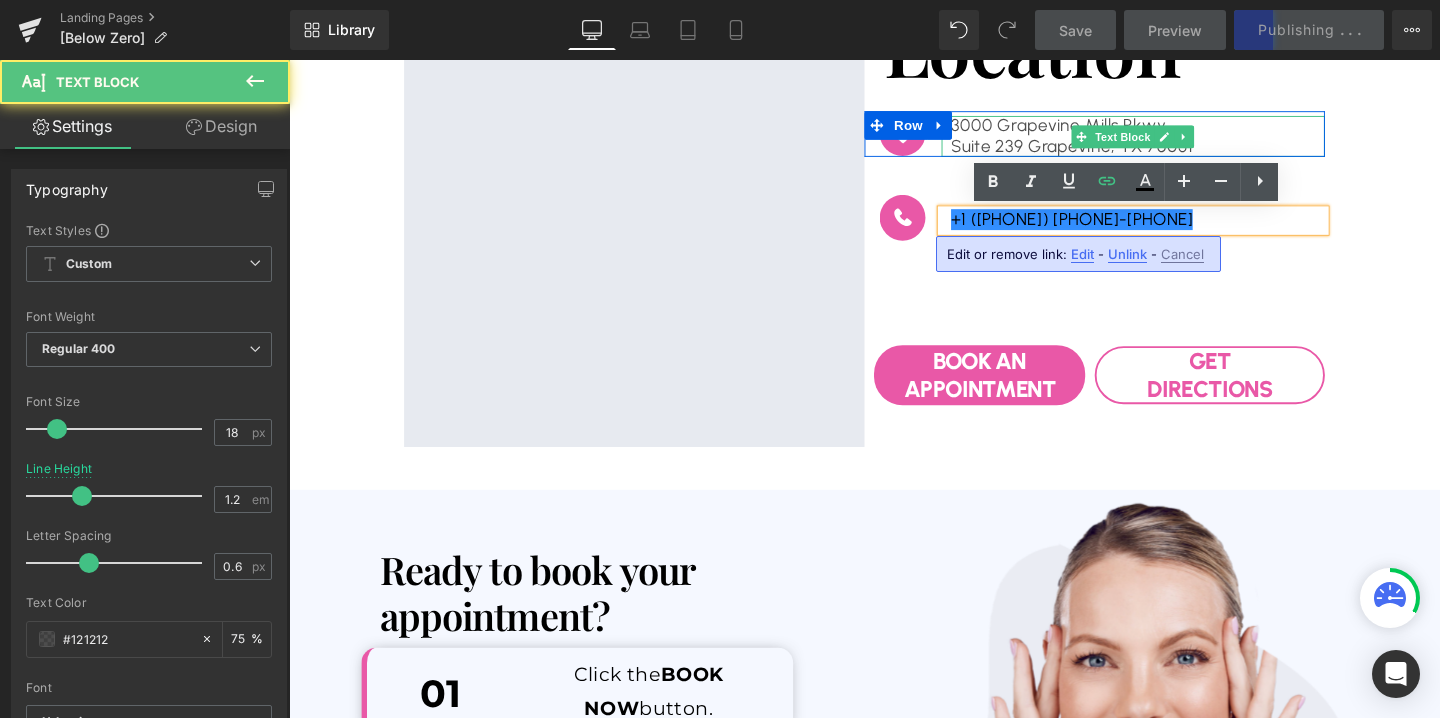click on "Suite 239 Grapevine, TX  76051" at bounding box center [1176, 152] 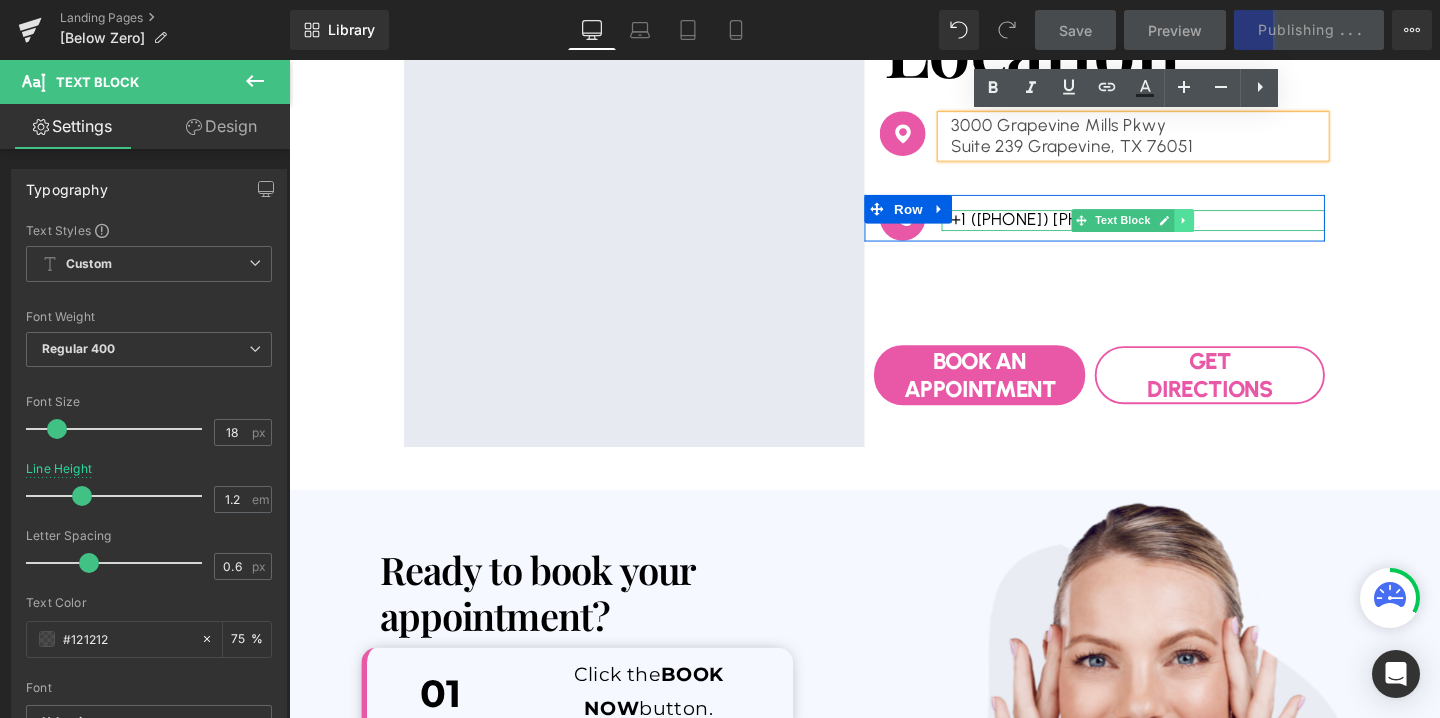 click 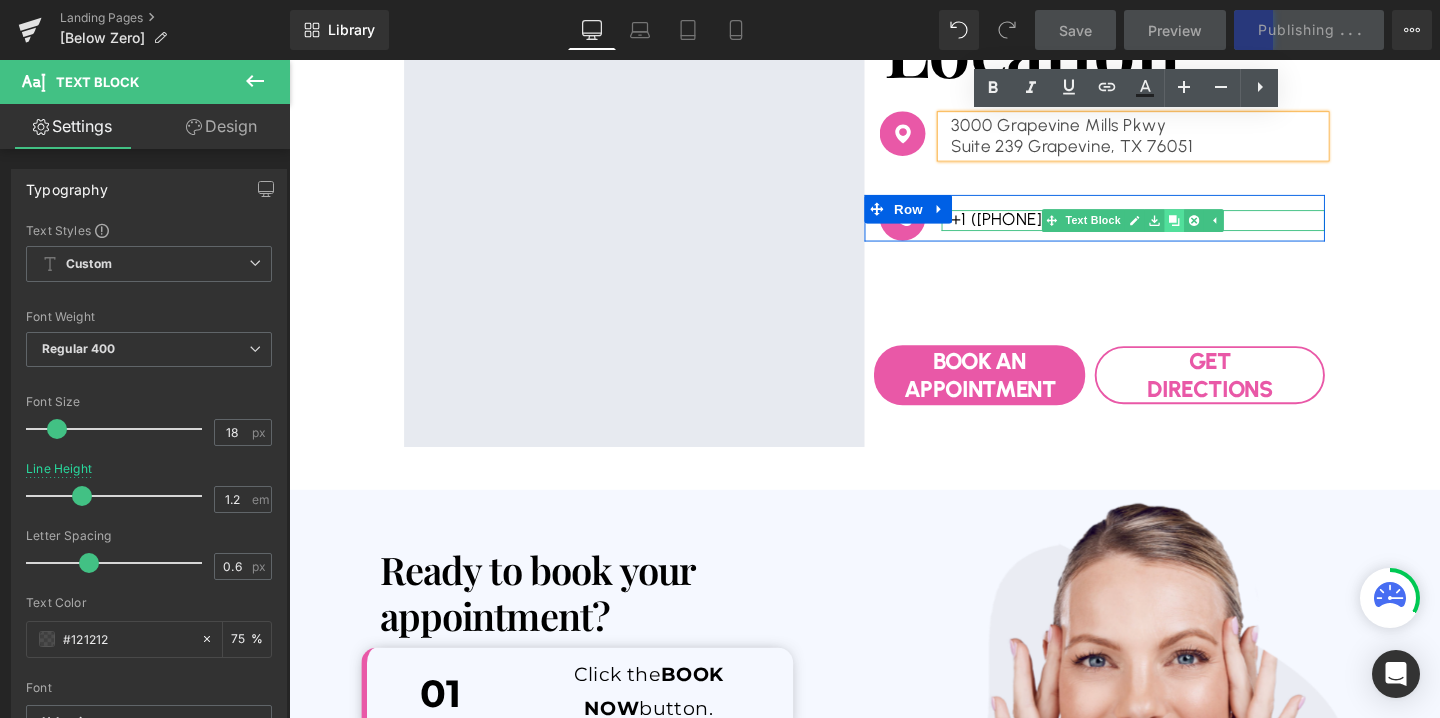 click 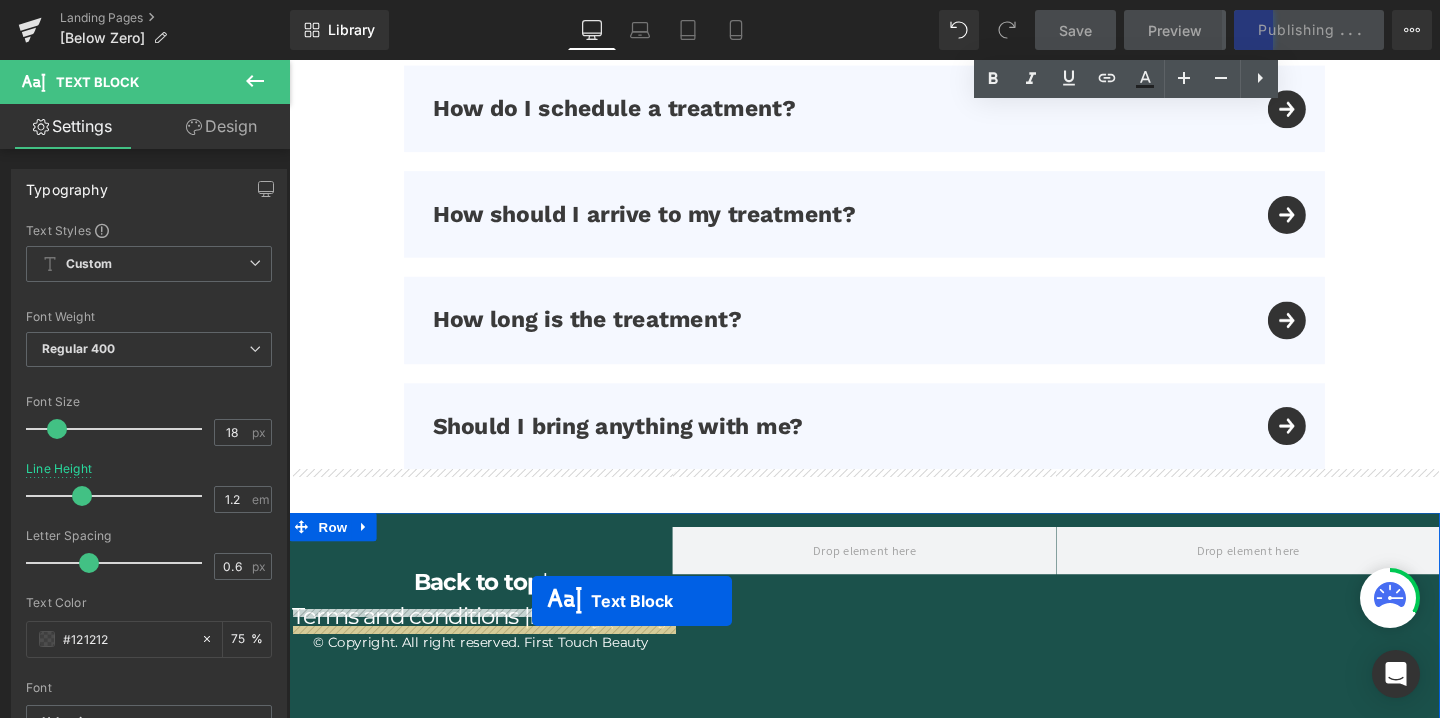 scroll, scrollTop: 6195, scrollLeft: 0, axis: vertical 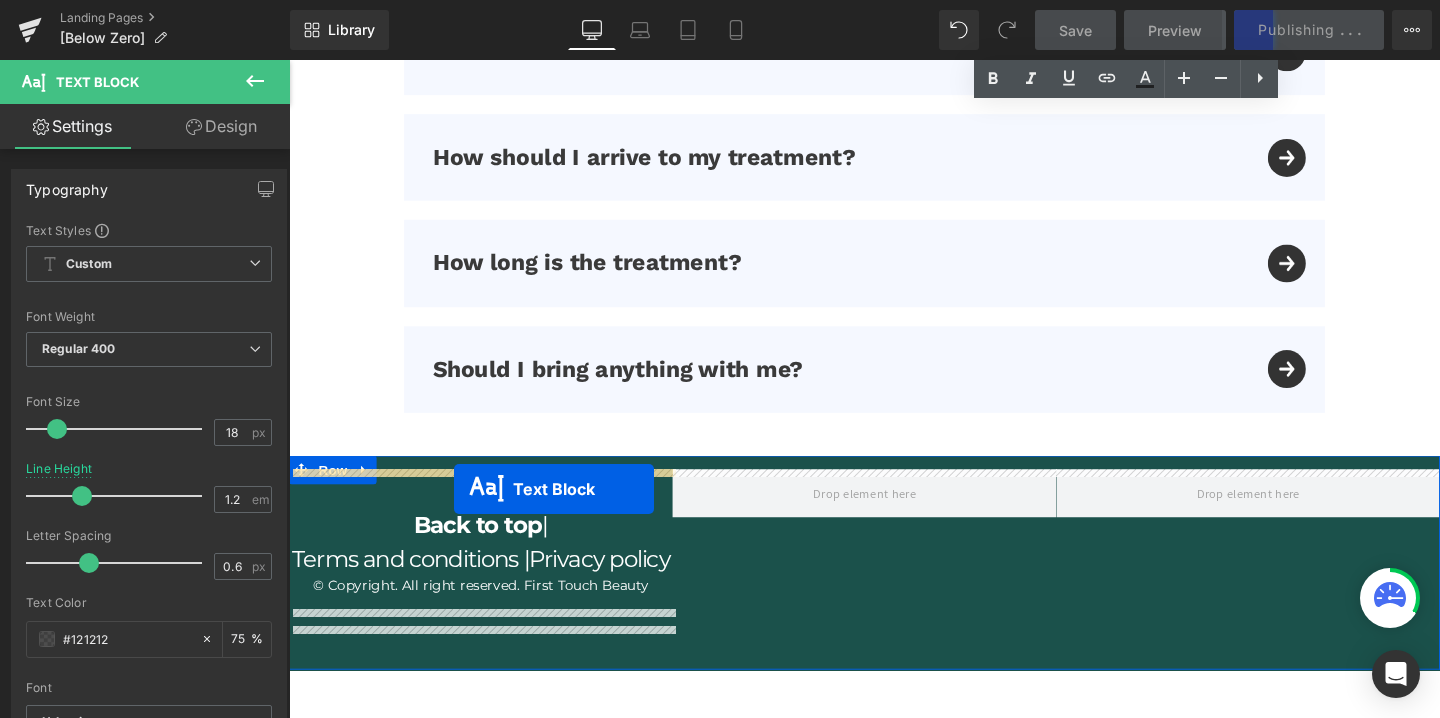 drag, startPoint x: 1088, startPoint y: 212, endPoint x: 462, endPoint y: 511, distance: 693.74133 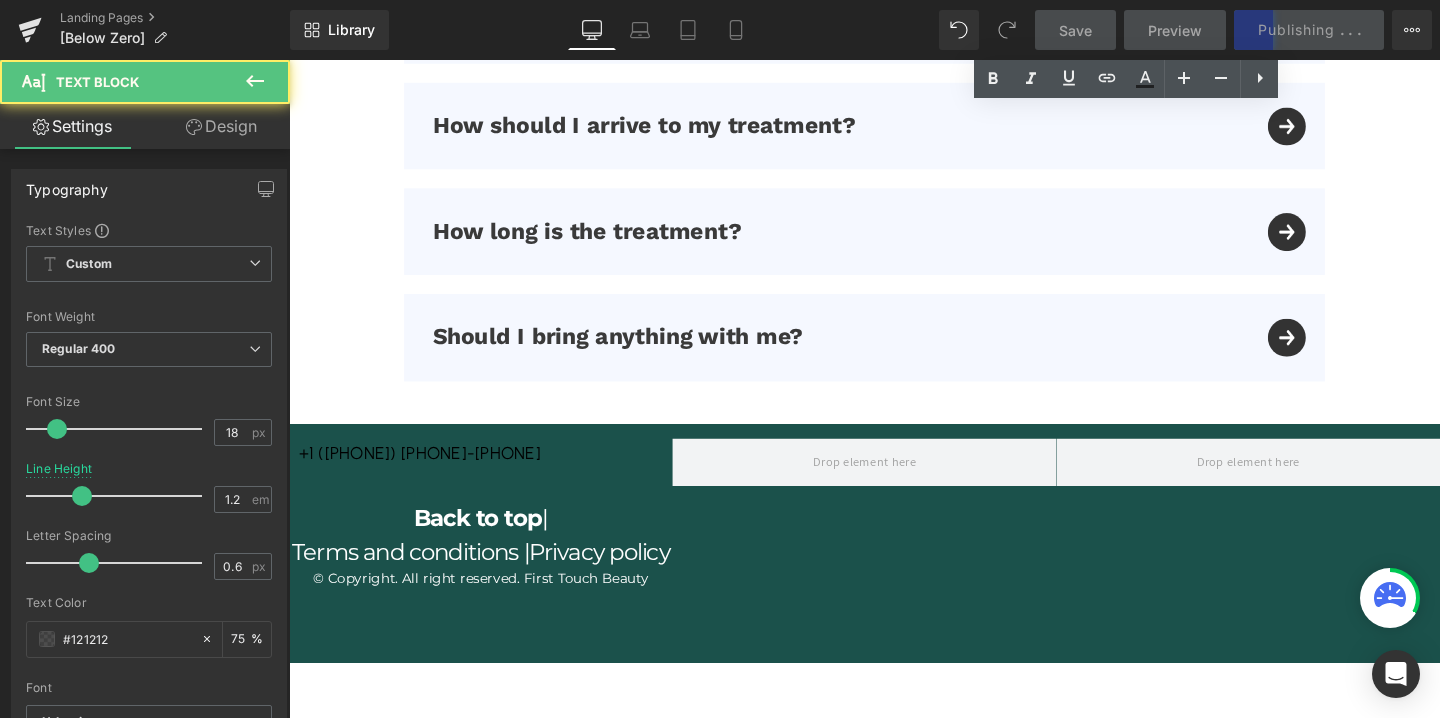 scroll, scrollTop: 6162, scrollLeft: 0, axis: vertical 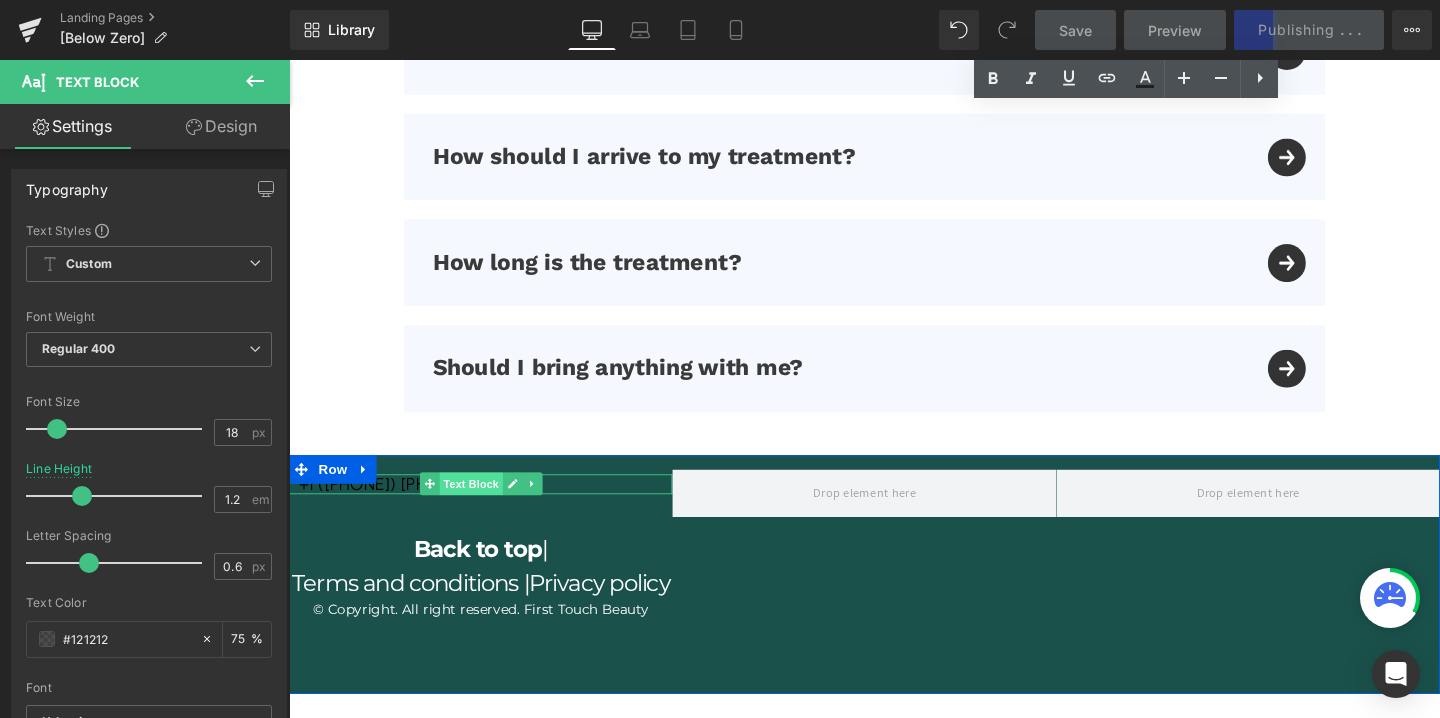 click on "Text Block" at bounding box center [480, 506] 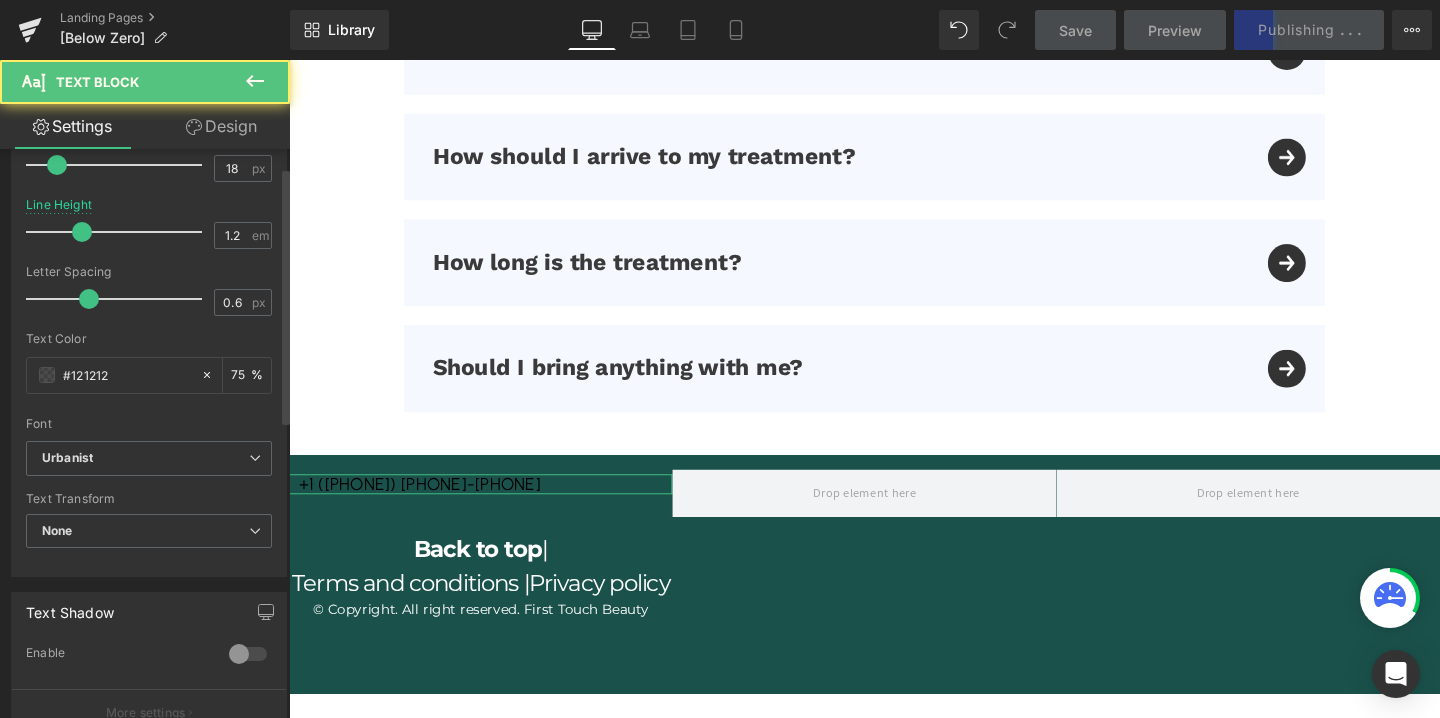 scroll, scrollTop: 325, scrollLeft: 0, axis: vertical 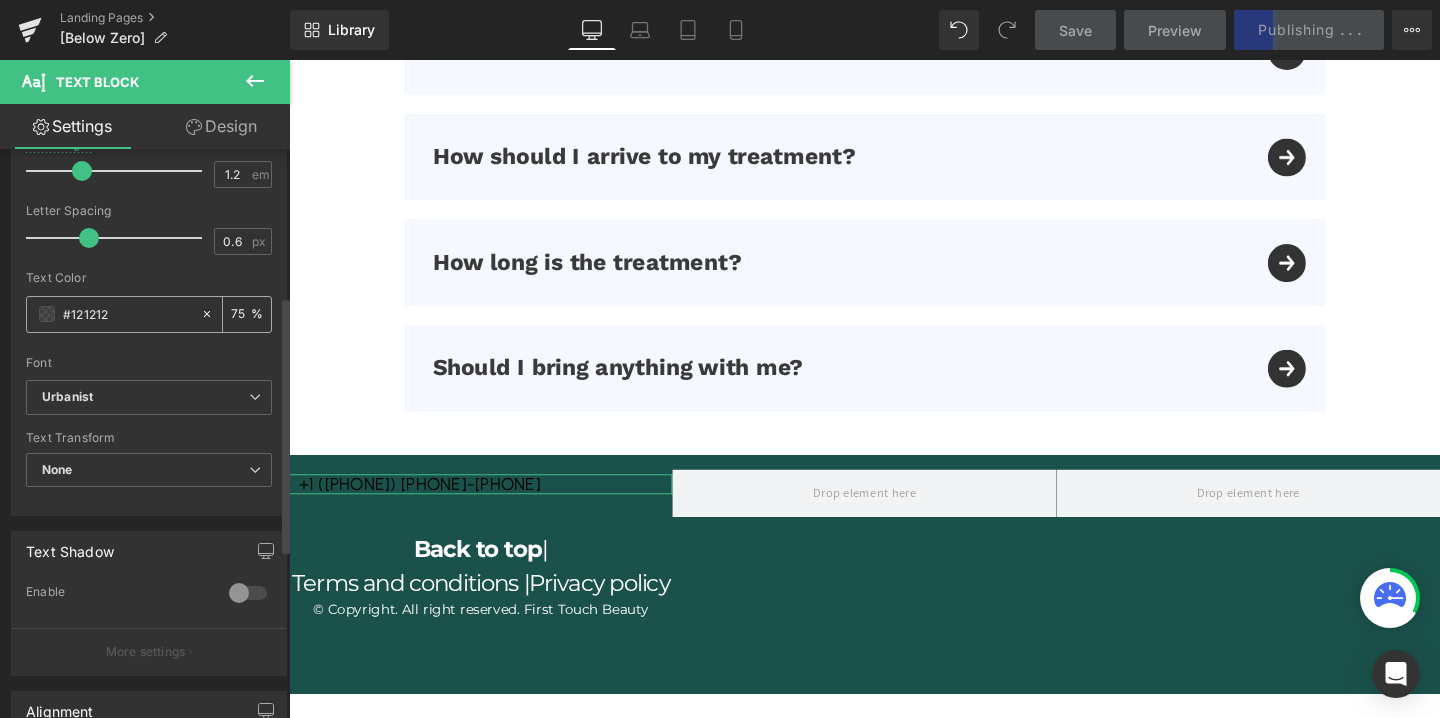 click on "#121212" at bounding box center (127, 314) 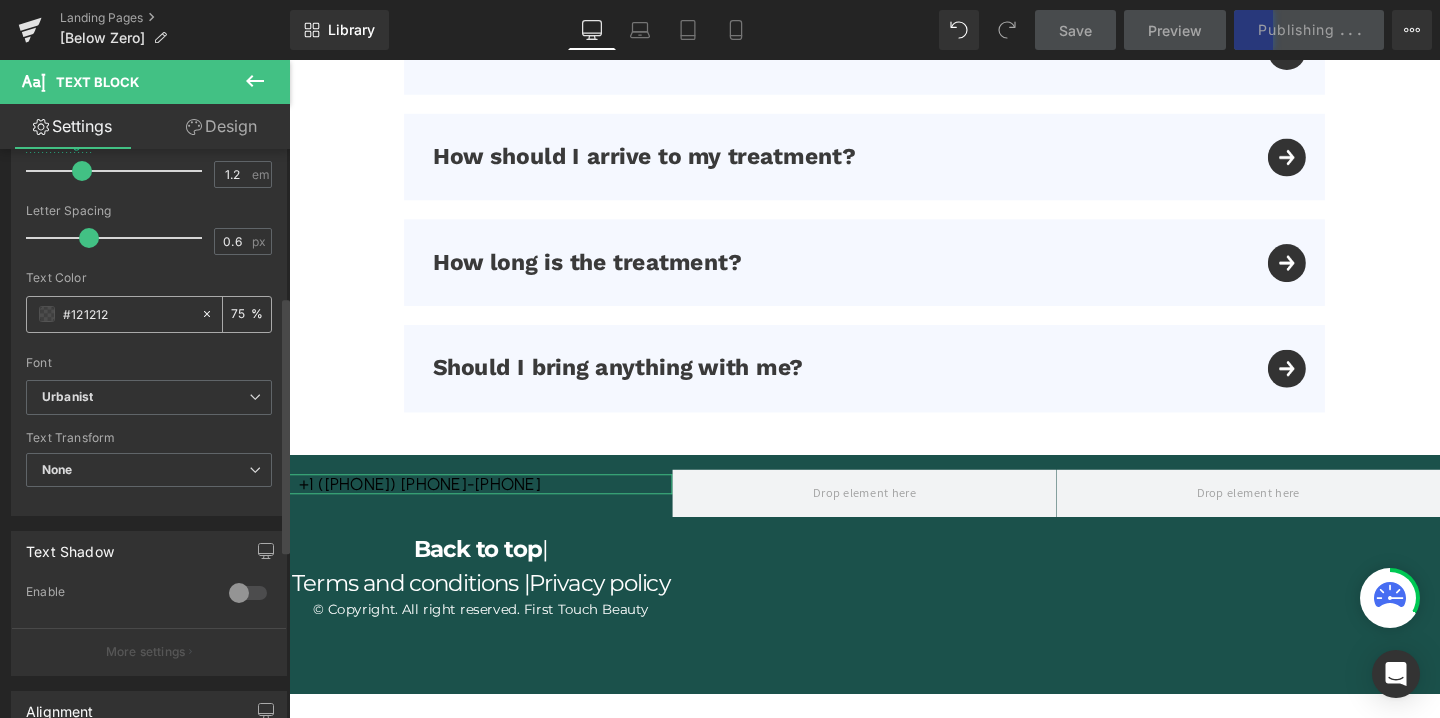 click on "#121212" at bounding box center [127, 314] 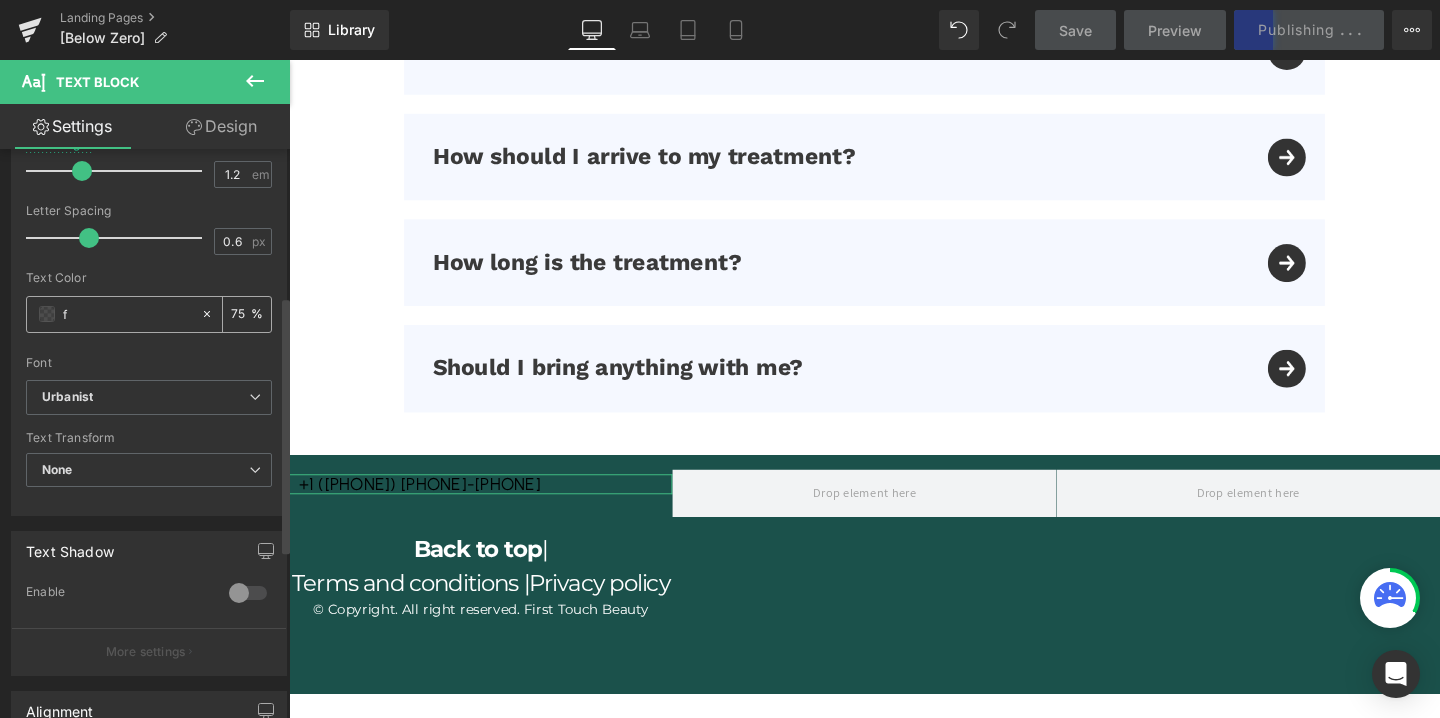 type on "0" 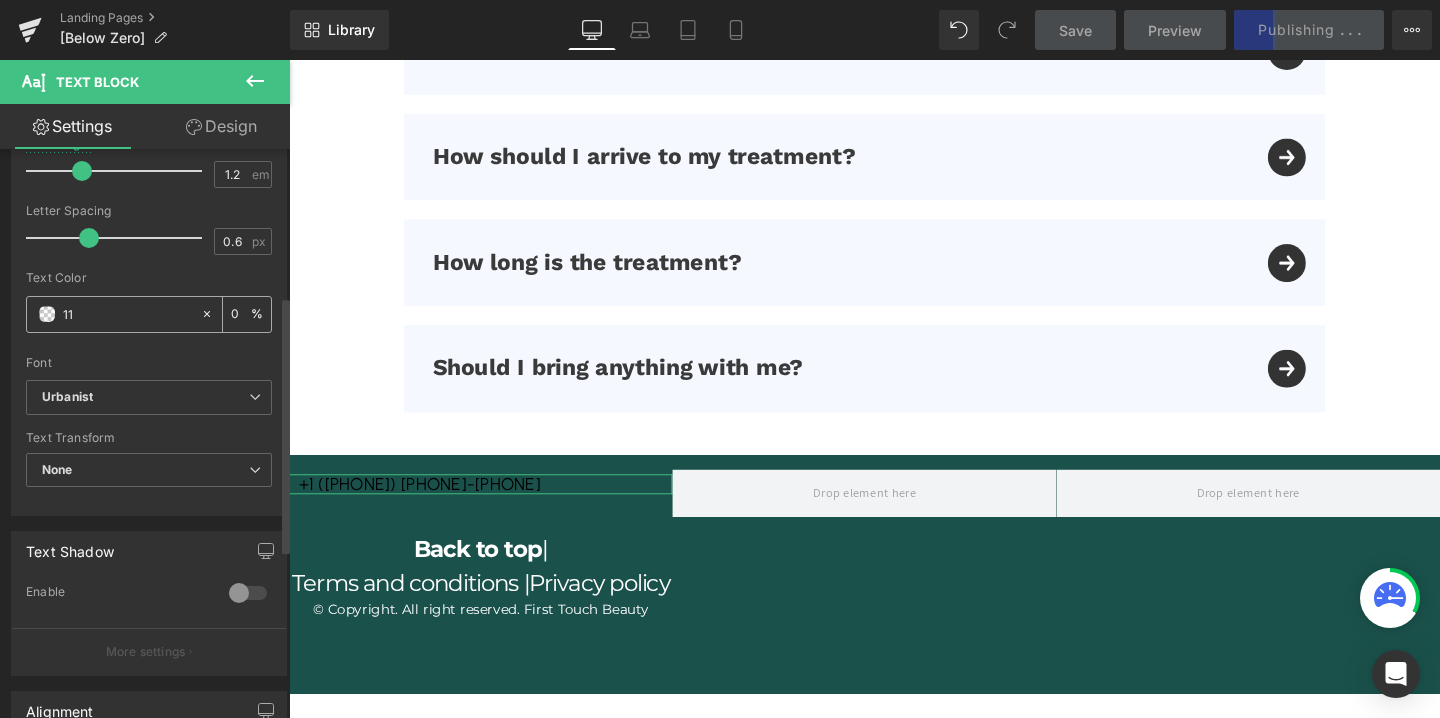 type on "1" 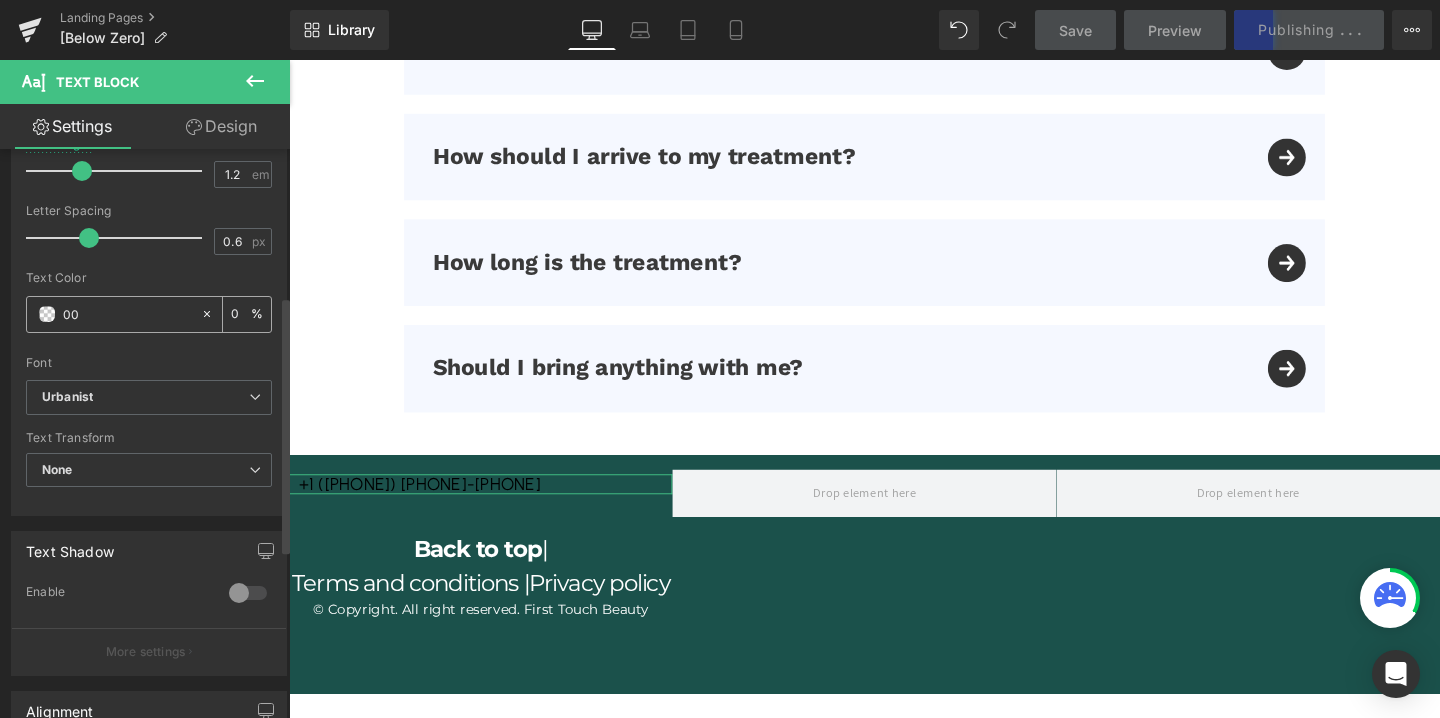 type on "000" 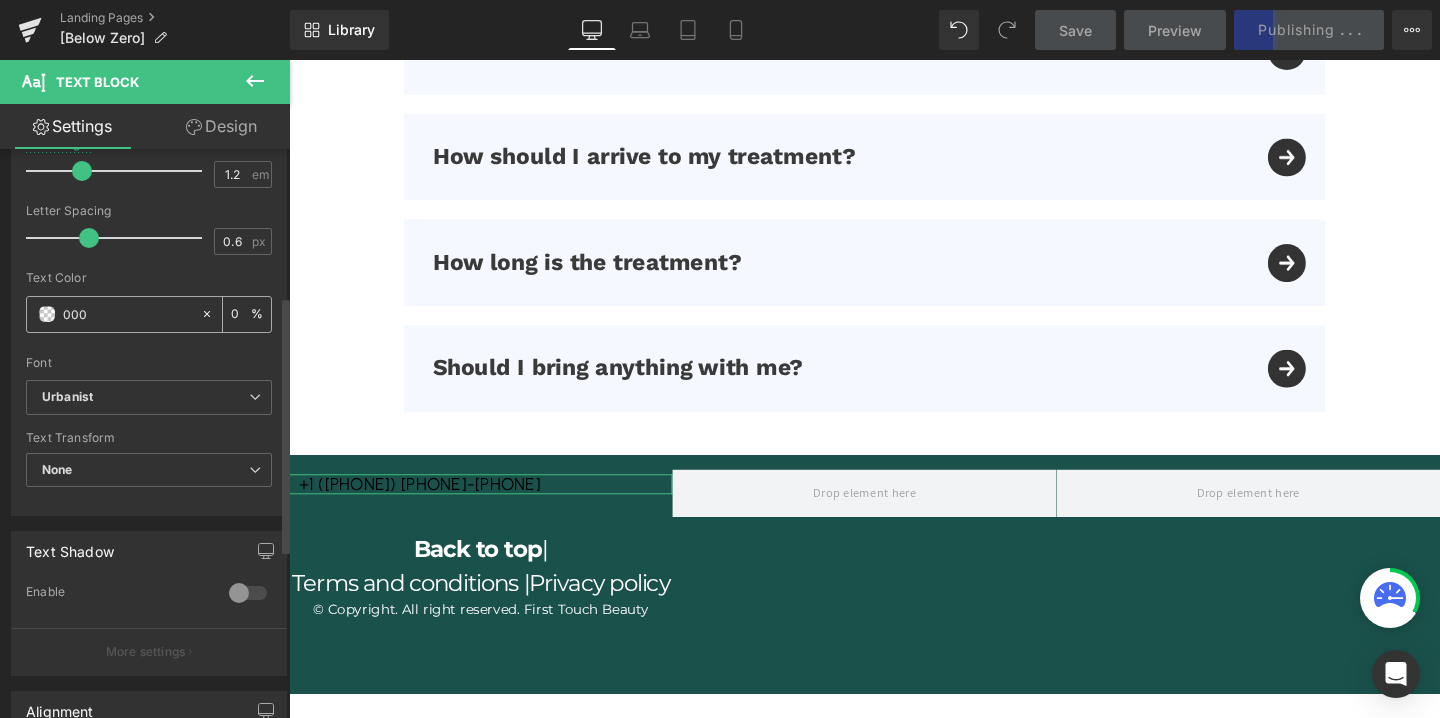 type on "100" 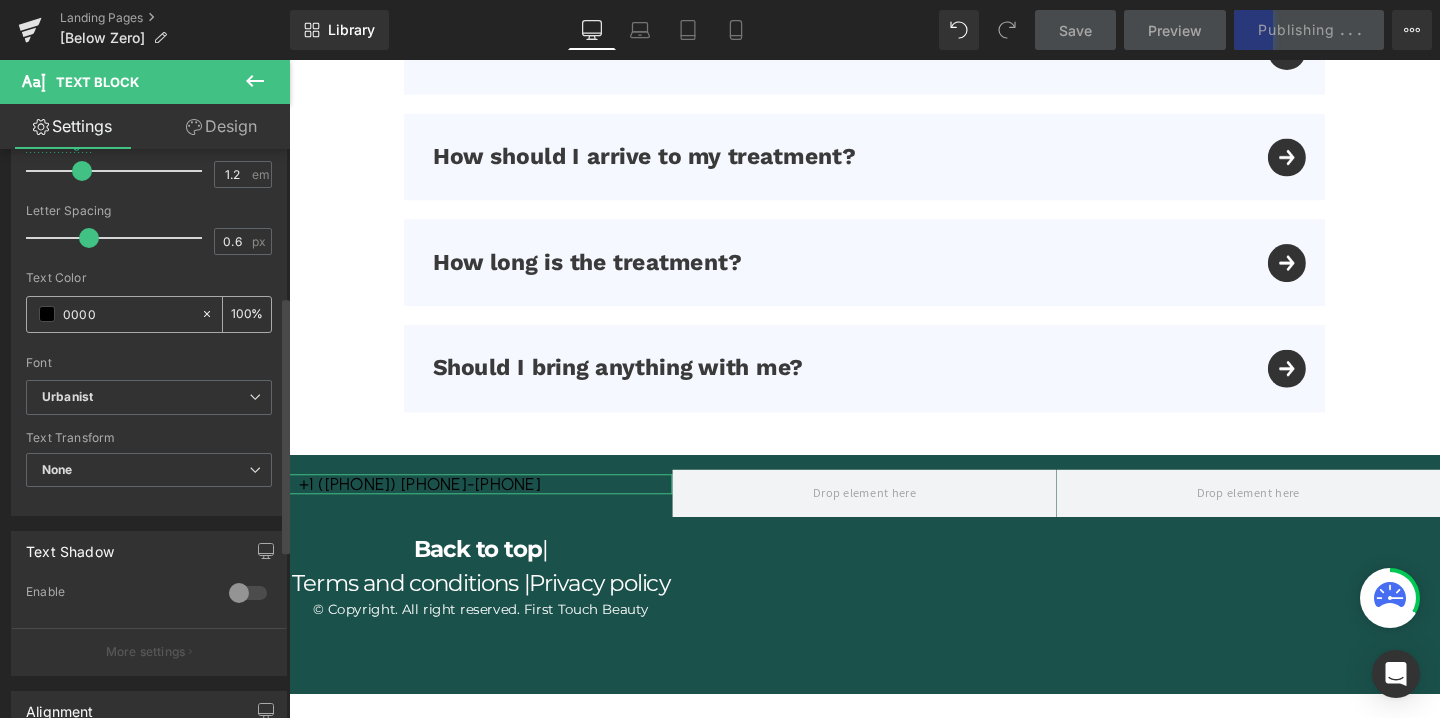 type on "00000" 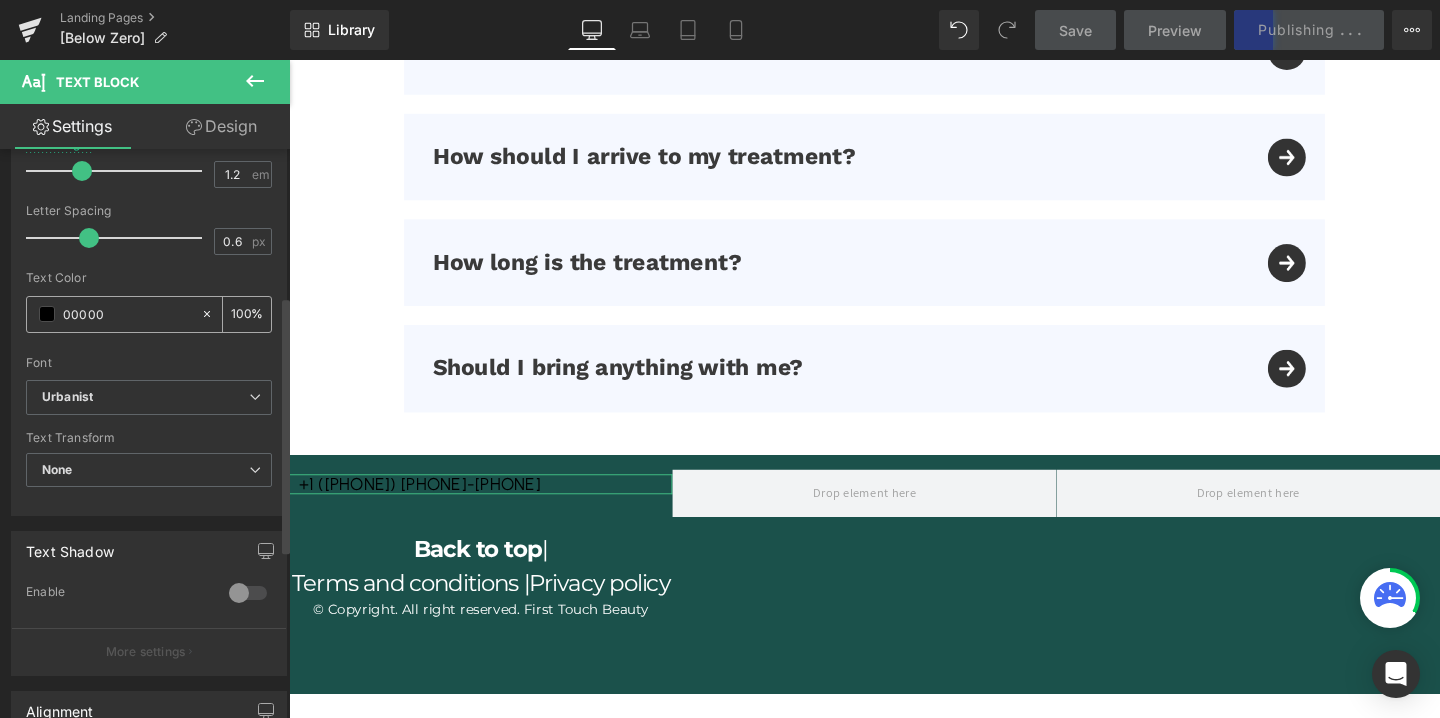 type on "0" 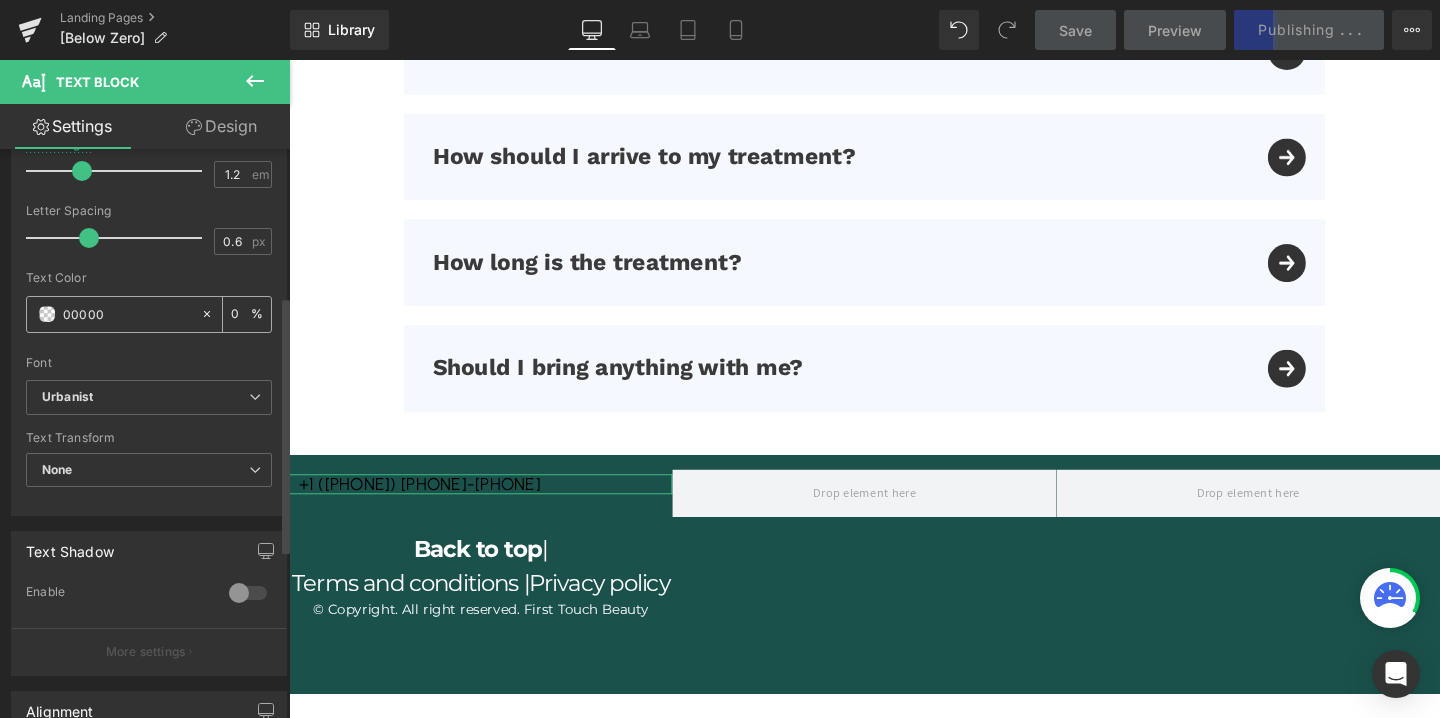 type on "000000" 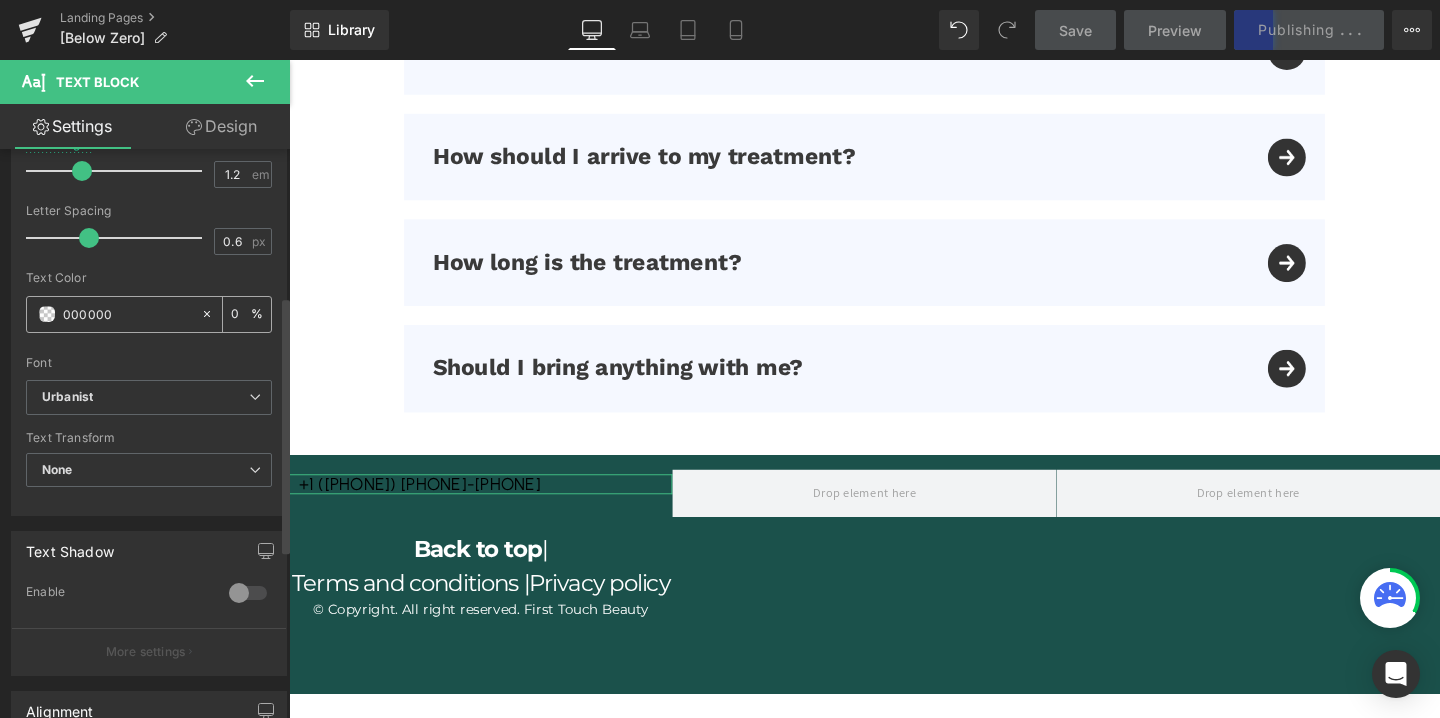type on "100" 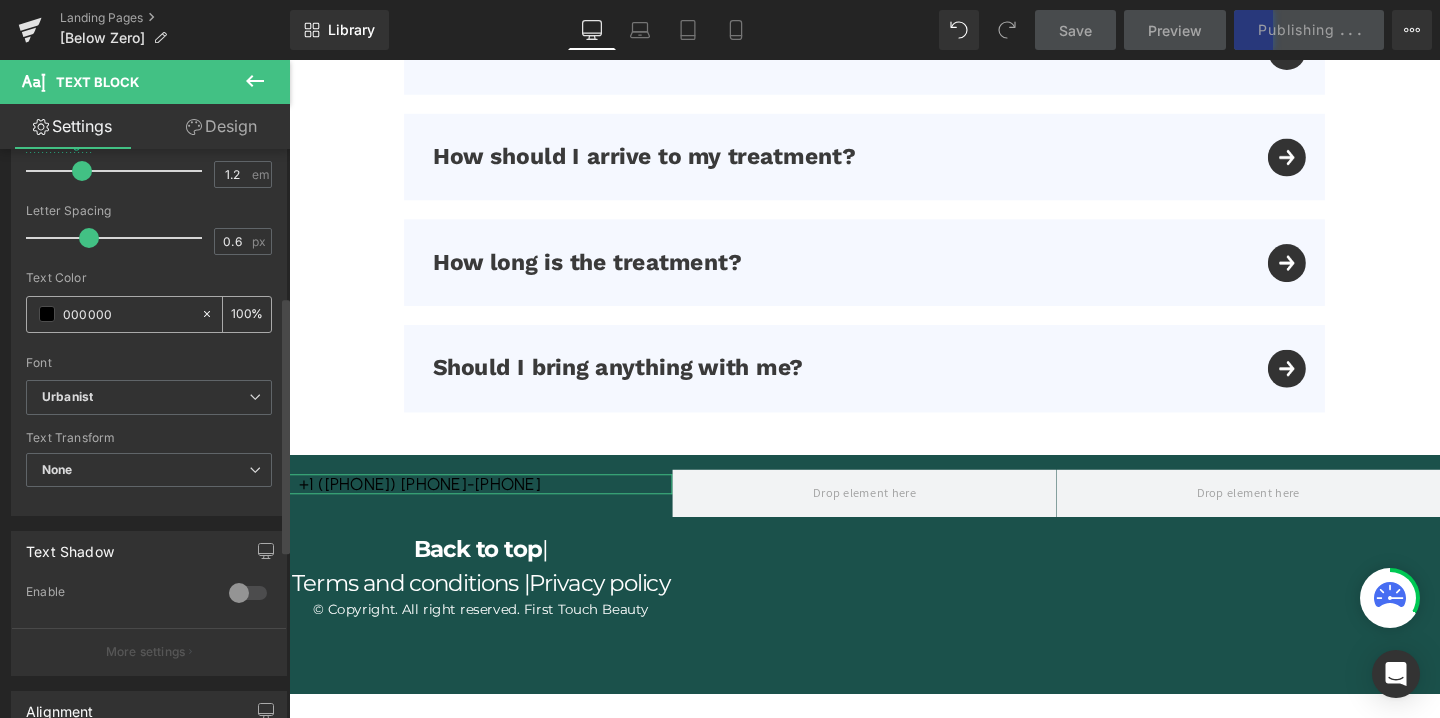 type on "000000" 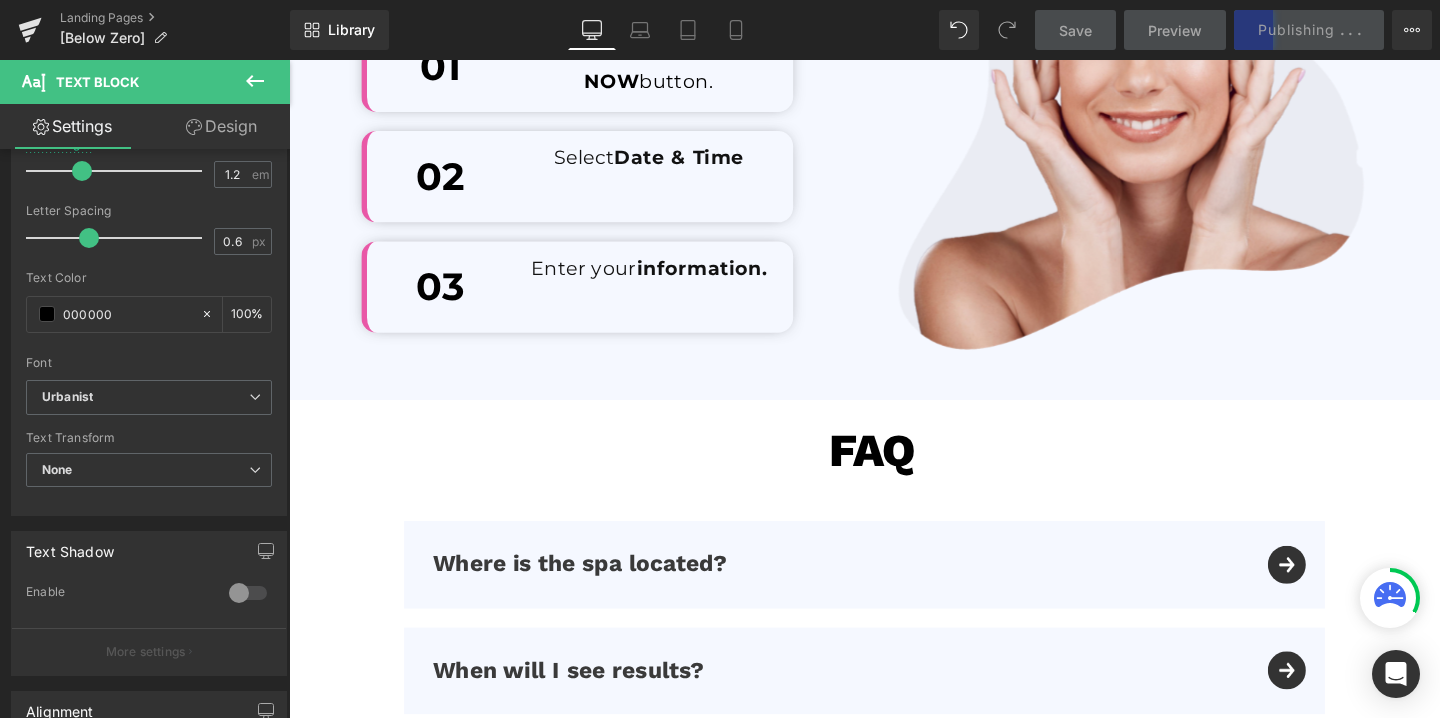scroll, scrollTop: 5381, scrollLeft: 0, axis: vertical 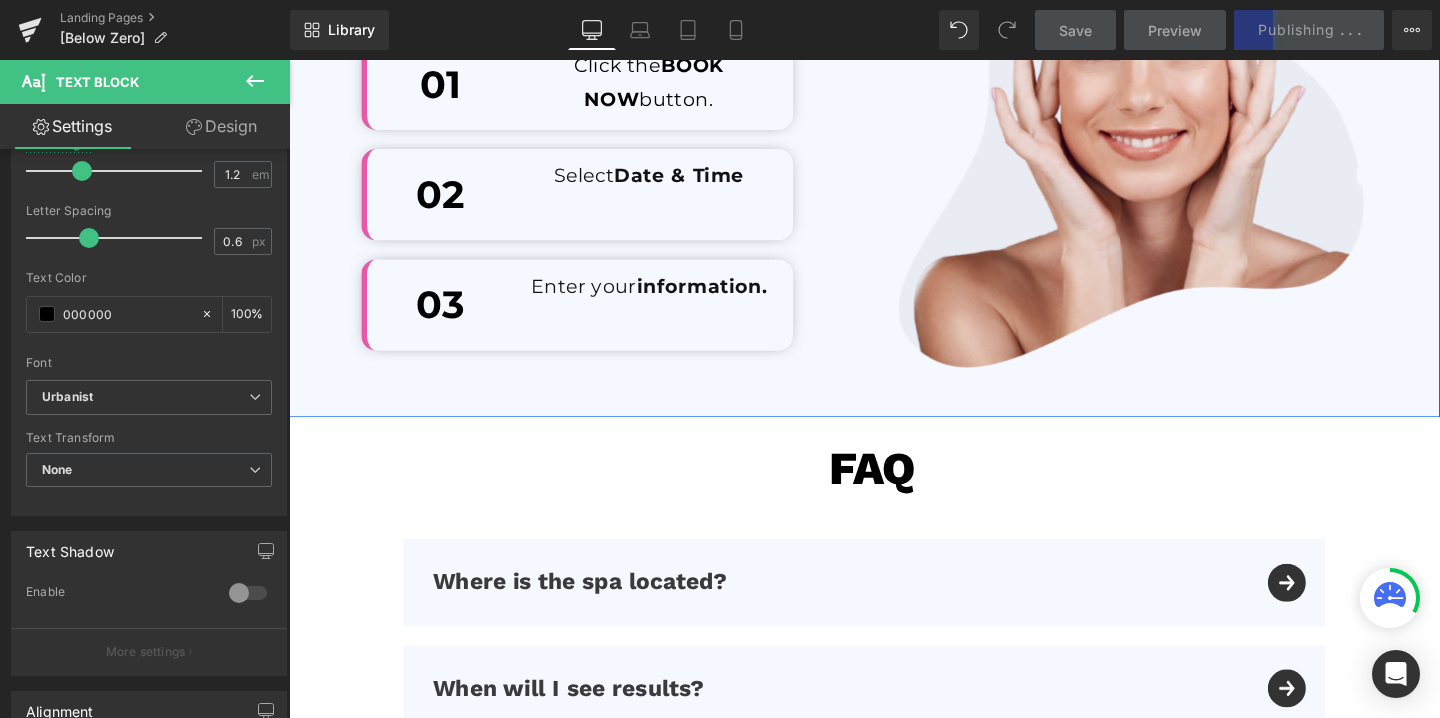 click on "Image         Ready to book your appointment? Heading         01 Text Block         Click the  BOOK NOW  button. Text Block         Row         02 Text Block         Select  Date & Time Text Block         Row          03  Text Block         Enter your  information. Text Block         Row         Row" at bounding box center [591, 149] 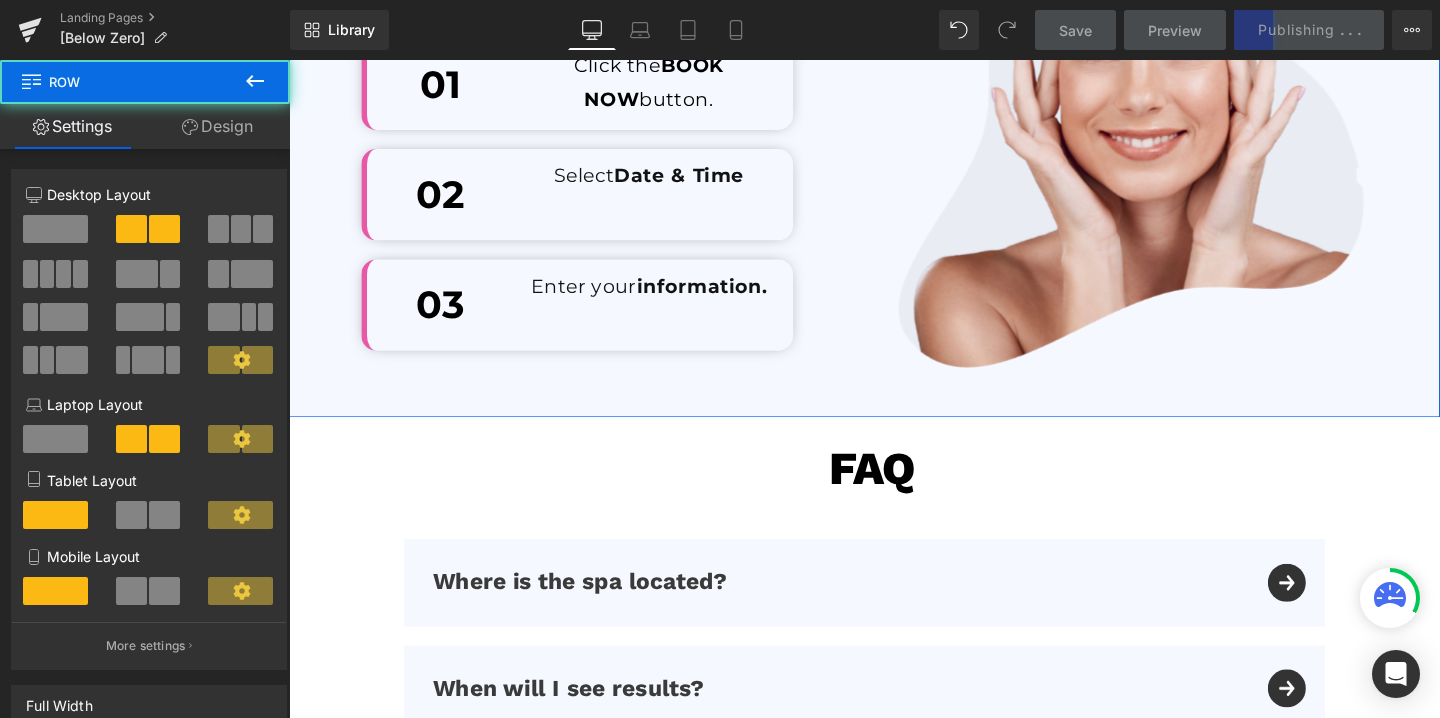 click on "Design" at bounding box center [217, 126] 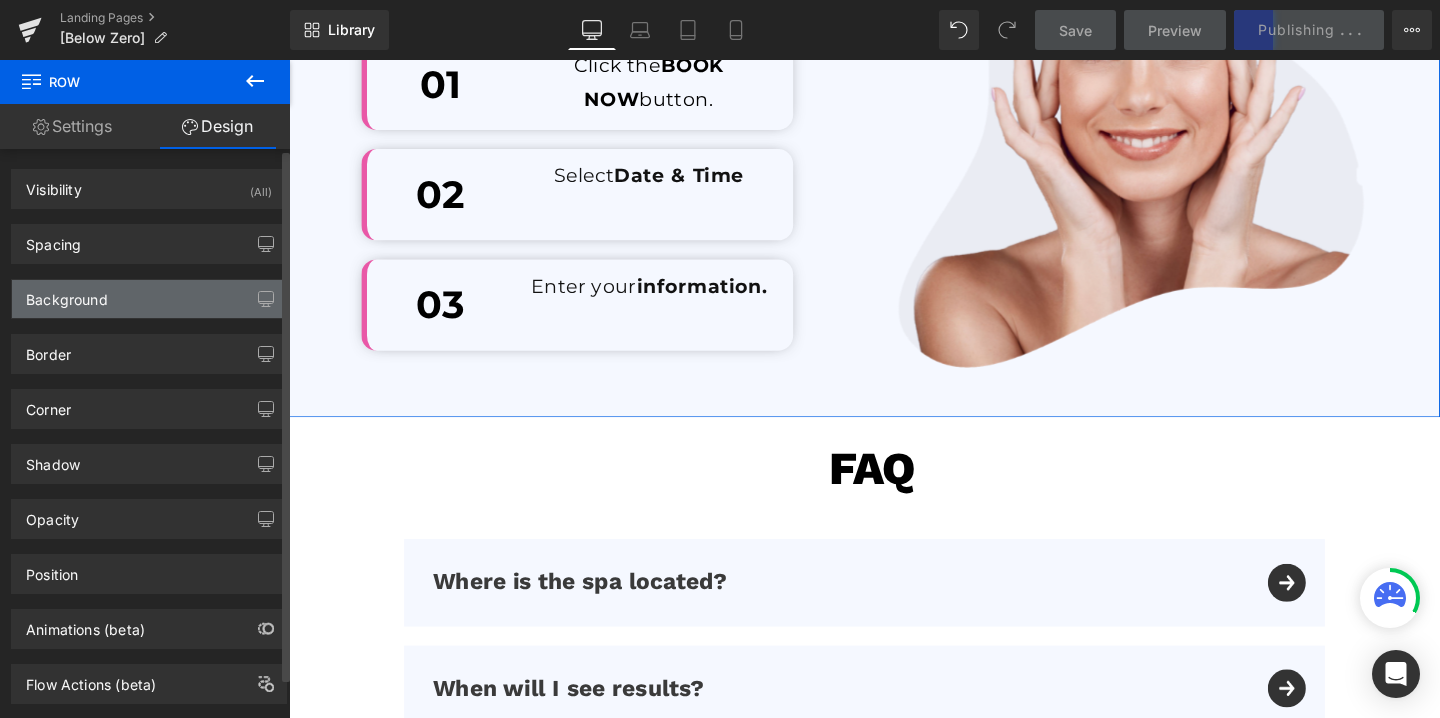 click on "Background" at bounding box center [67, 294] 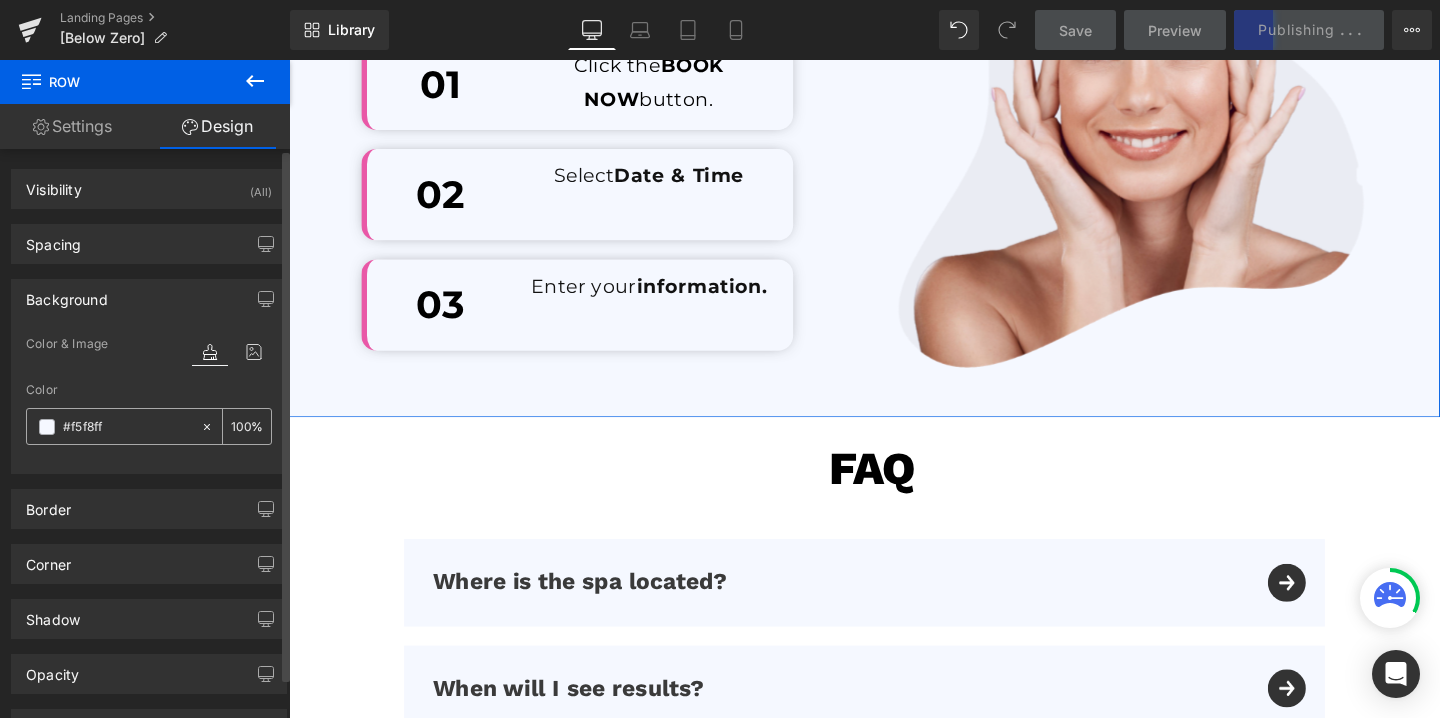 click on "#f5f8ff" at bounding box center [127, 427] 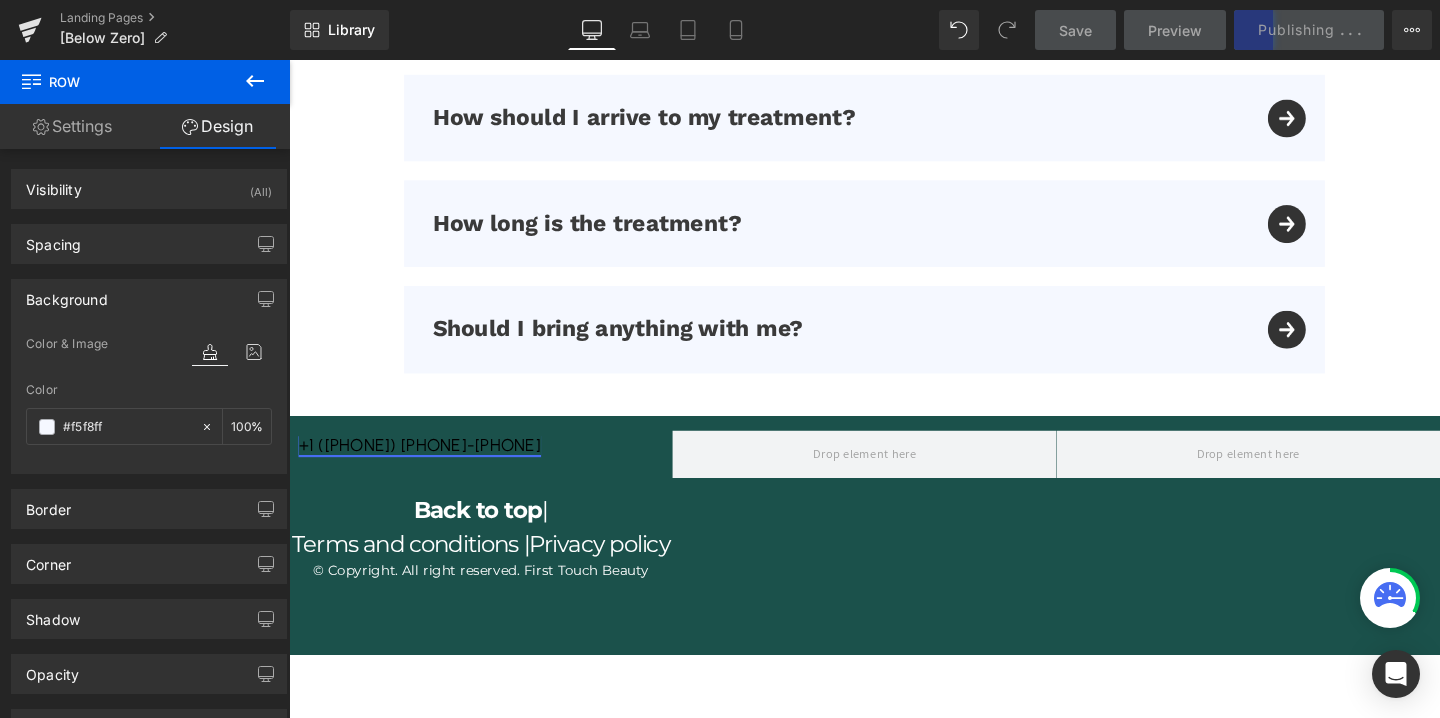scroll, scrollTop: 6207, scrollLeft: 0, axis: vertical 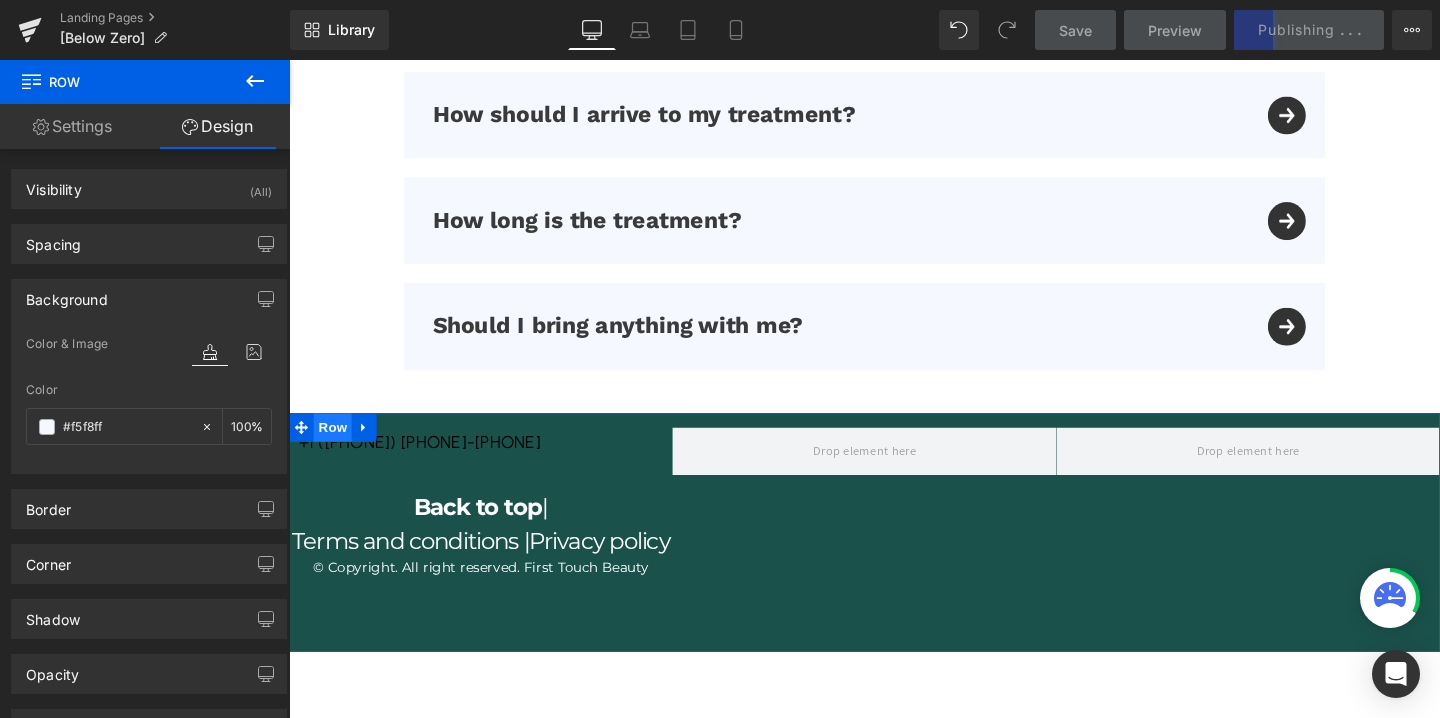 click on "Row" at bounding box center [335, 446] 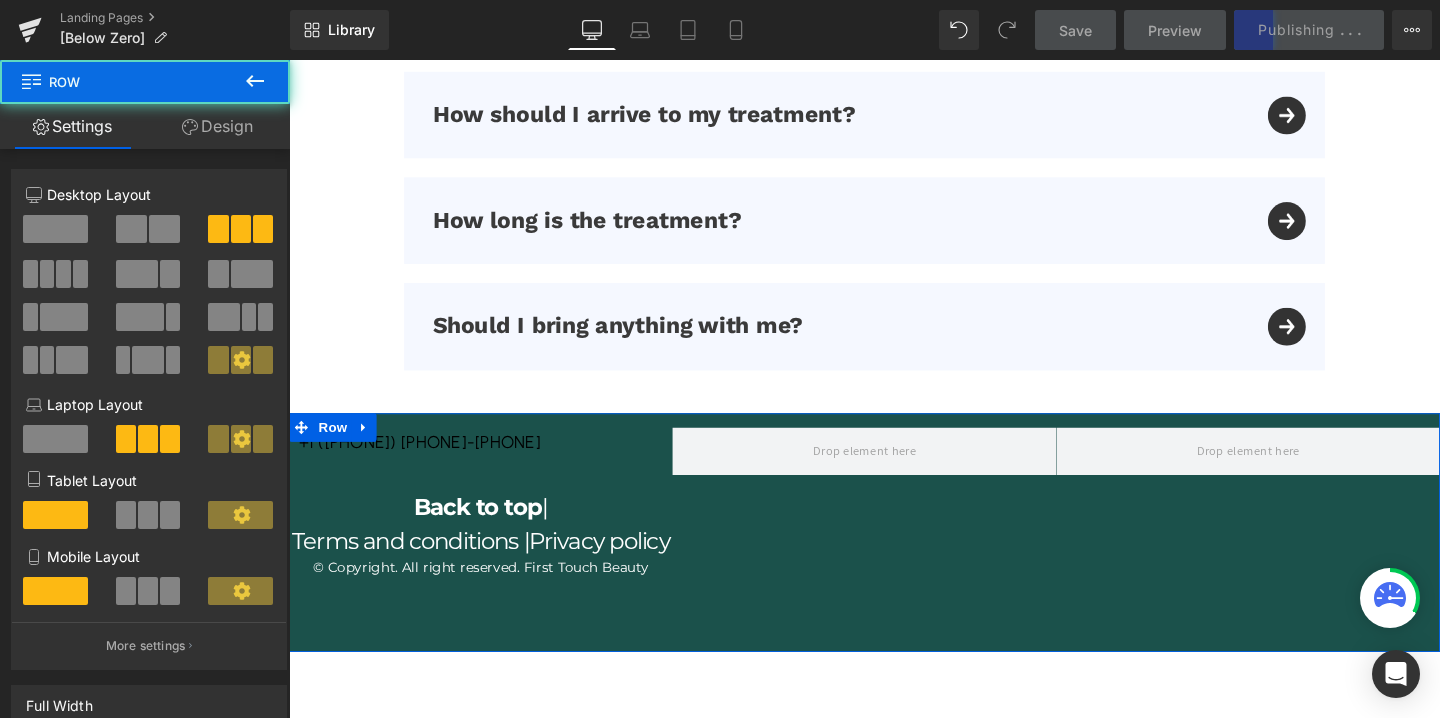 scroll, scrollTop: 464, scrollLeft: 0, axis: vertical 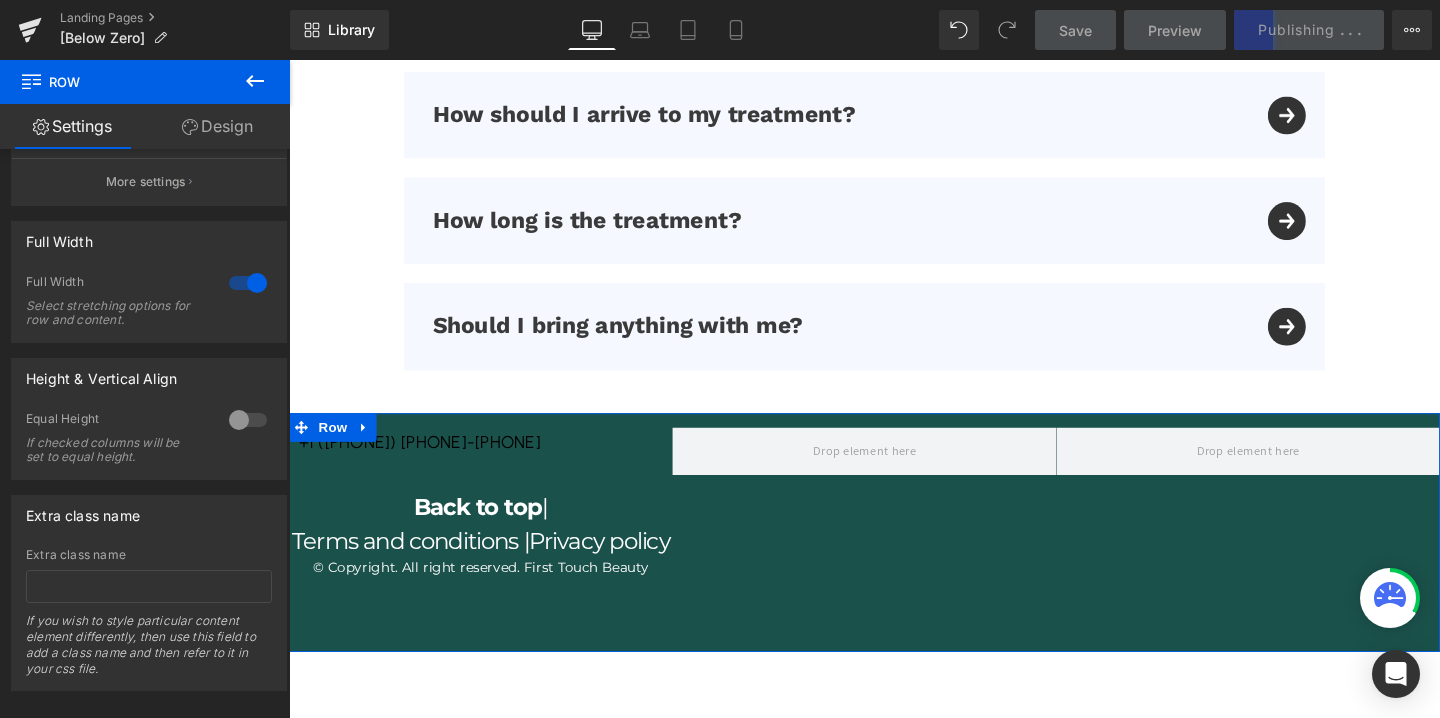click 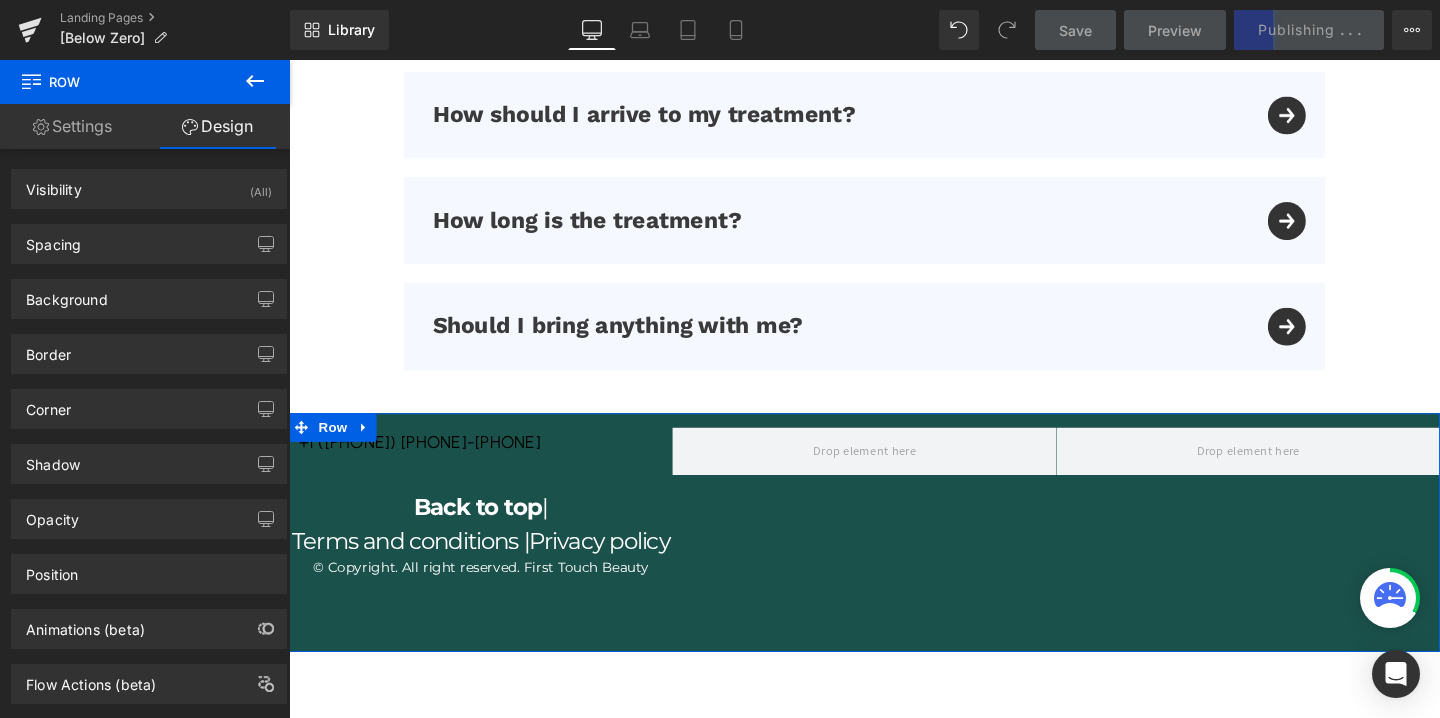 type on "#1b514b" 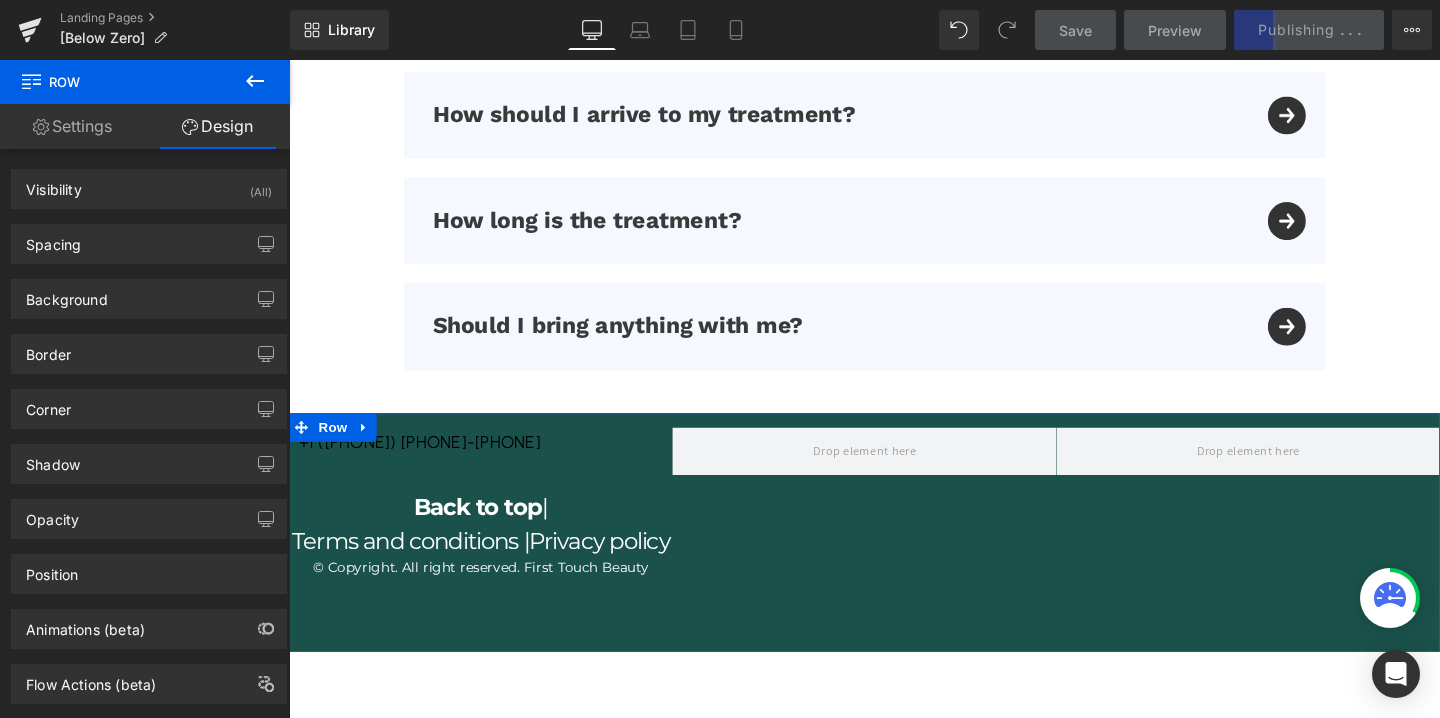 type on "100" 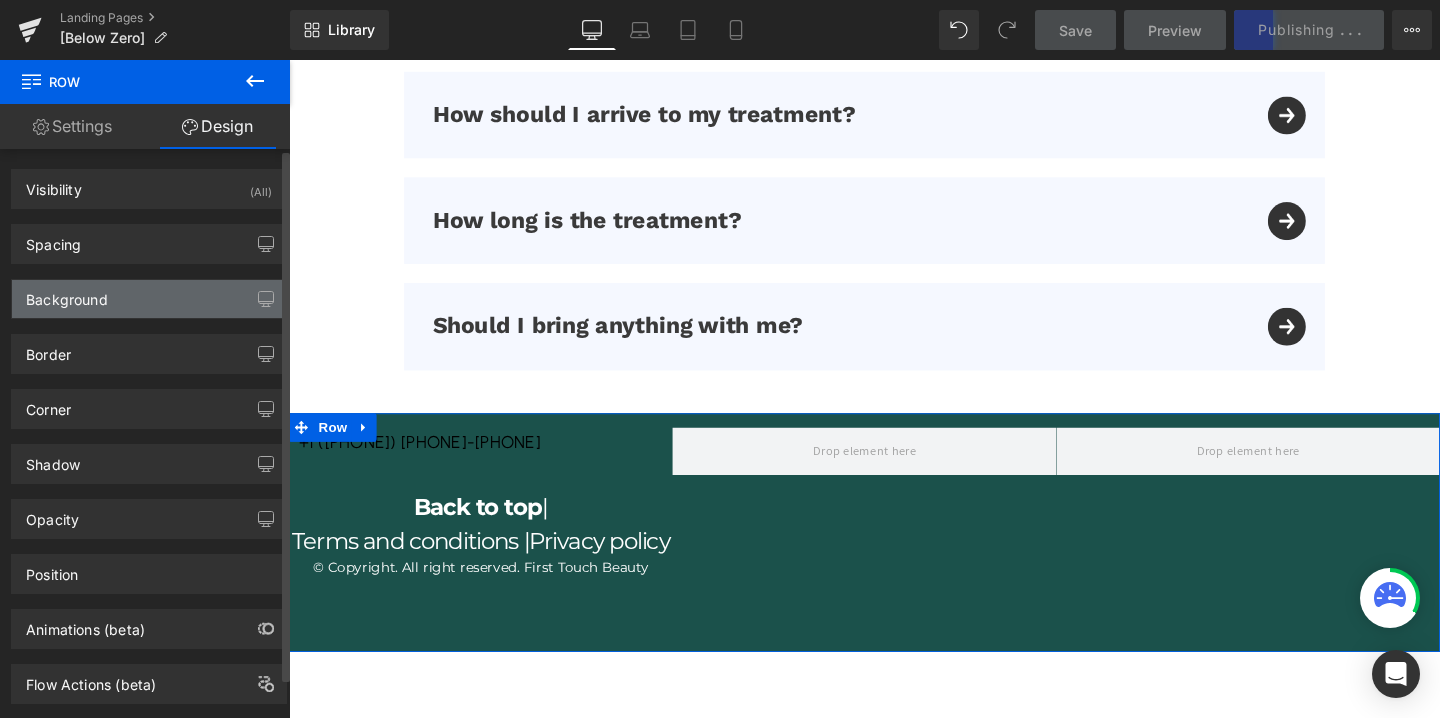 click on "Background" at bounding box center (149, 299) 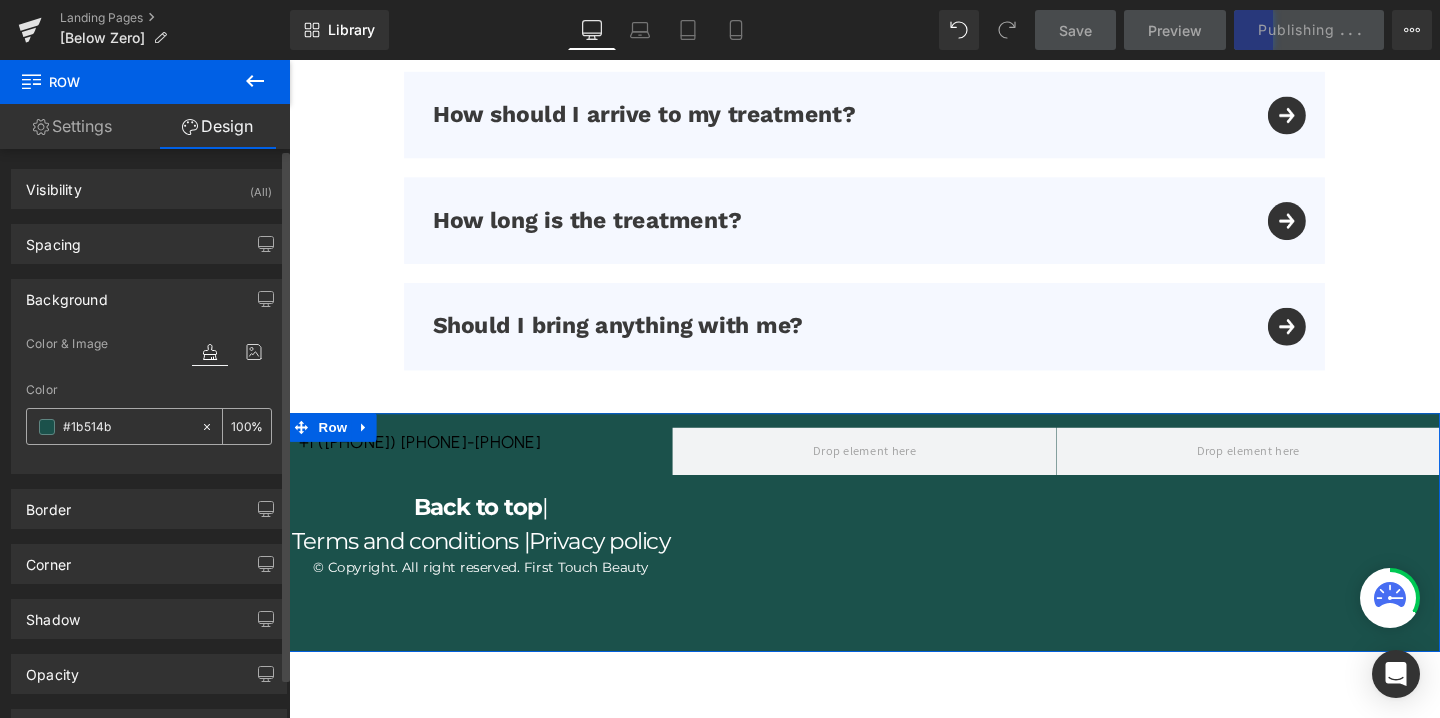 click on "#1b514b" at bounding box center [113, 426] 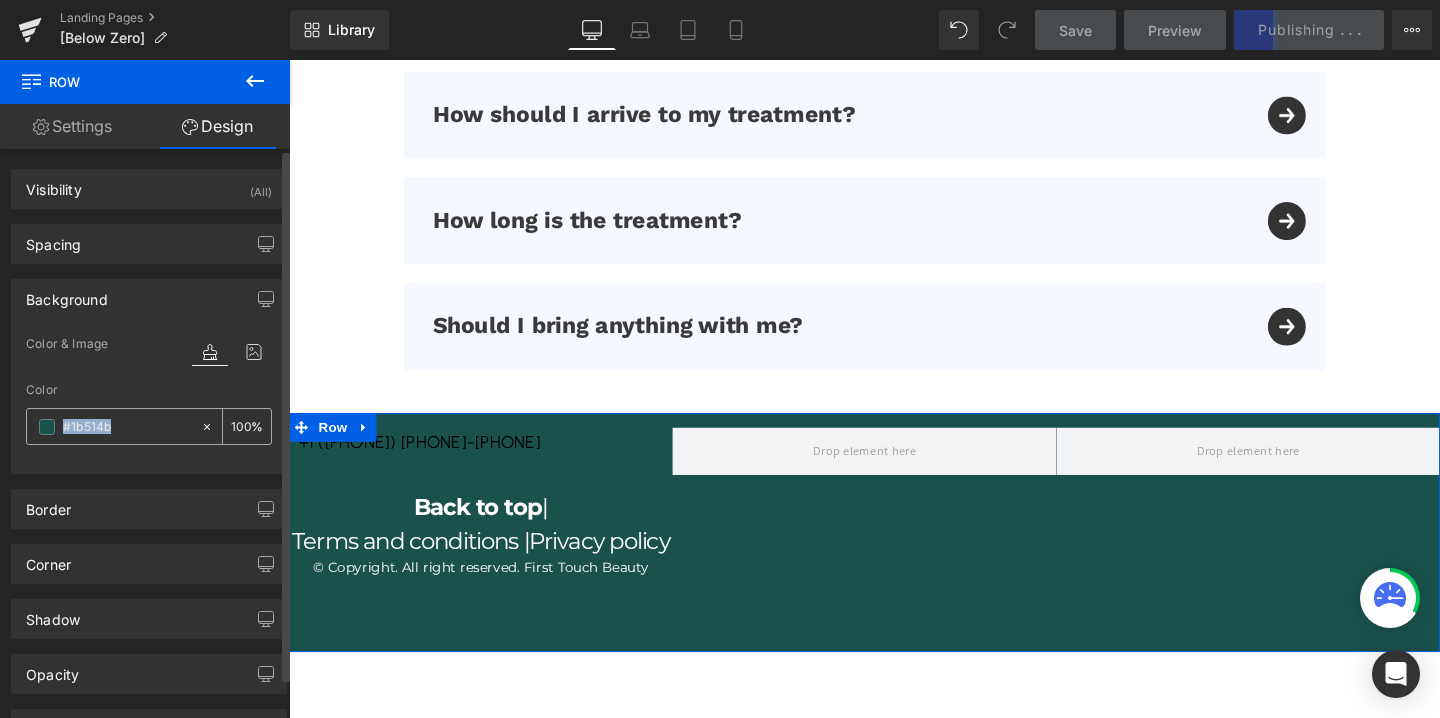 click on "#1b514b" at bounding box center [113, 426] 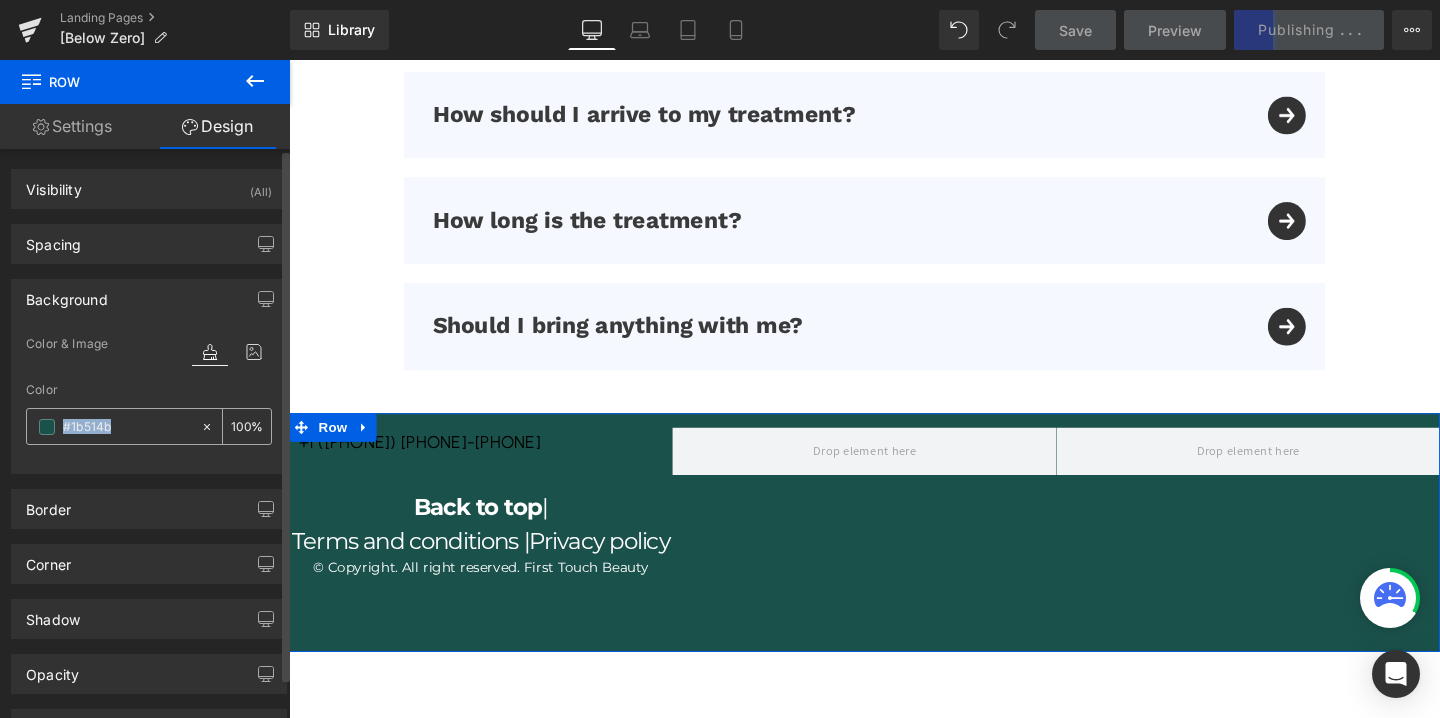 click on "#1b514b" at bounding box center (127, 427) 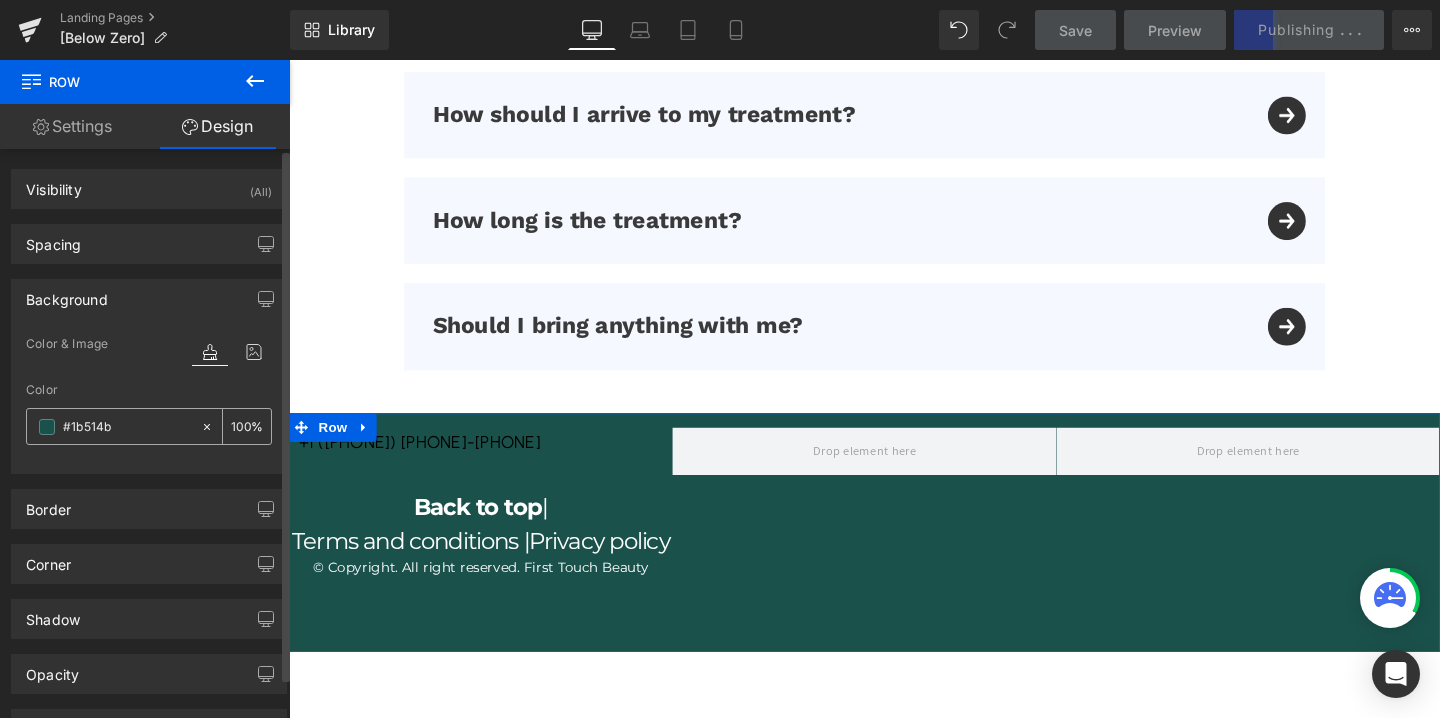 click on "#1b514b" at bounding box center (127, 427) 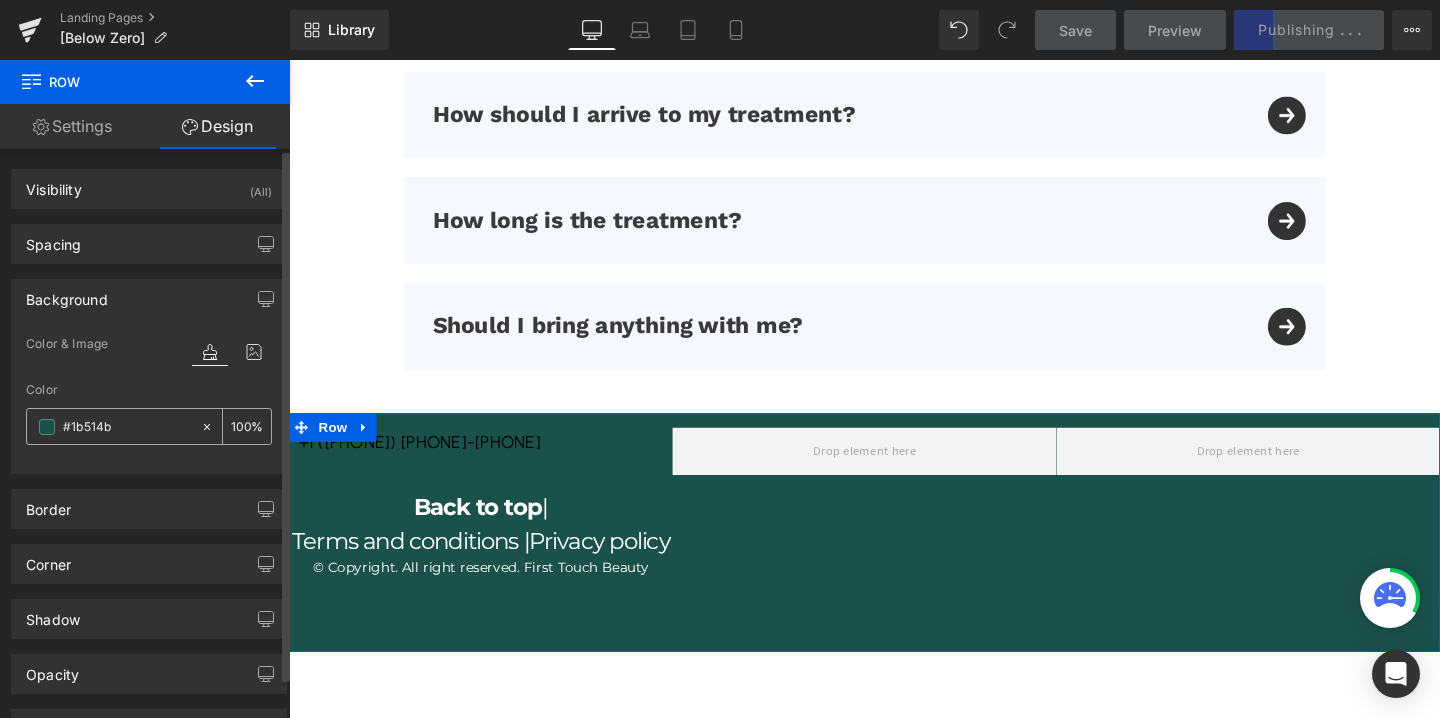 click on "#1b514b" at bounding box center [127, 427] 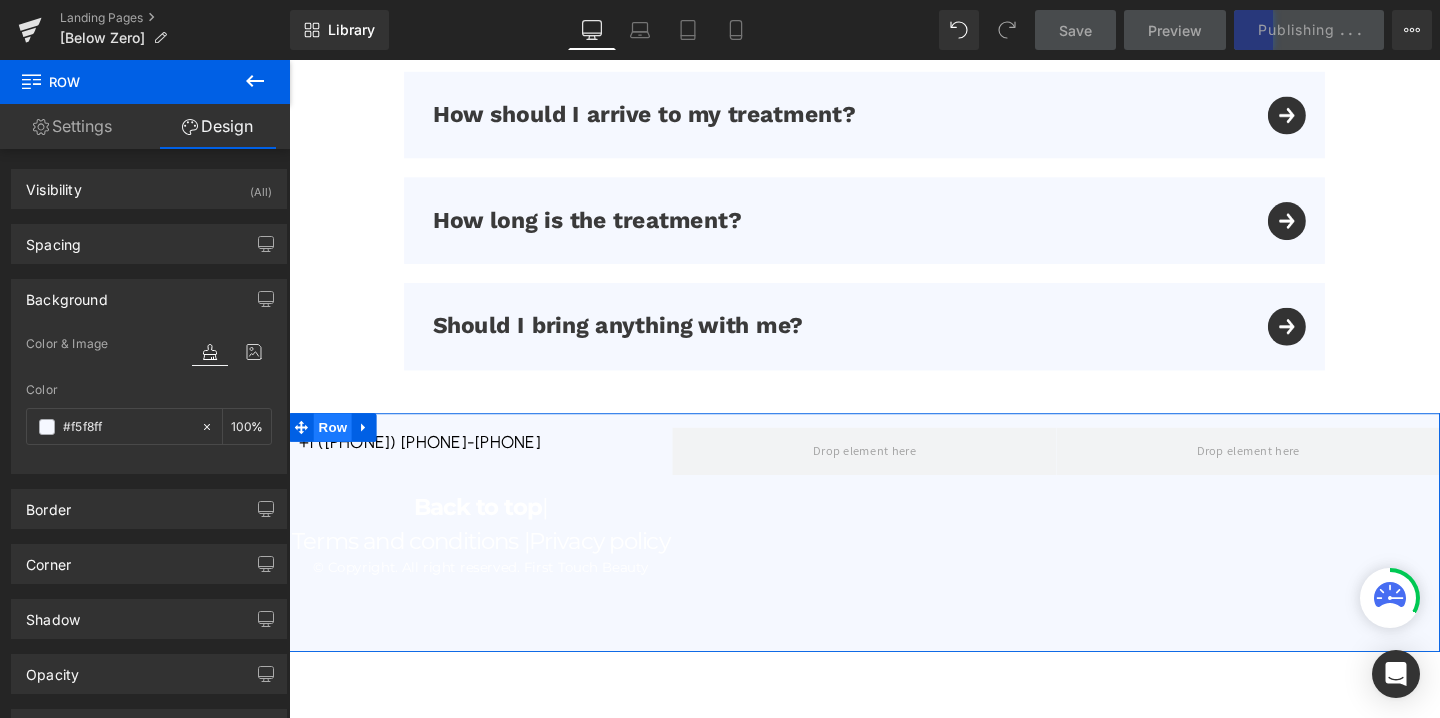 click on "Row" at bounding box center [335, 446] 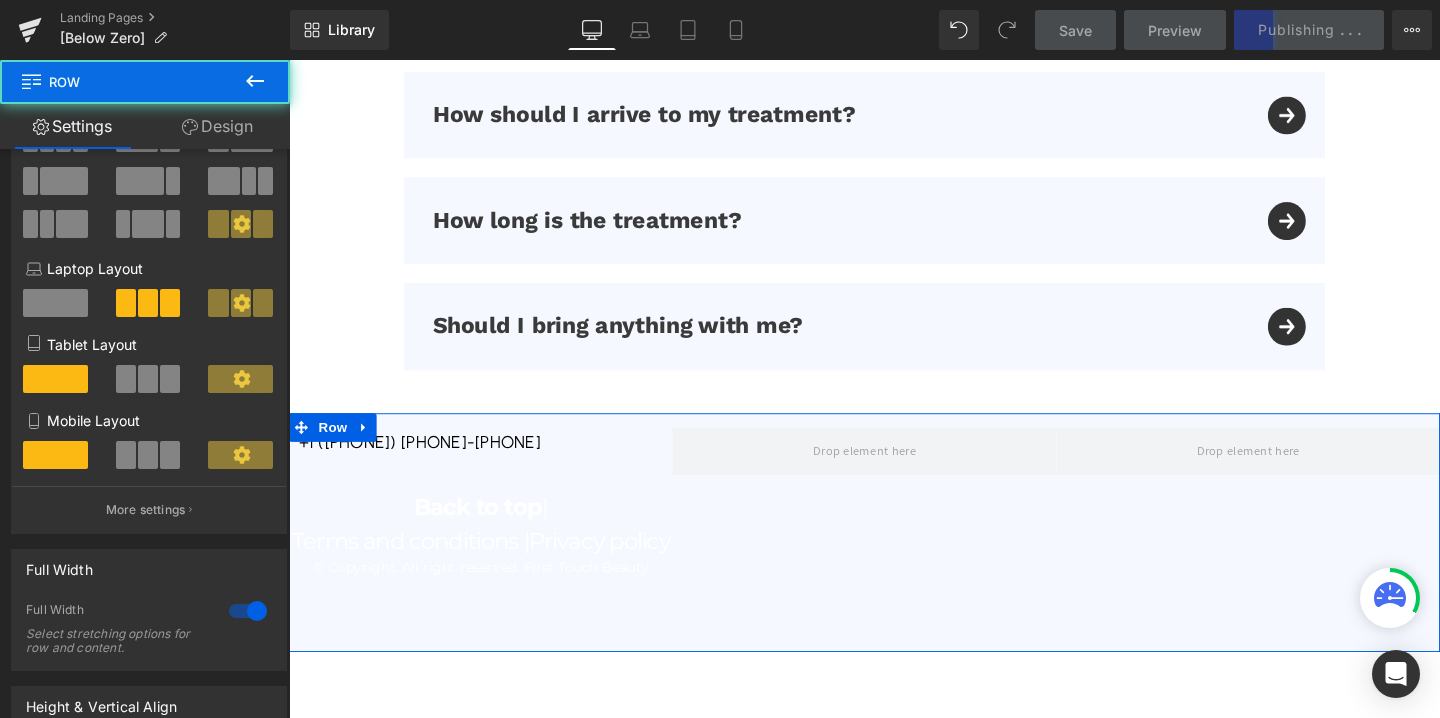 scroll, scrollTop: 437, scrollLeft: 0, axis: vertical 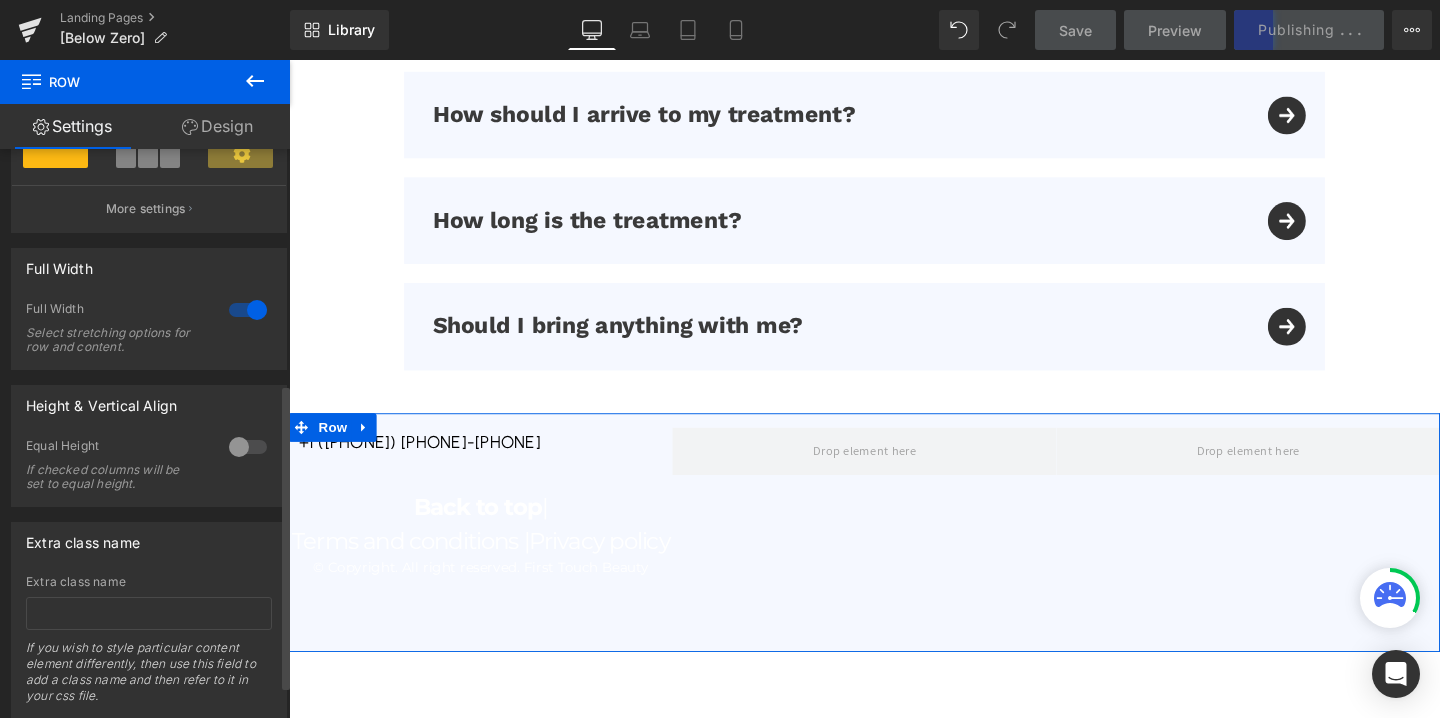 click at bounding box center (248, 447) 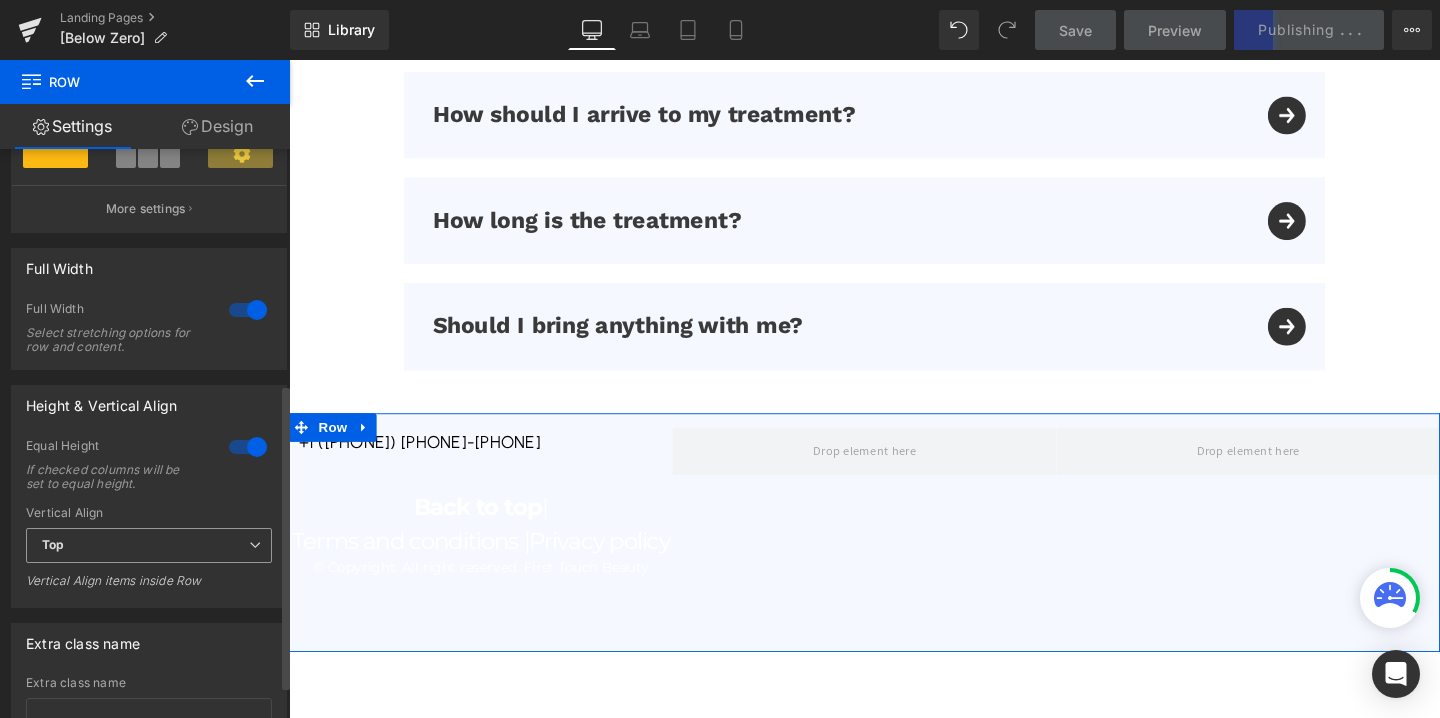 click on "Top" at bounding box center (149, 545) 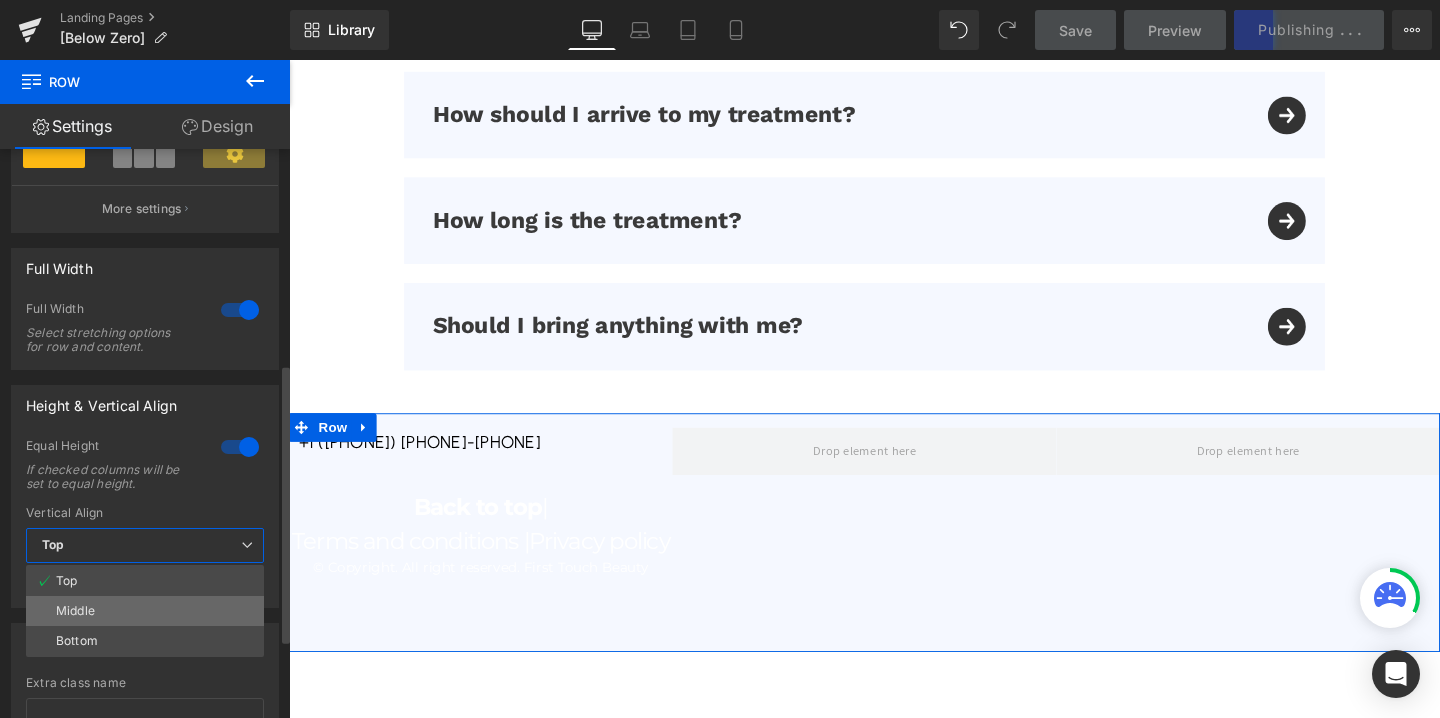 click on "Middle" at bounding box center [145, 611] 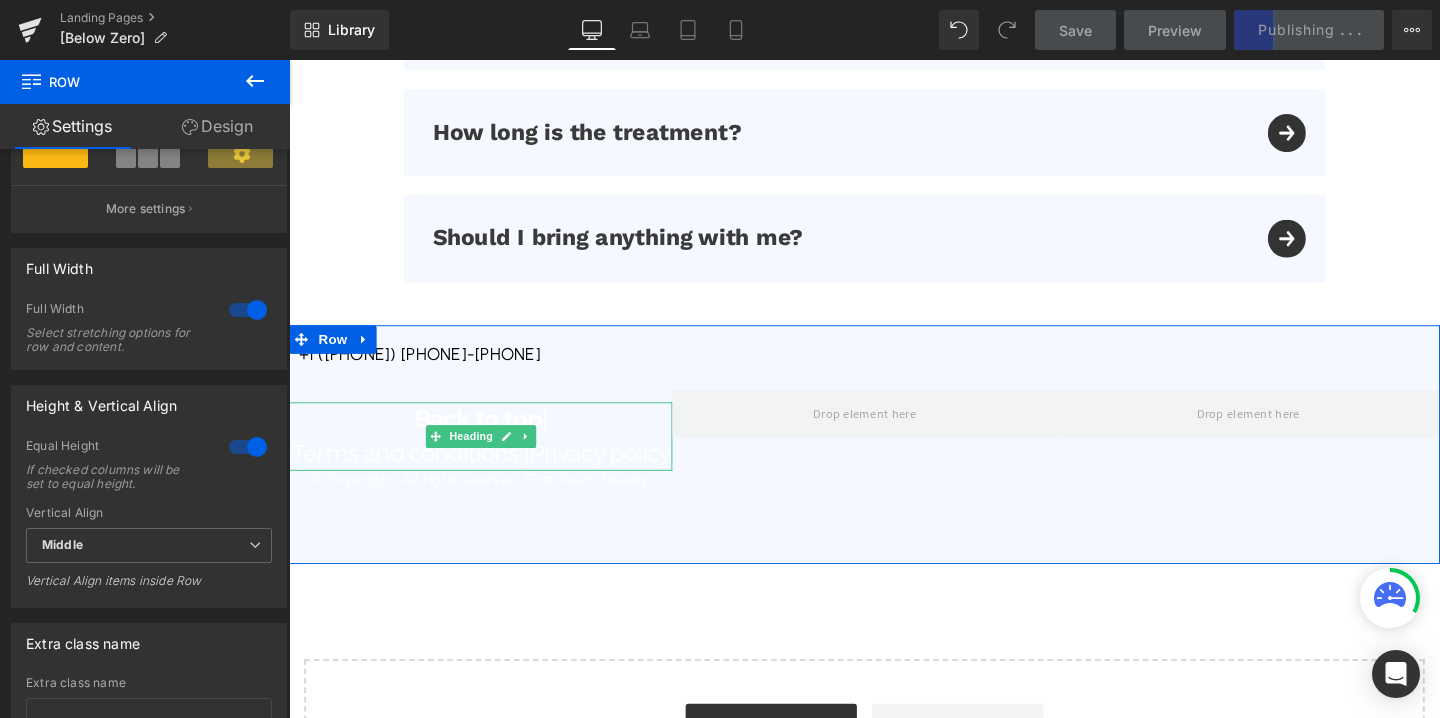 scroll, scrollTop: 6301, scrollLeft: 0, axis: vertical 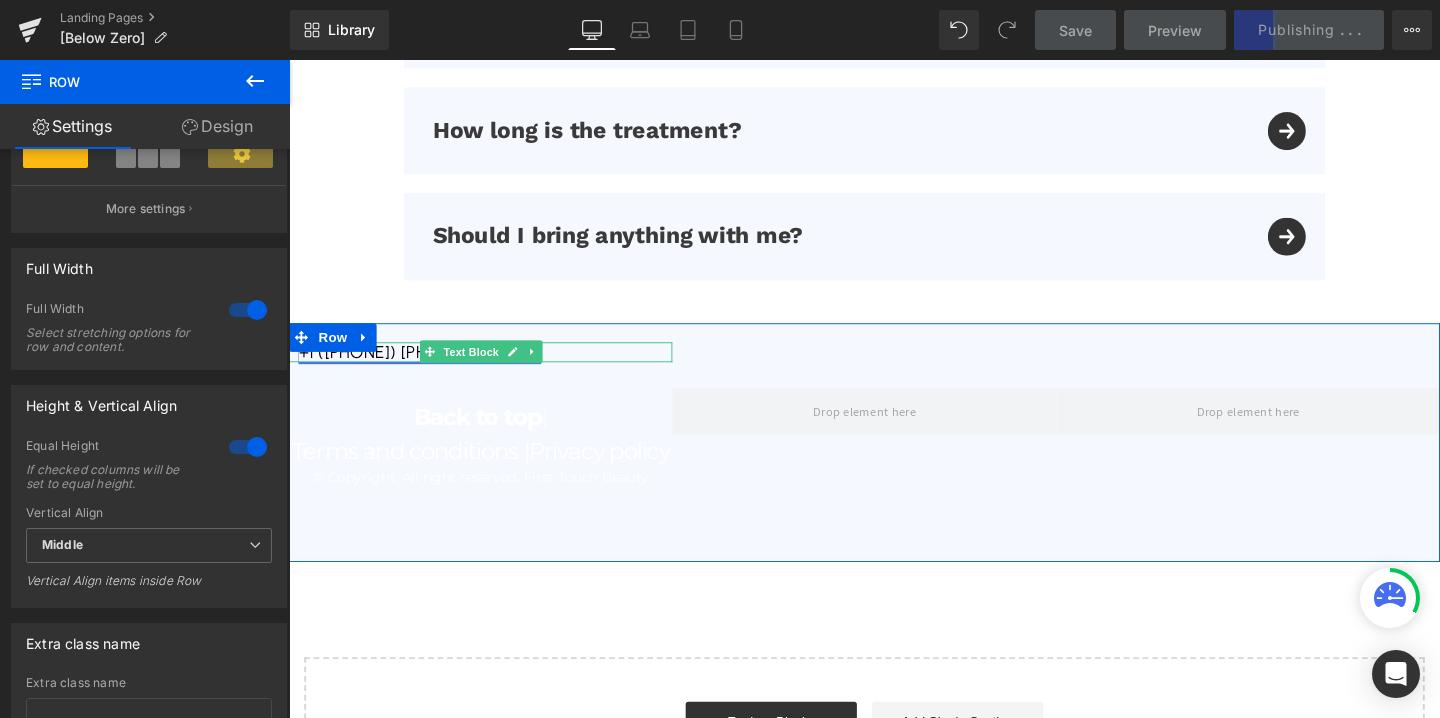 click on "+1 ([PHONE]) [PHONE]-[PHONE]" at bounding box center [426, 367] 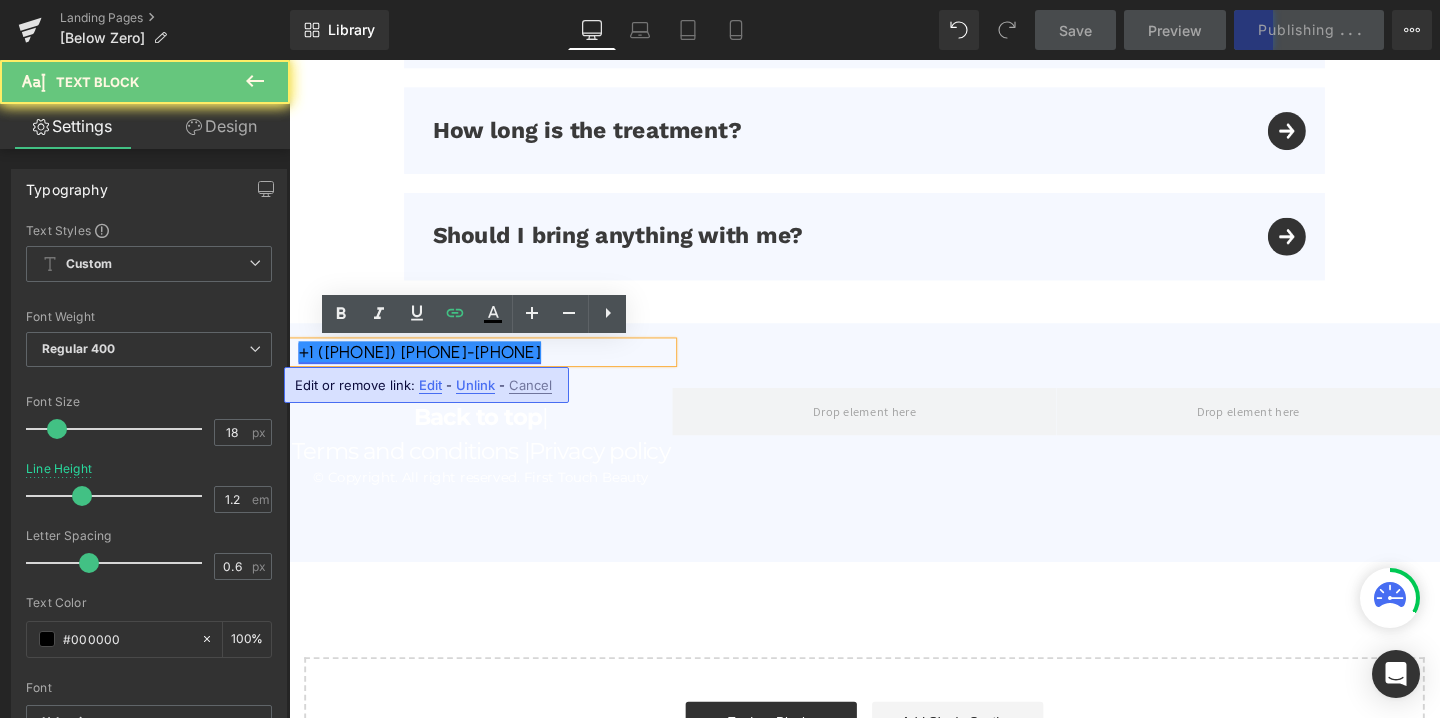 click on "+1 ([PHONE]) [PHONE]-[PHONE]" at bounding box center [426, 367] 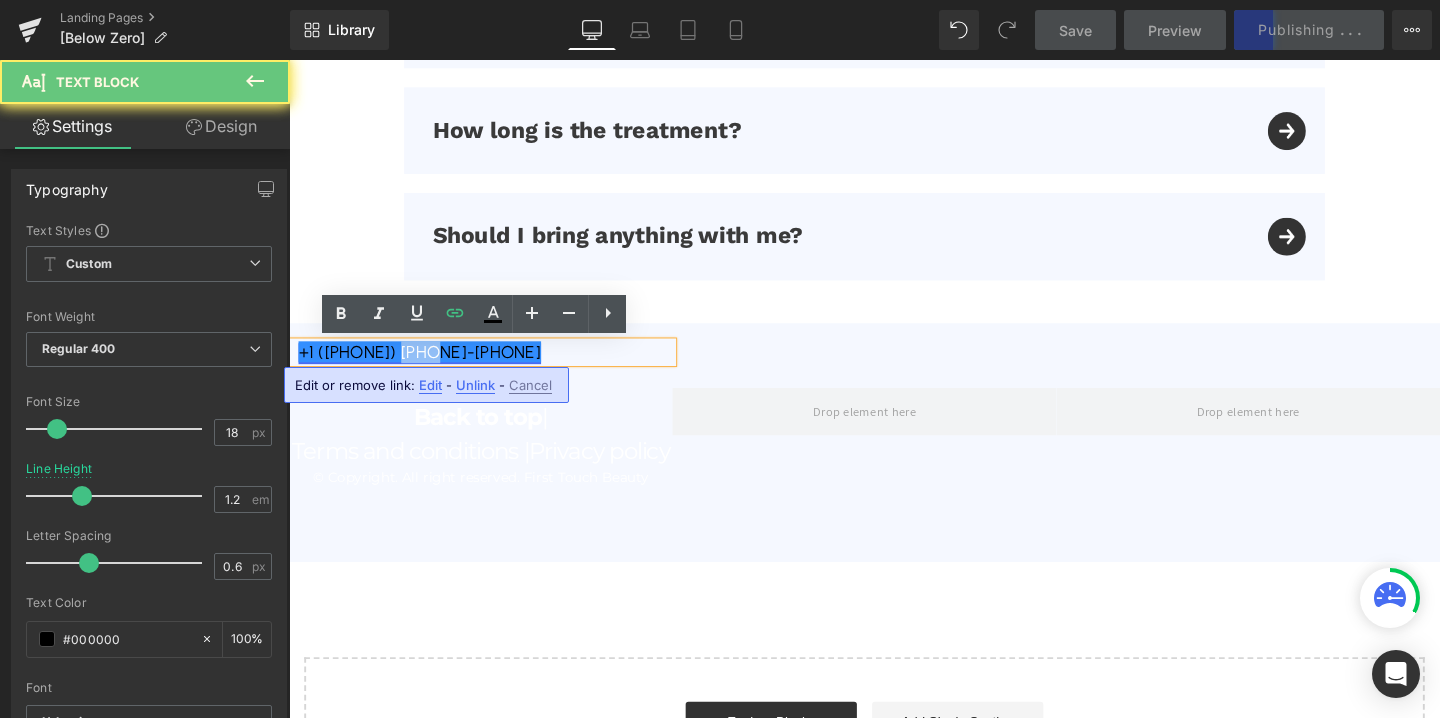 click on "+1 ([PHONE]) [PHONE]-[PHONE]" at bounding box center [426, 367] 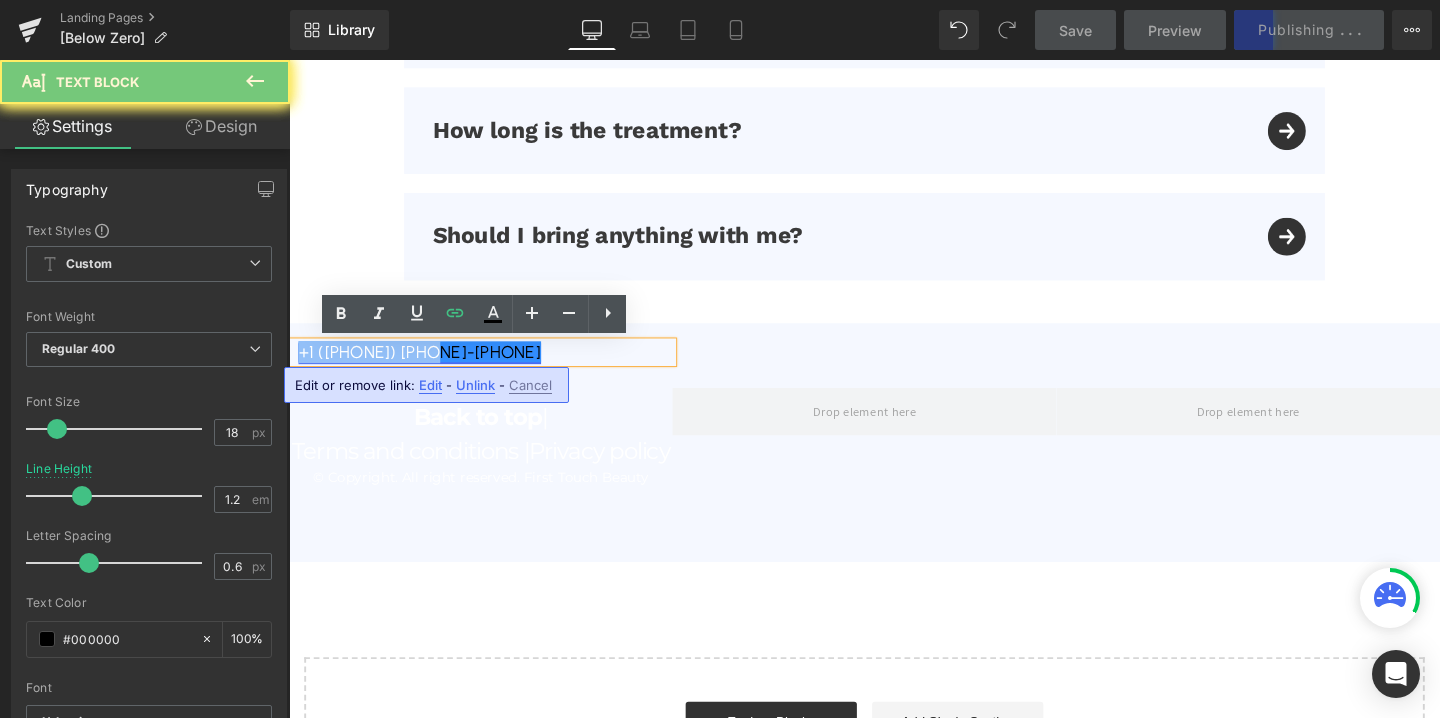 click on "+1 ([PHONE]) [PHONE]-[PHONE]" at bounding box center (426, 367) 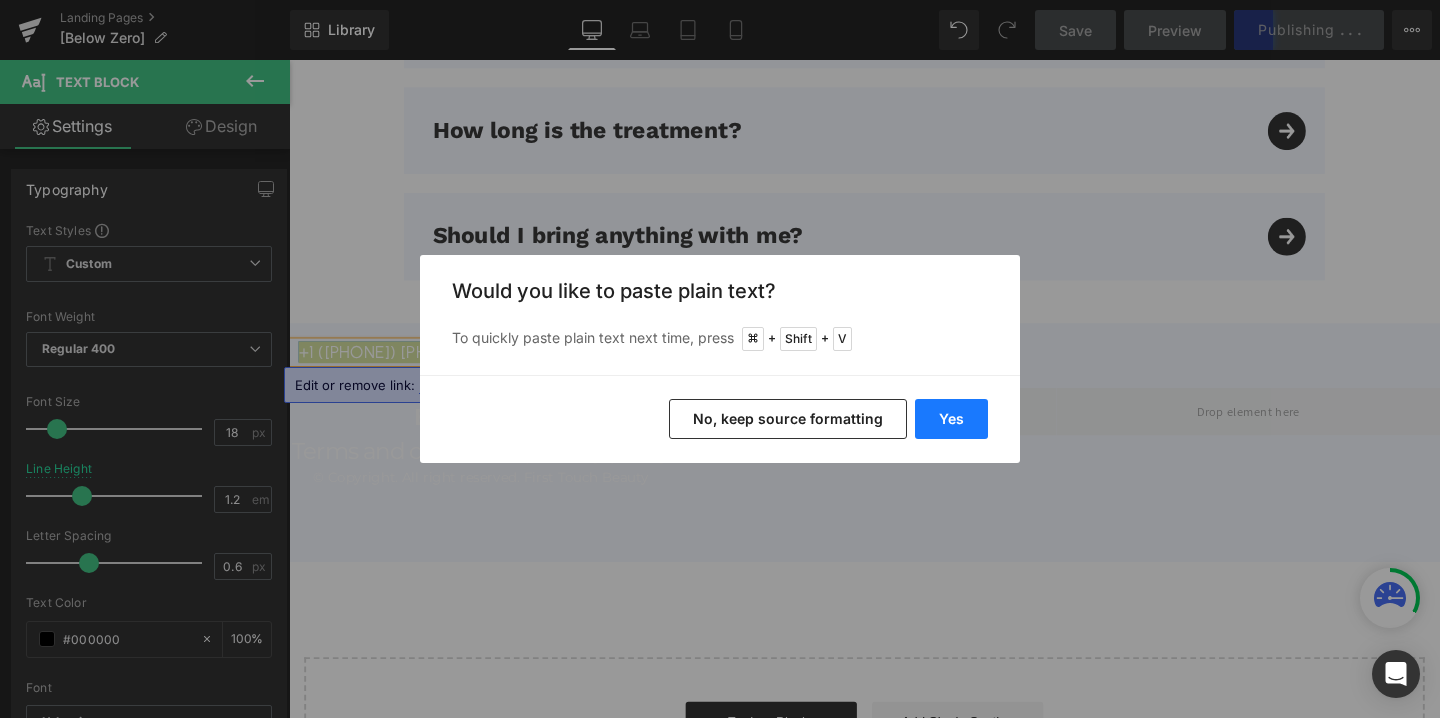 click on "Yes" at bounding box center [951, 419] 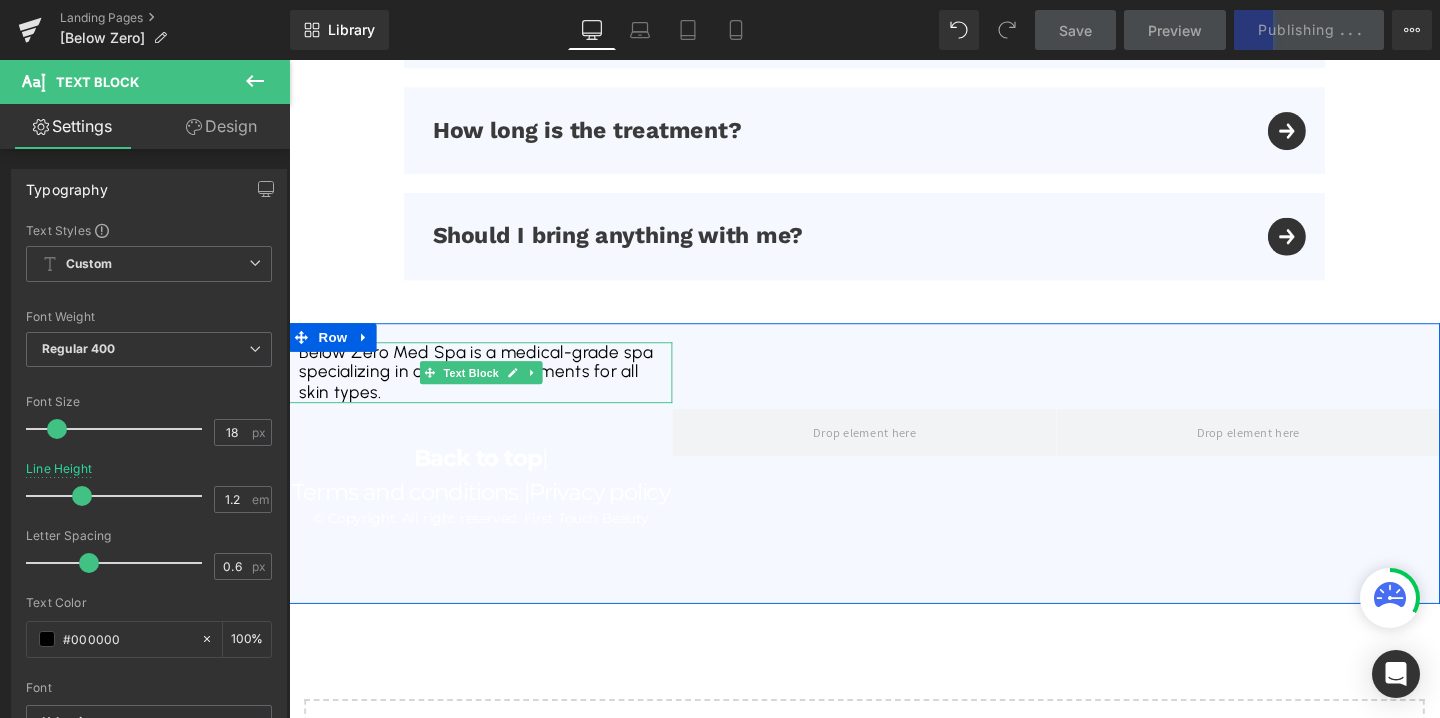 click on "Below Zero Med Spa is a medical-grade spa specializing in anti-aging treatments for all skin types." at bounding box center [490, 389] 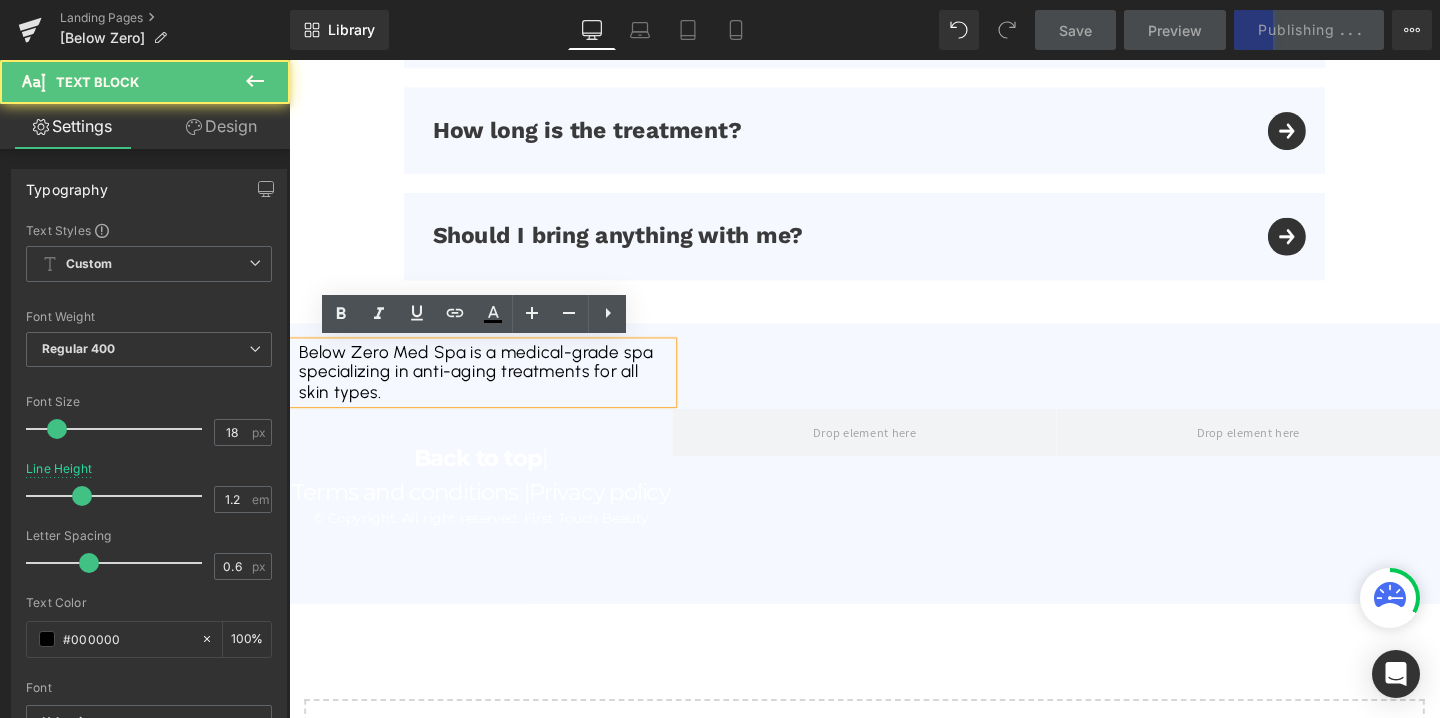 click on "Below Zero Med Spa is a medical-grade spa specializing in anti-aging treatments for all skin types." at bounding box center (490, 389) 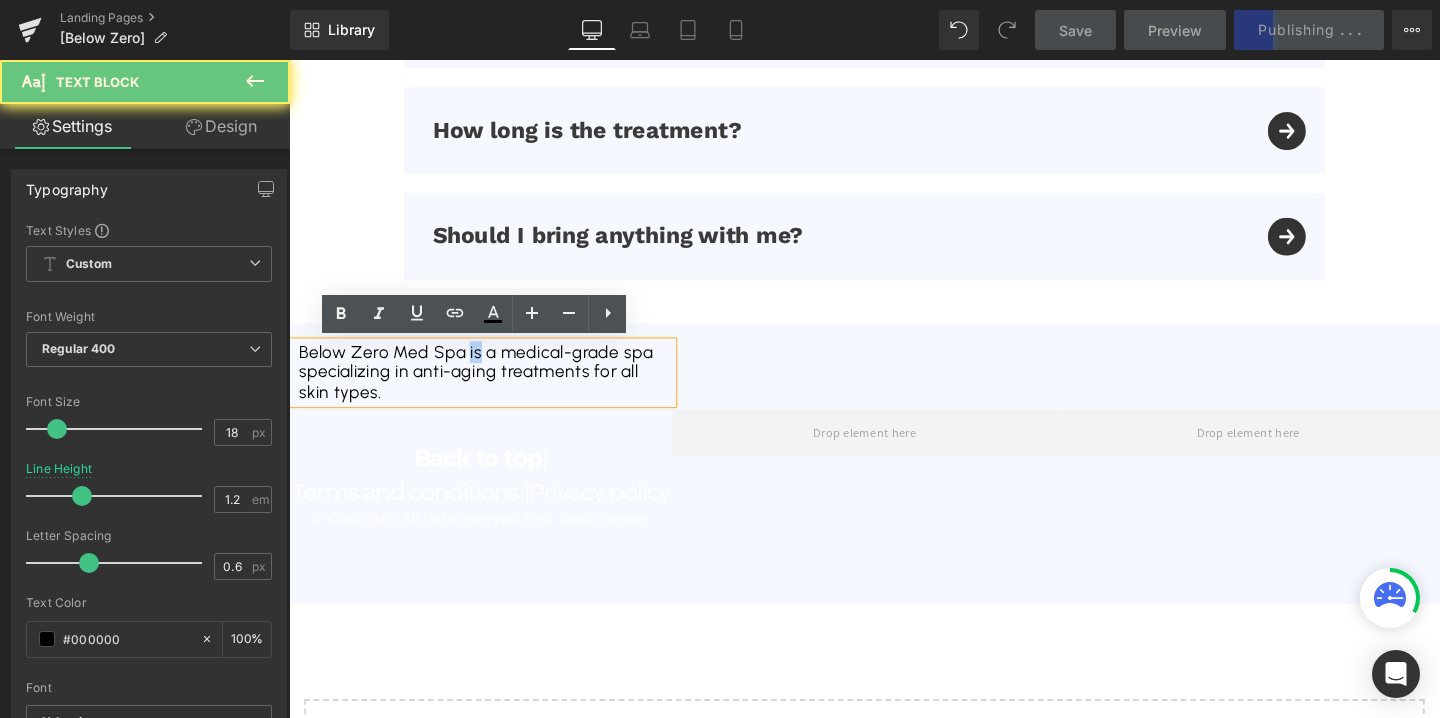 click on "Below Zero Med Spa is a medical-grade spa specializing in anti-aging treatments for all skin types." at bounding box center (490, 389) 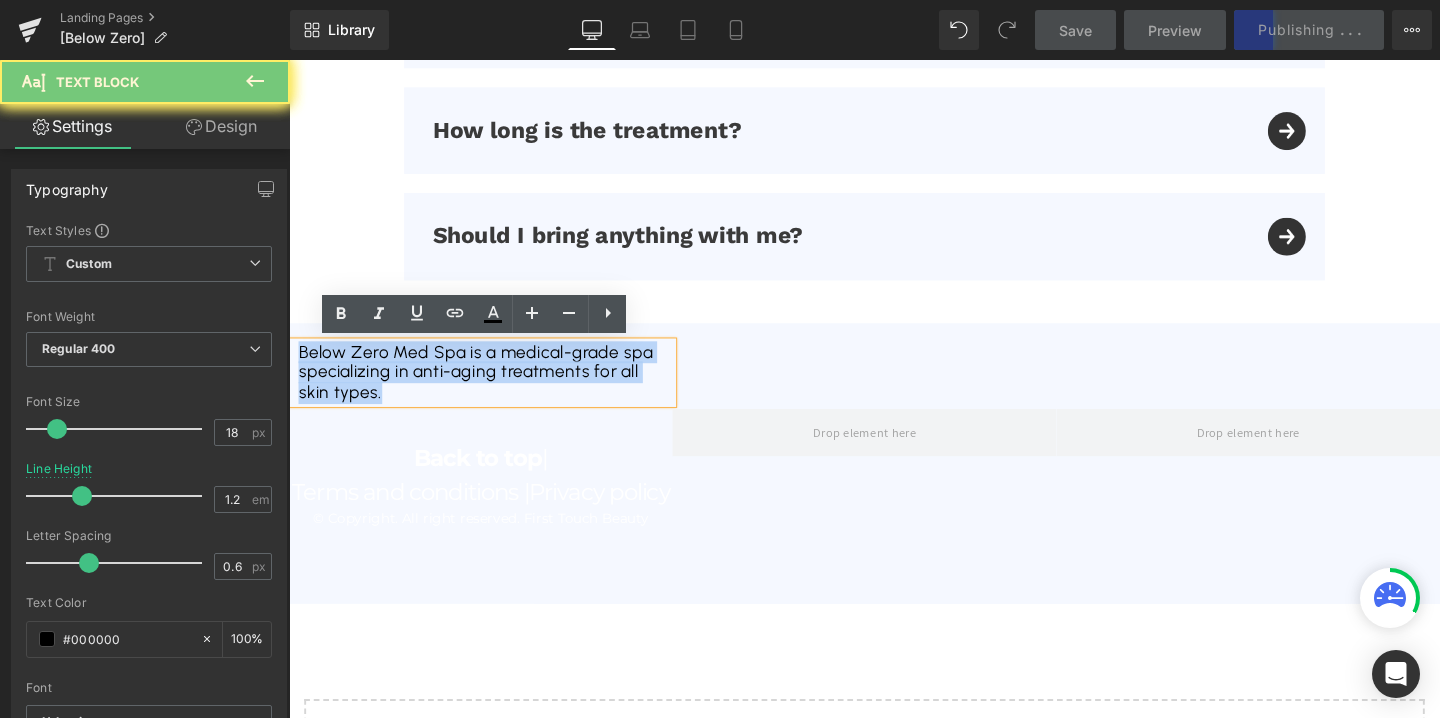 click on "Below Zero Med Spa is a medical-grade spa specializing in anti-aging treatments for all skin types." at bounding box center [490, 389] 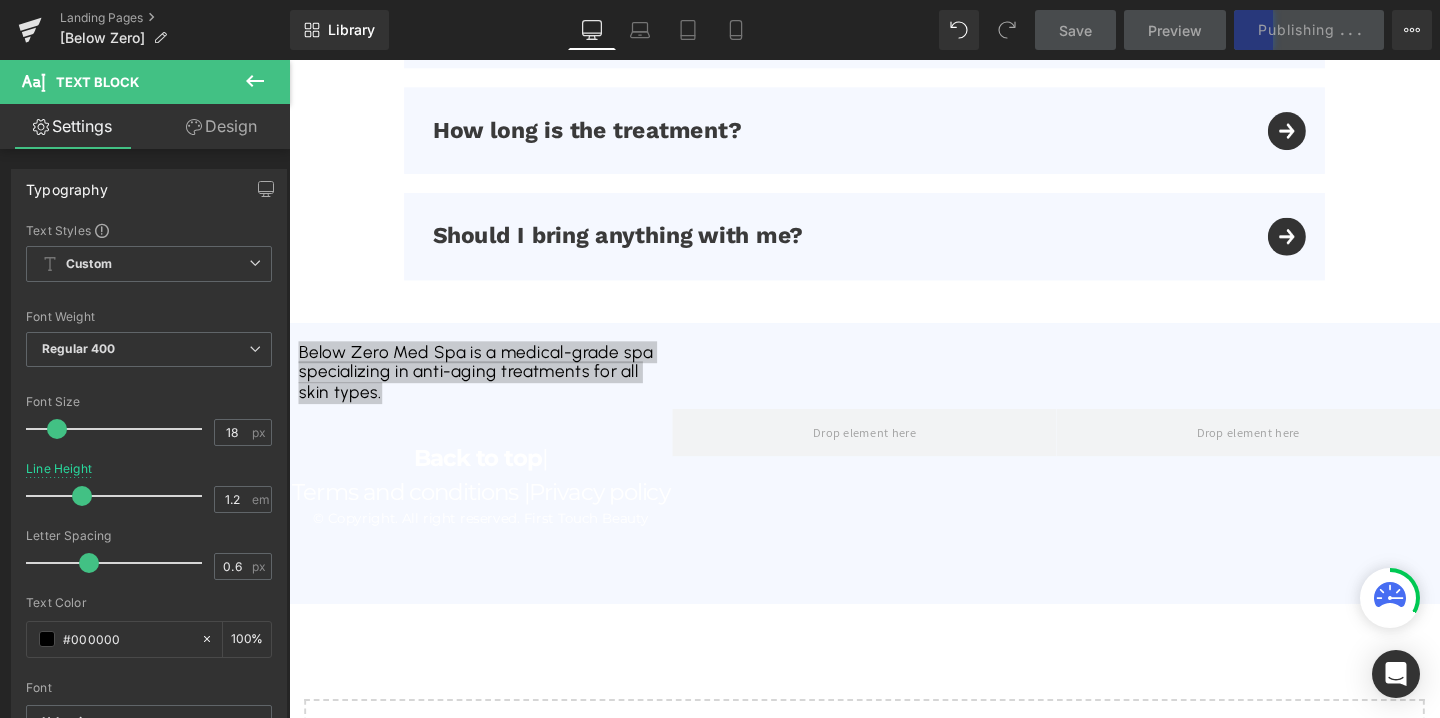 click at bounding box center [255, 82] 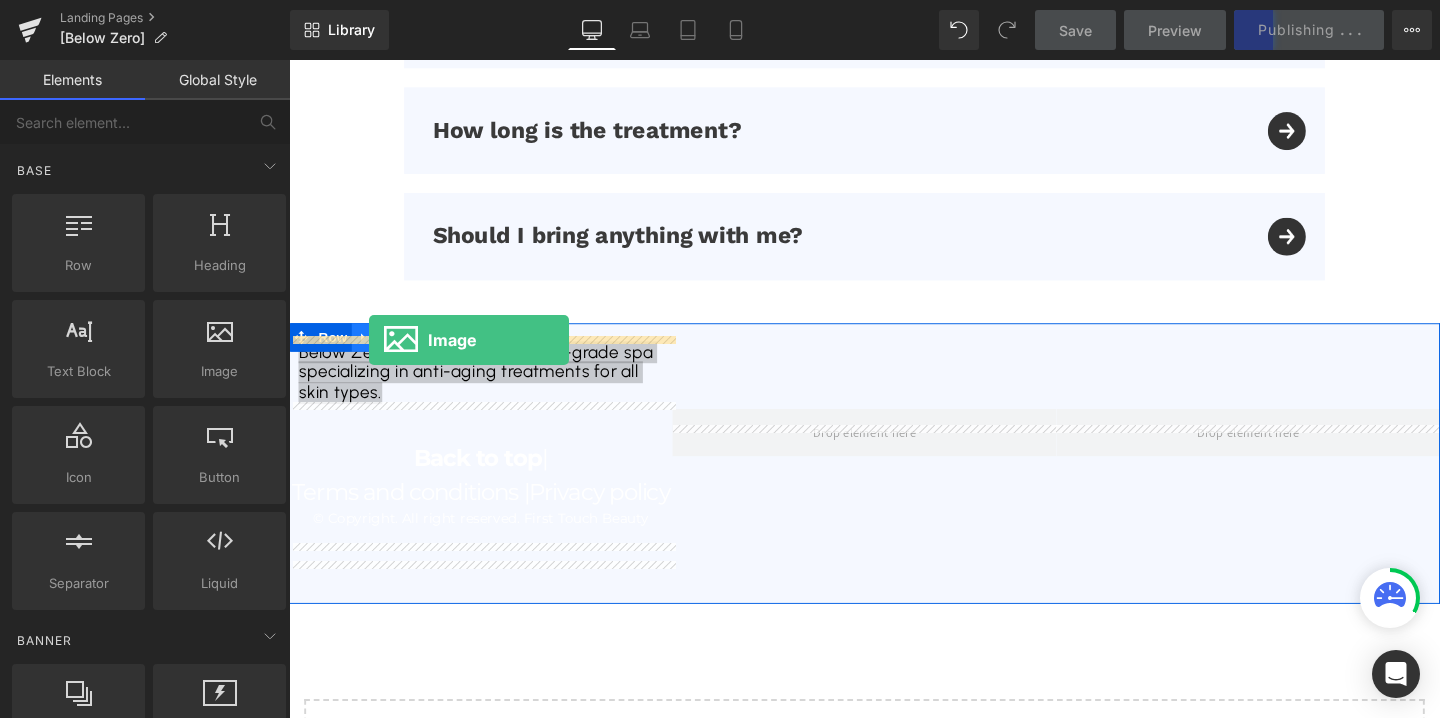drag, startPoint x: 516, startPoint y: 428, endPoint x: 373, endPoint y: 354, distance: 161.01242 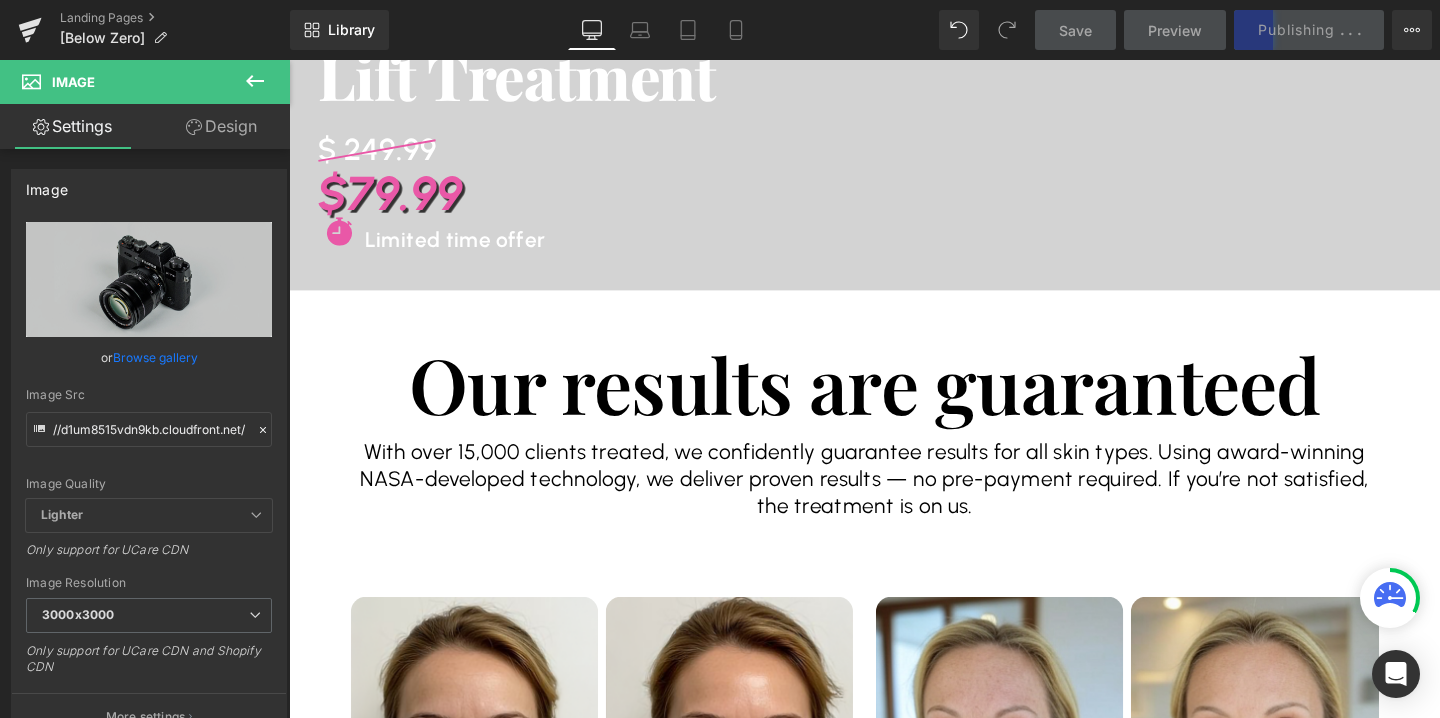 scroll, scrollTop: 0, scrollLeft: 0, axis: both 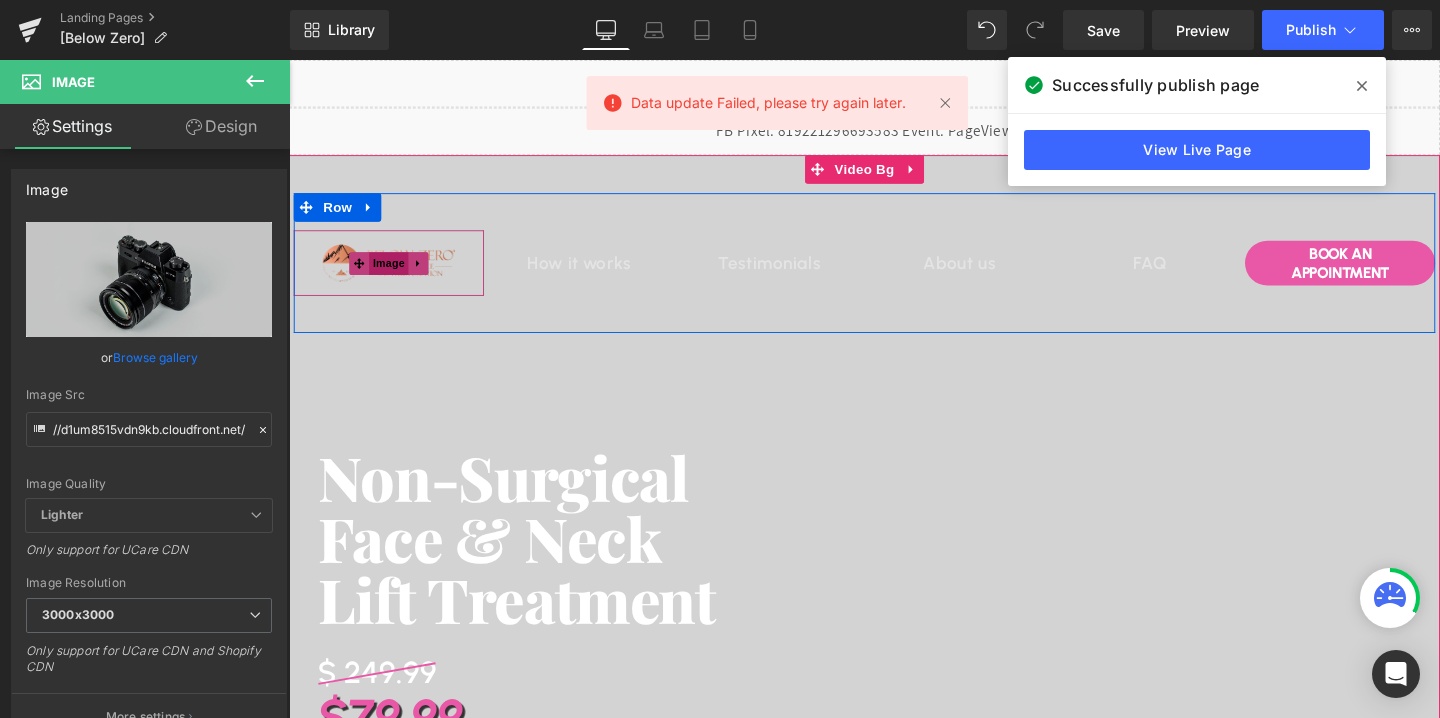 click on "Image" at bounding box center (394, 274) 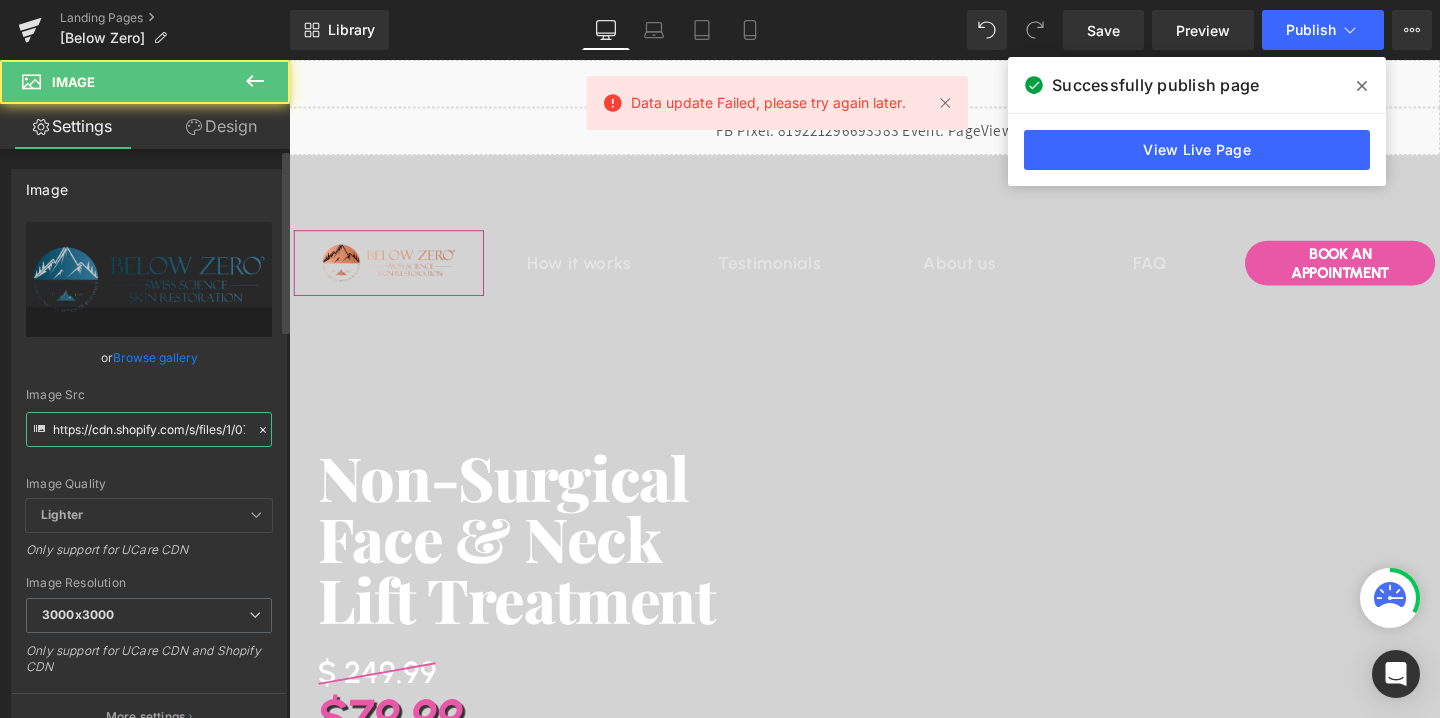 click on "https://cdn.shopify.com/s/files/1/0758/1601/0010/files/676aa320b5deac3faa998461_Frame_188765_3000x3000.png?v=1752161931" at bounding box center (149, 429) 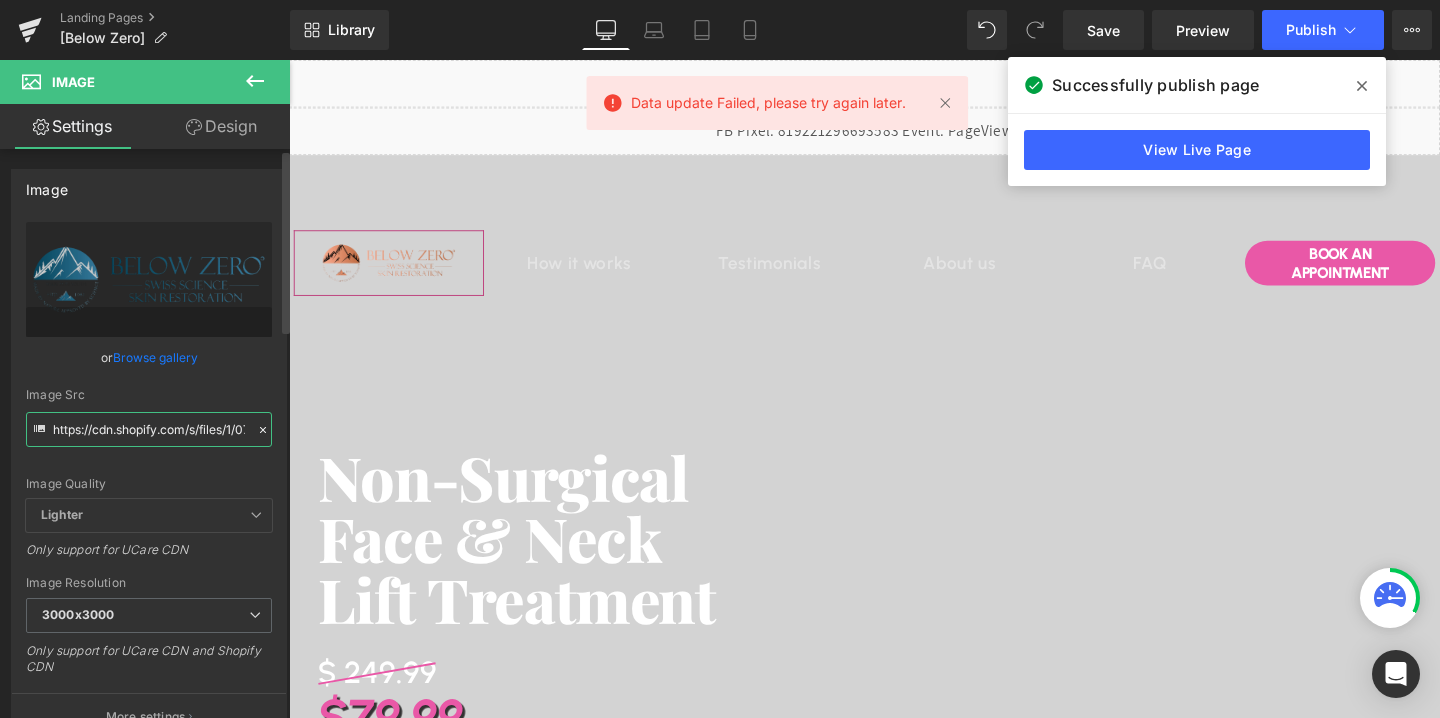 click on "https://cdn.shopify.com/s/files/1/0758/1601/0010/files/676aa320b5deac3faa998461_Frame_188765_3000x3000.png?v=1752161931" at bounding box center [149, 429] 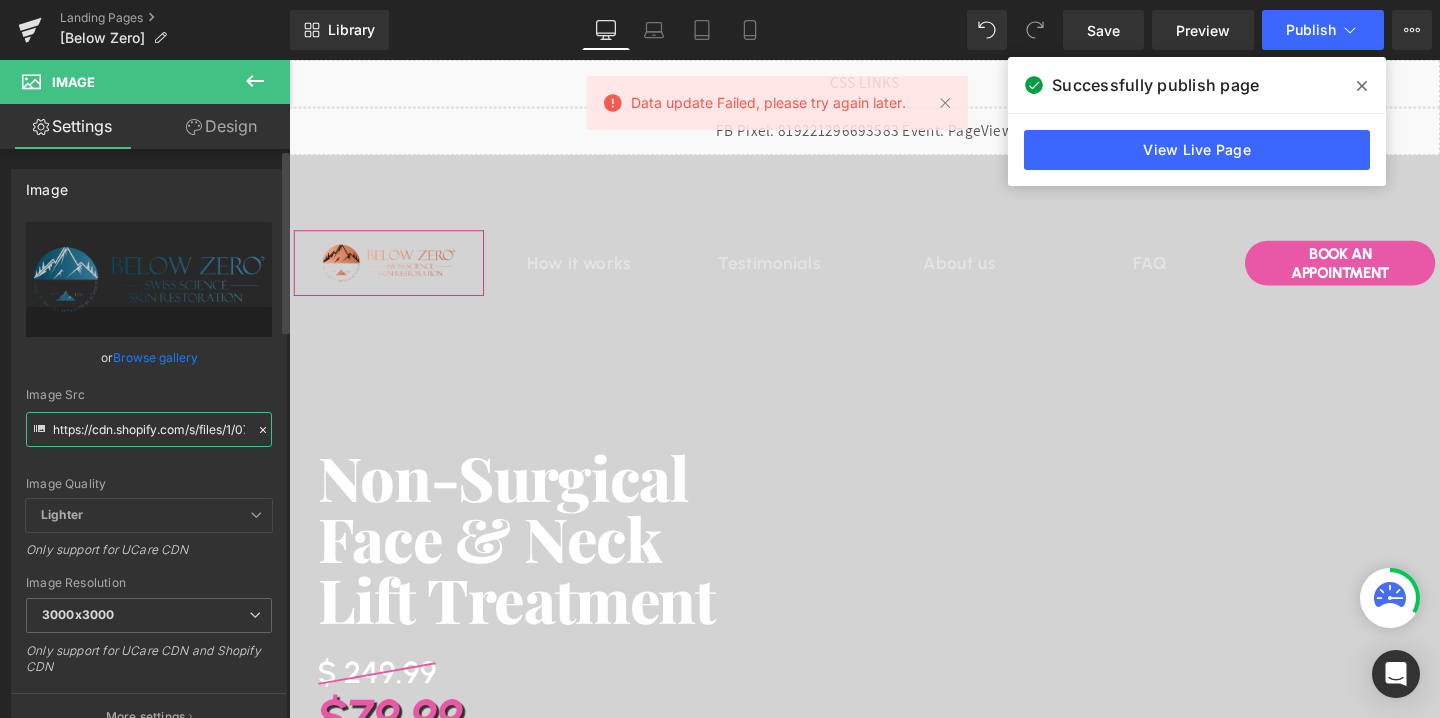 click on "https://cdn.shopify.com/s/files/1/0758/1601/0010/files/676aa320b5deac3faa998461_Frame_188765_3000x3000.png?v=1752161931" at bounding box center [149, 429] 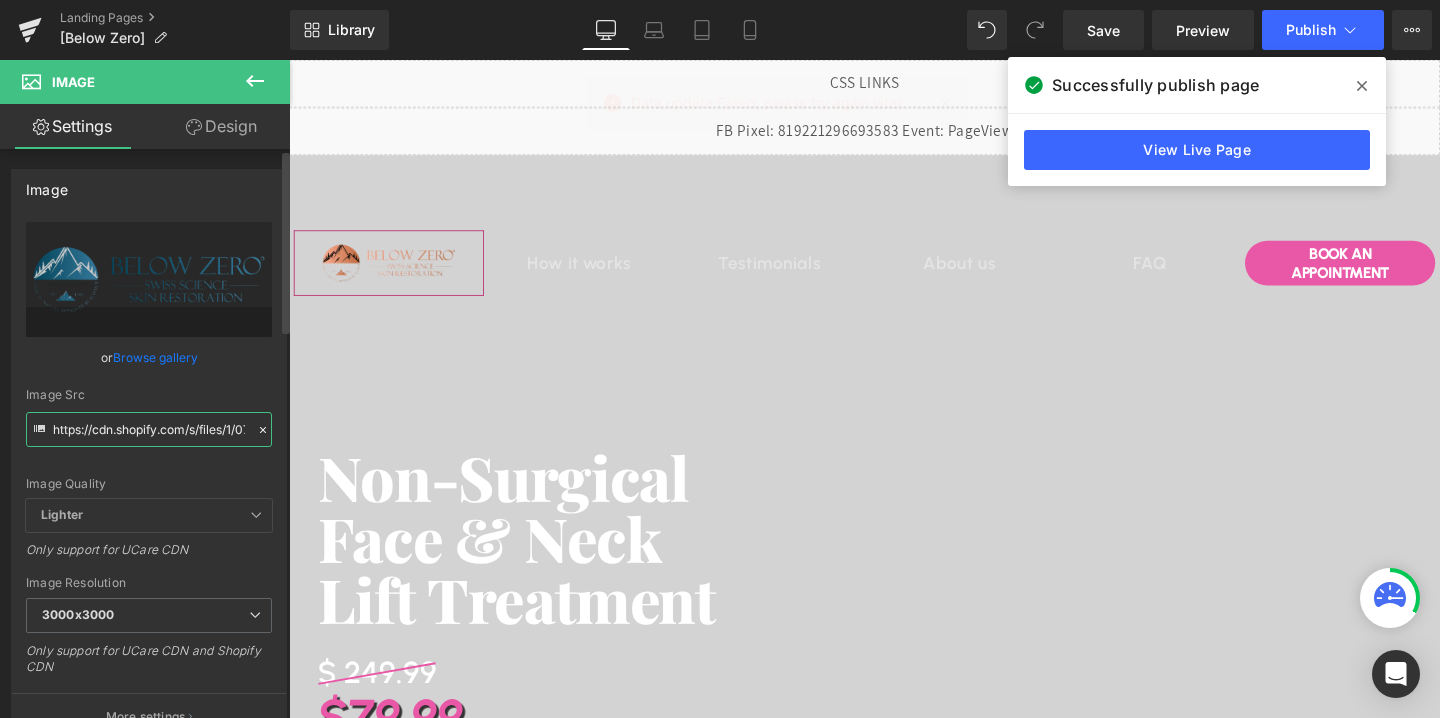 click on "https://cdn.shopify.com/s/files/1/0758/1601/0010/files/676aa320b5deac3faa998461_Frame_188765_3000x3000.png?v=1752161931" at bounding box center [149, 429] 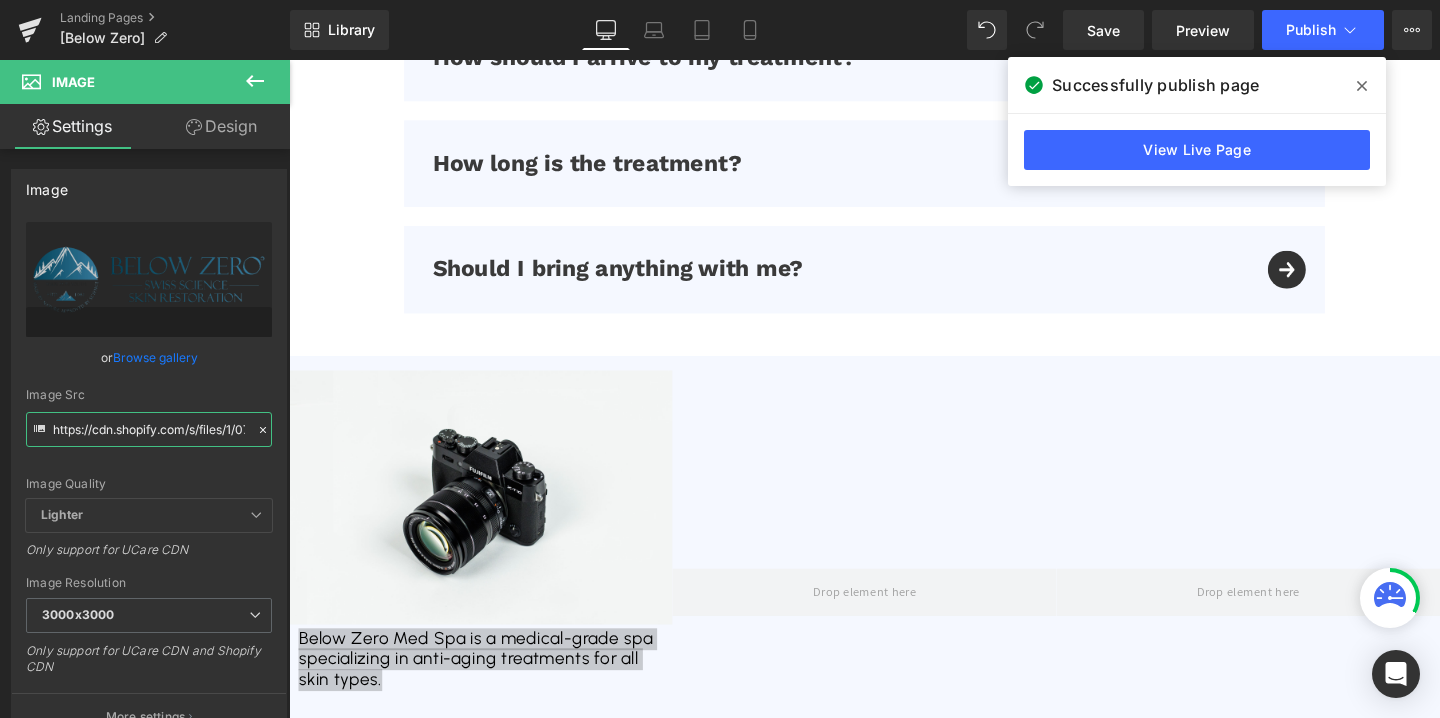 scroll, scrollTop: 6268, scrollLeft: 0, axis: vertical 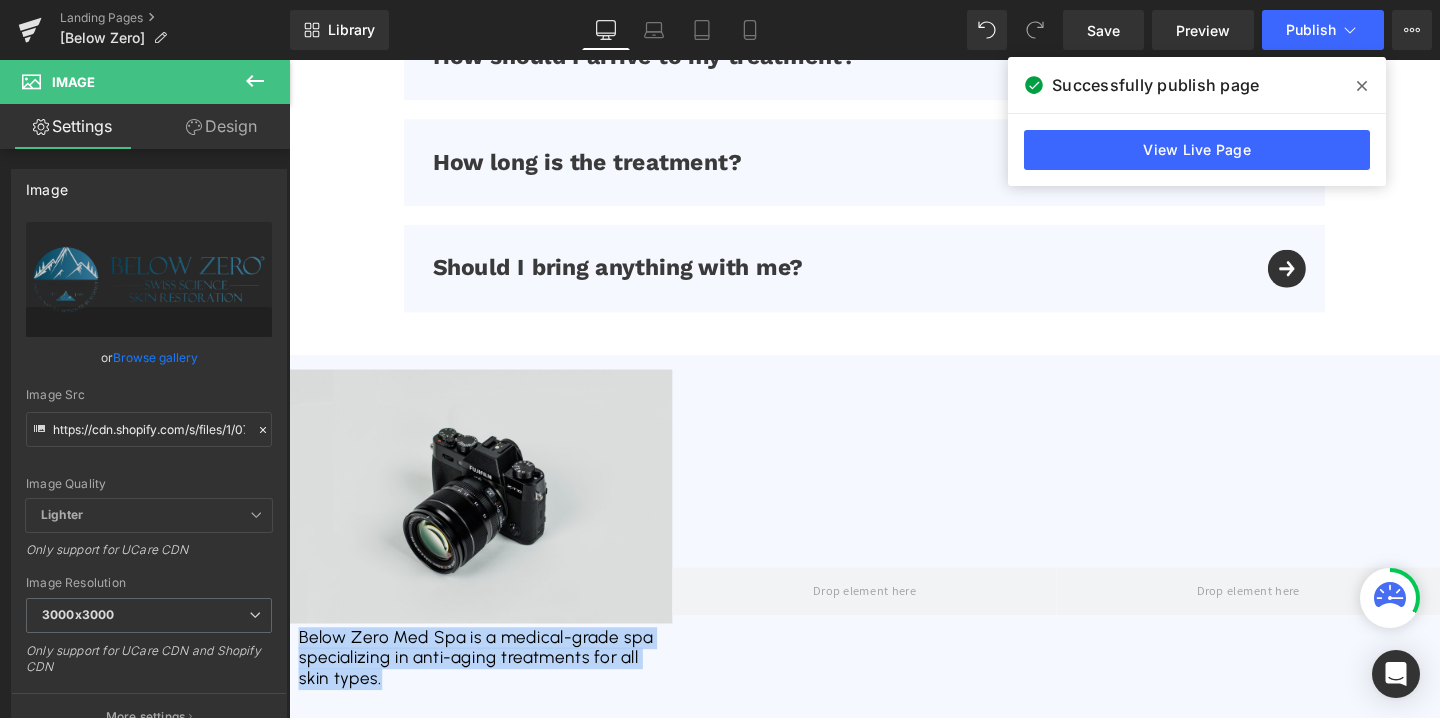 click at bounding box center [490, 518] 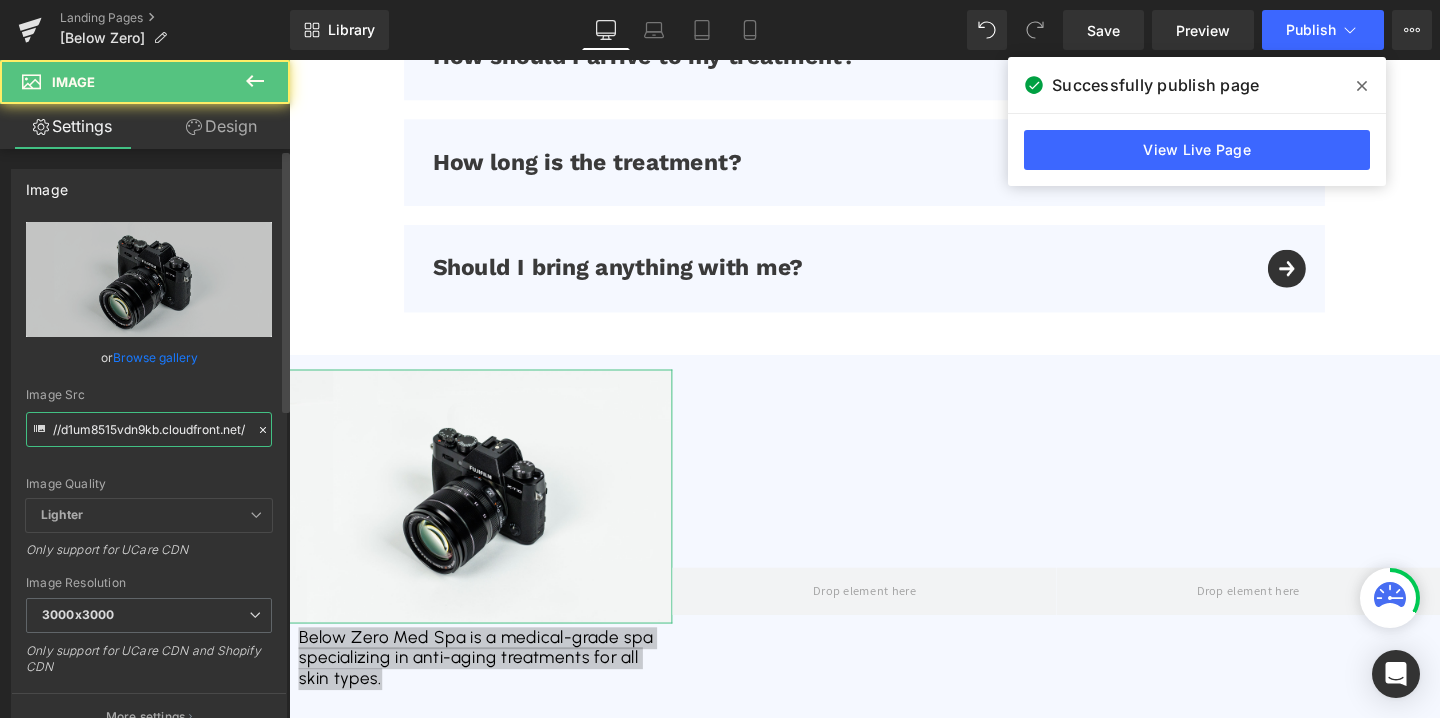 click on "//d1um8515vdn9kb.cloudfront.net/images/parallax.jpg" at bounding box center [149, 429] 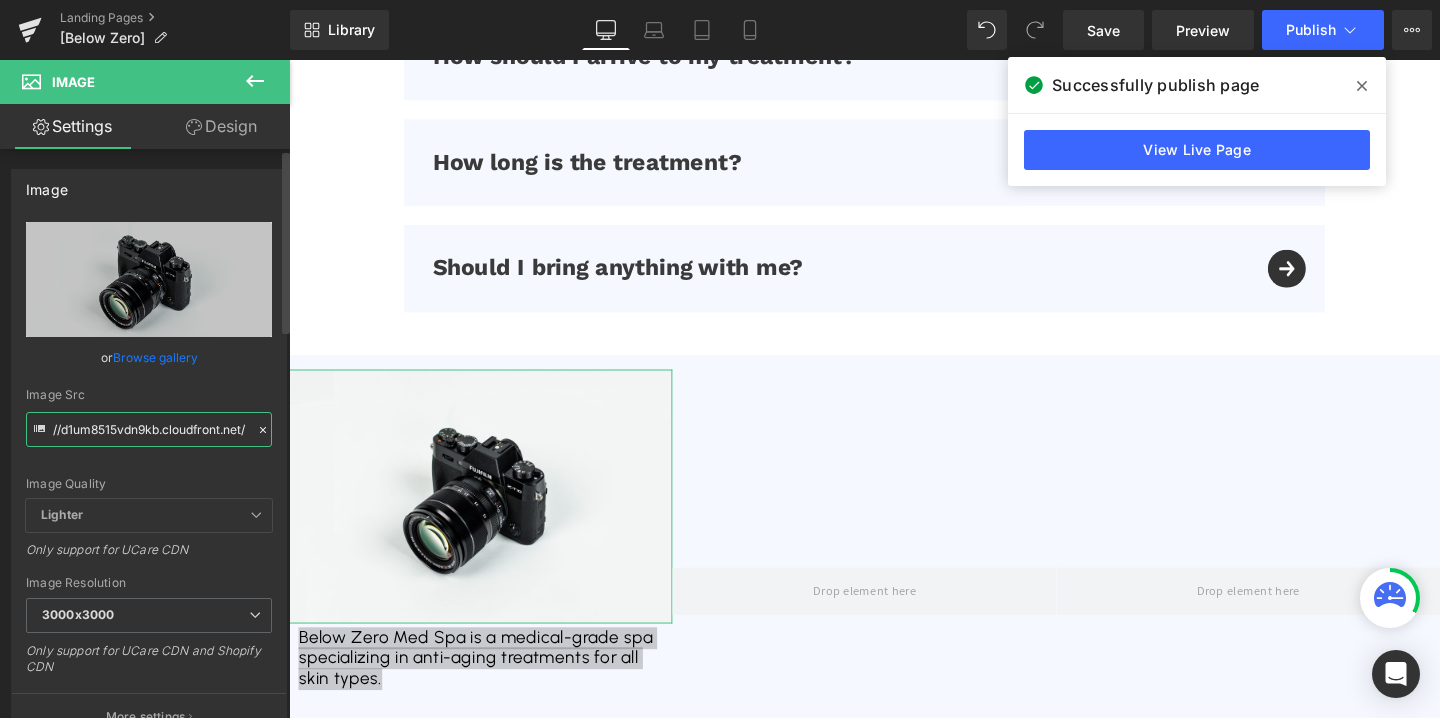 click on "//d1um8515vdn9kb.cloudfront.net/images/parallax.jpg" at bounding box center [149, 429] 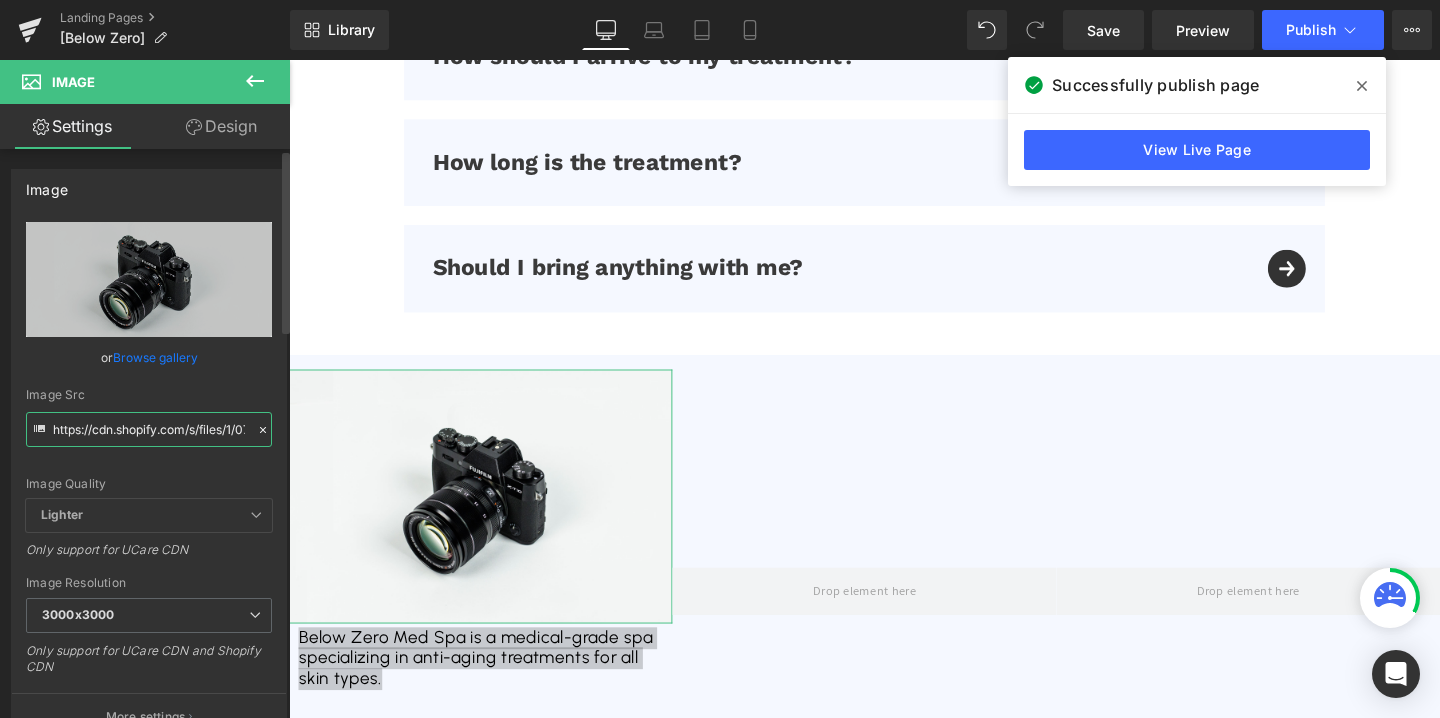 scroll, scrollTop: 0, scrollLeft: 562, axis: horizontal 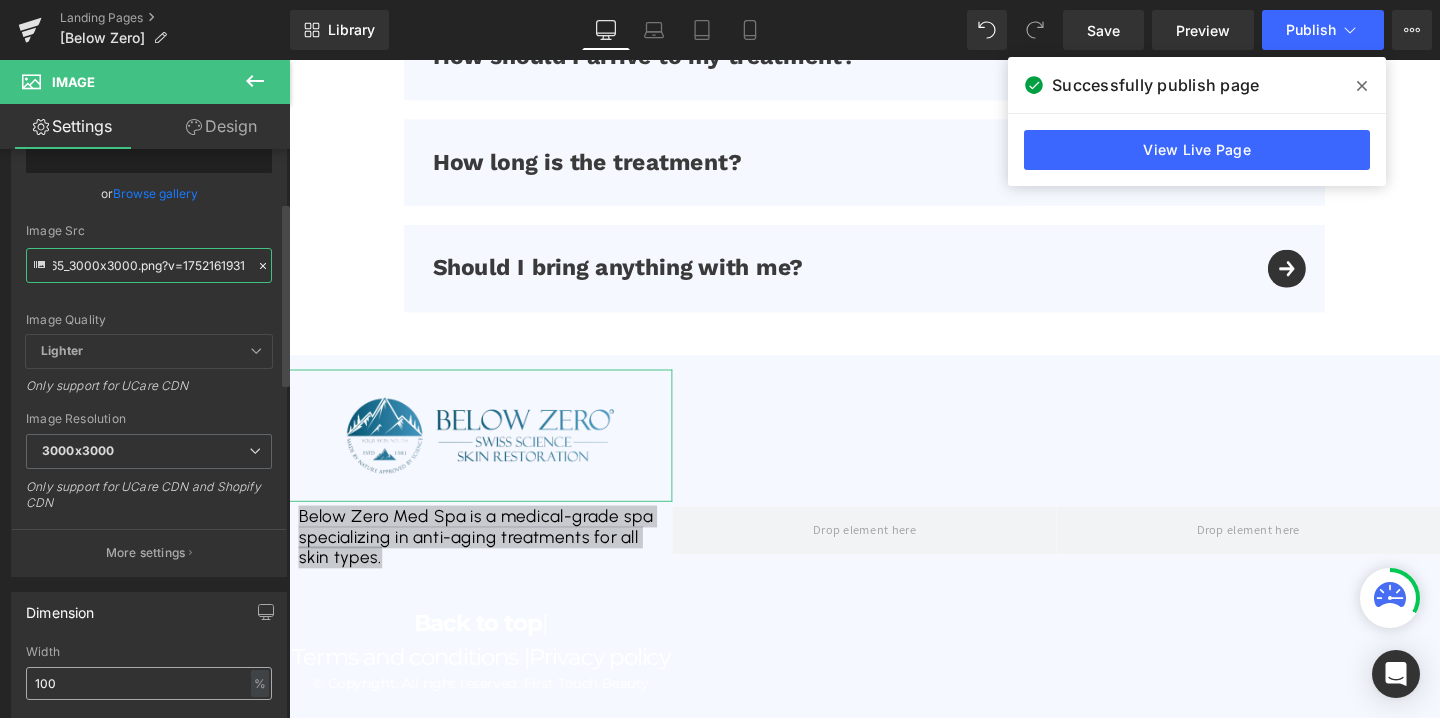 type on "https://cdn.shopify.com/s/files/1/0758/1601/0010/files/676aa320b5deac3faa998461_Frame_188765_3000x3000.png?v=1752161931" 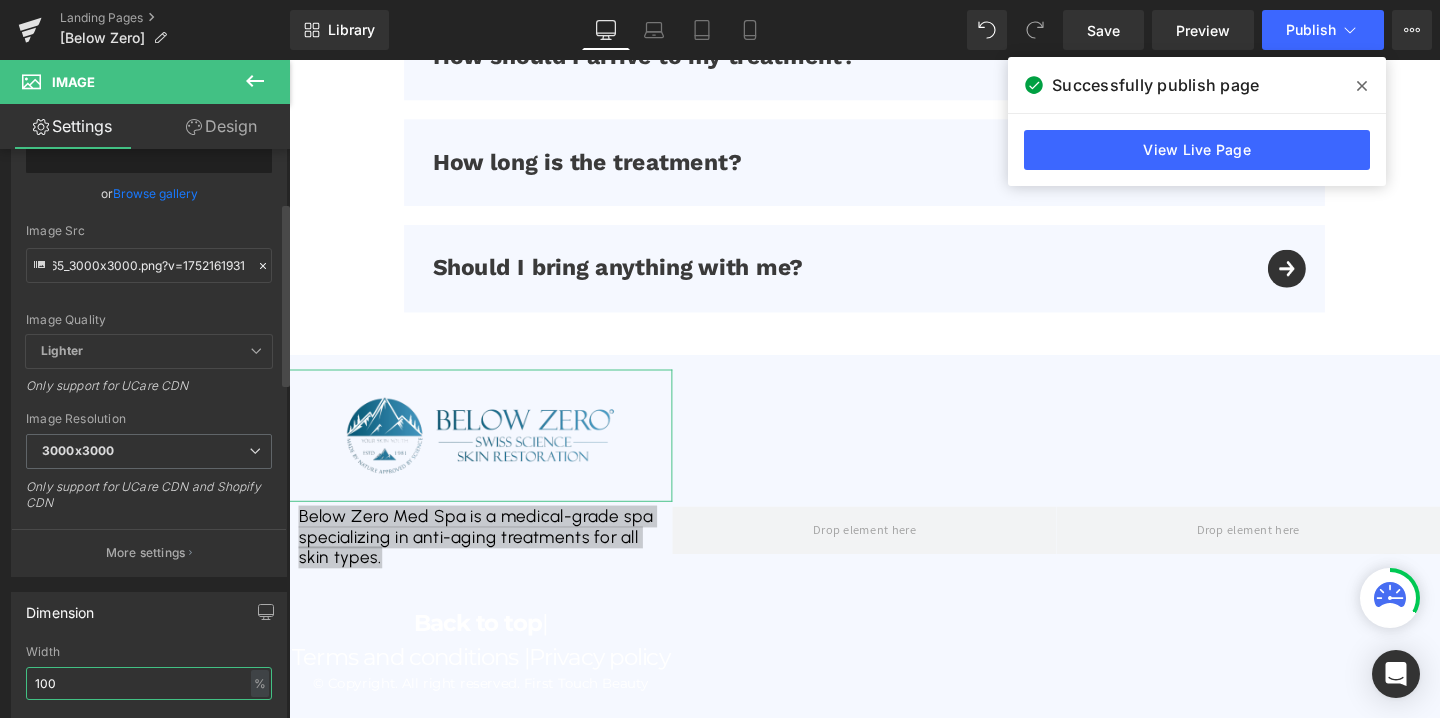 click on "100" at bounding box center (149, 683) 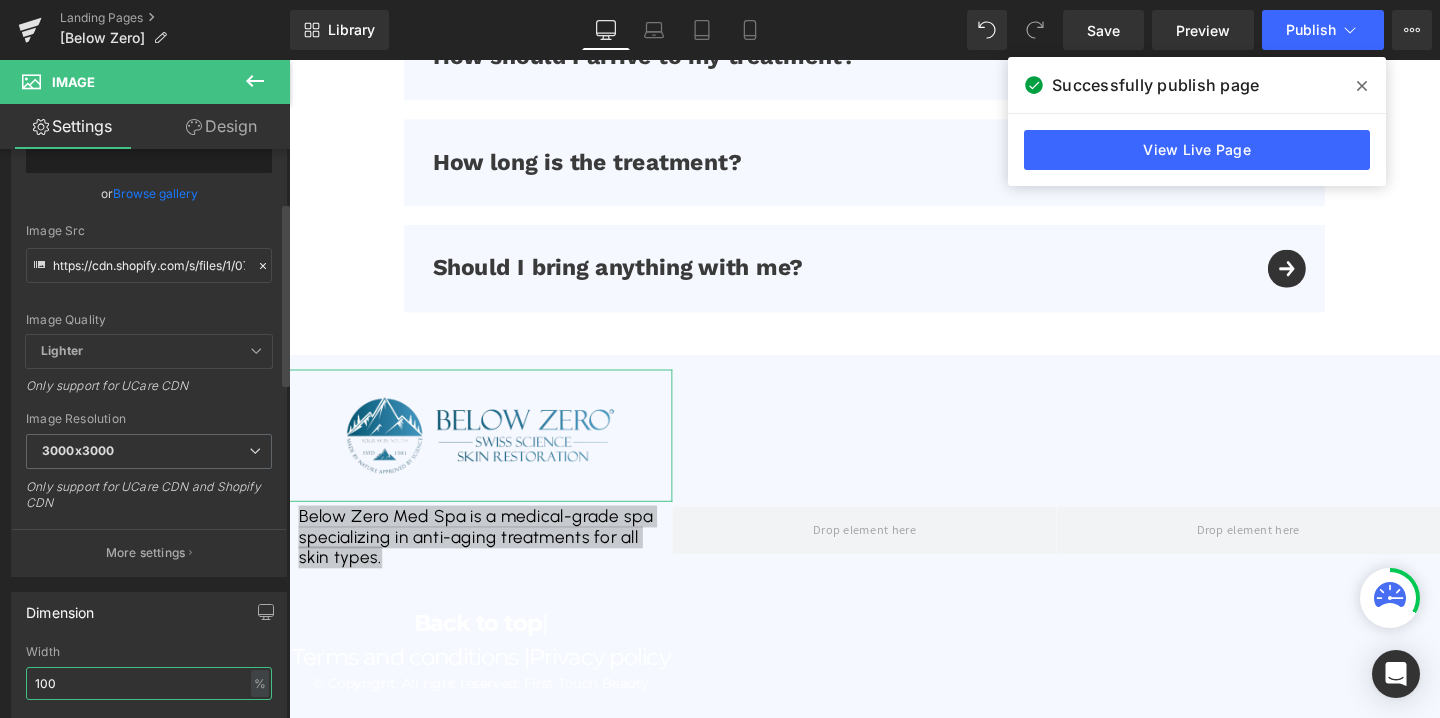 click on "100" at bounding box center [149, 683] 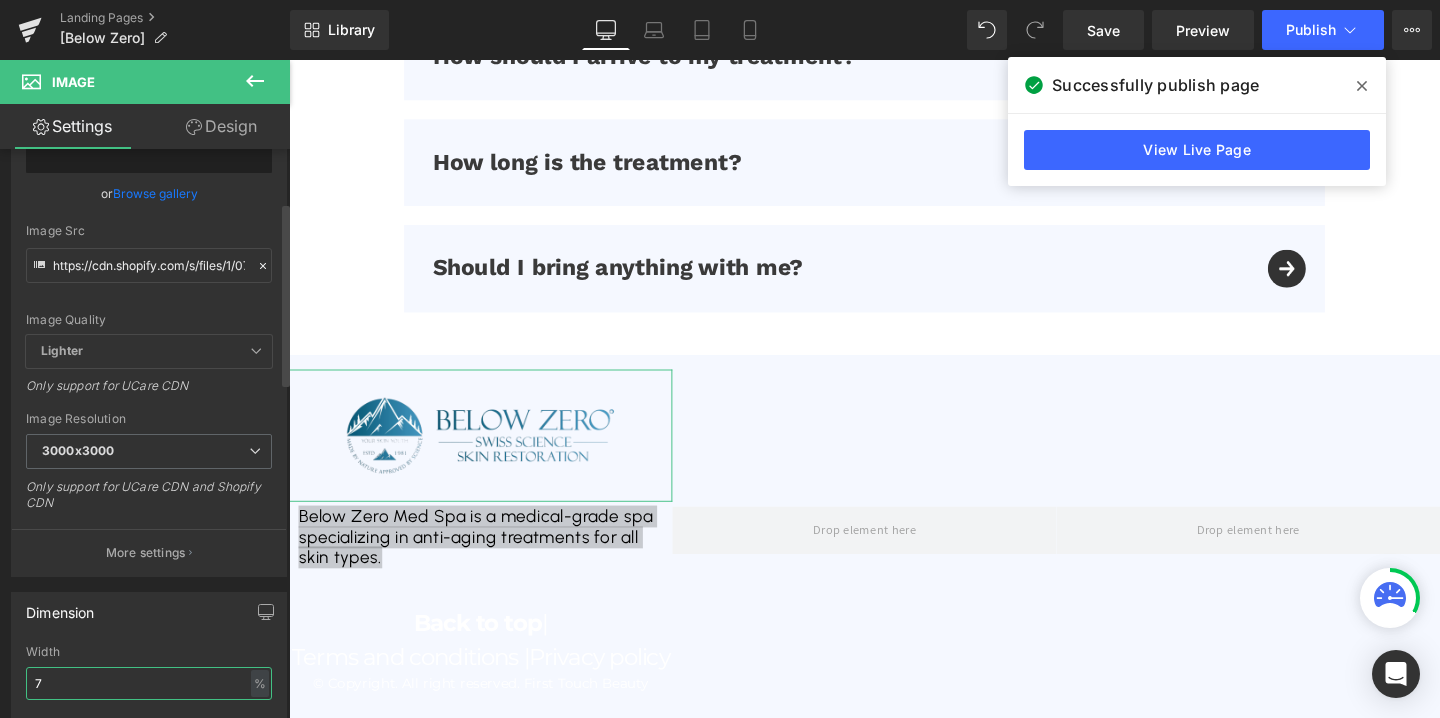 type on "70" 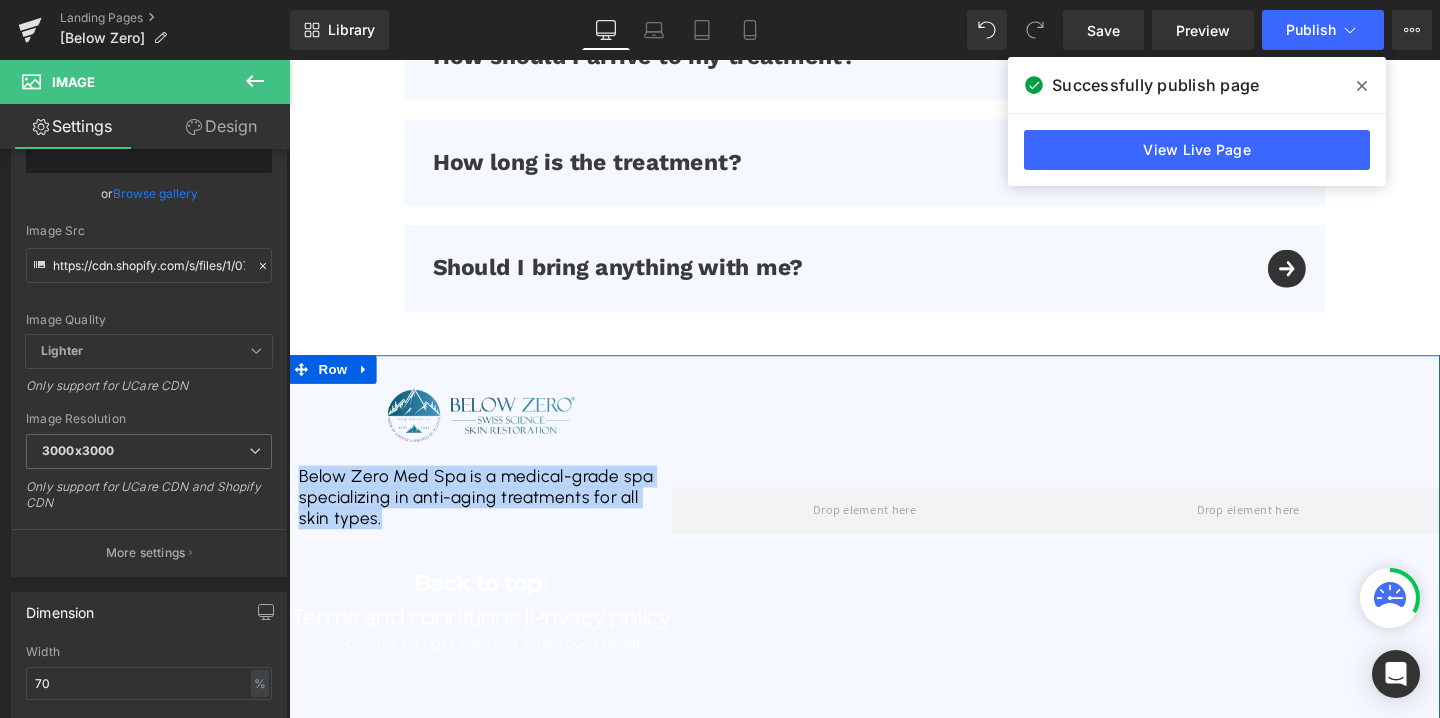 click at bounding box center [893, 534] 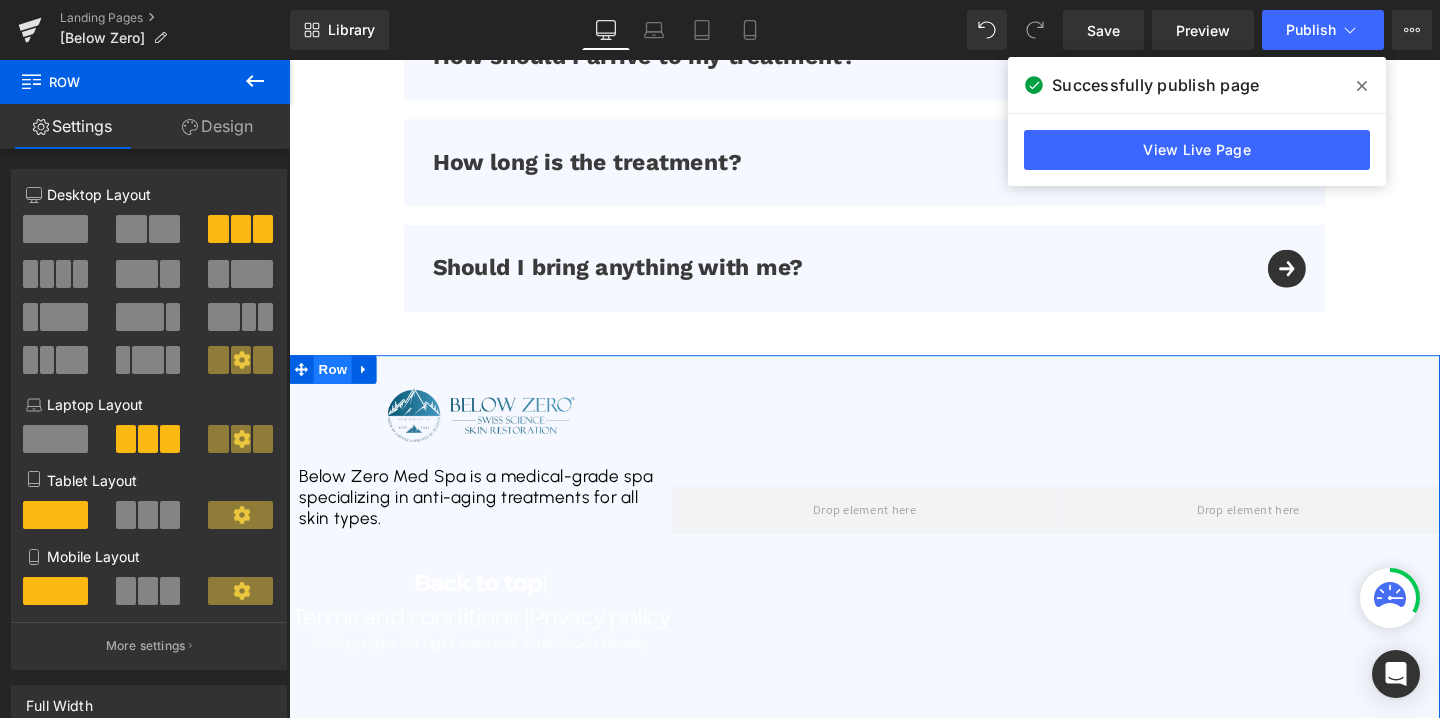 click on "Row" at bounding box center (335, 385) 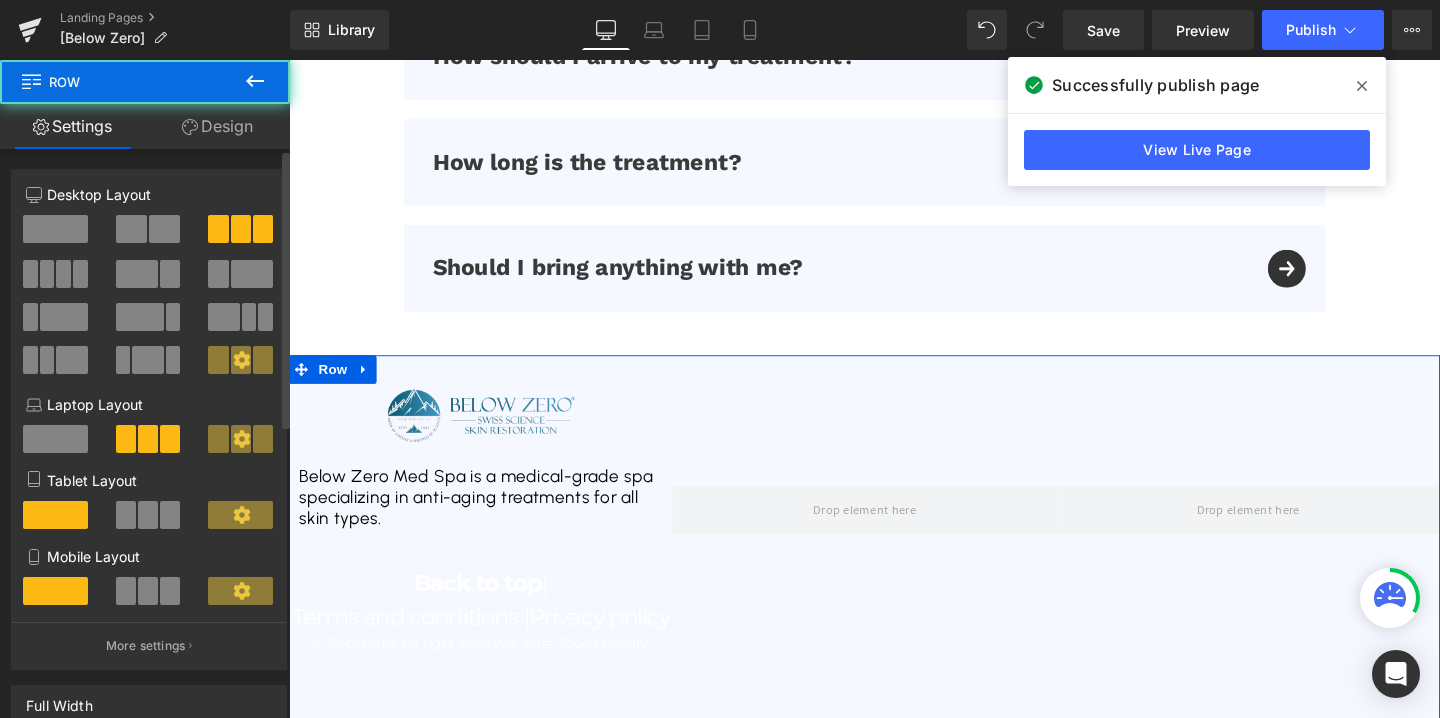 click at bounding box center [223, 317] 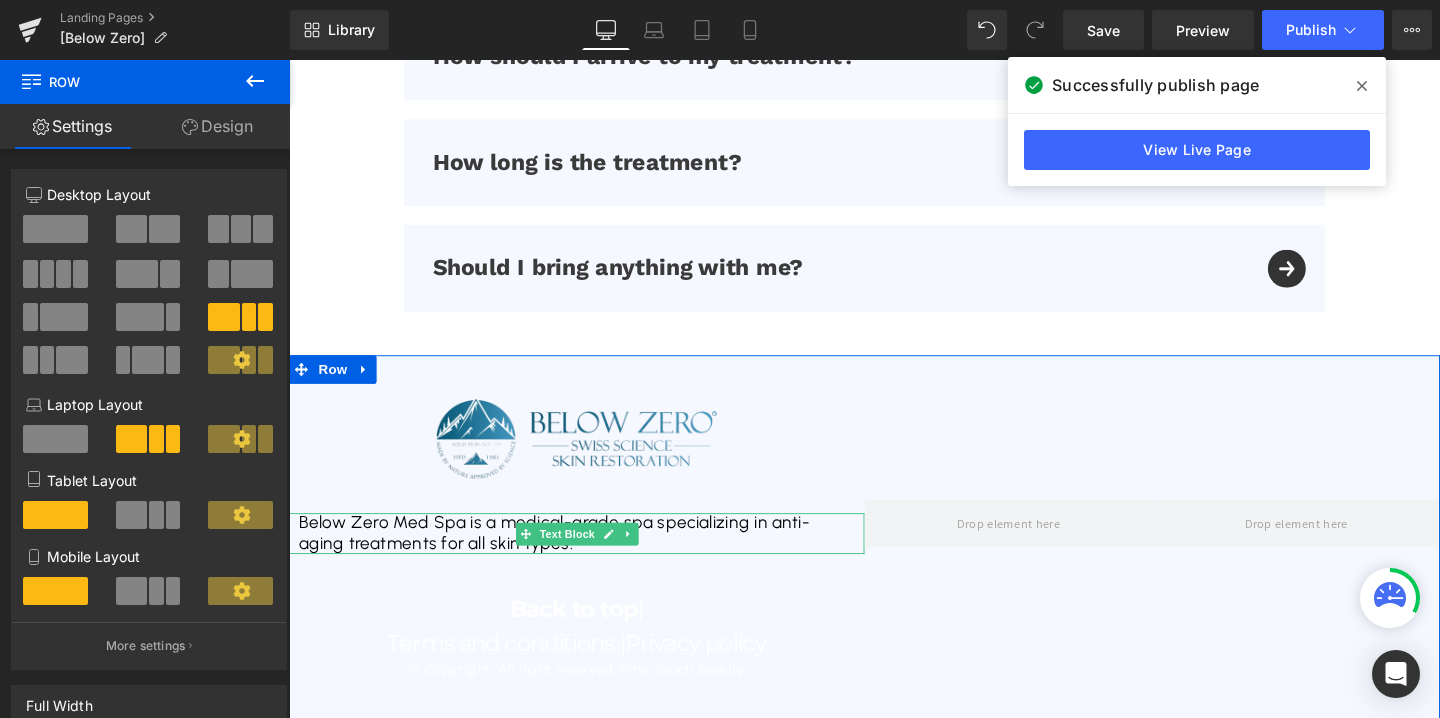 click on "Below Zero Med Spa is a medical-grade spa specializing in anti-aging treatments for all skin types." at bounding box center [591, 557] 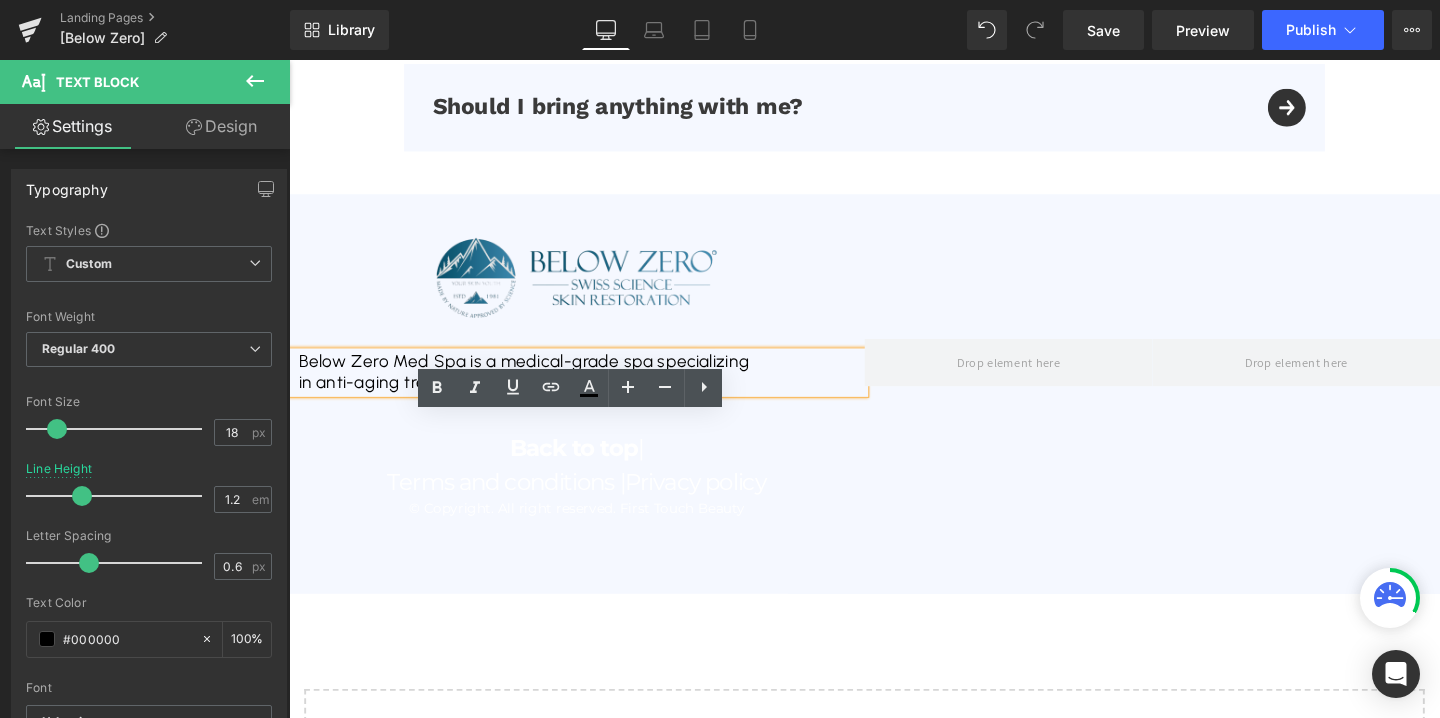 scroll, scrollTop: 6445, scrollLeft: 0, axis: vertical 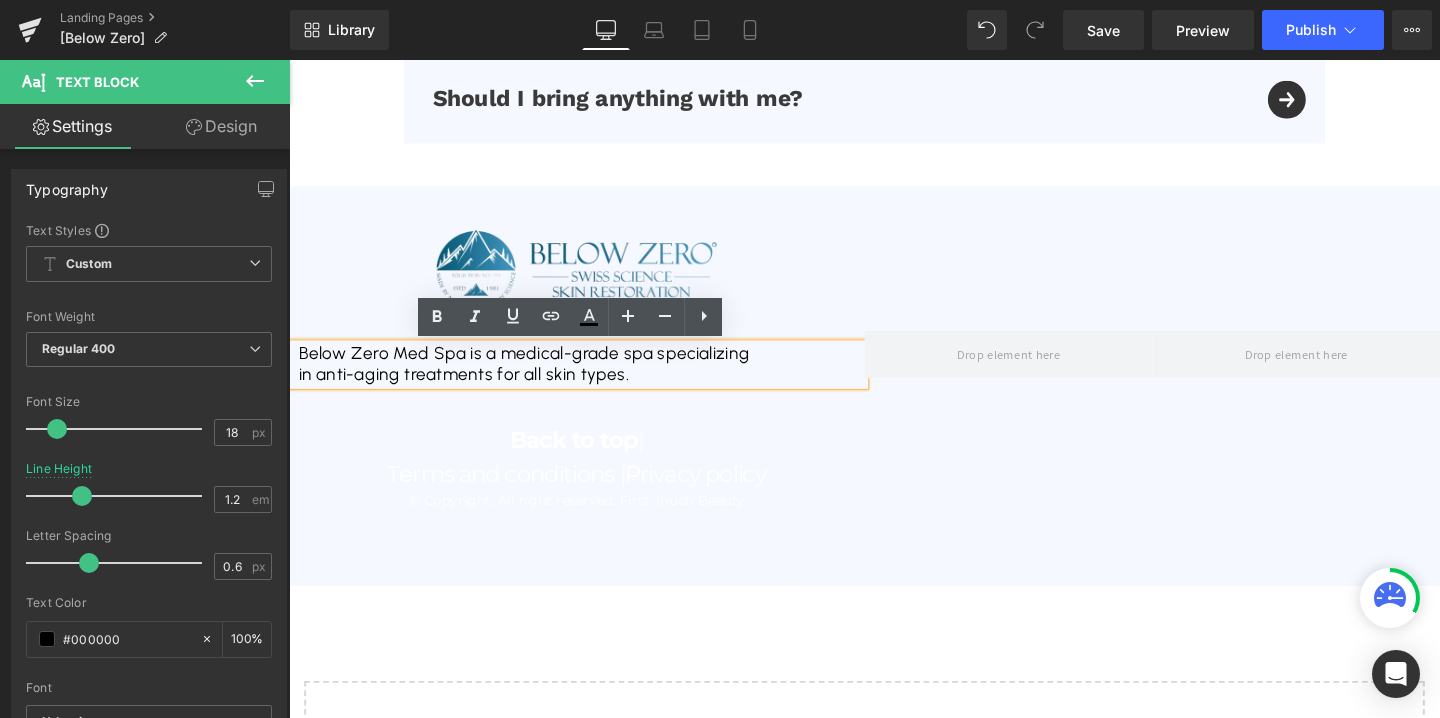 click on "Liquid         Liquid
Image
How it works Heading         Testimonials Heading         About us Heading
FAQ
Heading
Row         Book Now Button
Row         Image         Liquid         Row         Non-Surgical  Face & Neck  Lift Treatment Heading         $ 249.99 Heading
$79.99
Heading
Icon
Limited time offer Heading
Icon List         Book An APPOINTMENT Button         Row
Video Bg
Image
How it works Heading" at bounding box center (894, -2754) 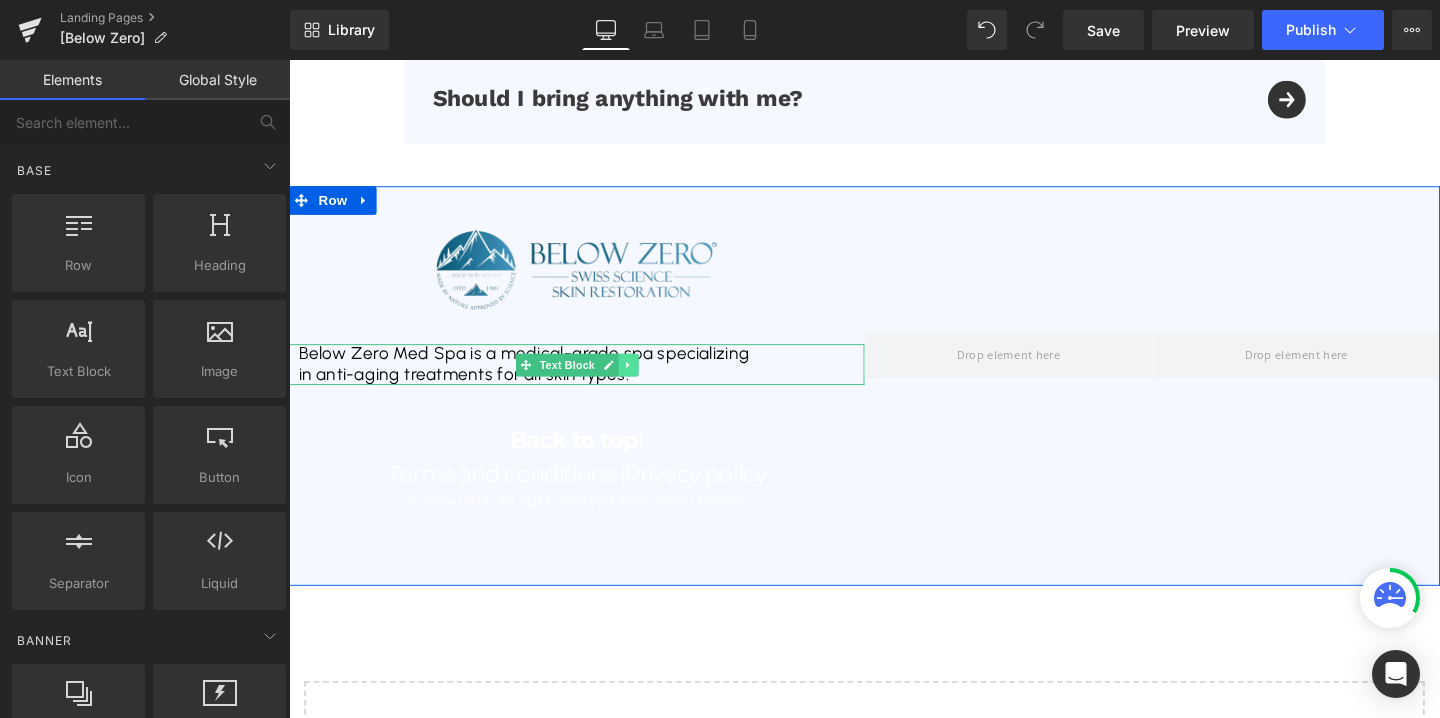 click 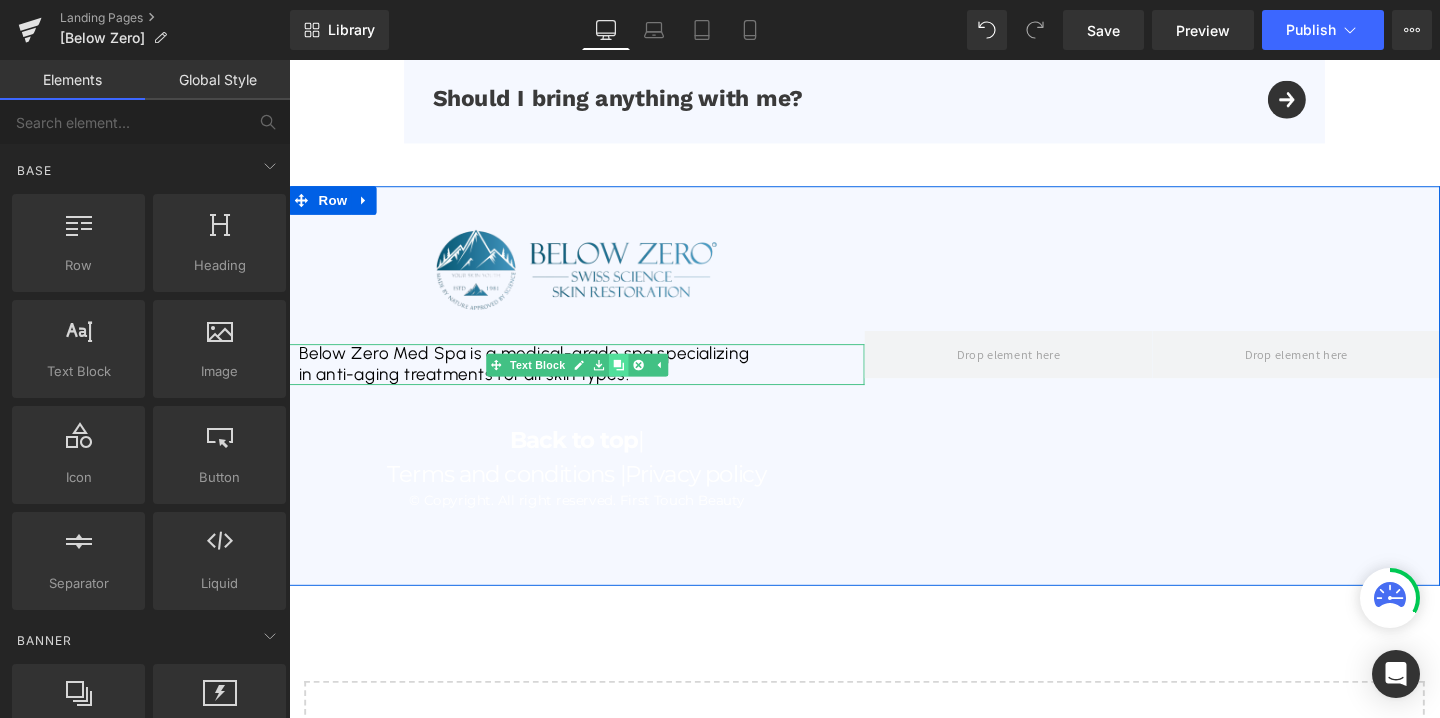 click 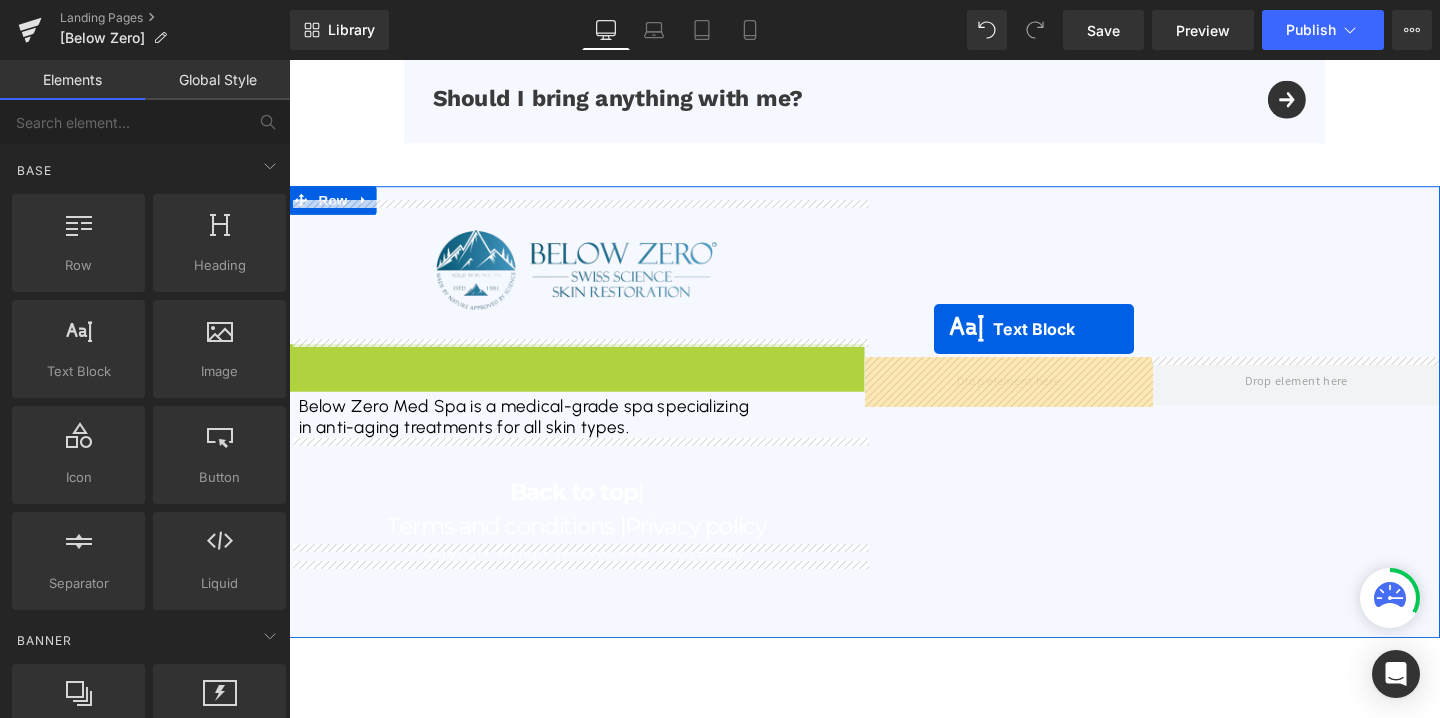 drag, startPoint x: 505, startPoint y: 380, endPoint x: 967, endPoint y: 343, distance: 463.47925 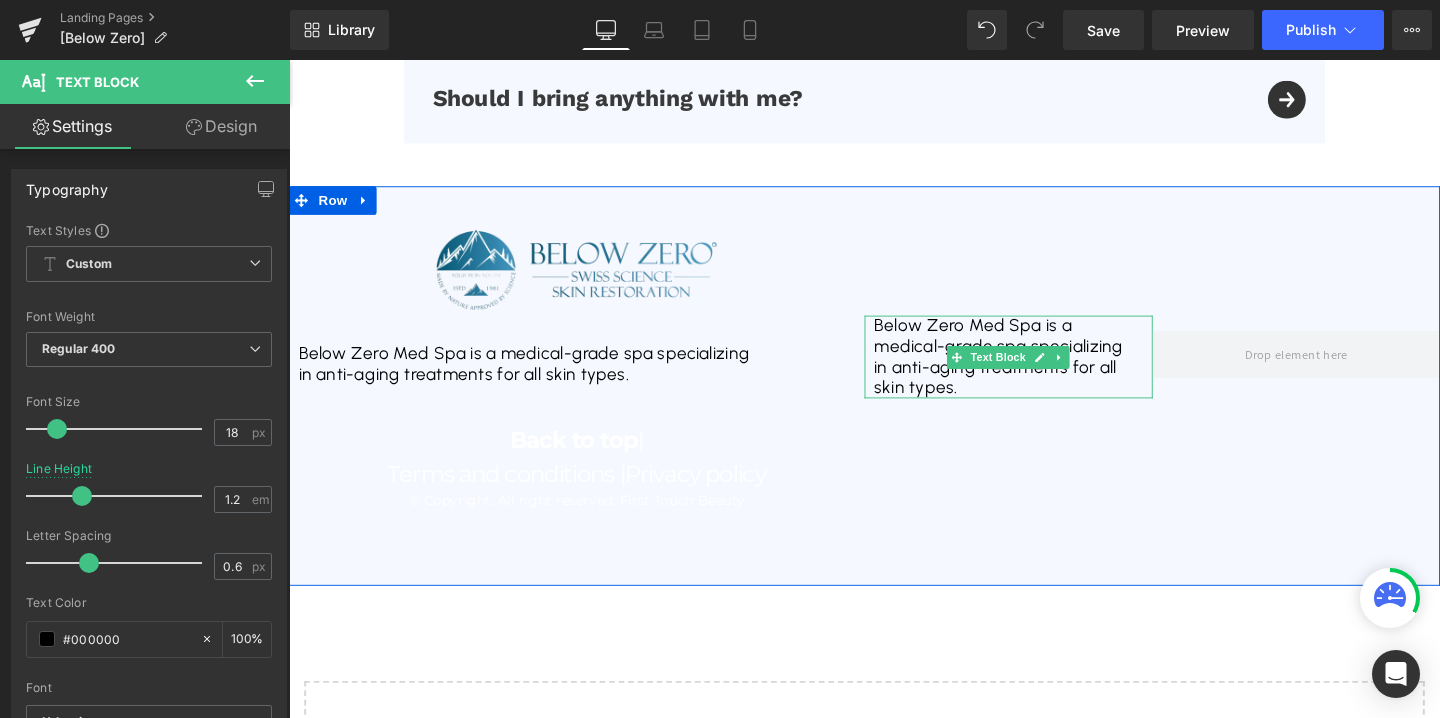 click on "in anti-aging treatments for all skin types." at bounding box center [1045, 394] 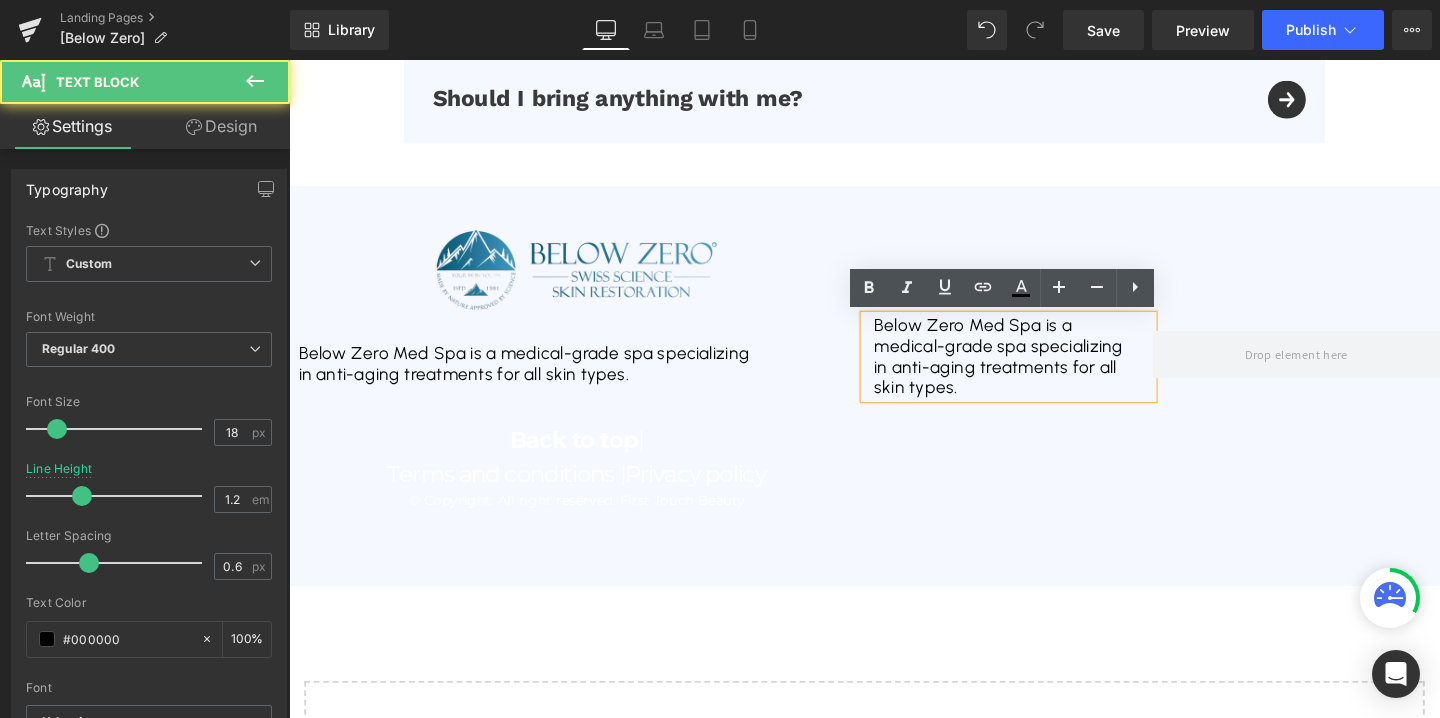 click on "in anti-aging treatments for all skin types." at bounding box center (1045, 394) 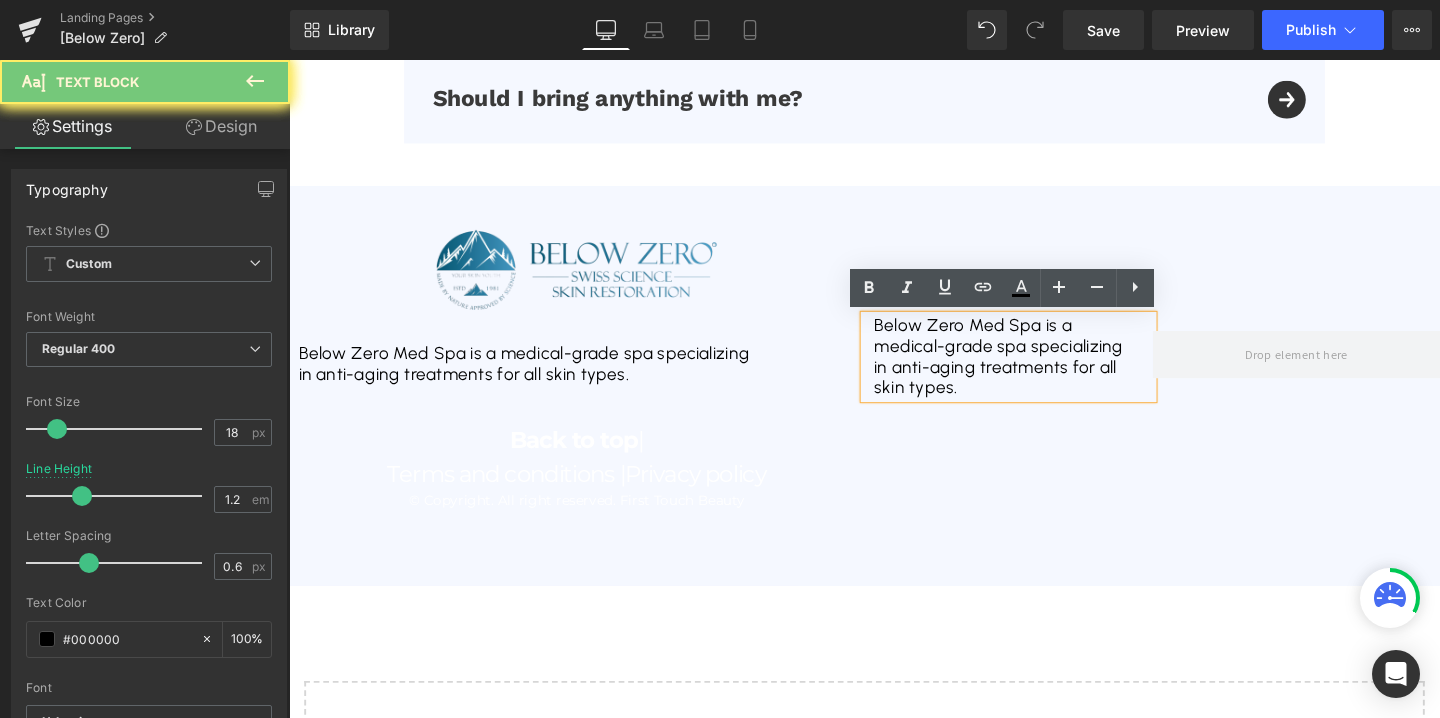 click on "in anti-aging treatments for all skin types." at bounding box center (1045, 394) 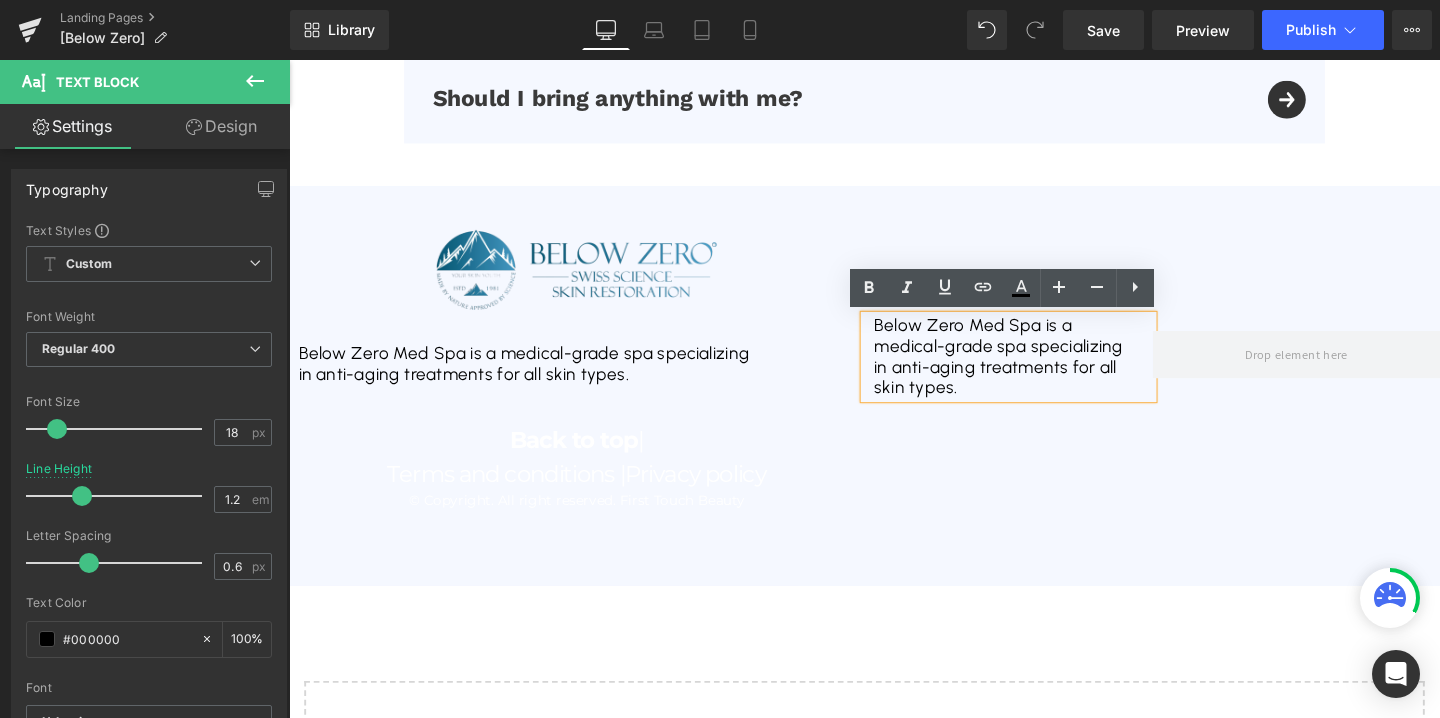 click on "in anti-aging treatments for all skin types." at bounding box center (1045, 394) 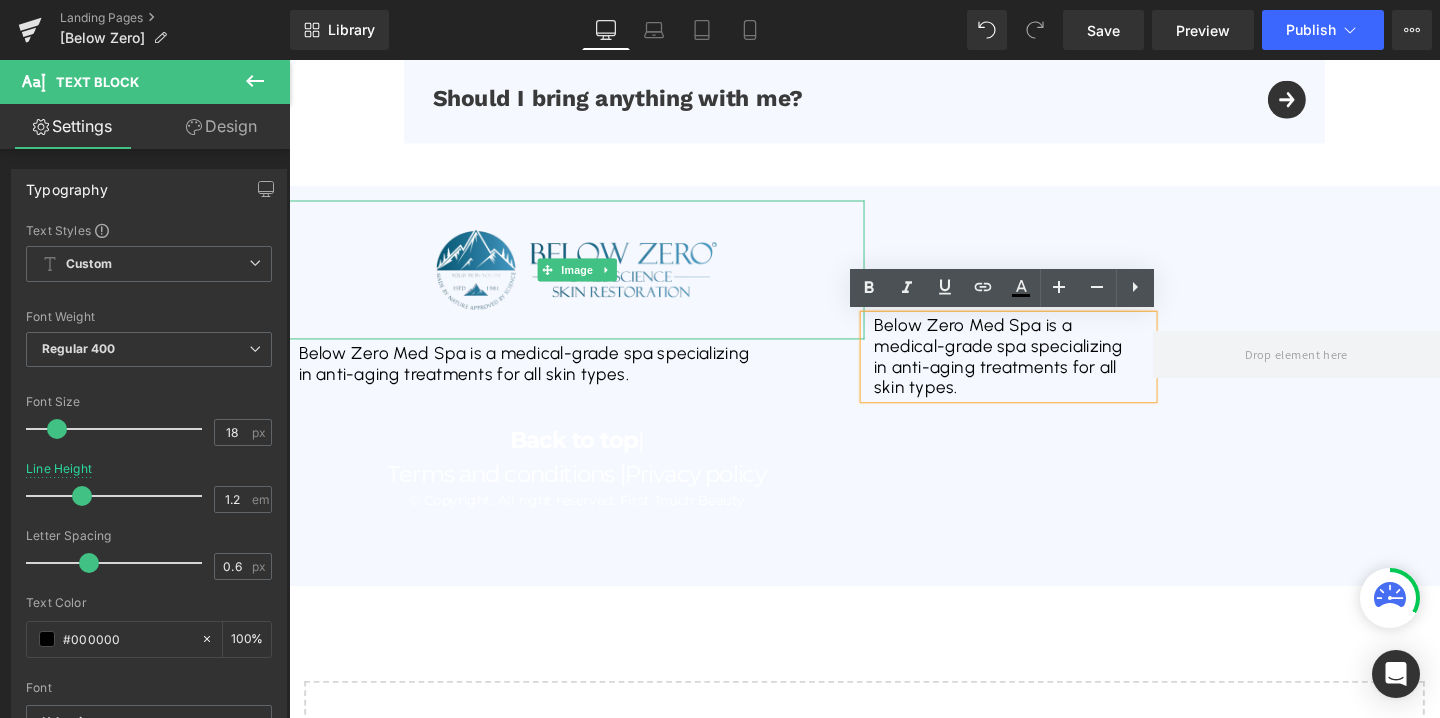 drag, startPoint x: 995, startPoint y: 410, endPoint x: 875, endPoint y: 333, distance: 142.5798 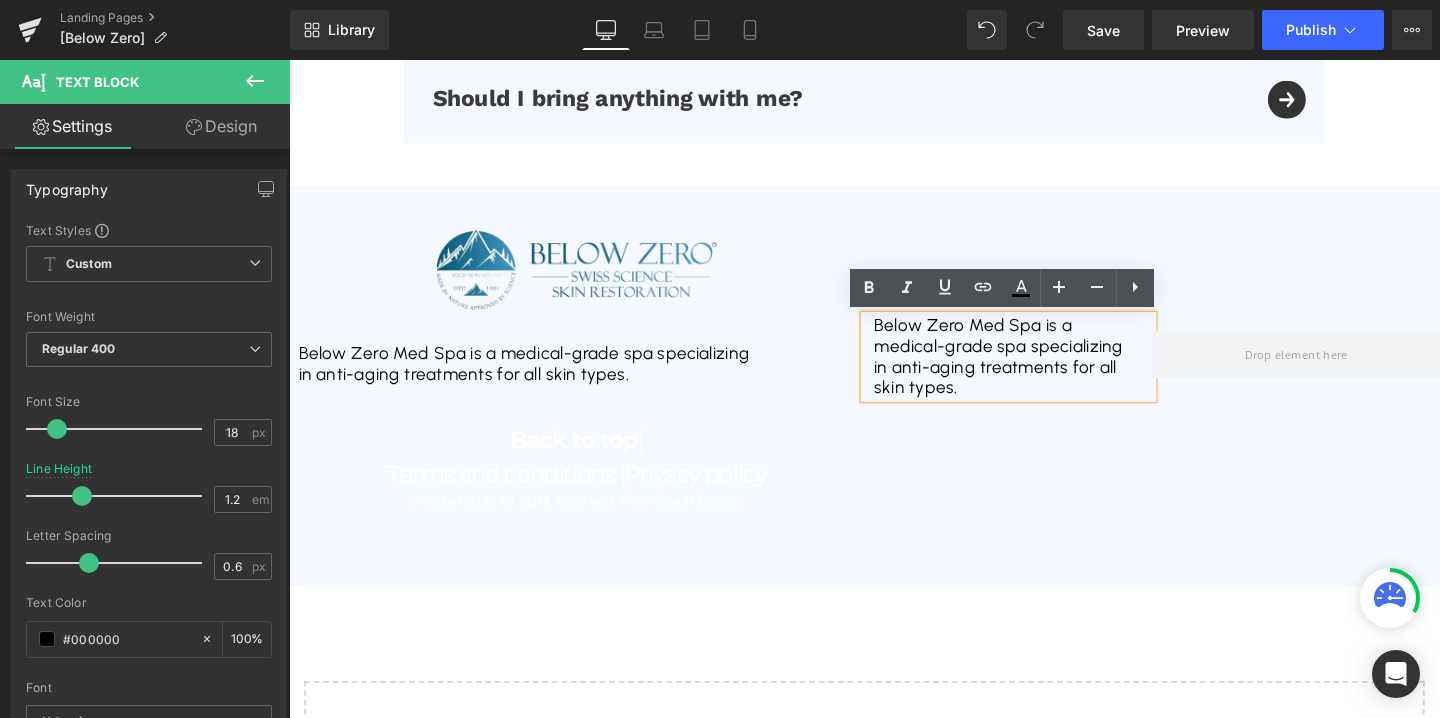 click on "Below Zero Med Spa is a medical-grade spa specializing  in anti-aging treatments for all skin types." at bounding box center [1045, 372] 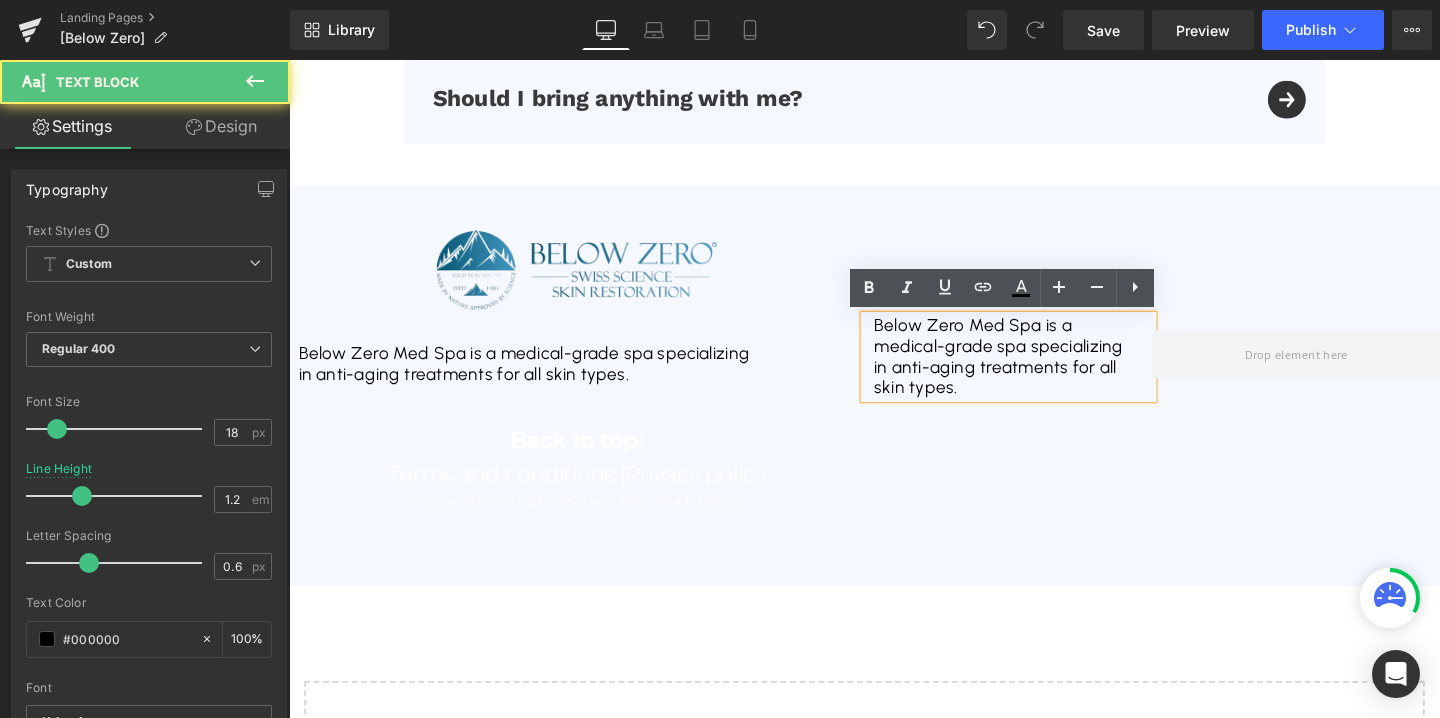click on "Liquid         Liquid
Image
How it works Heading         Testimonials Heading         About us Heading
FAQ
Heading
Row         Book Now Button
Row         Image         Liquid         Row         Non-Surgical  Face & Neck  Lift Treatment Heading         $ 249.99 Heading
$79.99
Heading
Icon
Limited time offer Heading
Icon List         Book An APPOINTMENT Button         Row
Video Bg
Image
How it works Heading" at bounding box center [894, -2754] 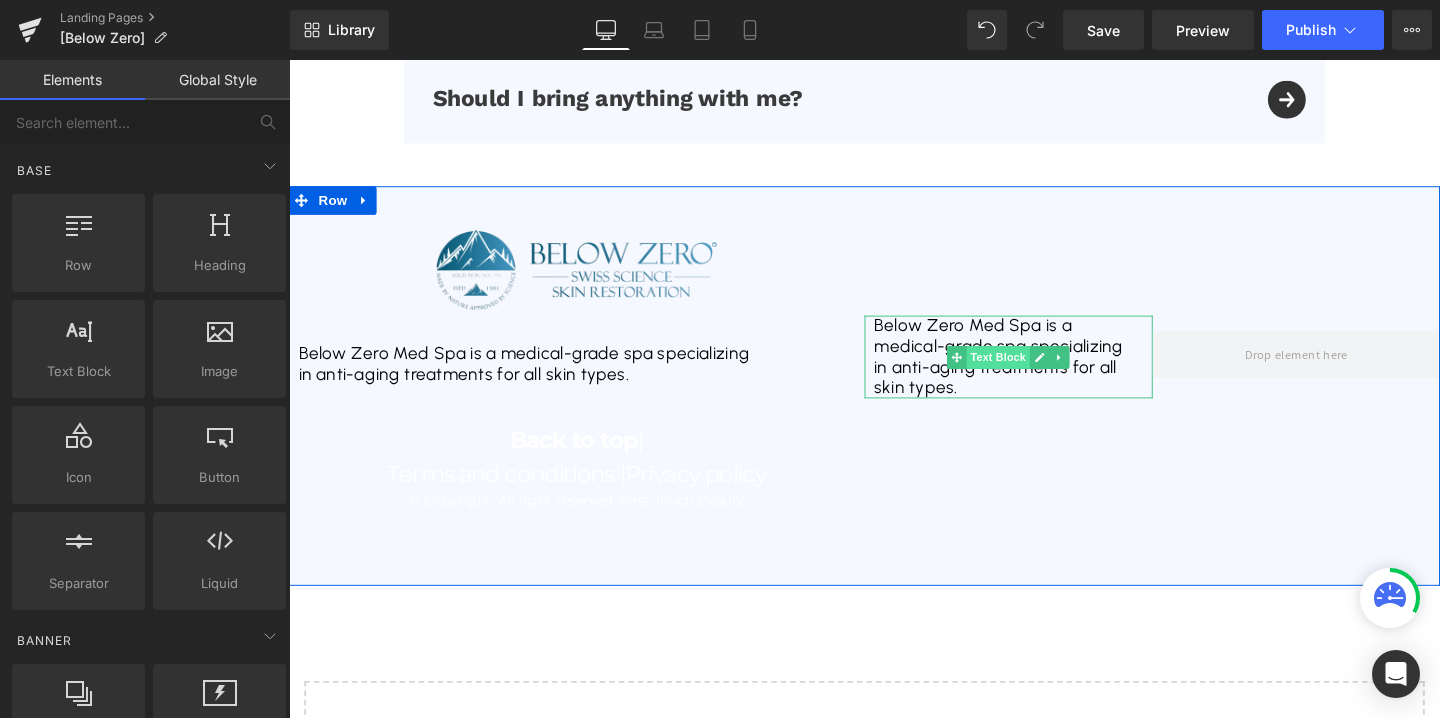 click on "Text Block" at bounding box center [1035, 373] 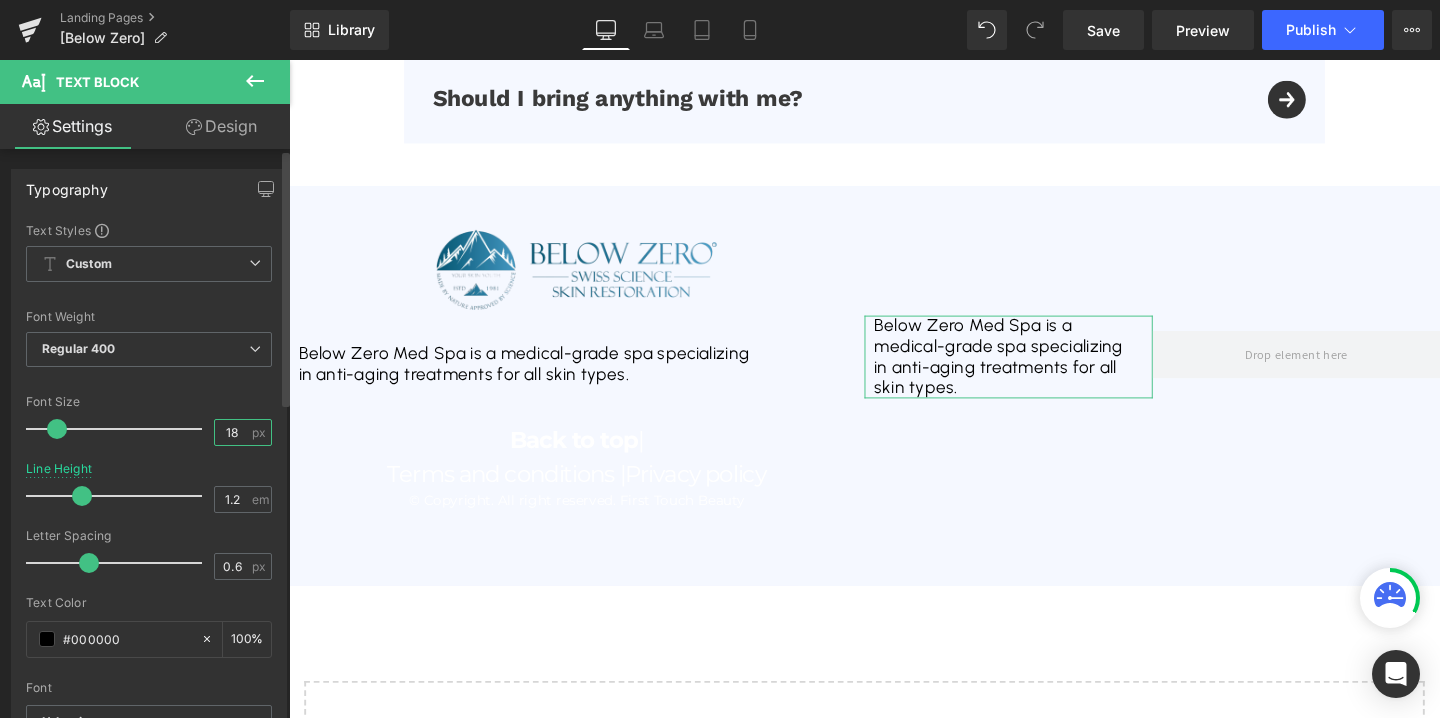 click on "18" at bounding box center (232, 432) 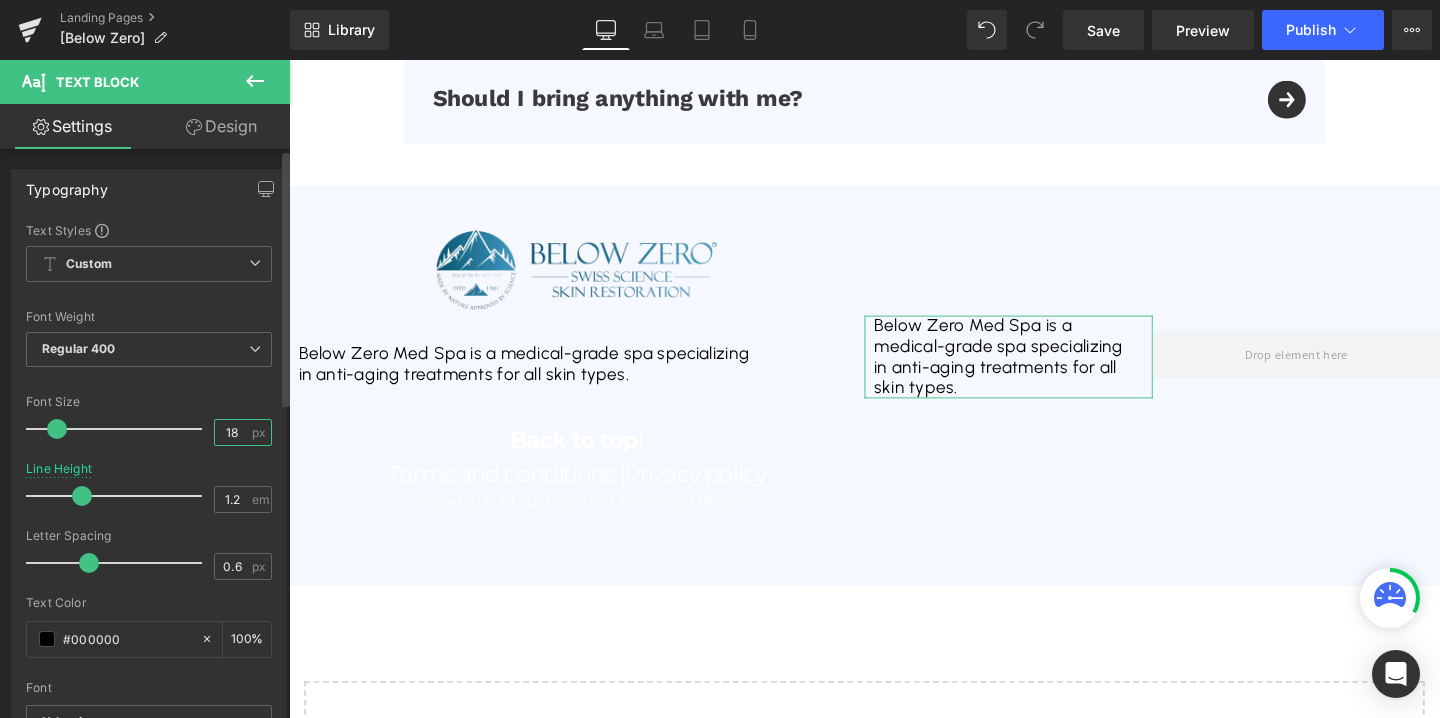 click on "18" at bounding box center [232, 432] 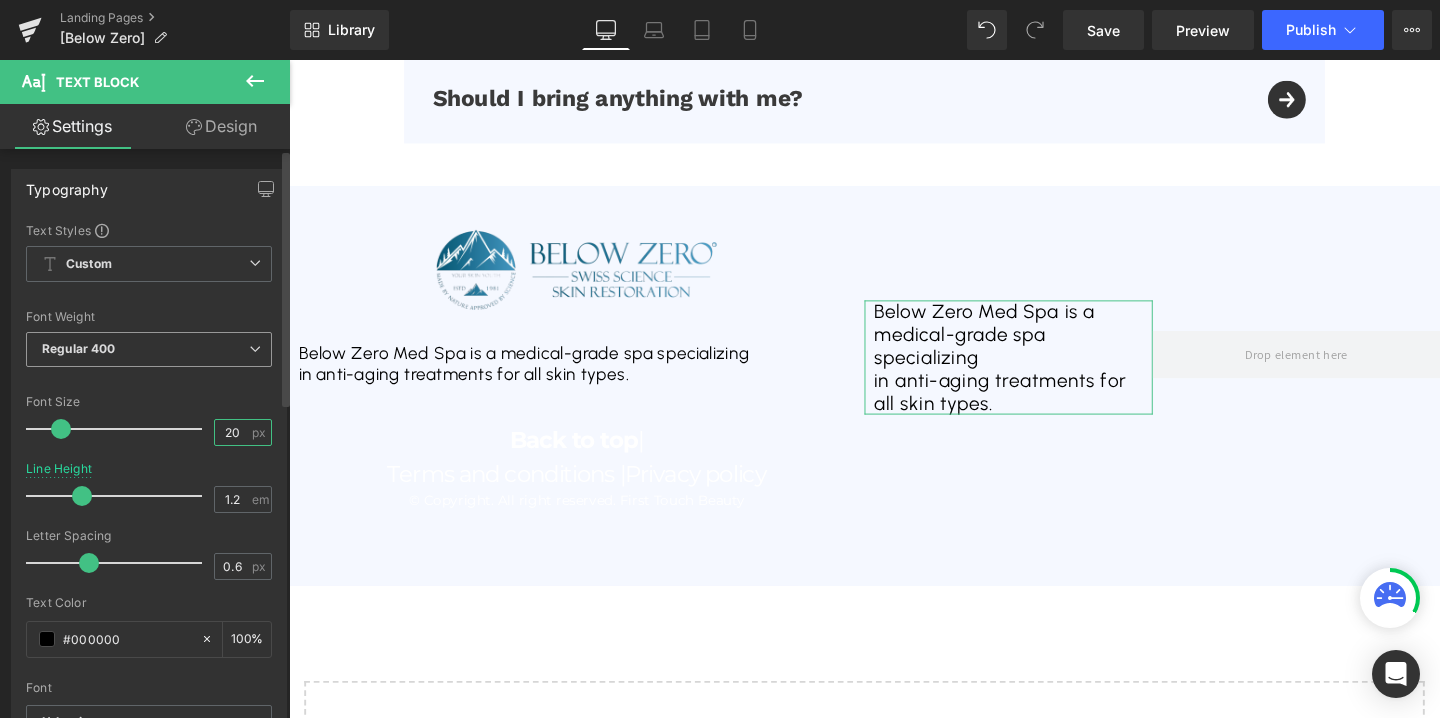 type on "20" 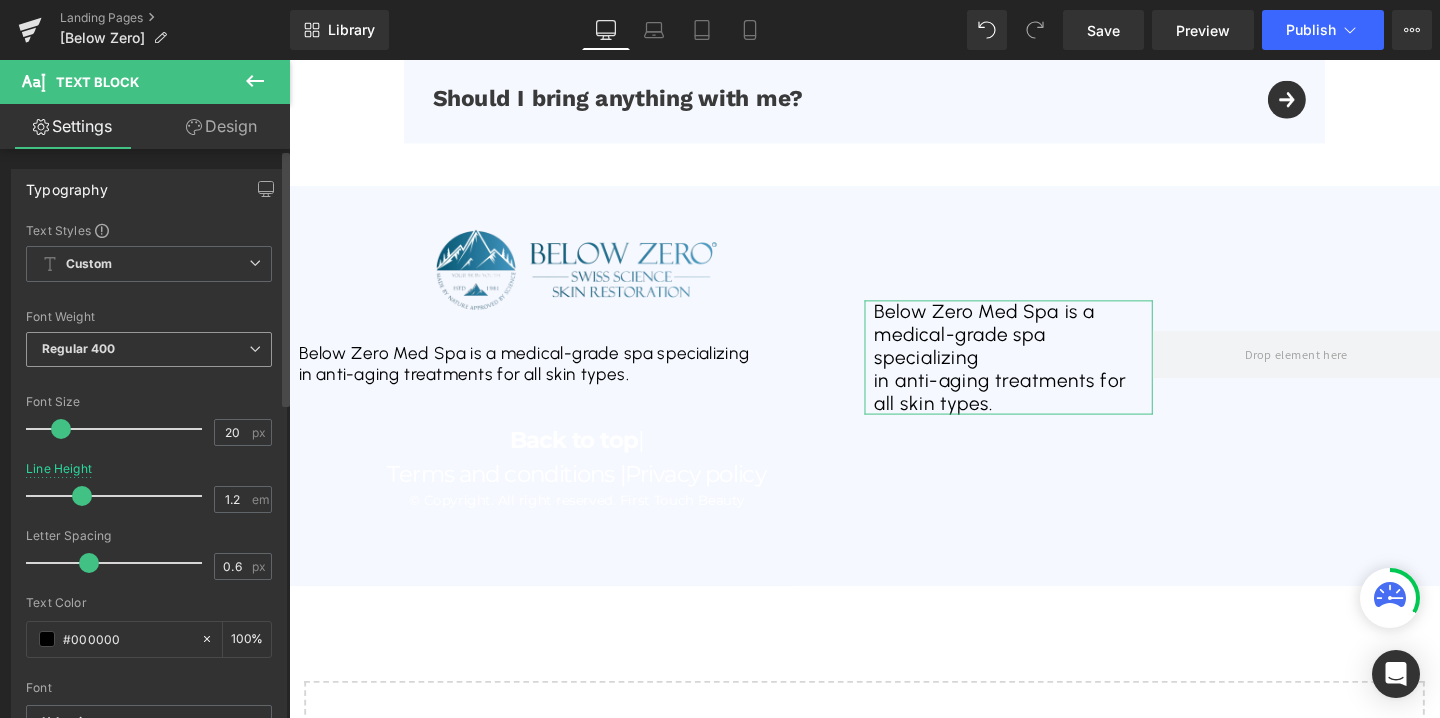 click on "Regular 400" at bounding box center (149, 349) 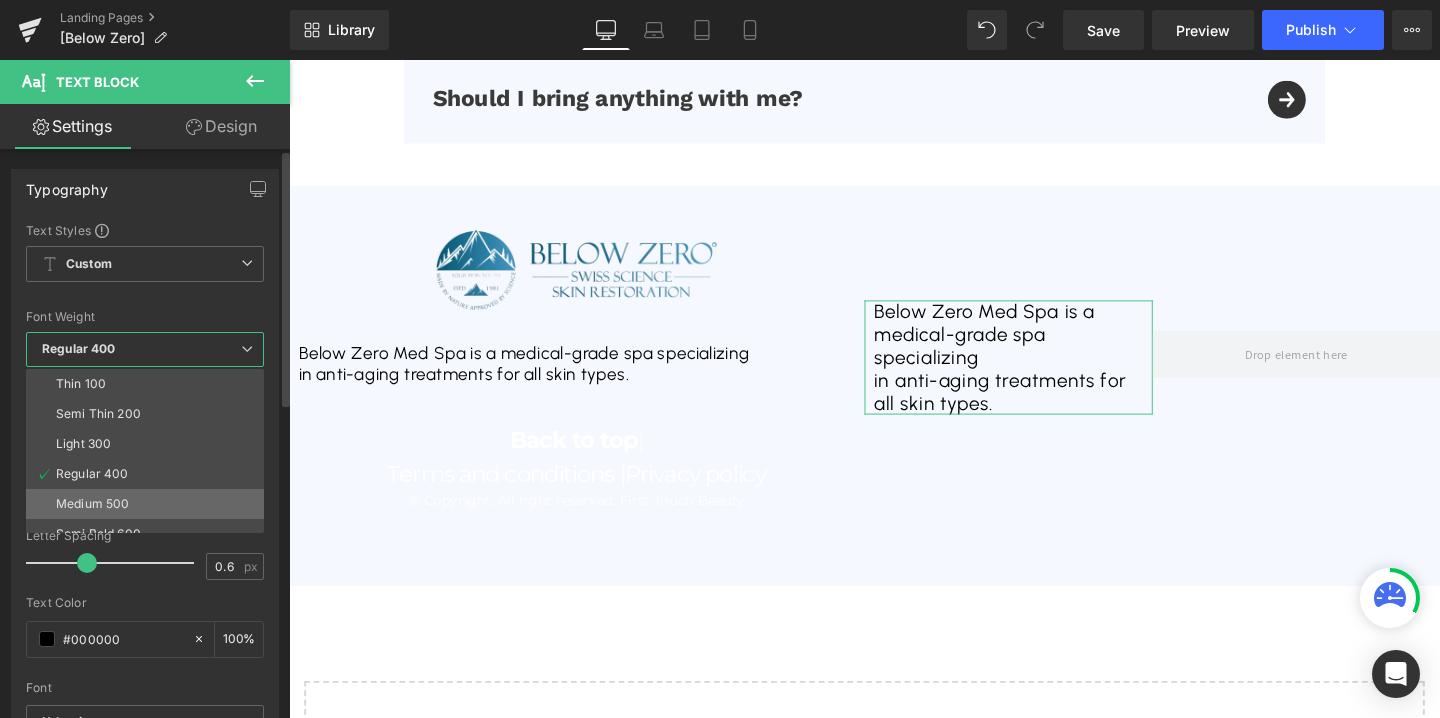 click on "Medium 500" at bounding box center (149, 504) 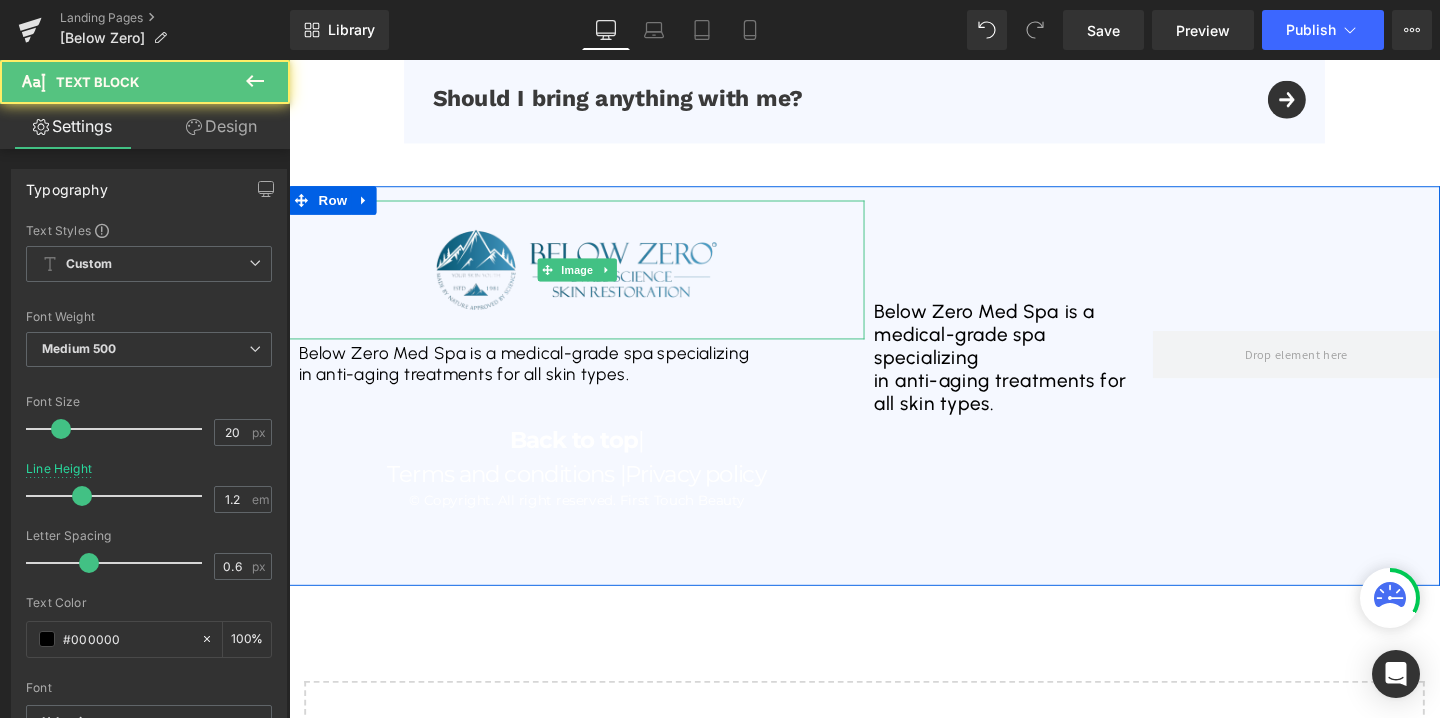 drag, startPoint x: 1036, startPoint y: 414, endPoint x: 874, endPoint y: 291, distance: 203.40353 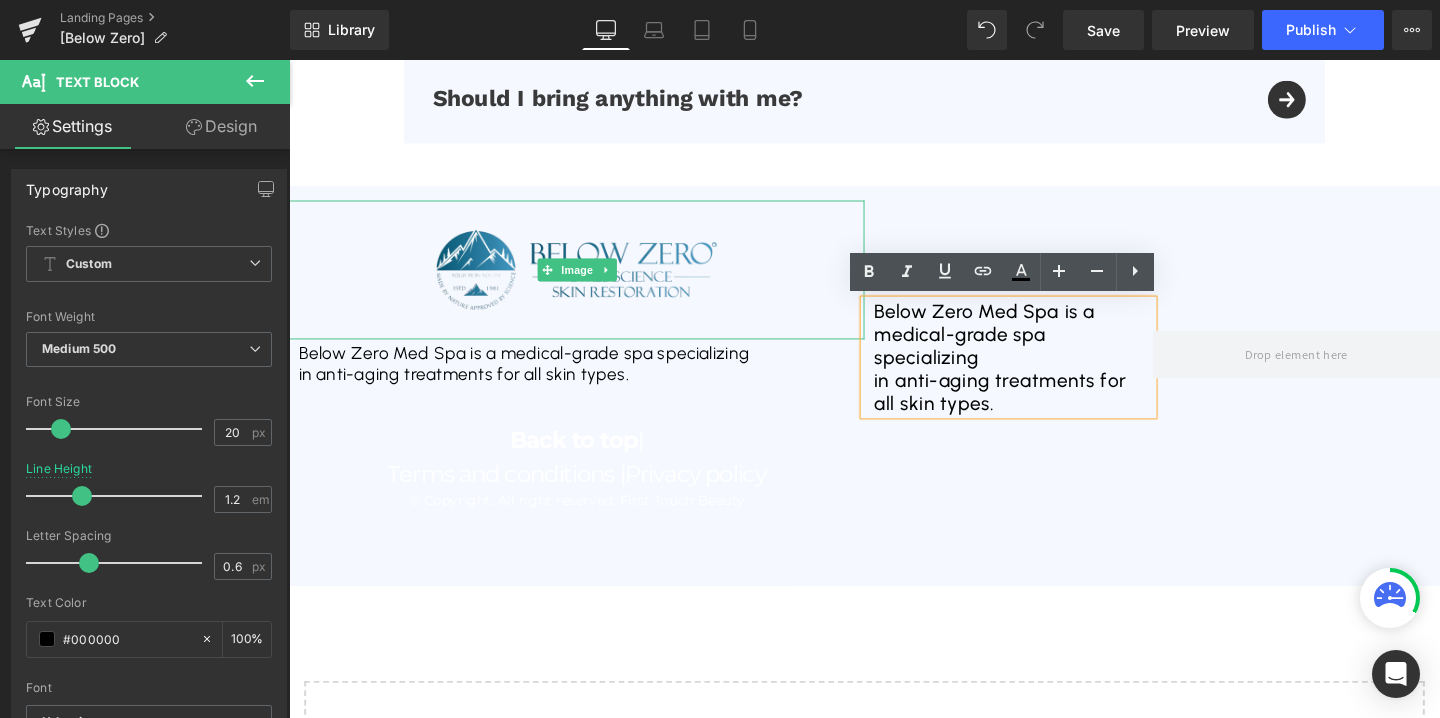 type 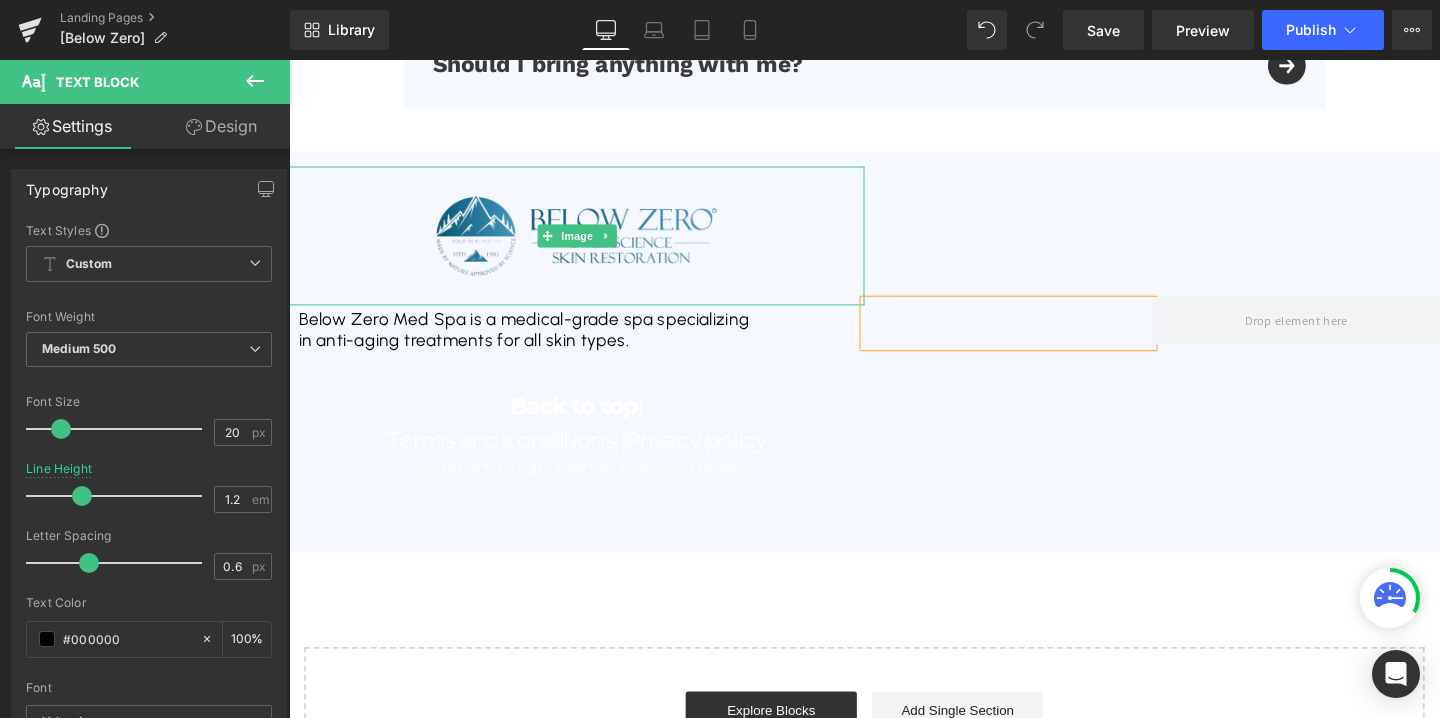 scroll, scrollTop: 6493, scrollLeft: 0, axis: vertical 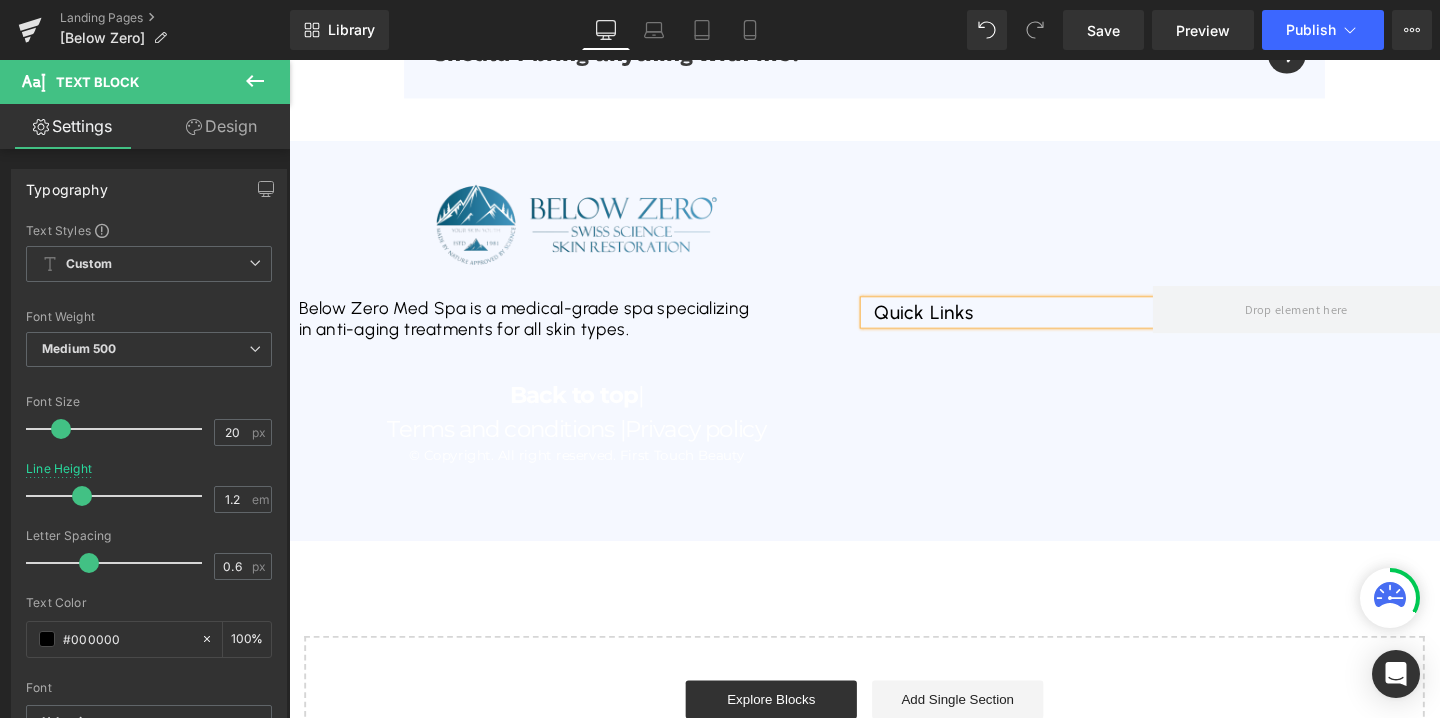 click on "Back to top  |" at bounding box center [591, 412] 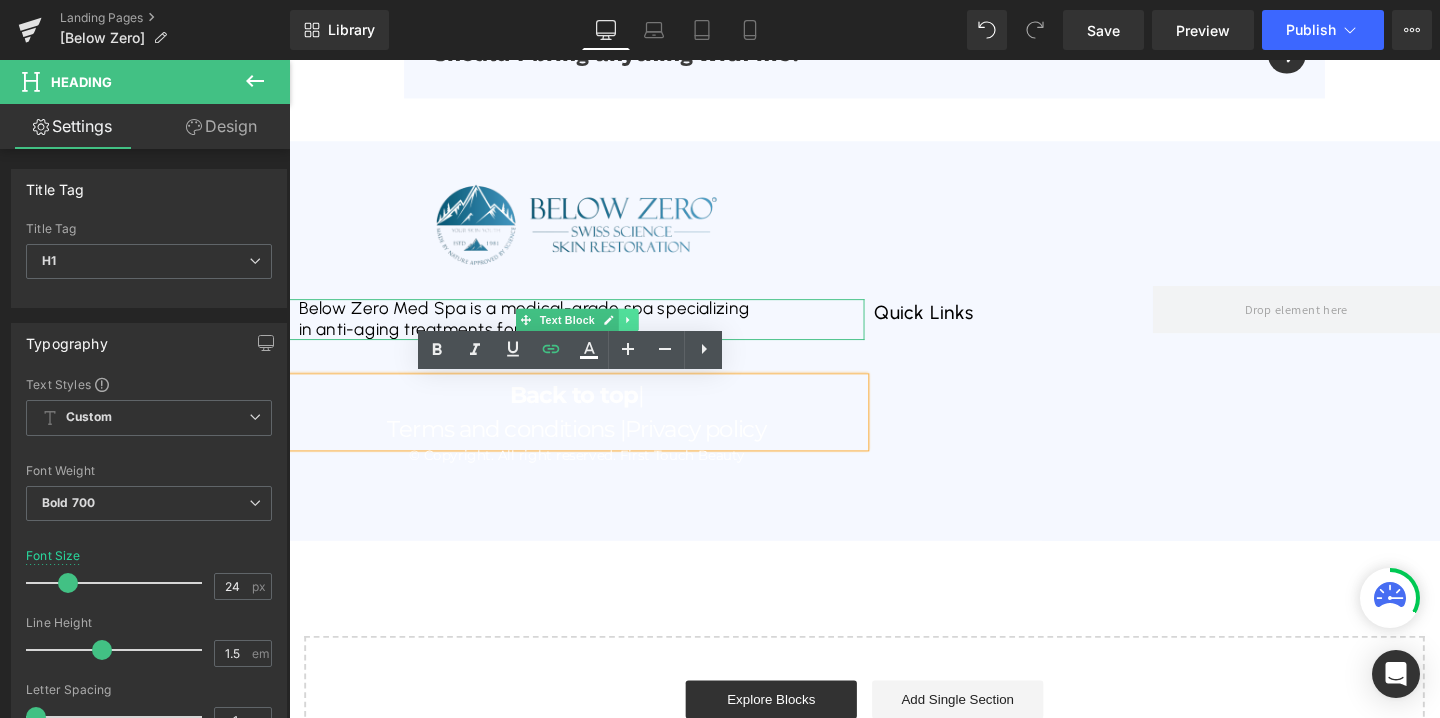click at bounding box center (645, 333) 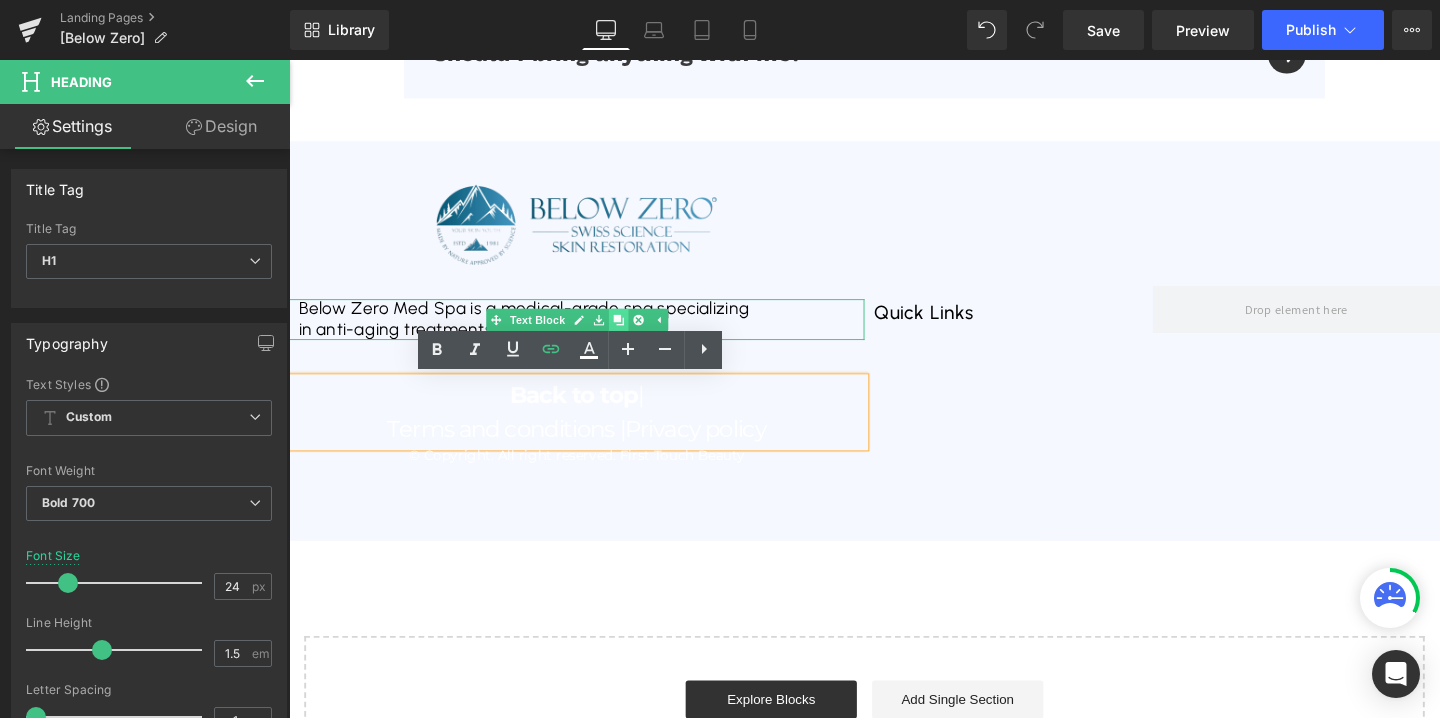 click 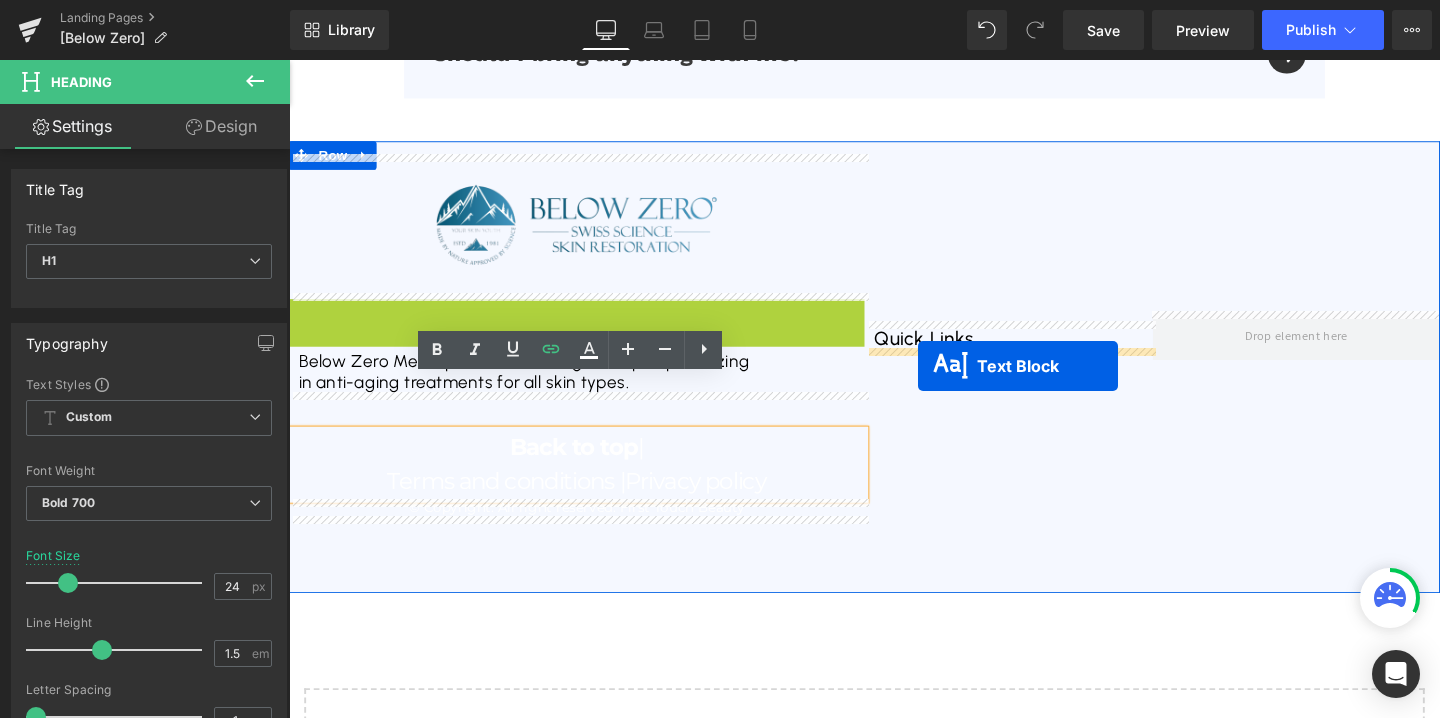 drag, startPoint x: 508, startPoint y: 332, endPoint x: 949, endPoint y: 380, distance: 443.60455 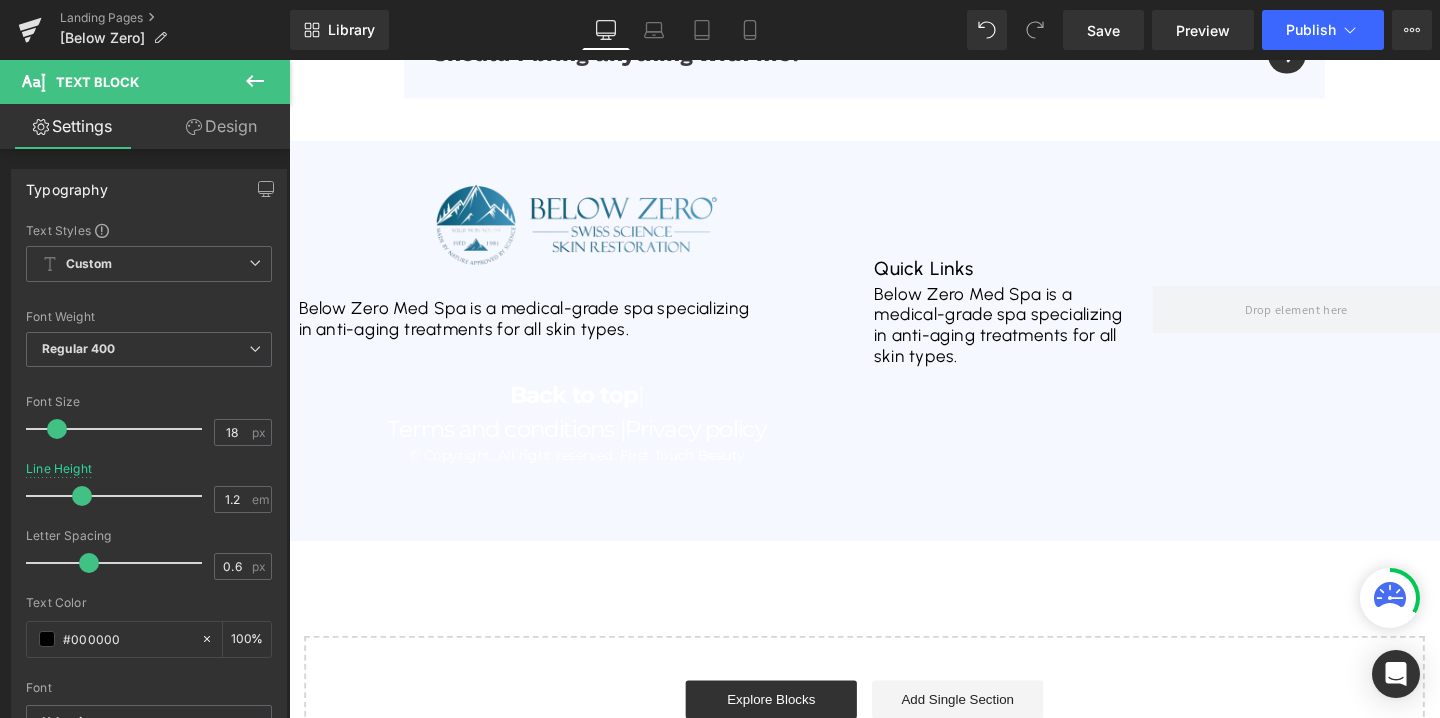 click 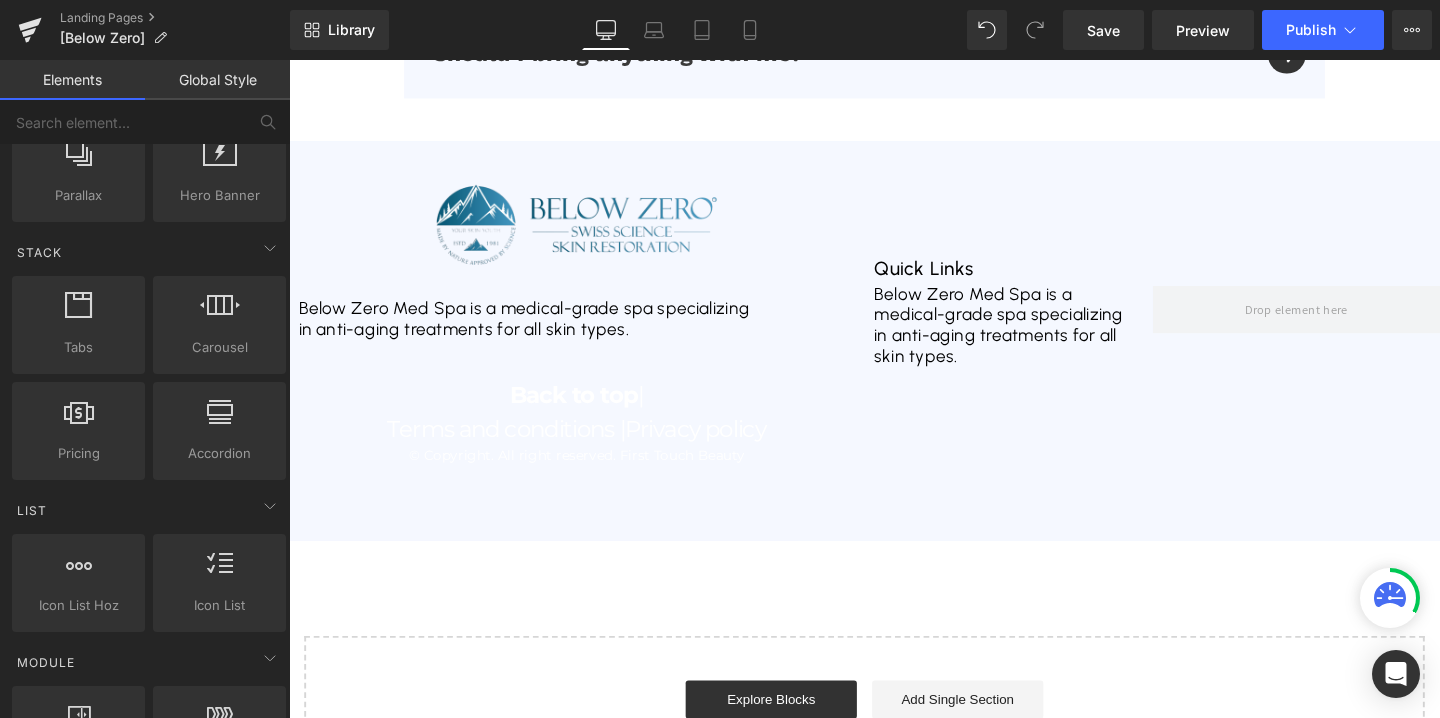 scroll, scrollTop: 543, scrollLeft: 0, axis: vertical 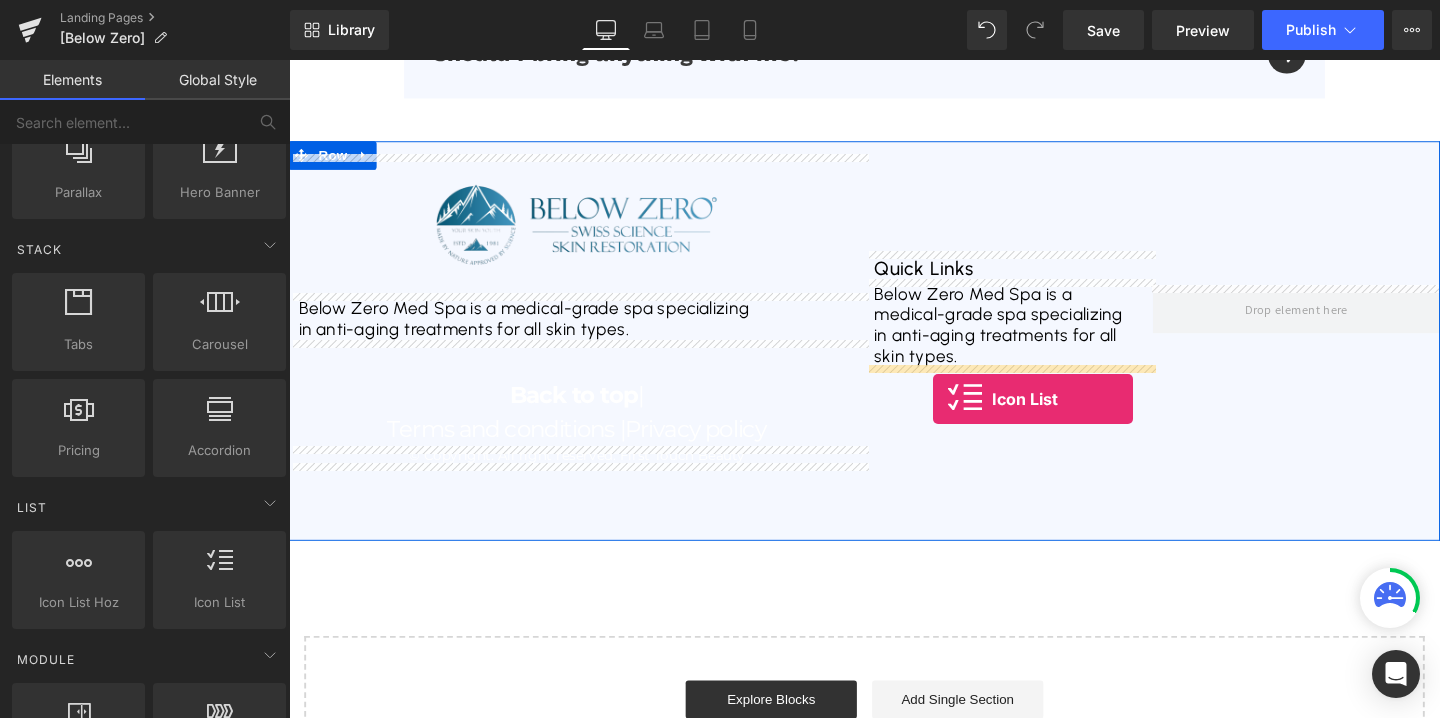 drag, startPoint x: 497, startPoint y: 634, endPoint x: 963, endPoint y: 414, distance: 515.3213 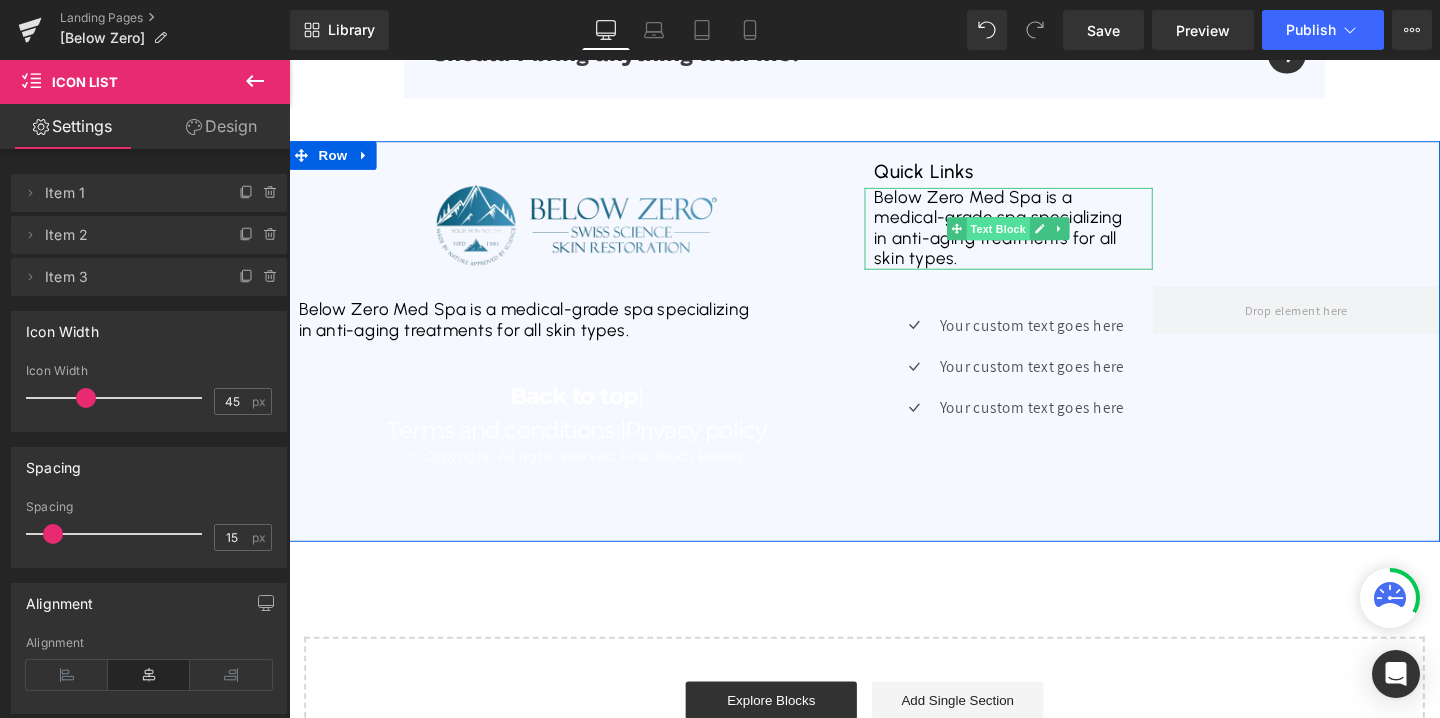 click on "Text Block" at bounding box center [1035, 237] 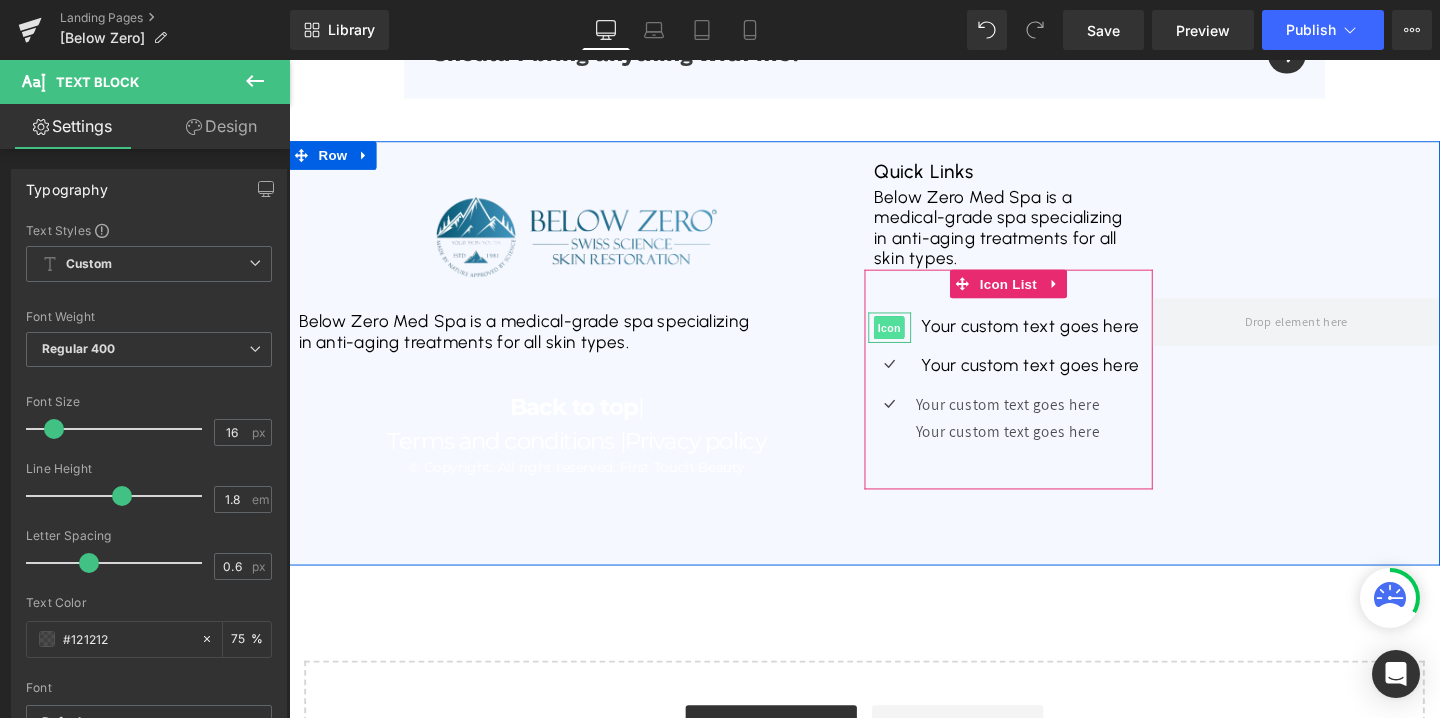 click on "Icon" at bounding box center [920, 341] 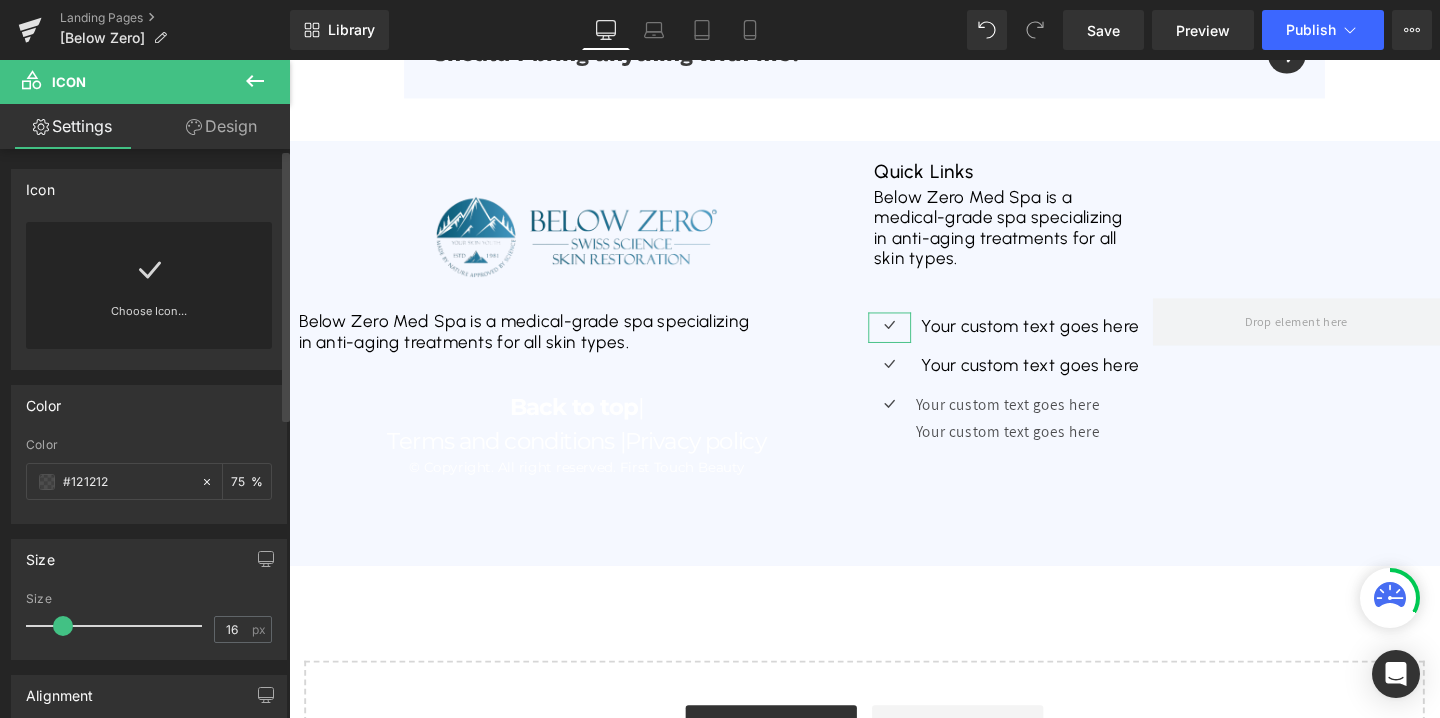 click 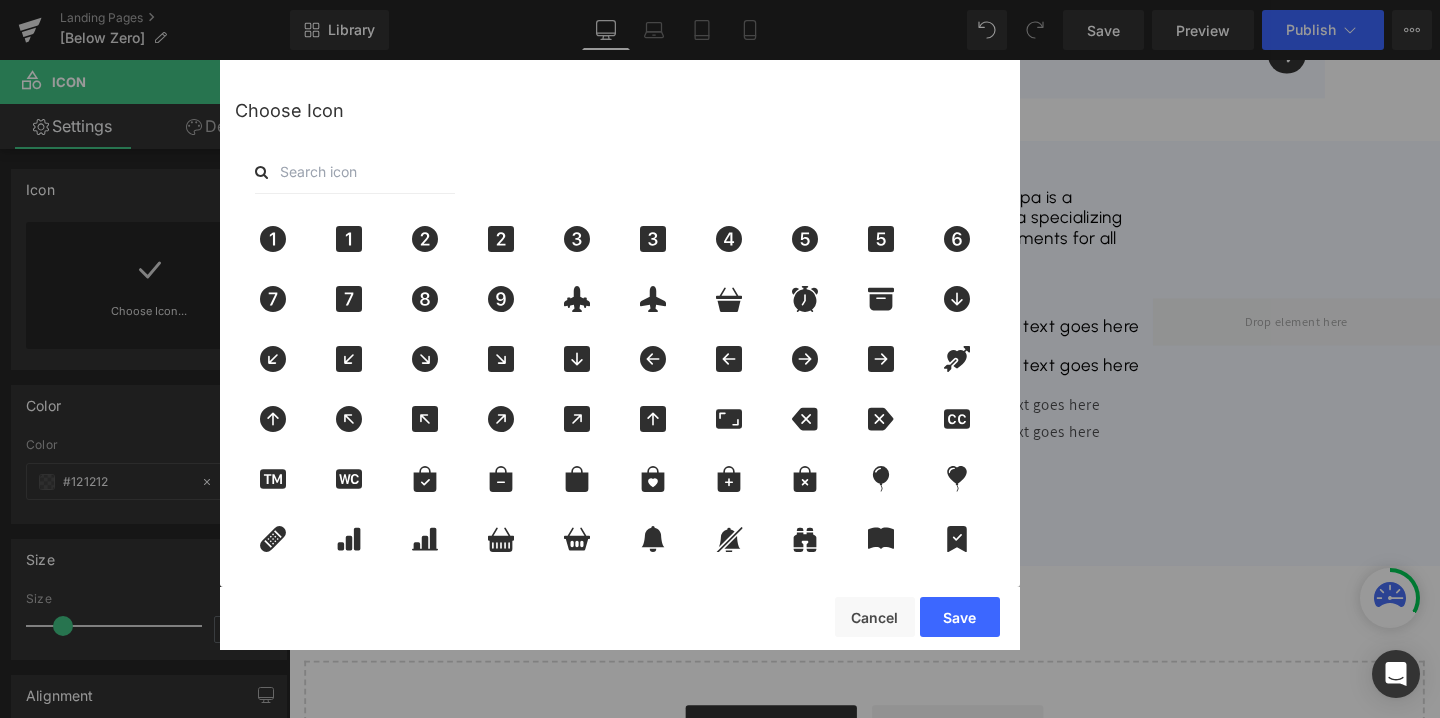 click at bounding box center [620, 172] 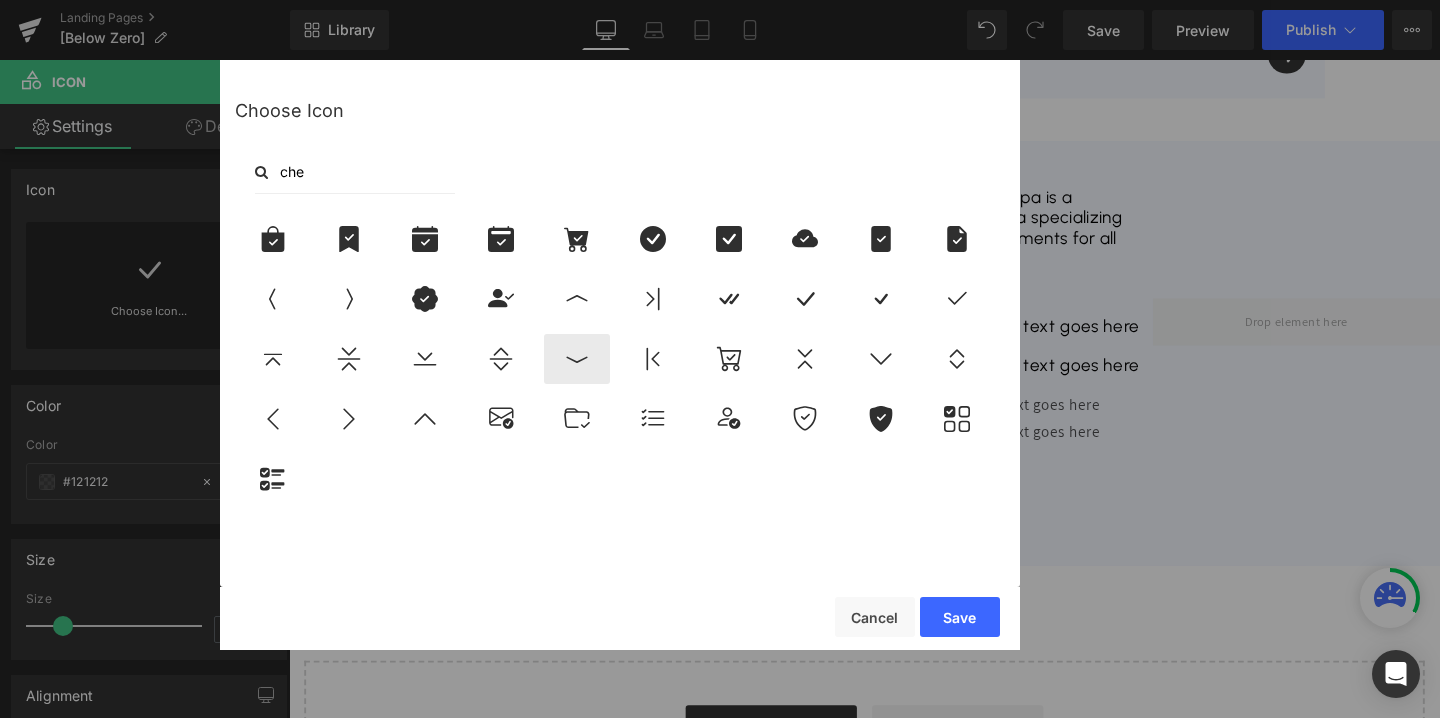type on "che" 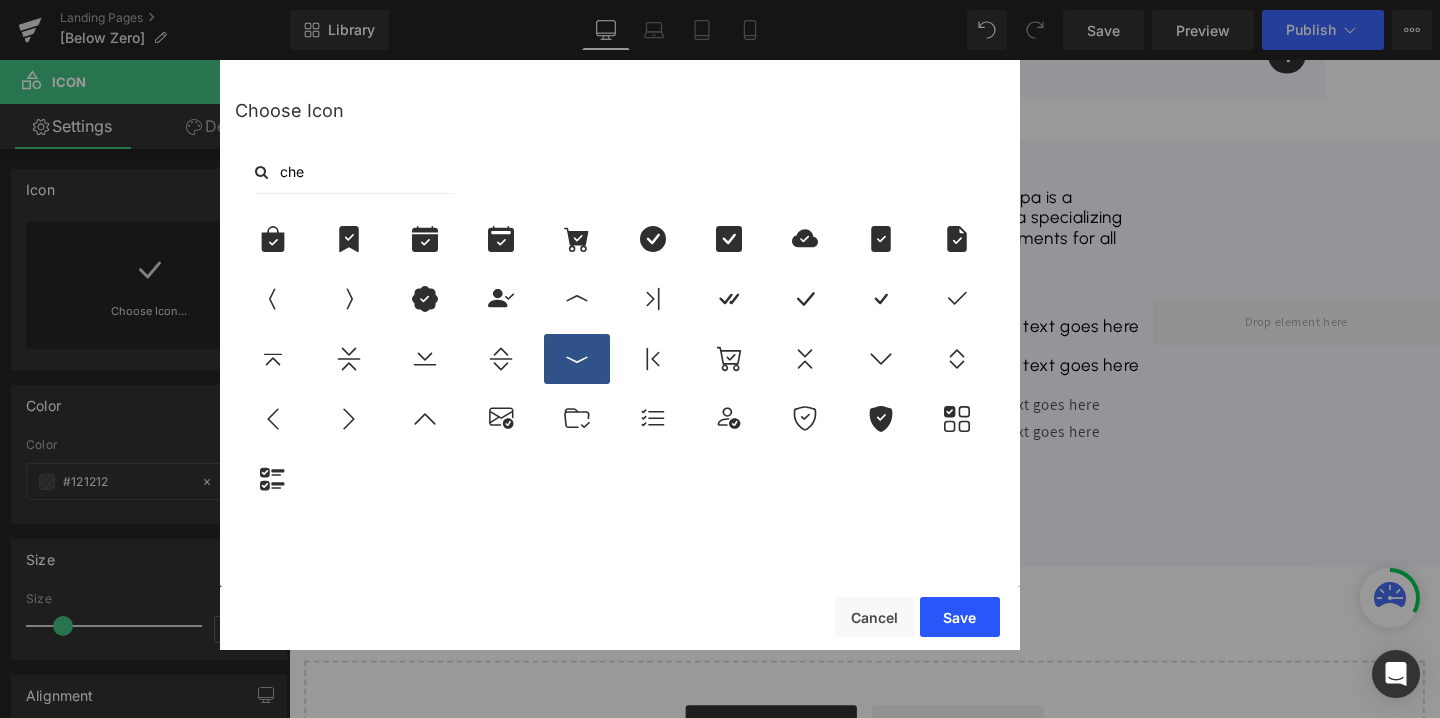click on "Save" at bounding box center (960, 617) 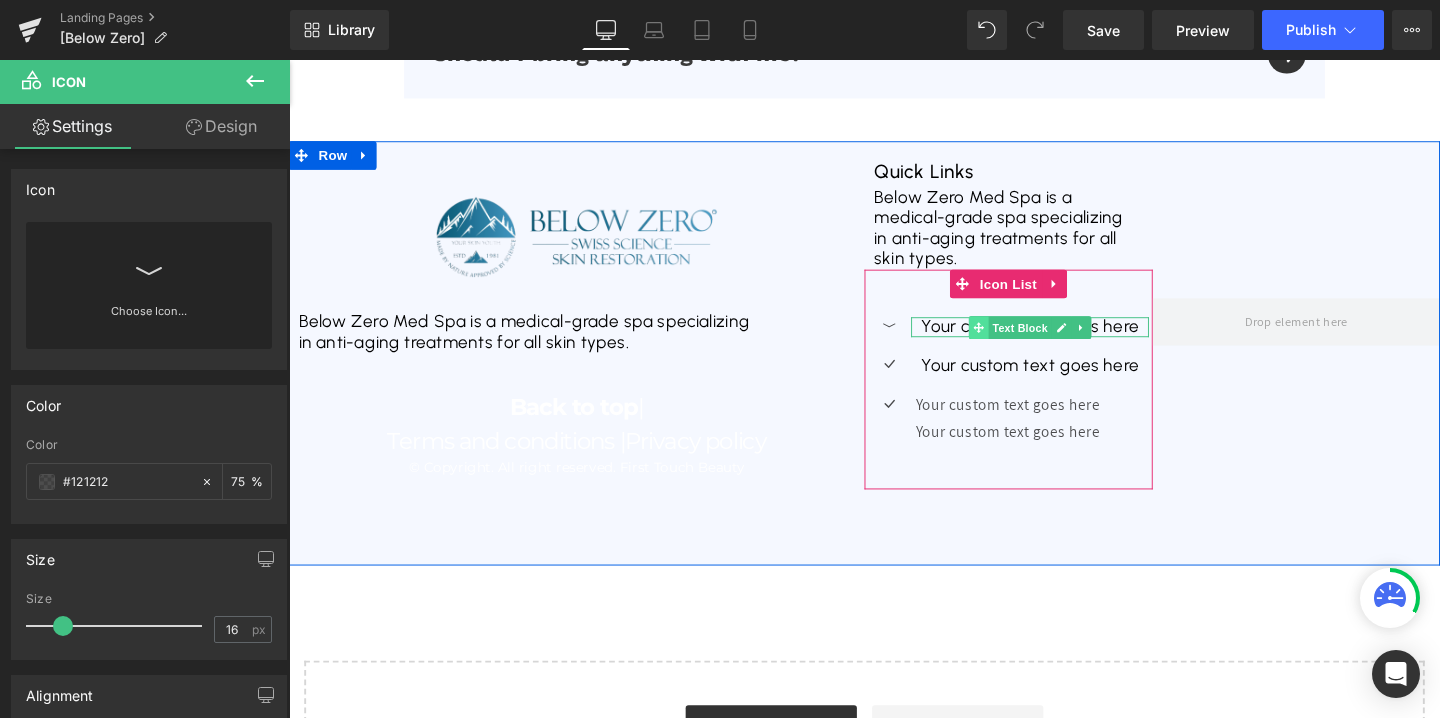 click 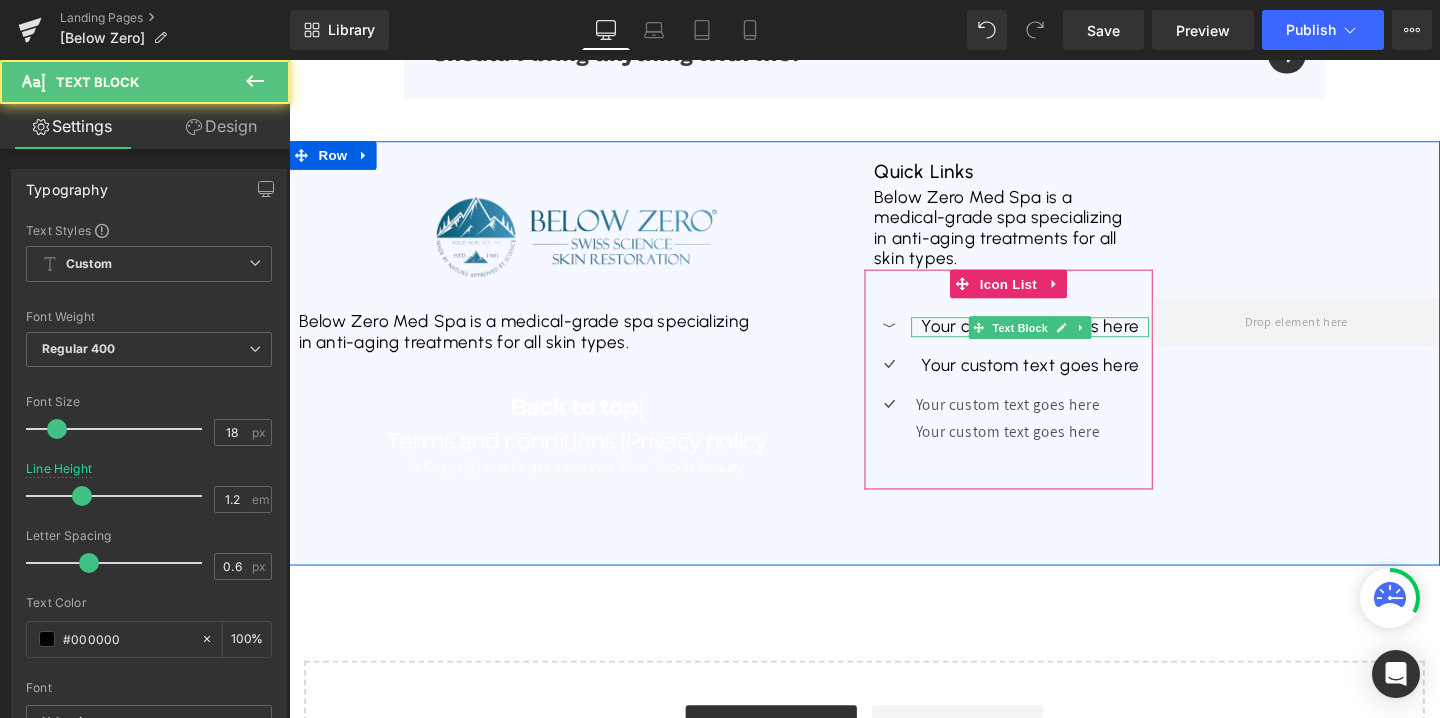 click on "Your custom text goes here" at bounding box center [1068, 341] 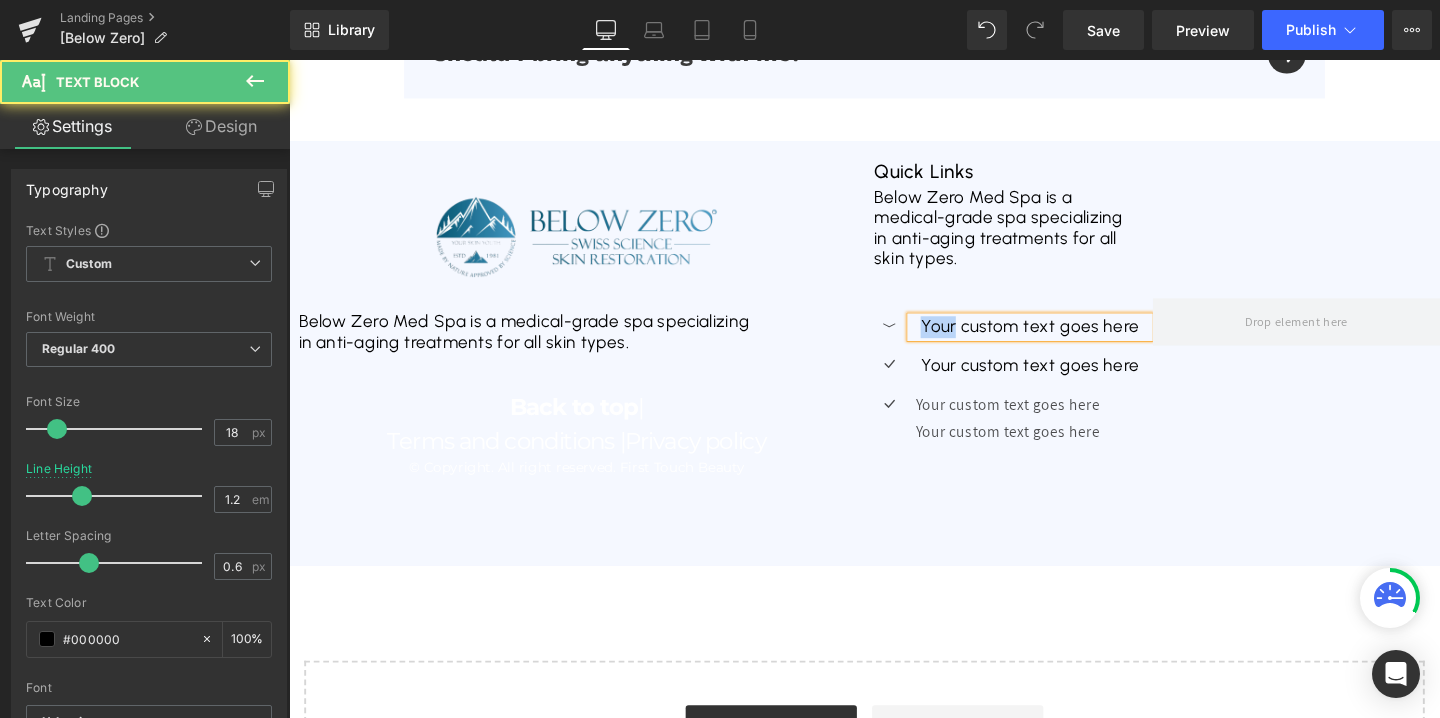 click on "Your custom text goes here" at bounding box center [1068, 341] 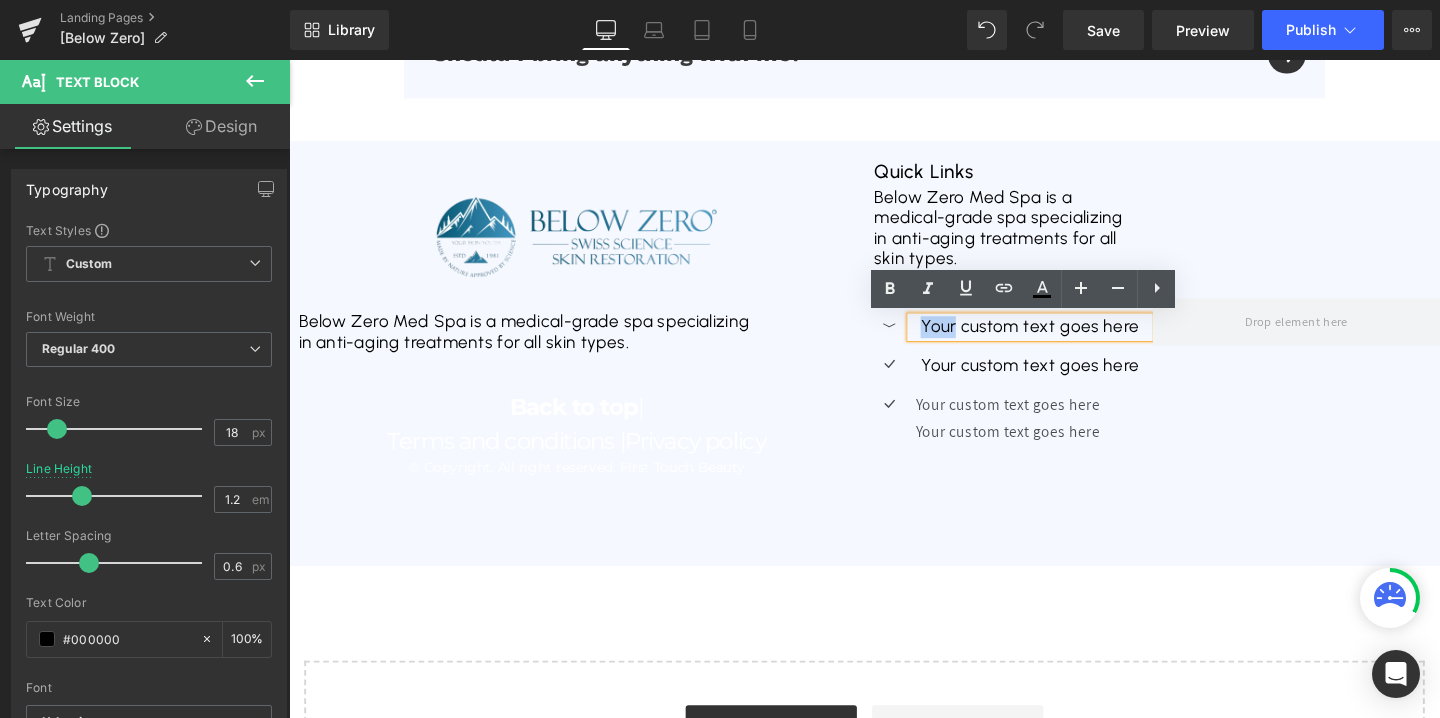 click on "Your custom text goes here" at bounding box center (1068, 341) 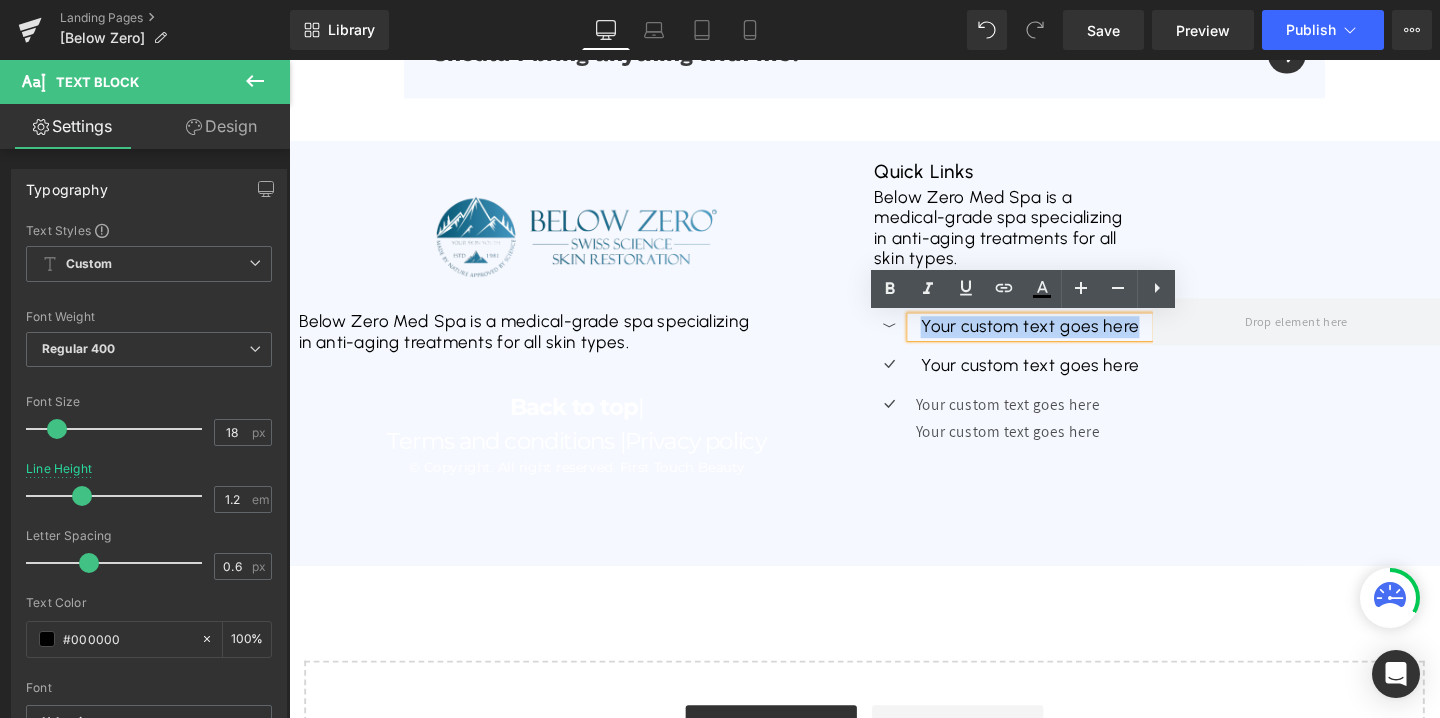 type 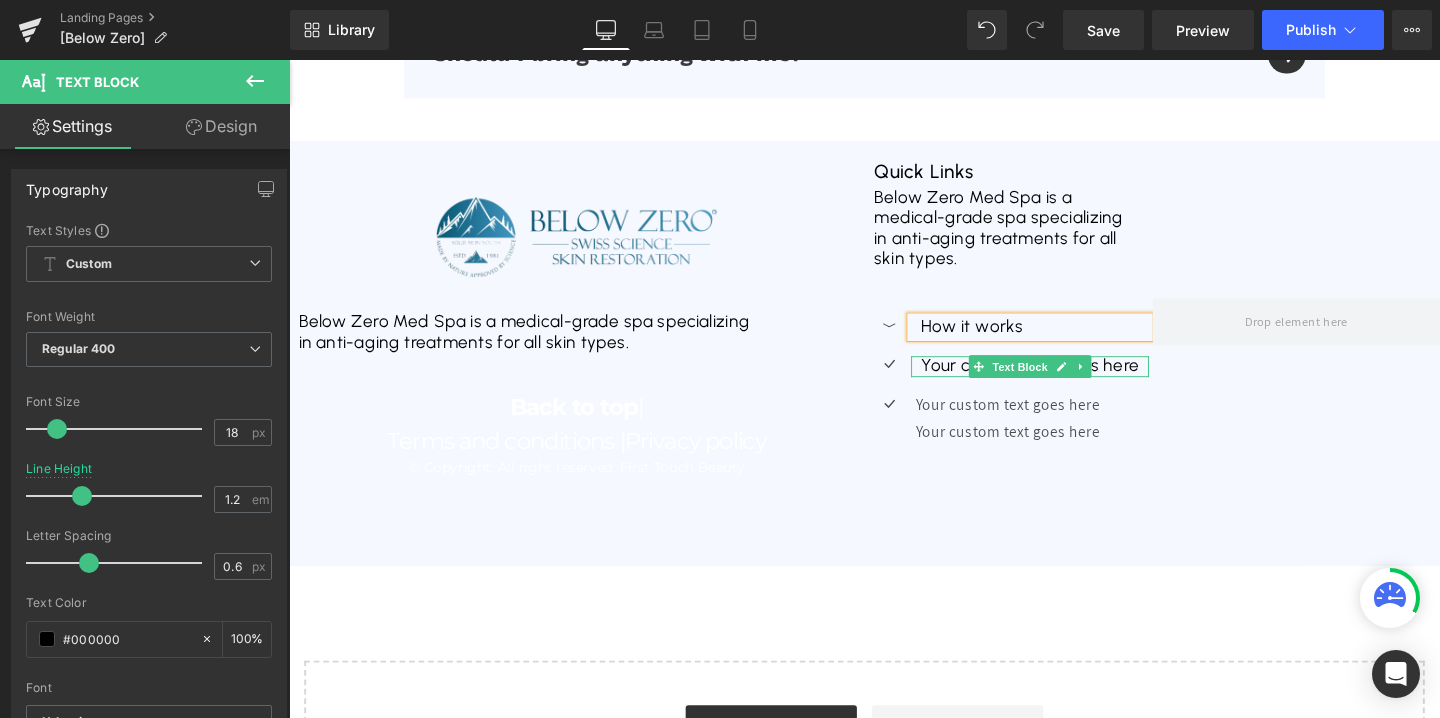 click on "Your custom text goes here" at bounding box center [1068, 382] 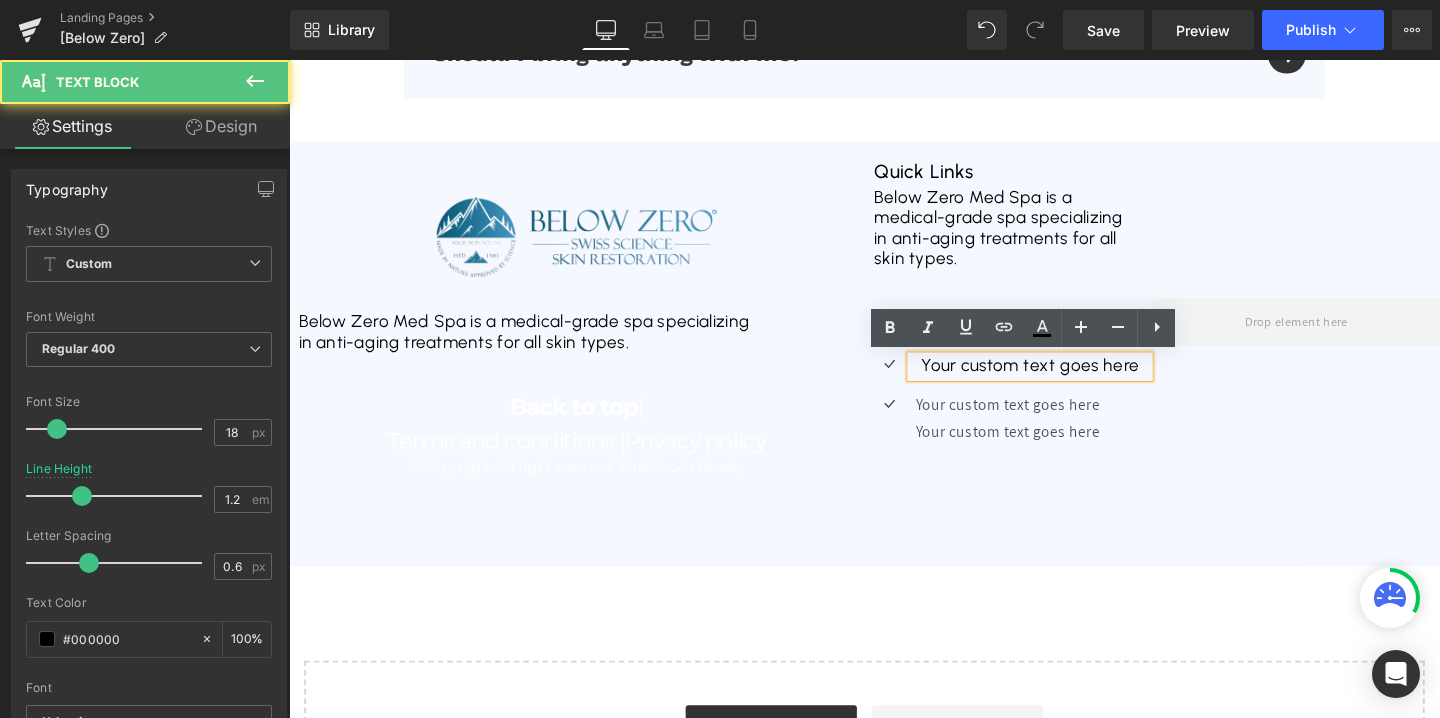 click on "Your custom text goes here" at bounding box center [1068, 382] 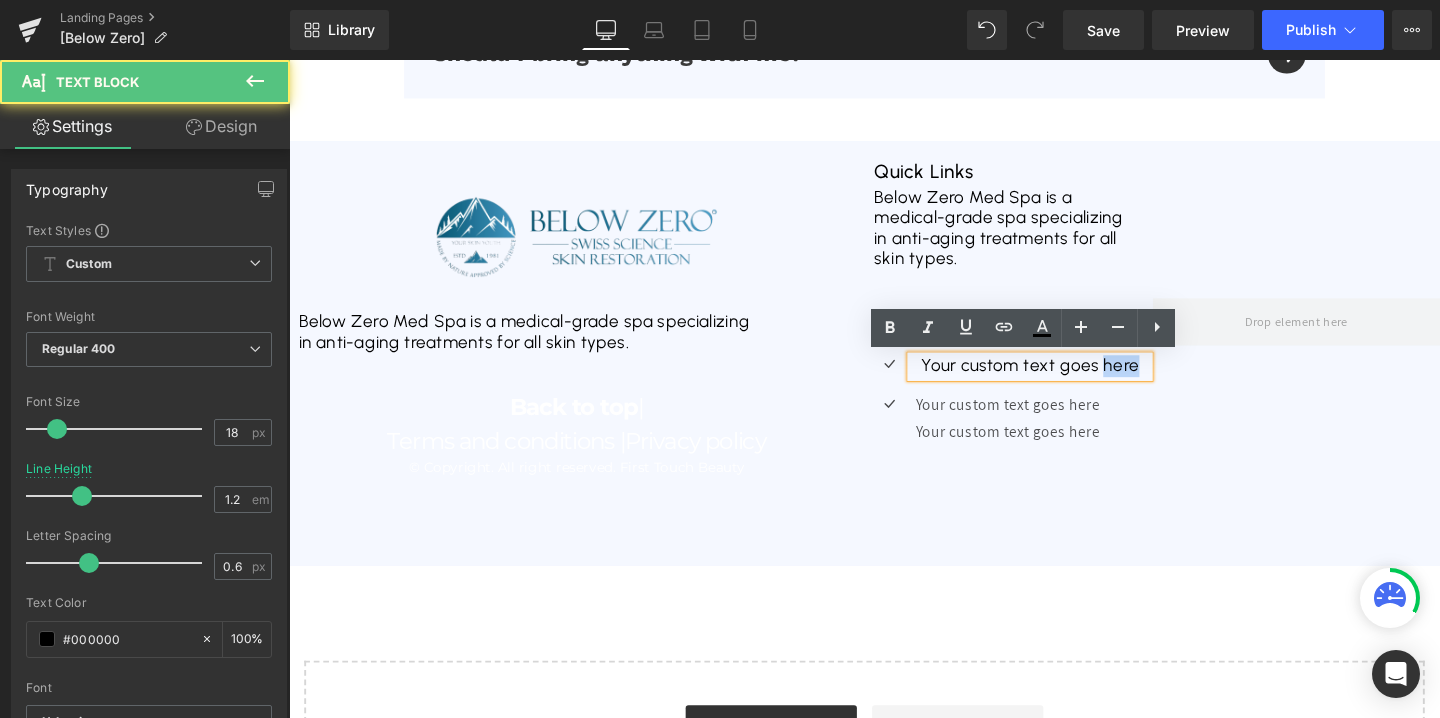 click on "Your custom text goes here" at bounding box center (1068, 382) 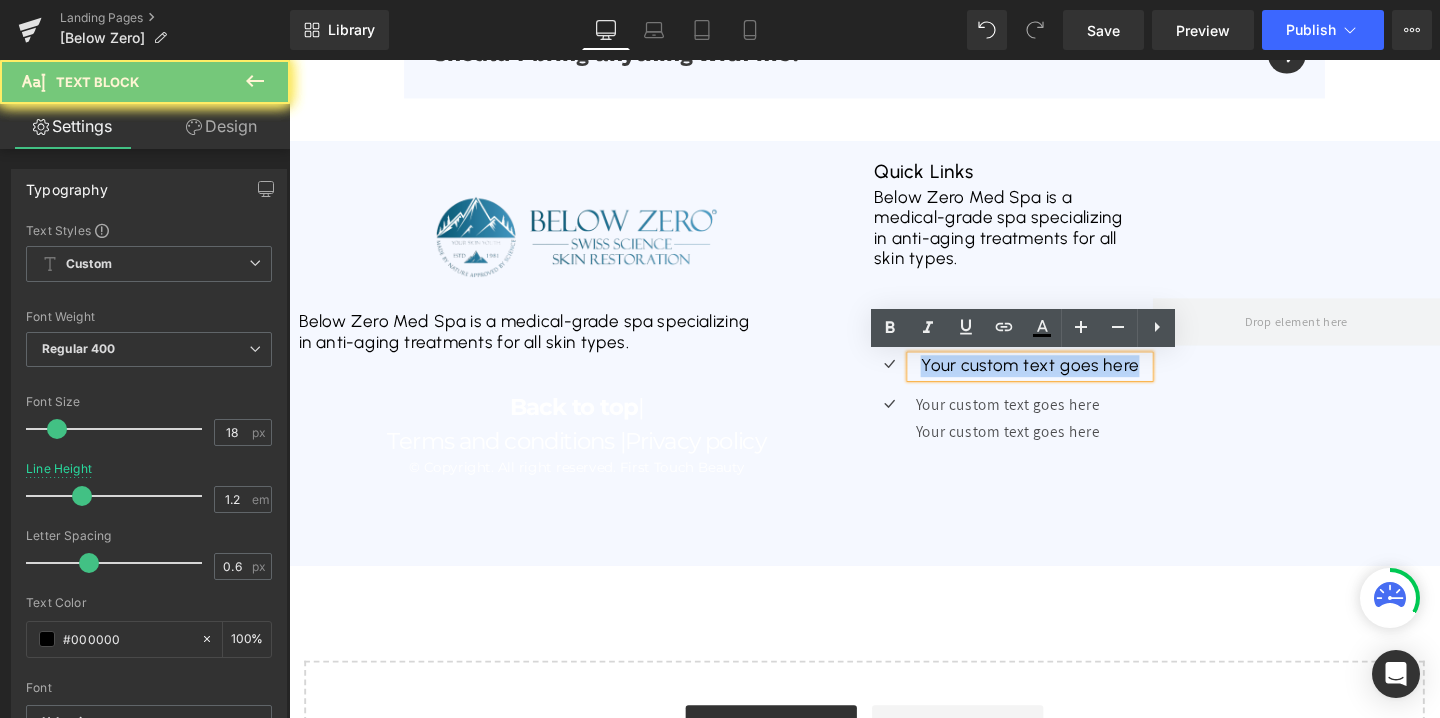 type 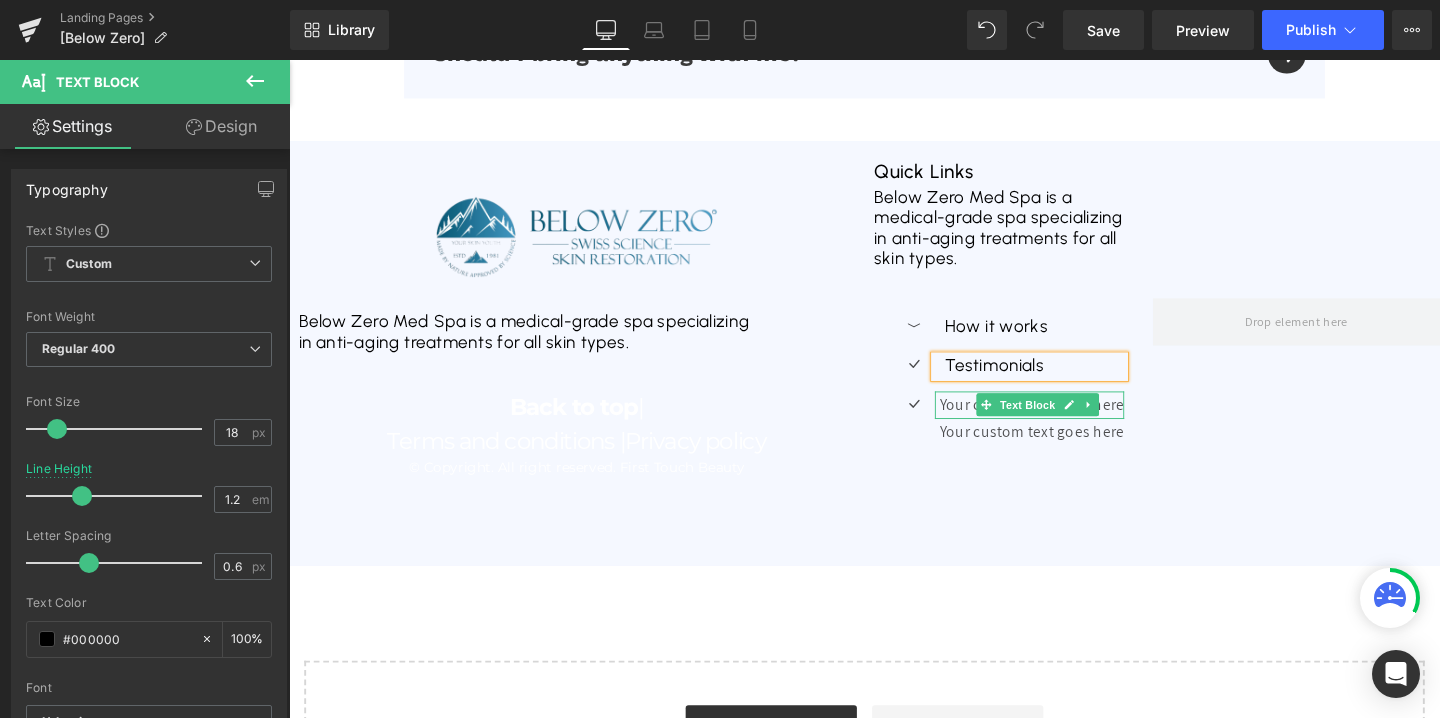 click on "Your custom text goes here" at bounding box center (1070, 422) 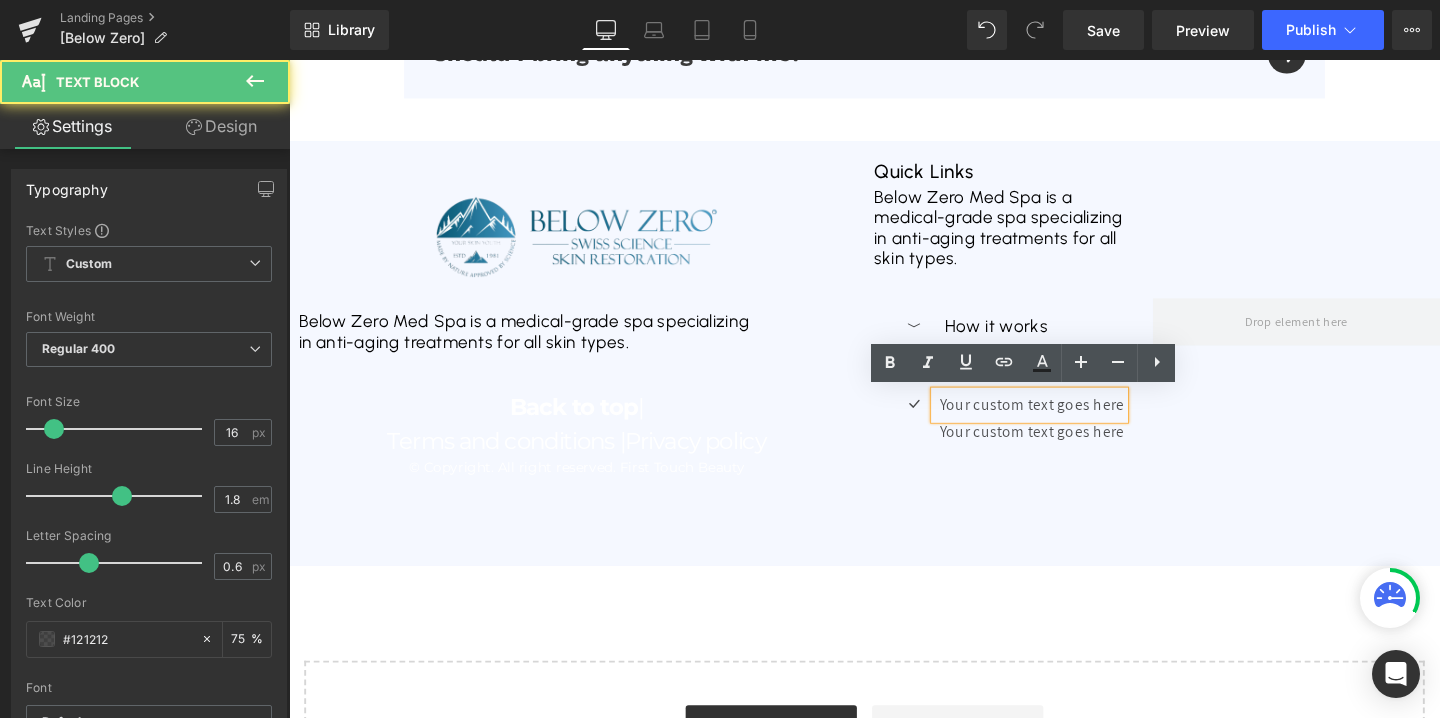 click on "Your custom text goes here" at bounding box center [1070, 422] 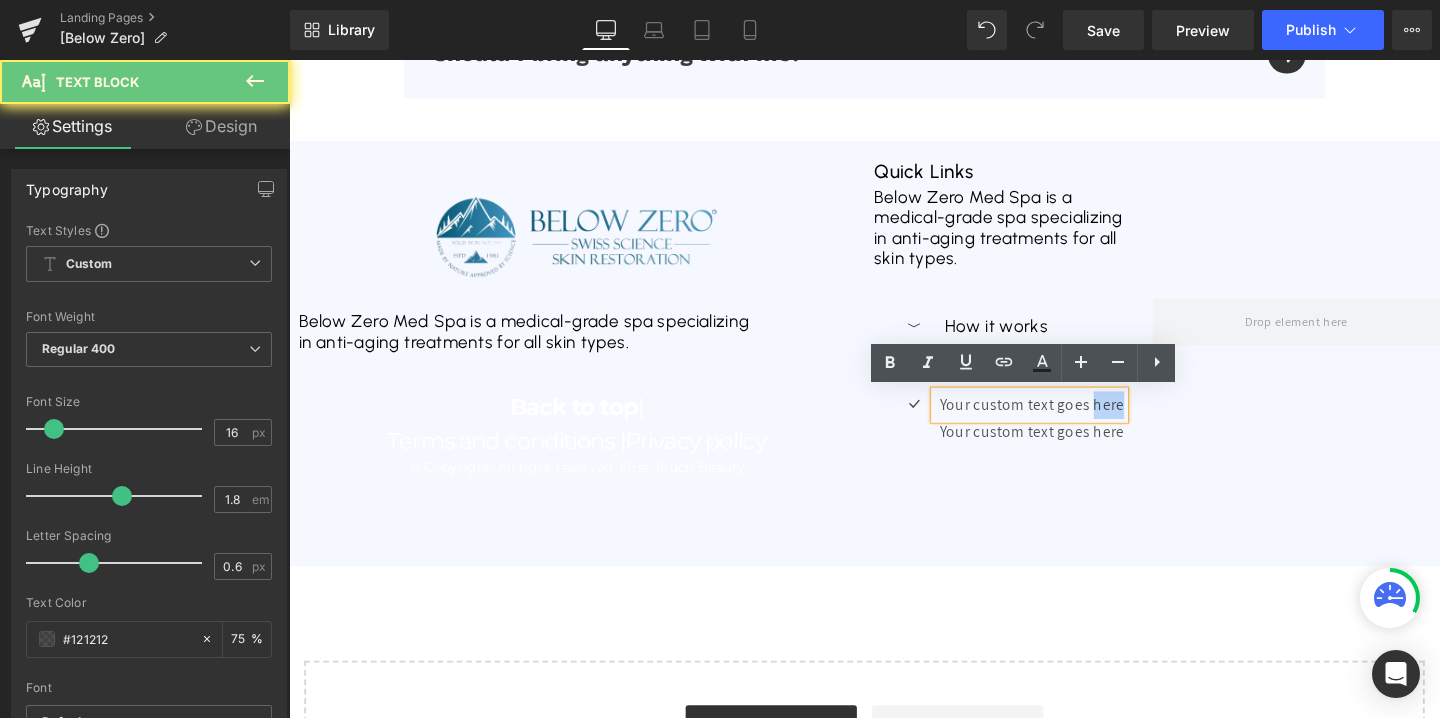 click on "Your custom text goes here" at bounding box center [1070, 422] 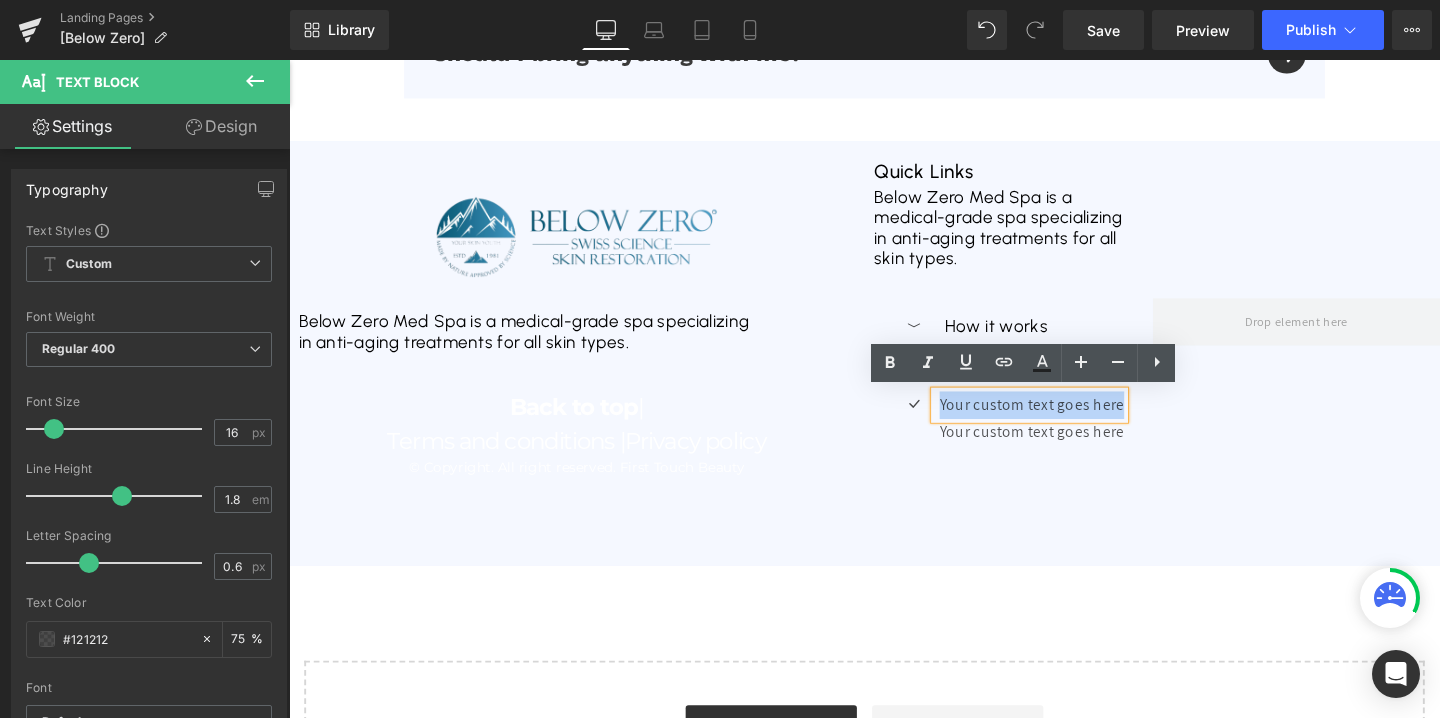 type 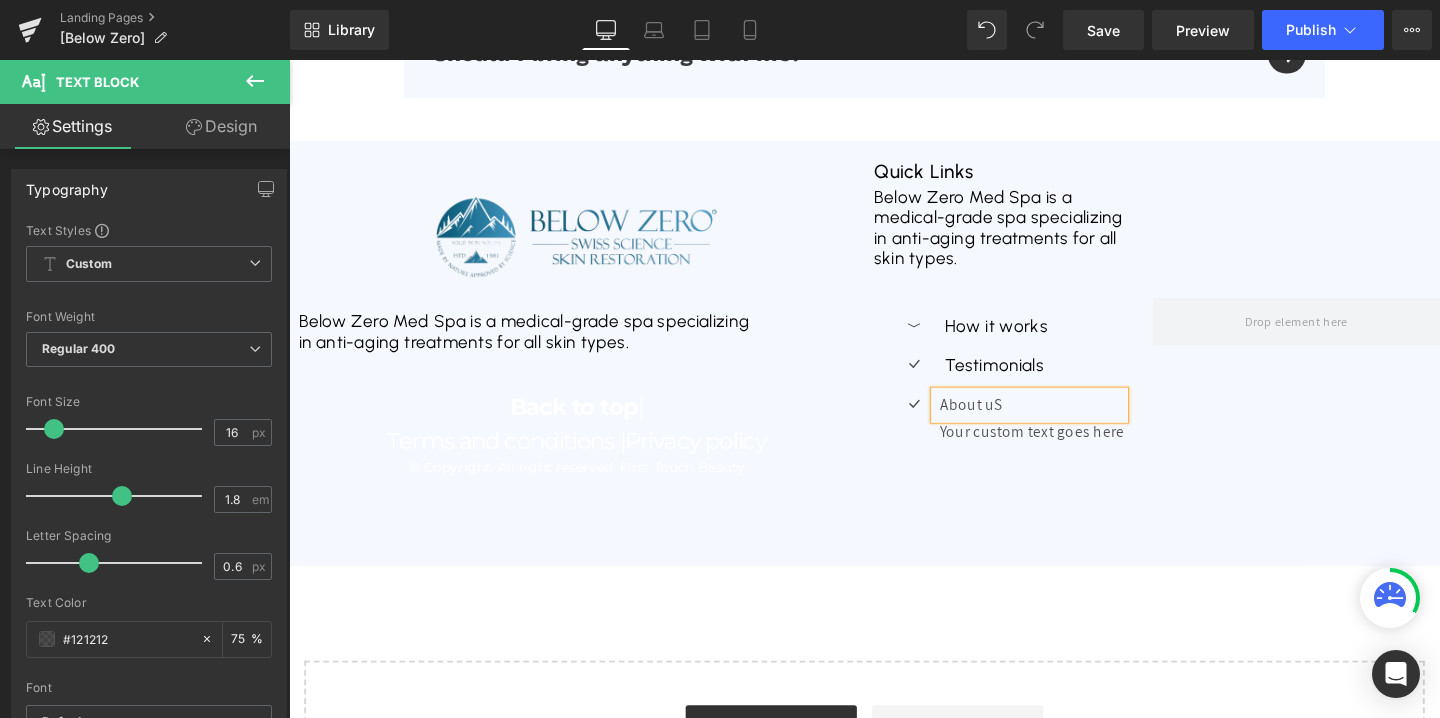 click on "About uS" at bounding box center [1070, 422] 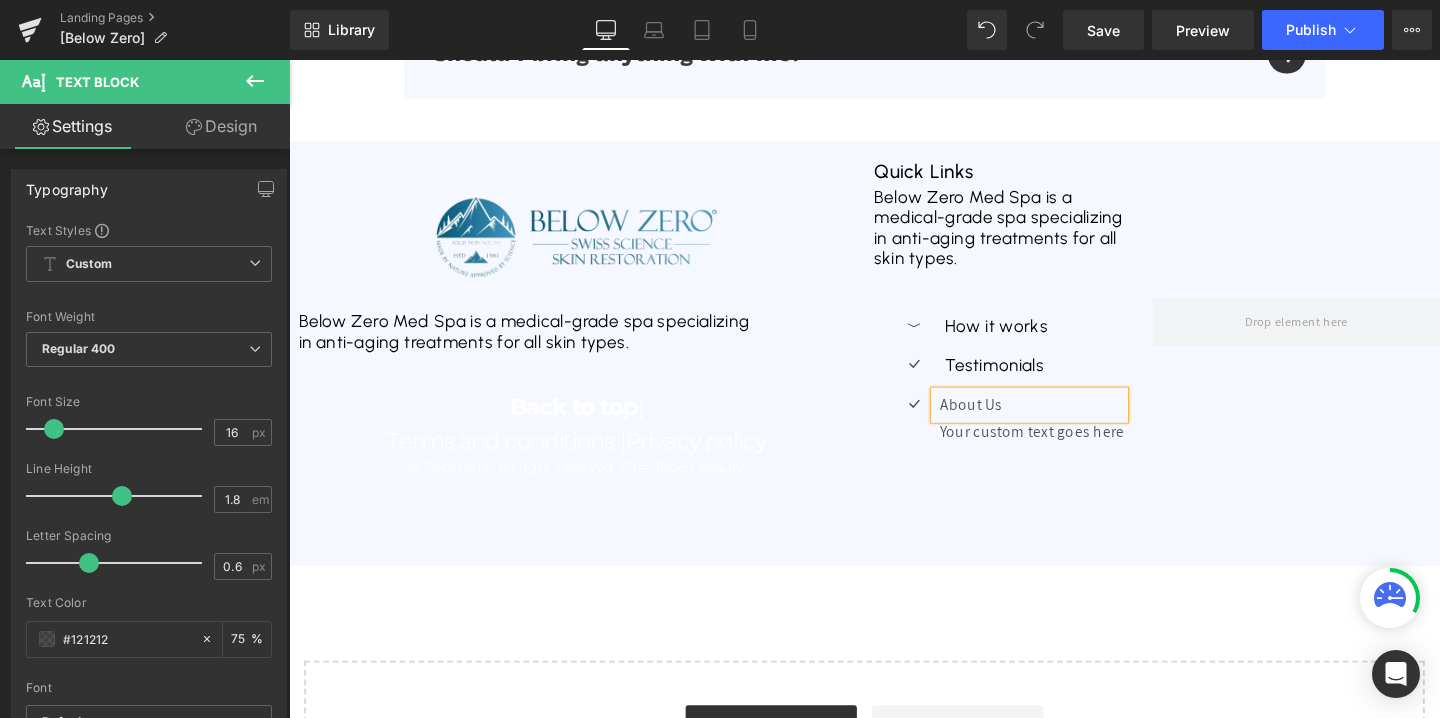 click on "Image         Below Zero Med Spa is a medical-grade spa specializing  in anti-aging treatments for all skin types. Text Block         Back to top  | Terms and conditions   |  Privacy policy Heading         © Copyright. All right reserved. First Touch Beauty Text Block         Quick Links Text Block         Below Zero Med Spa is a medical-grade spa specializing  in anti-aging treatments for all skin types. Text Block
Icon
How it works
Text Block
Icon
Testimonials
Text Block
Icon
About Us" at bounding box center (894, 368) 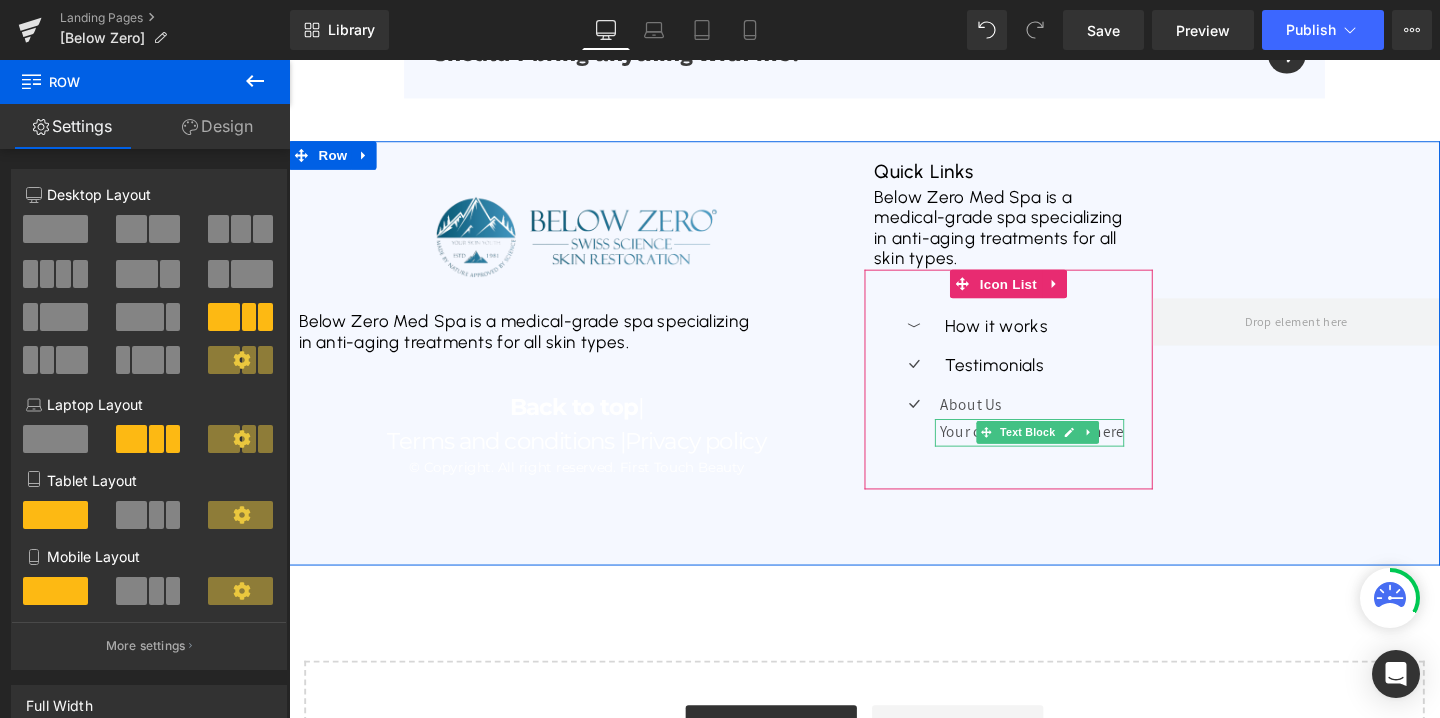 click on "Your custom text goes here" at bounding box center (1070, 451) 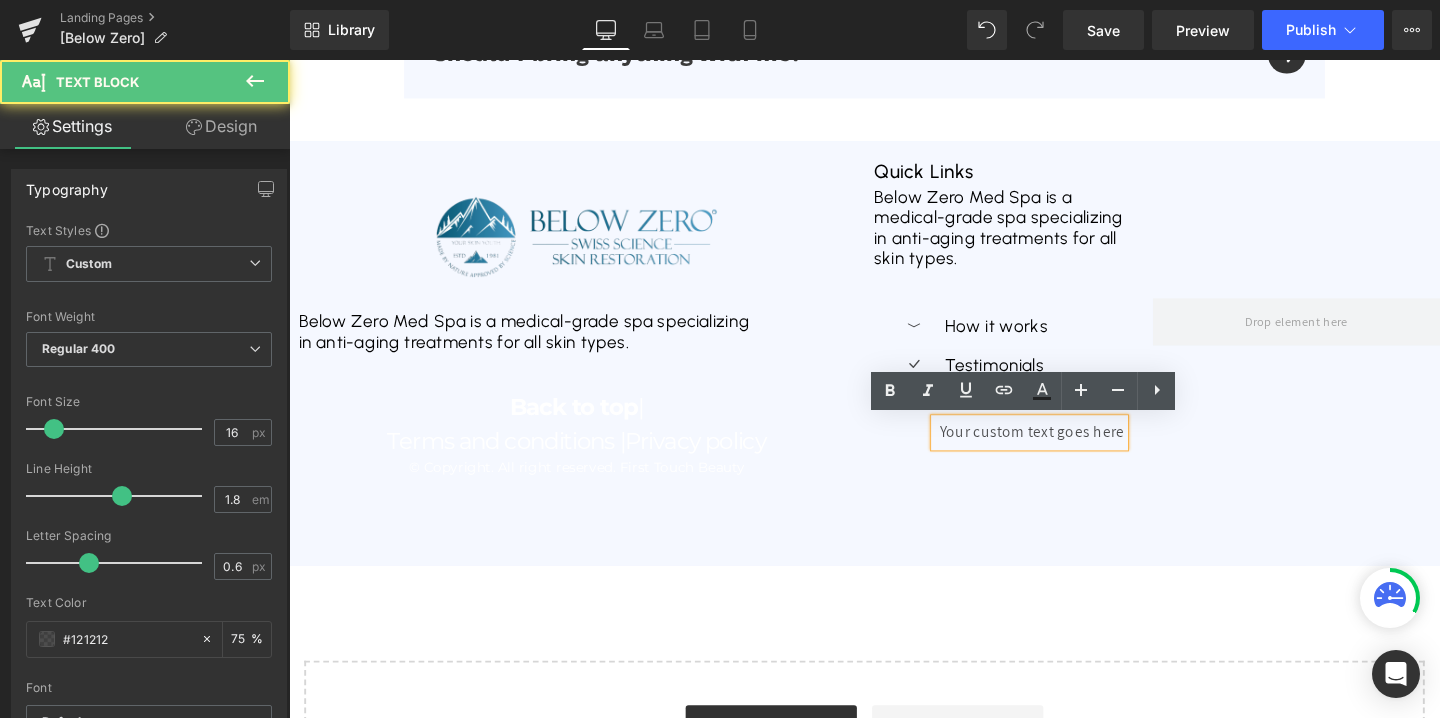 click on "Image         Below Zero Med Spa is a medical-grade spa specializing  in anti-aging treatments for all skin types. Text Block         Back to top  | Terms and conditions   |  Privacy policy Heading         © Copyright. All right reserved. First Touch Beauty Text Block         Quick Links Text Block         Below Zero Med Spa is a medical-grade spa specializing  in anti-aging treatments for all skin types. Text Block
Icon
How it works
Text Block
Icon
Testimonials
Text Block
Icon
About Us" at bounding box center [894, 368] 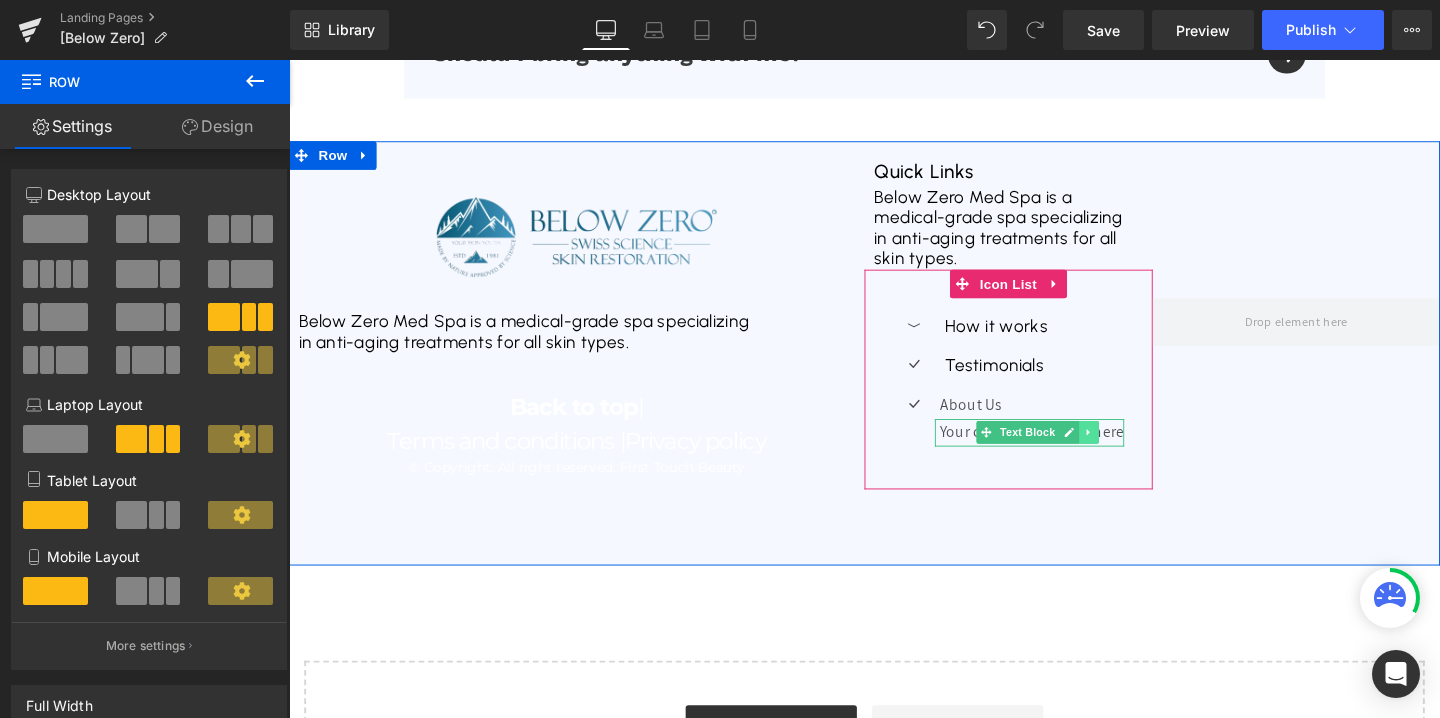 click 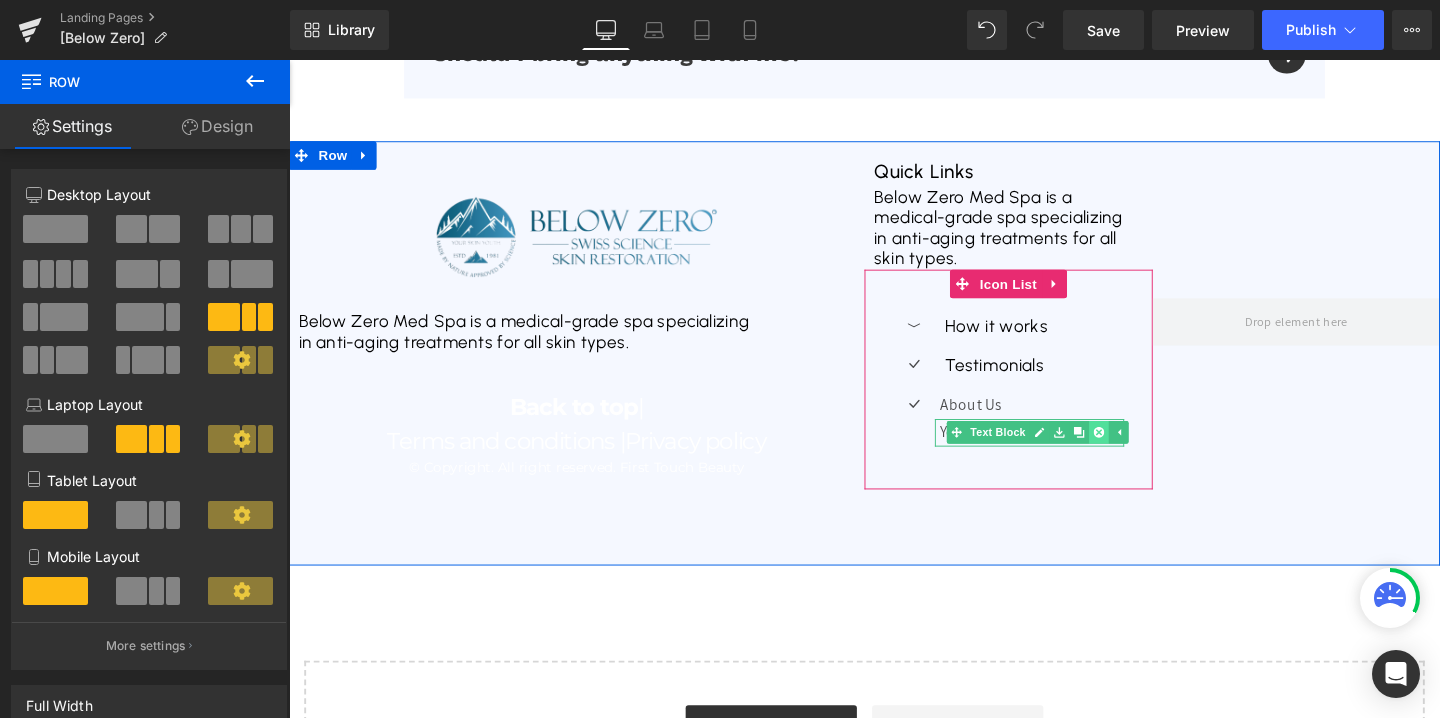 click 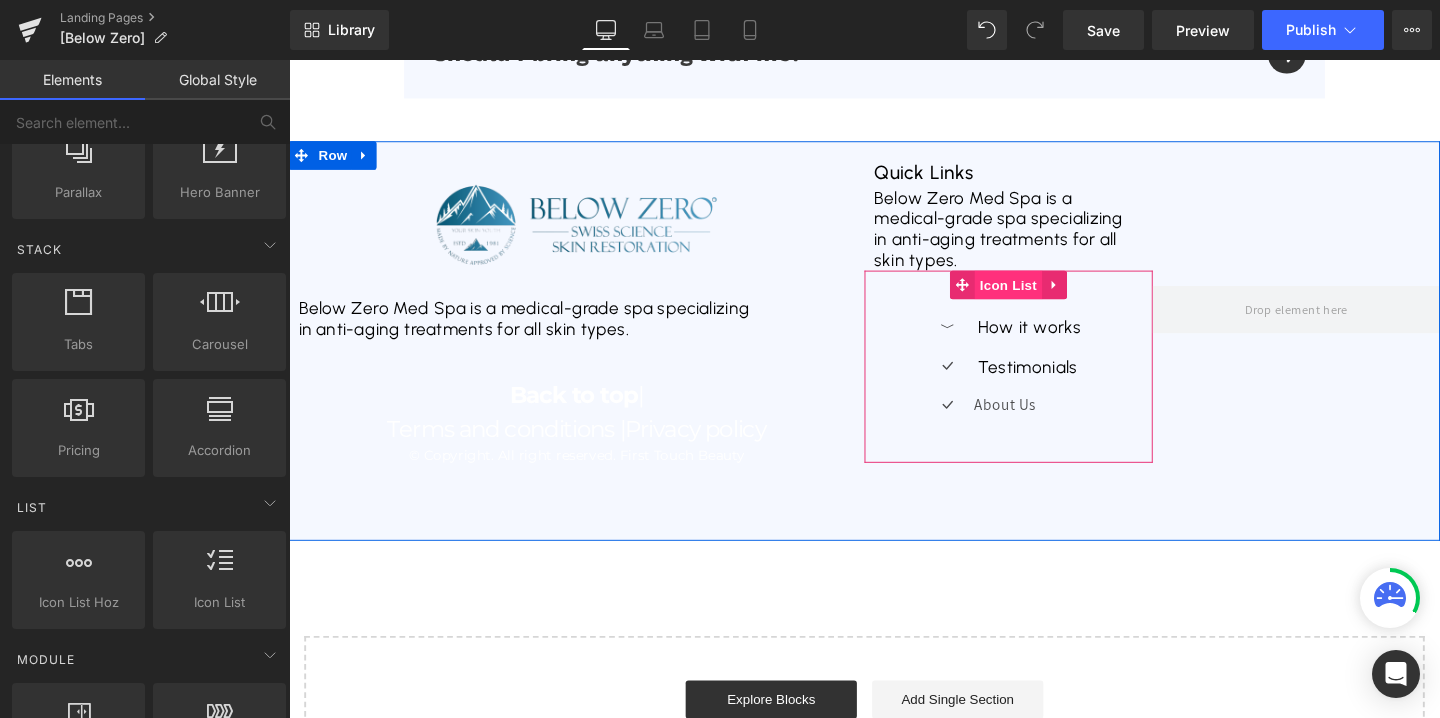 click on "Icon List" at bounding box center [1045, 296] 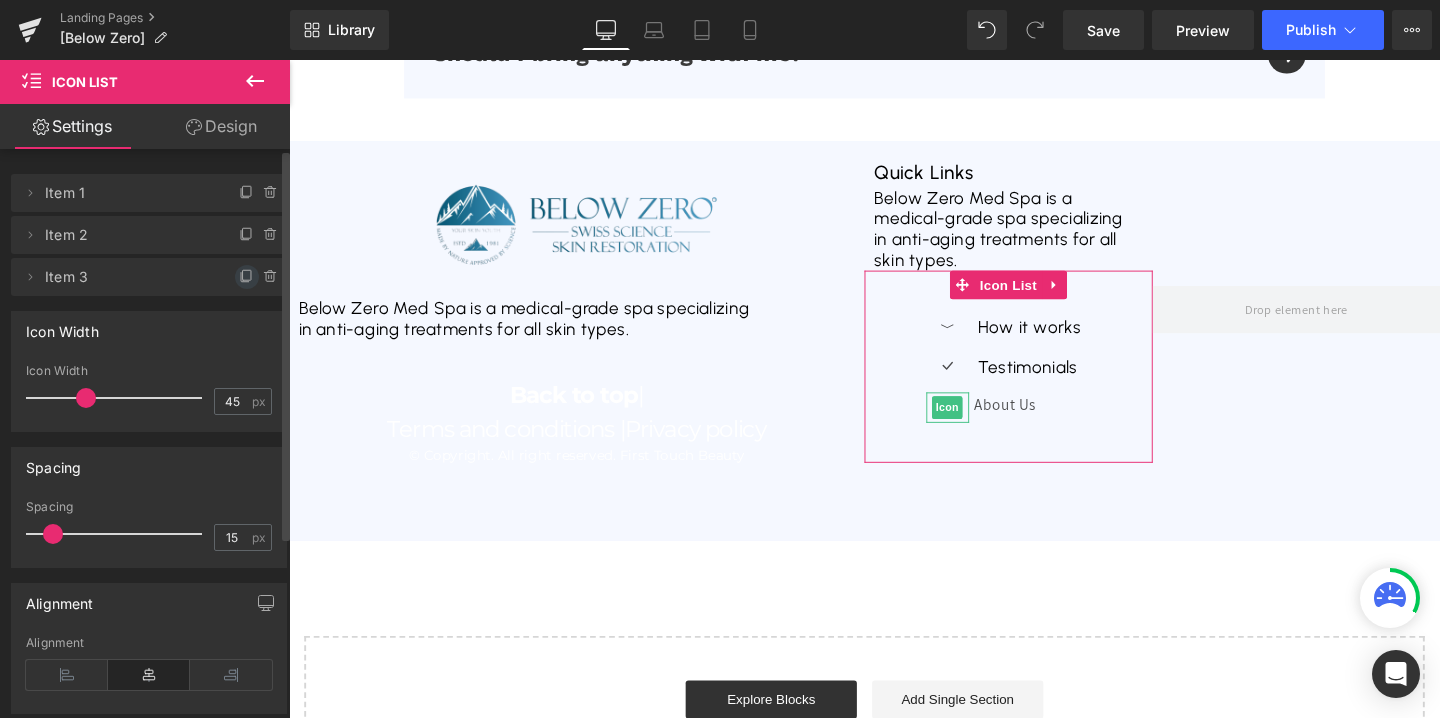 click at bounding box center (247, 277) 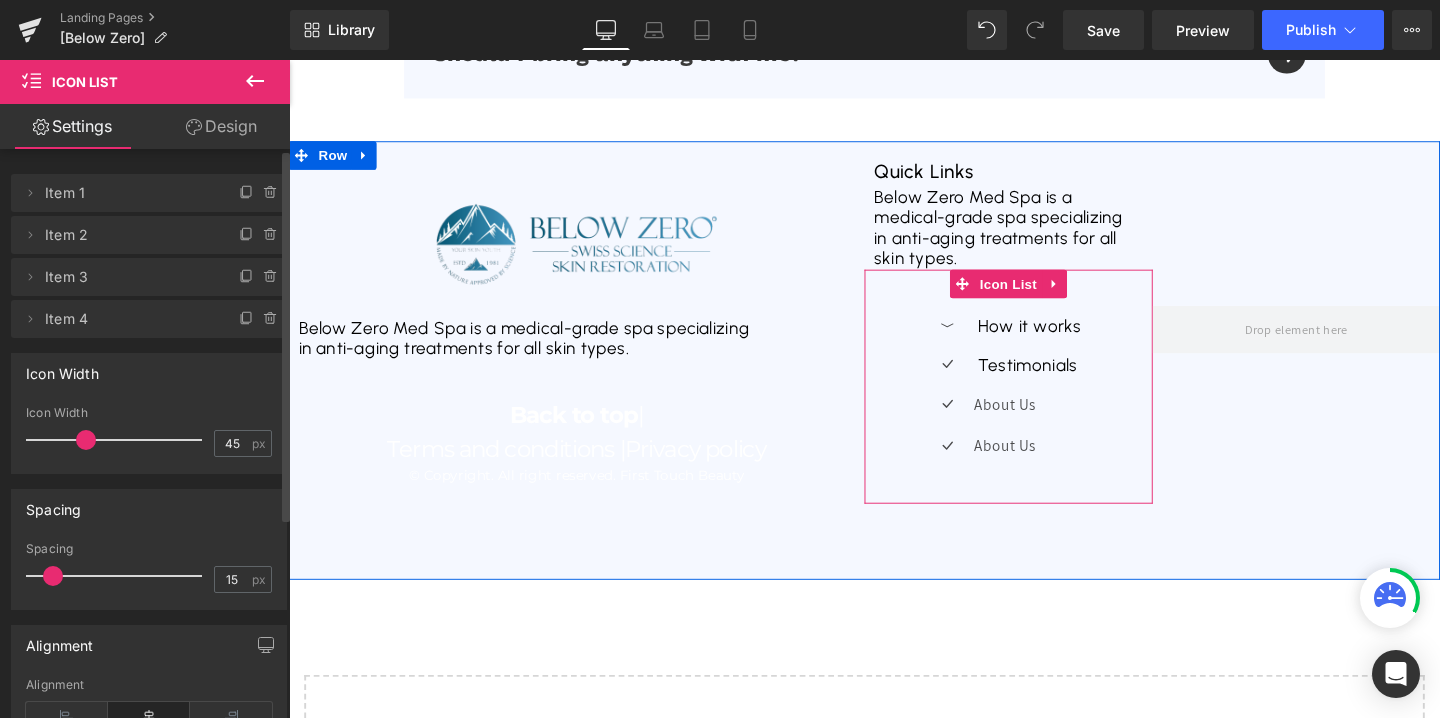 click on "Icon
How it works
Text Block
Icon
Testimonials
Text Block
Icon
About Us
Text Block
Icon
About Us Text Block" at bounding box center (1045, 410) 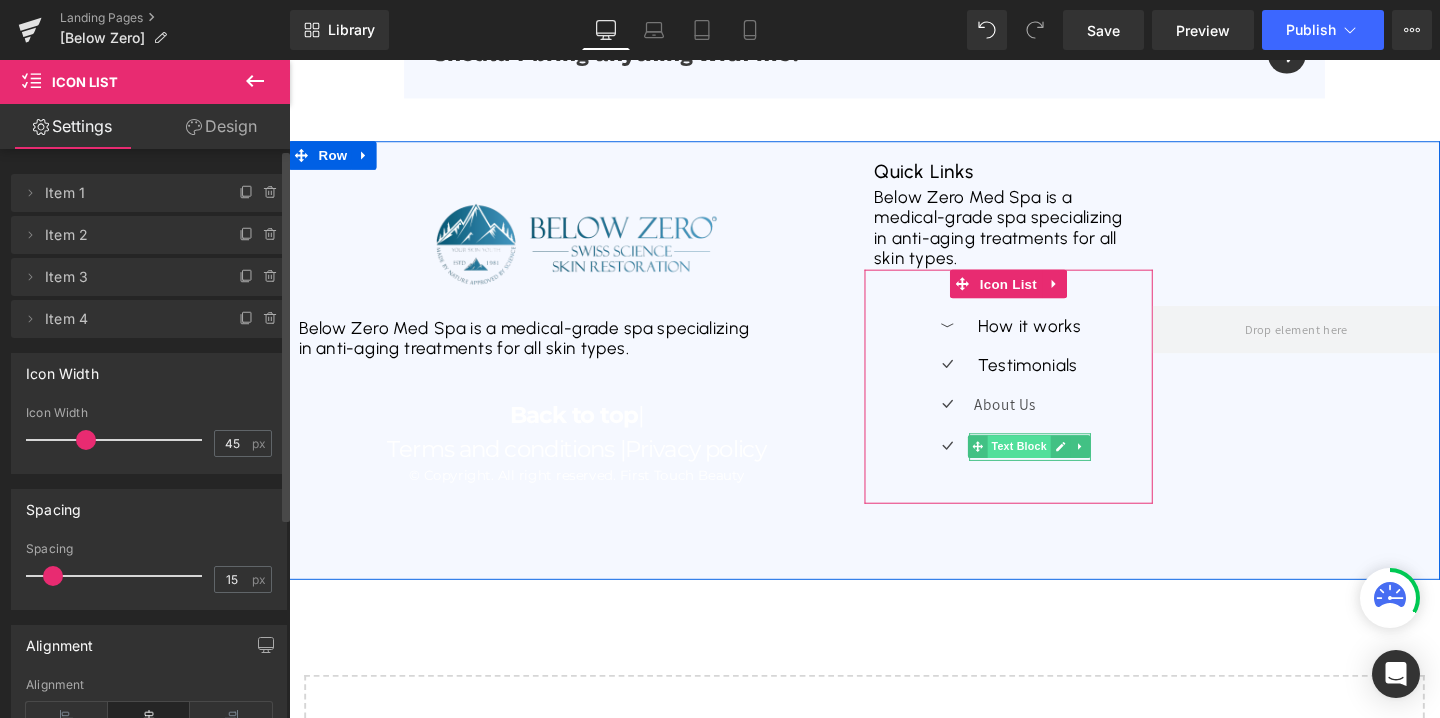 click on "Text Block" at bounding box center [1057, 466] 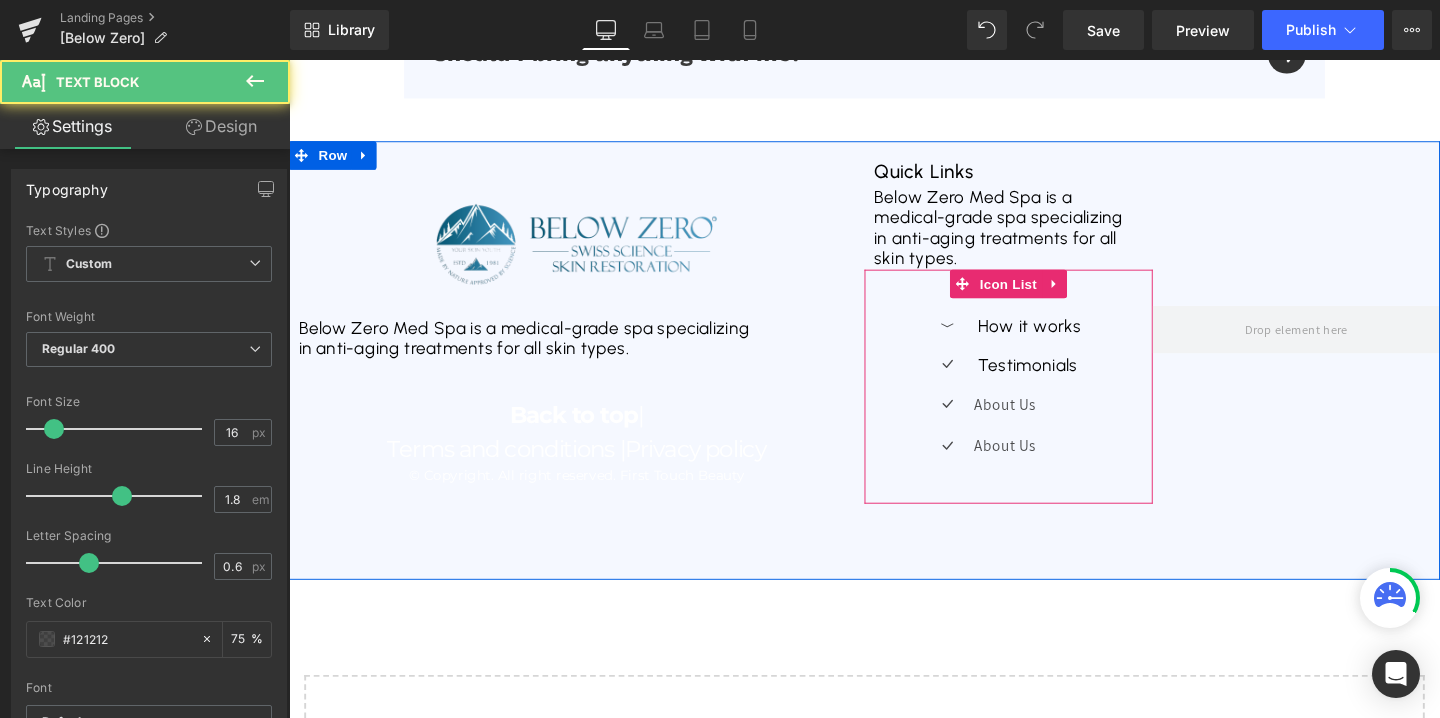 click on "Icon
How it works
Text Block
Icon
Testimonials
Text Block
Icon
About Us
Text Block
Icon
About Us Text Block" at bounding box center [1045, 410] 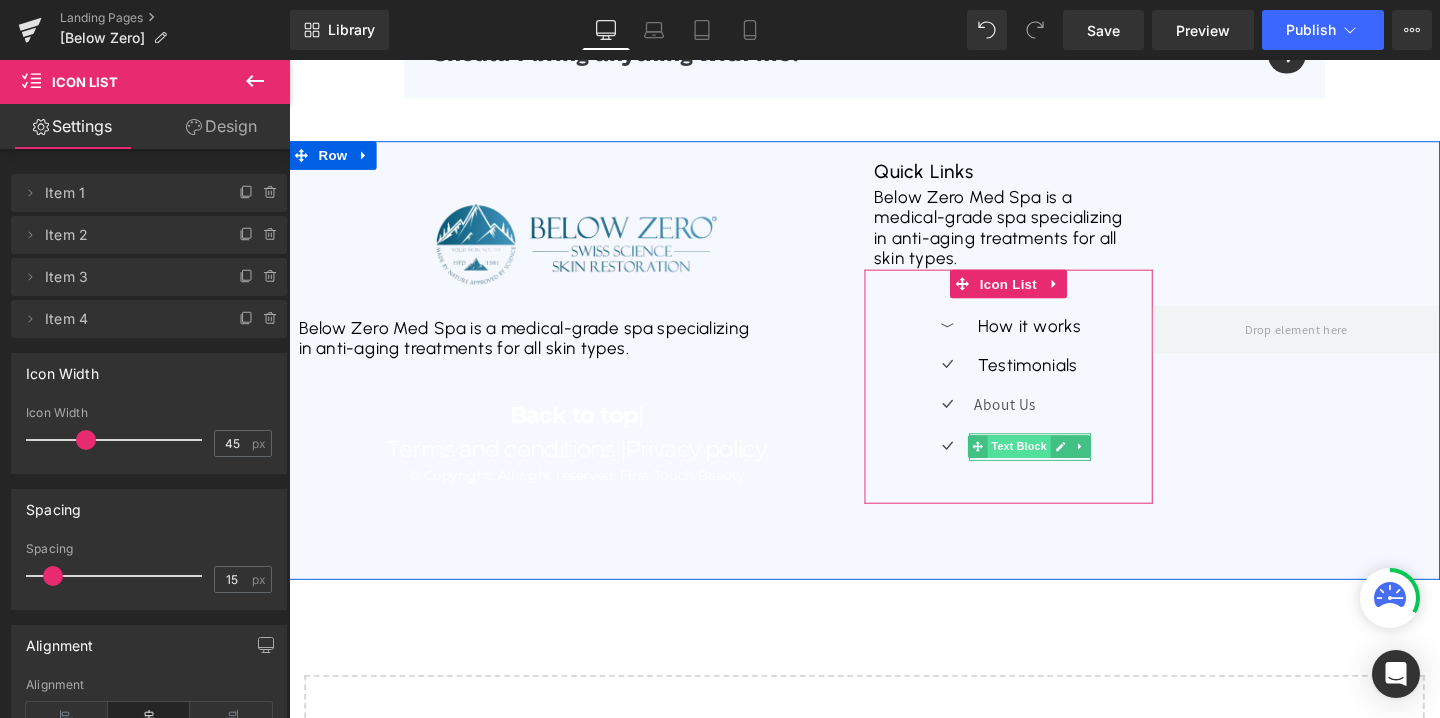 click on "Text Block" at bounding box center [1057, 466] 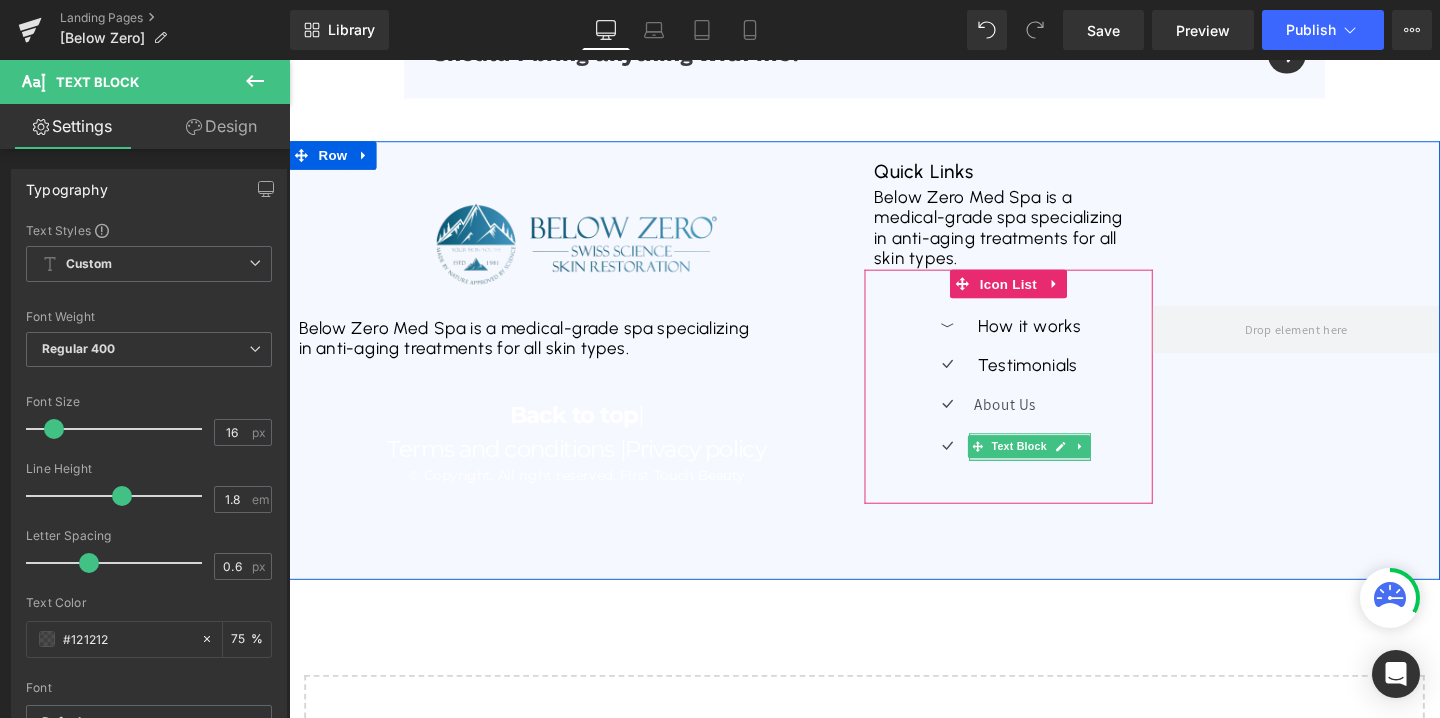 click at bounding box center [1068, 478] 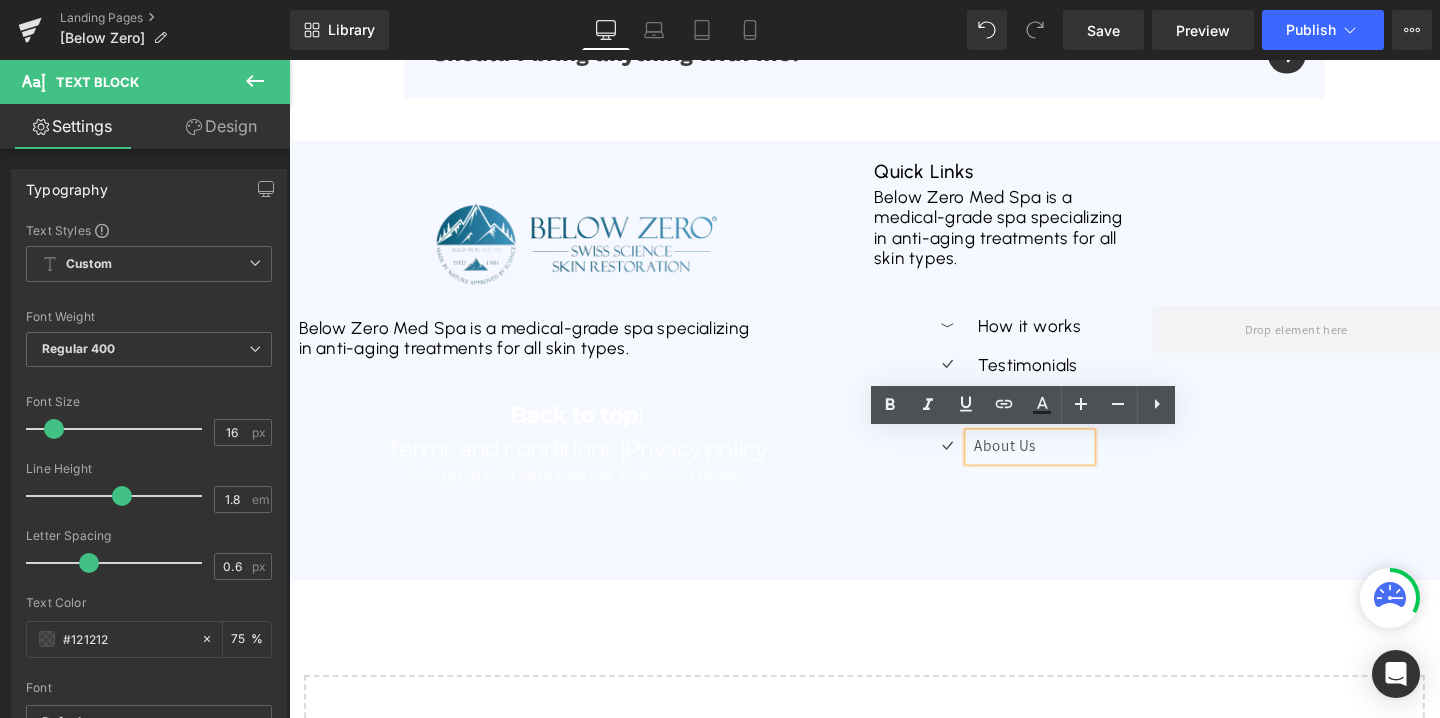click on "About Us" at bounding box center (1070, 466) 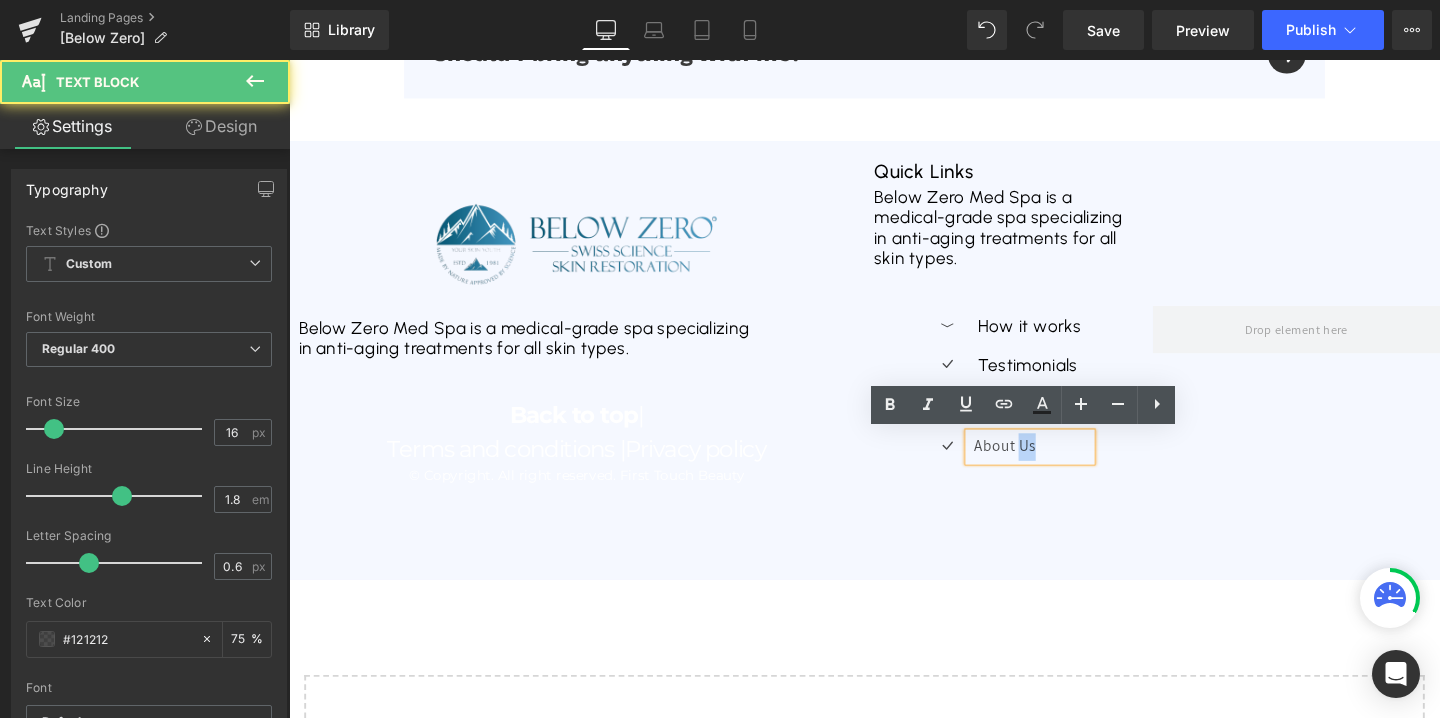 click on "About Us" at bounding box center (1070, 466) 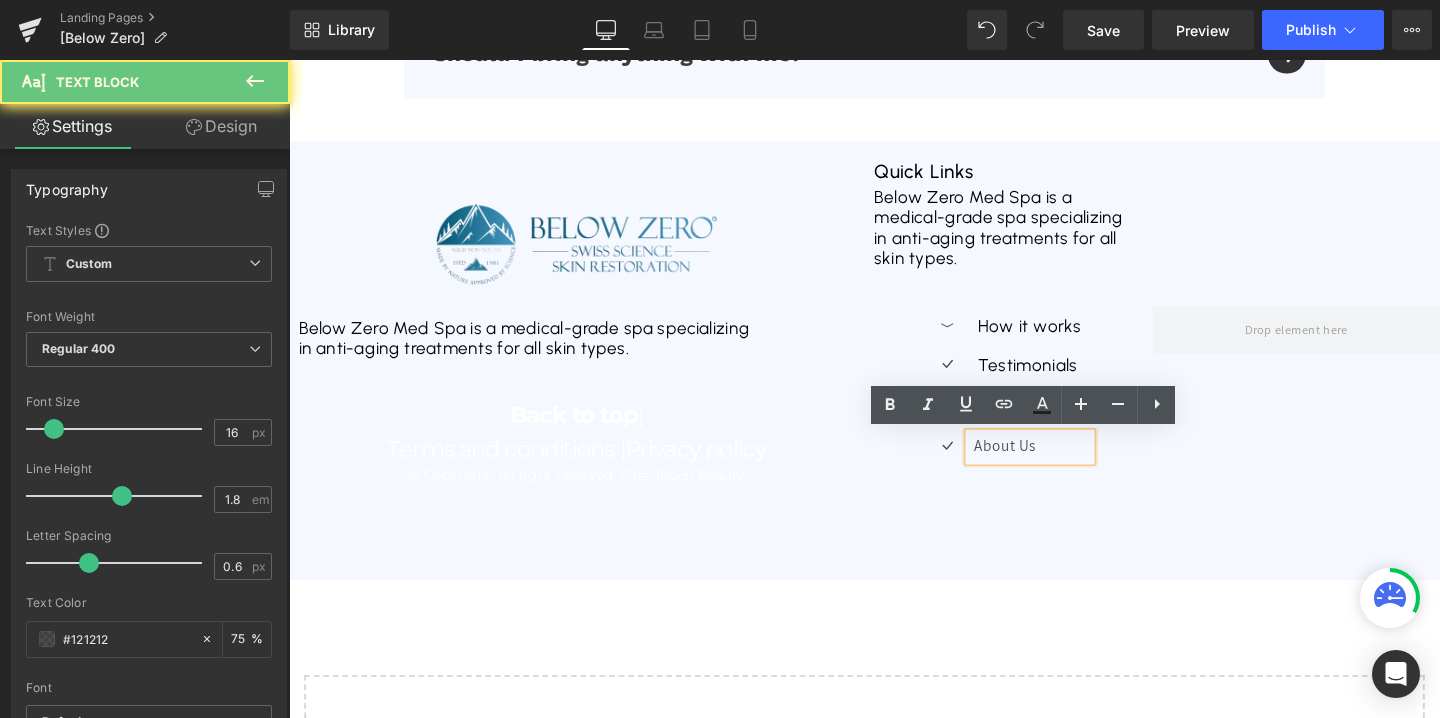click on "About Us" at bounding box center (1070, 466) 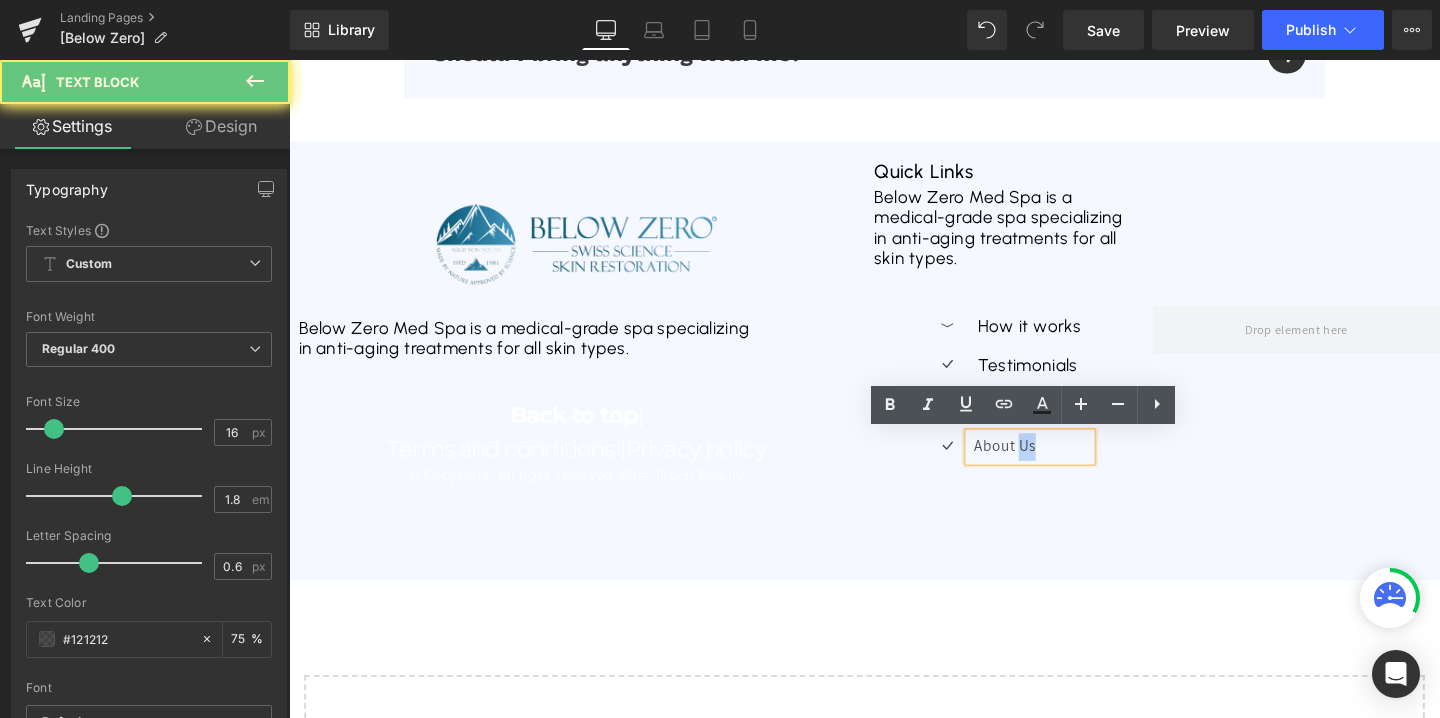 click on "About Us" at bounding box center (1070, 466) 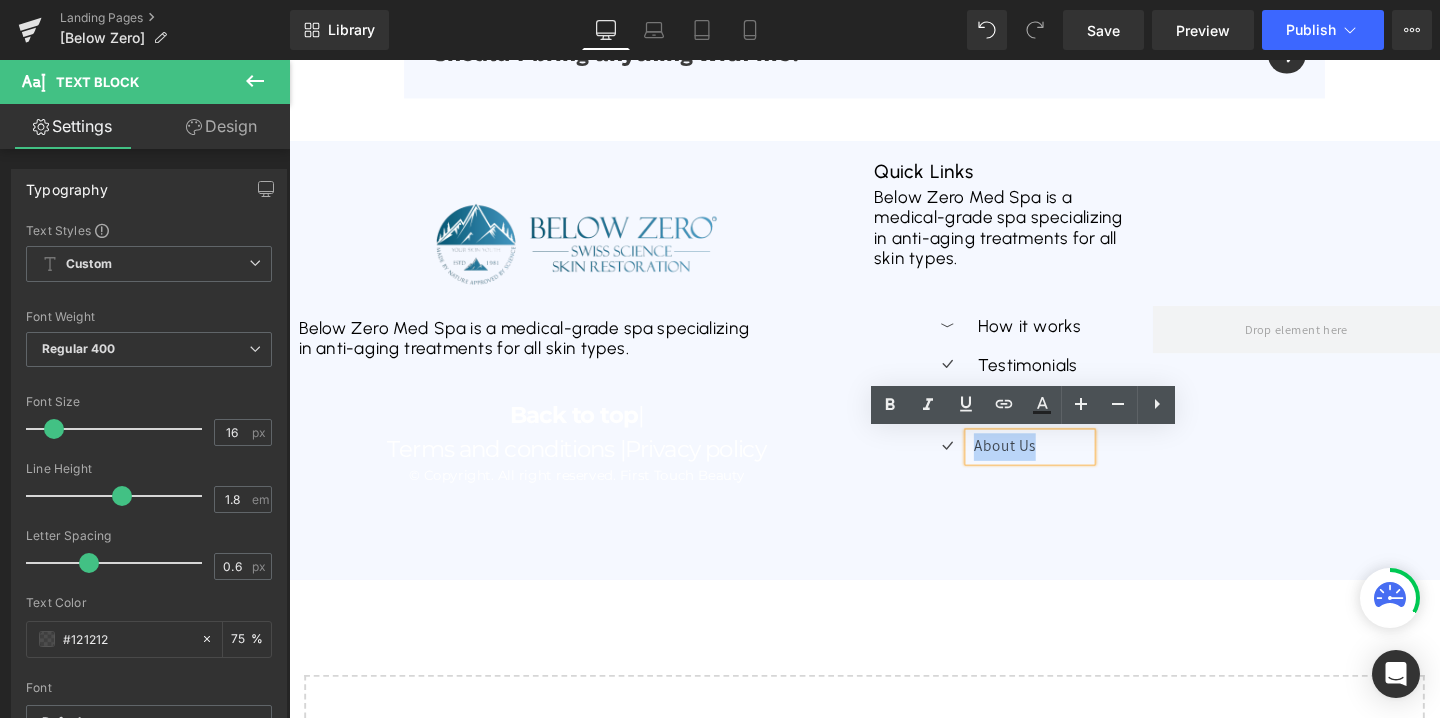 type 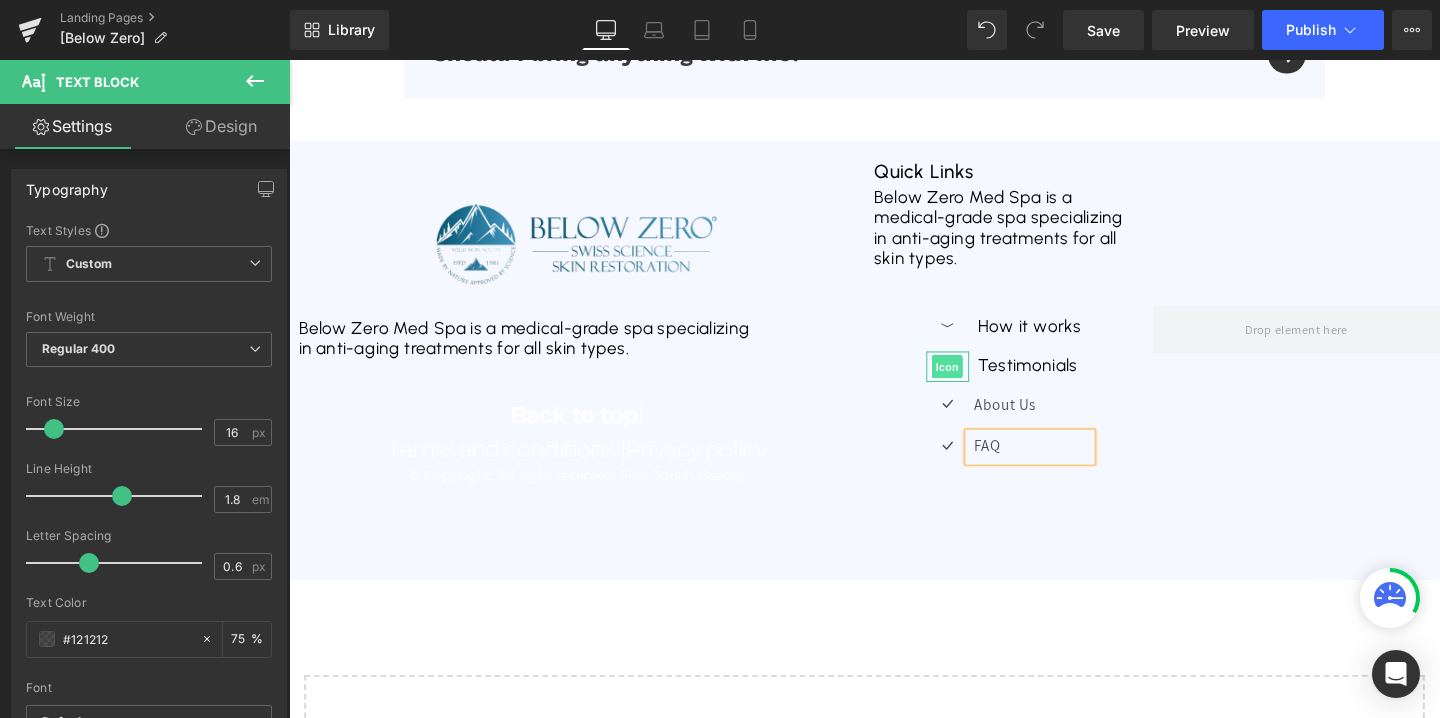 click on "Icon" at bounding box center [981, 382] 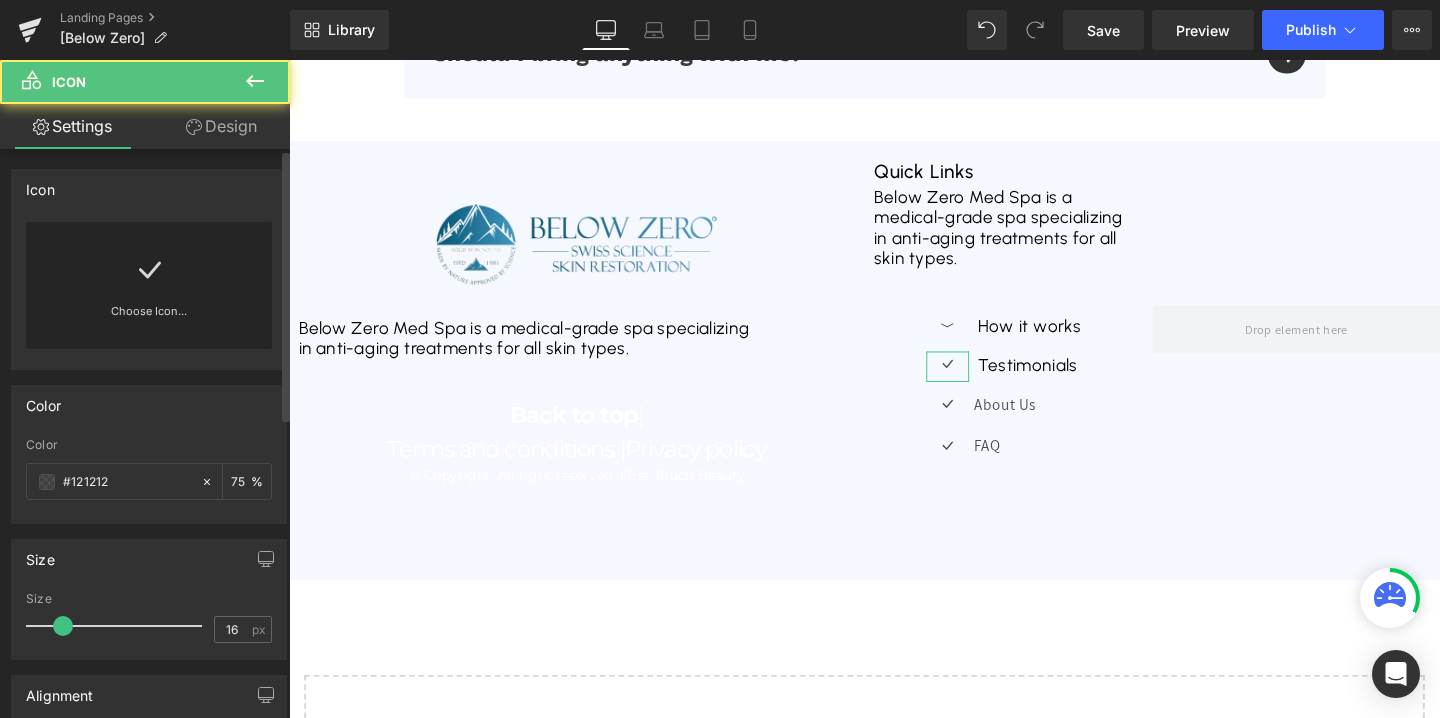 click 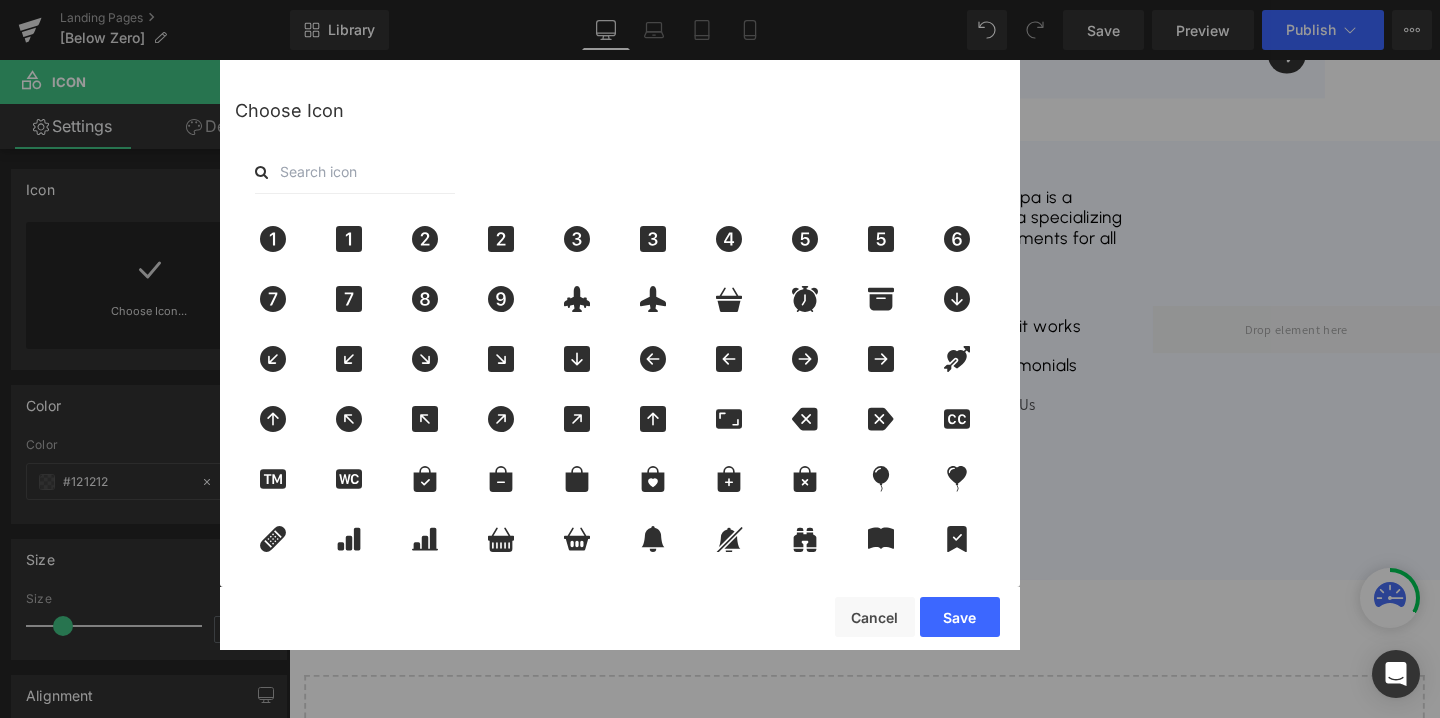 click at bounding box center (355, 172) 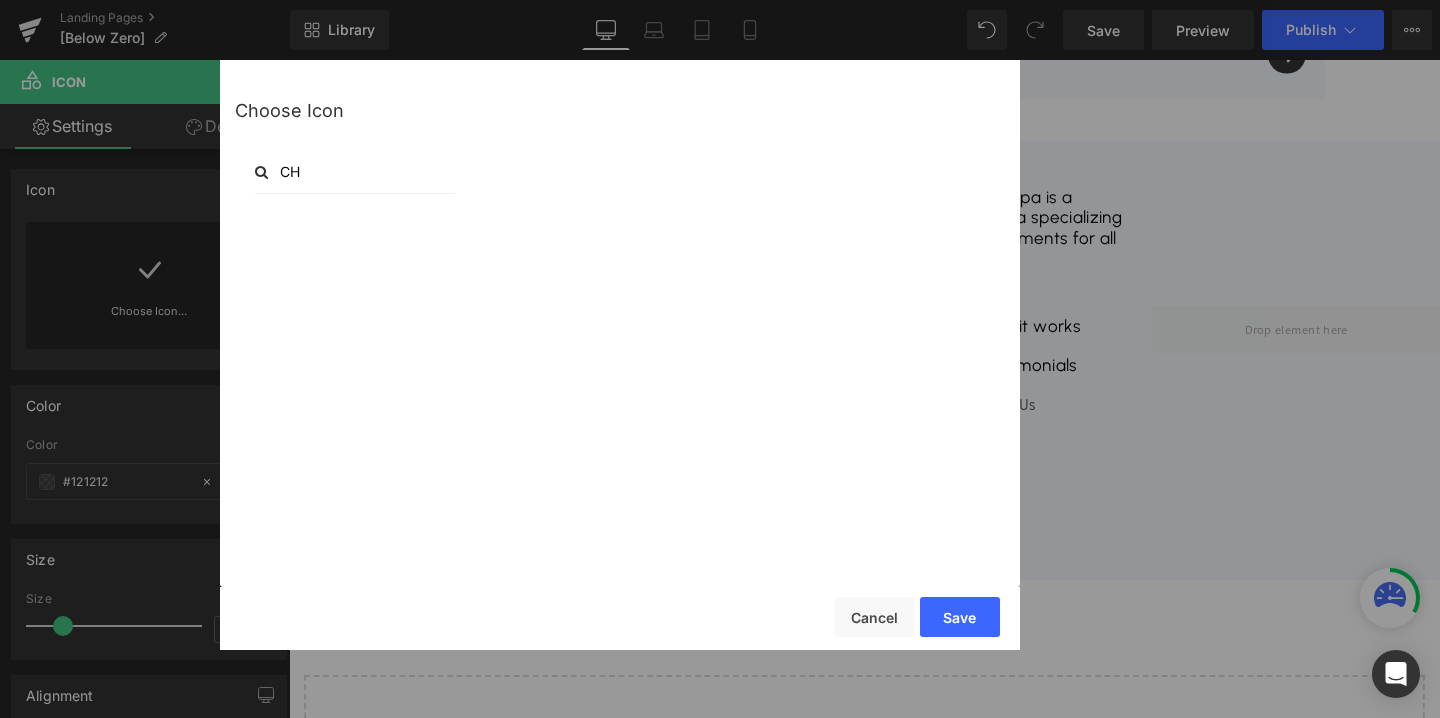 type on "C" 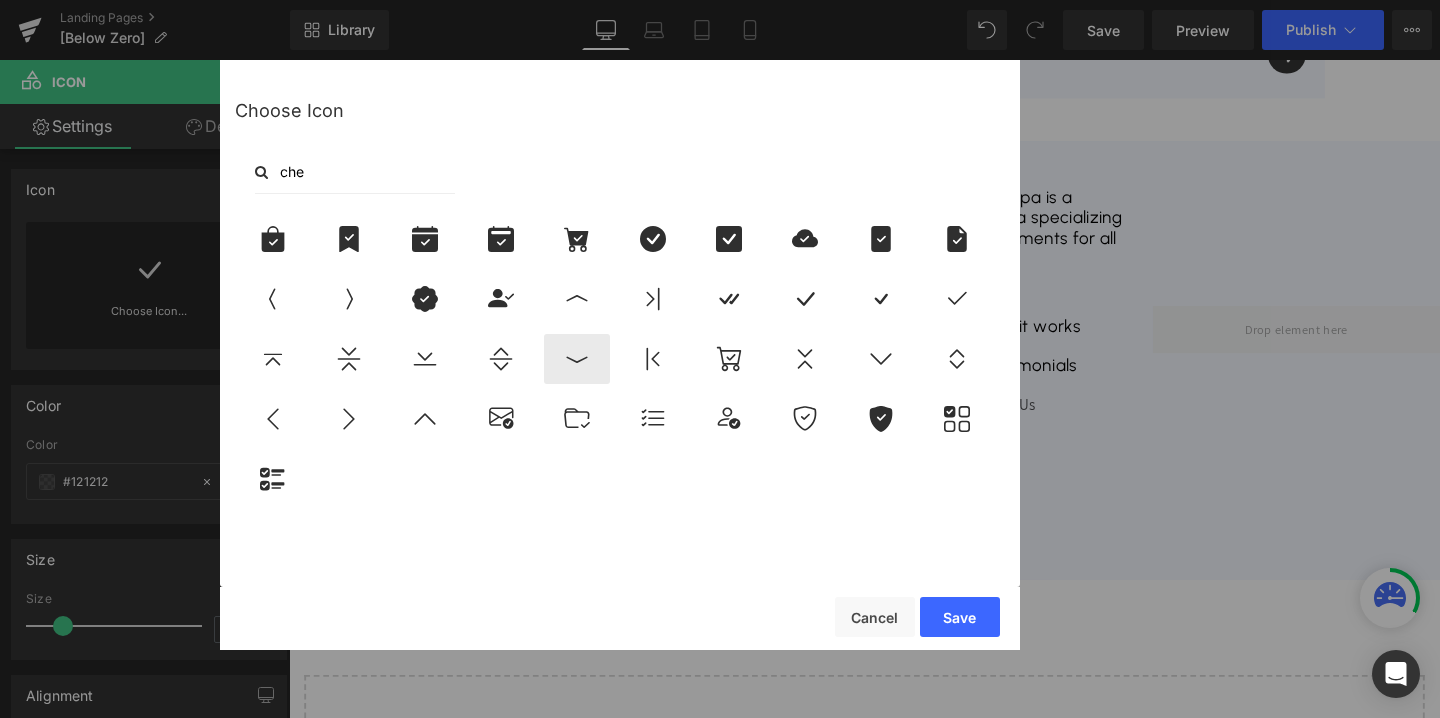 type on "che" 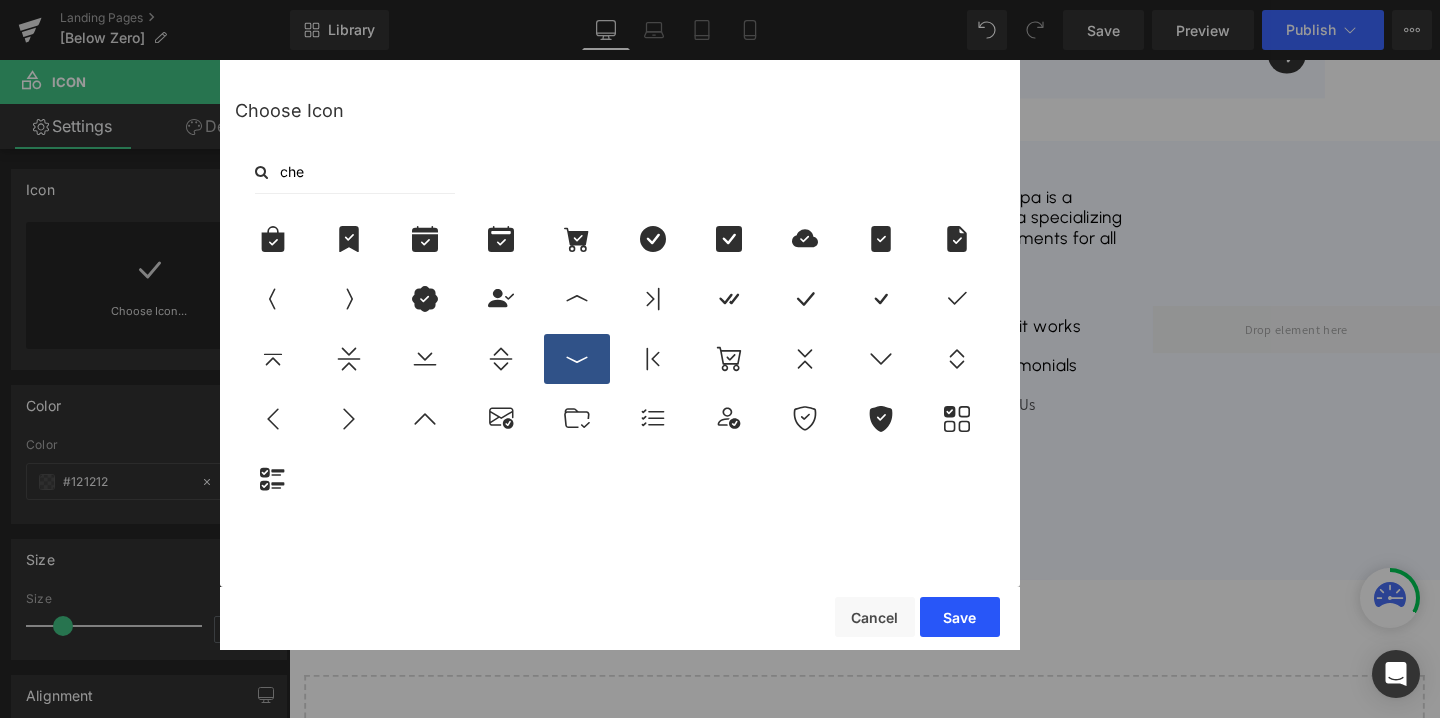 click on "Save" at bounding box center (960, 617) 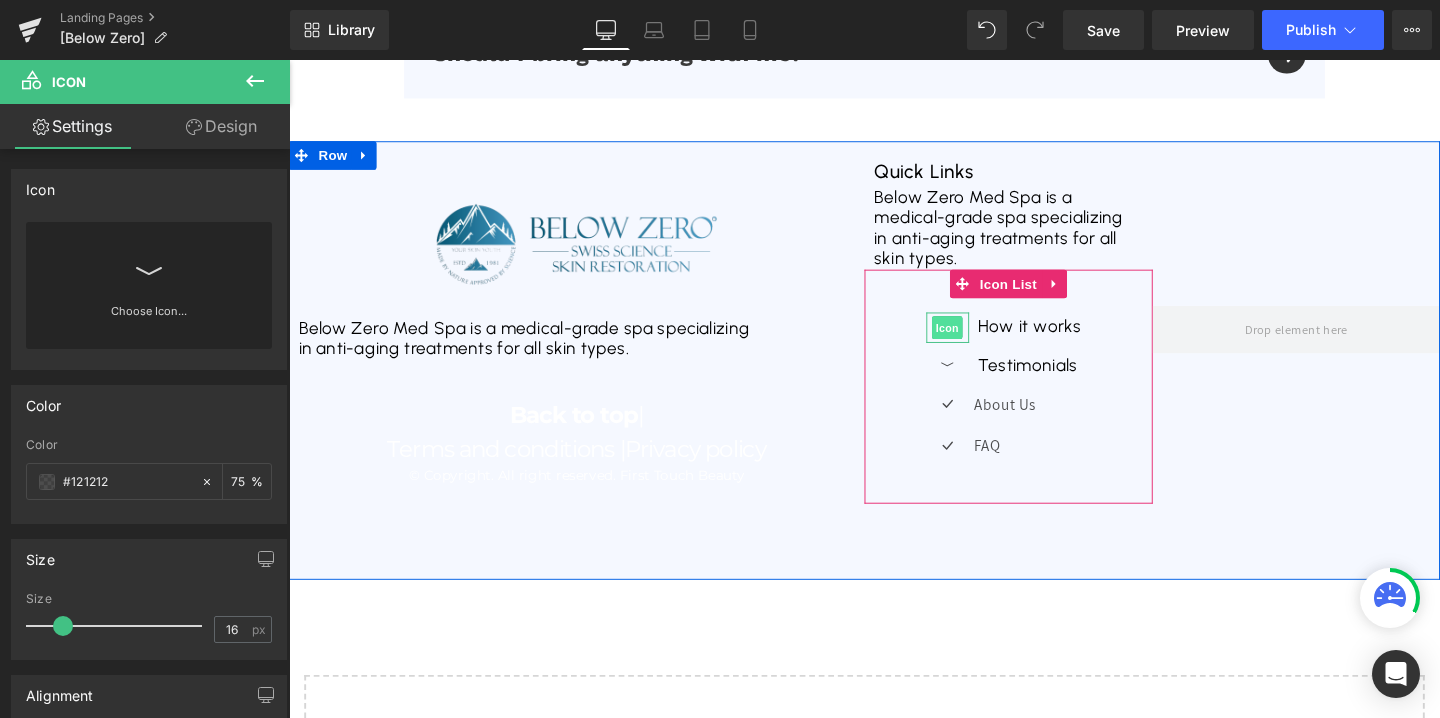 click on "Icon" at bounding box center [981, 341] 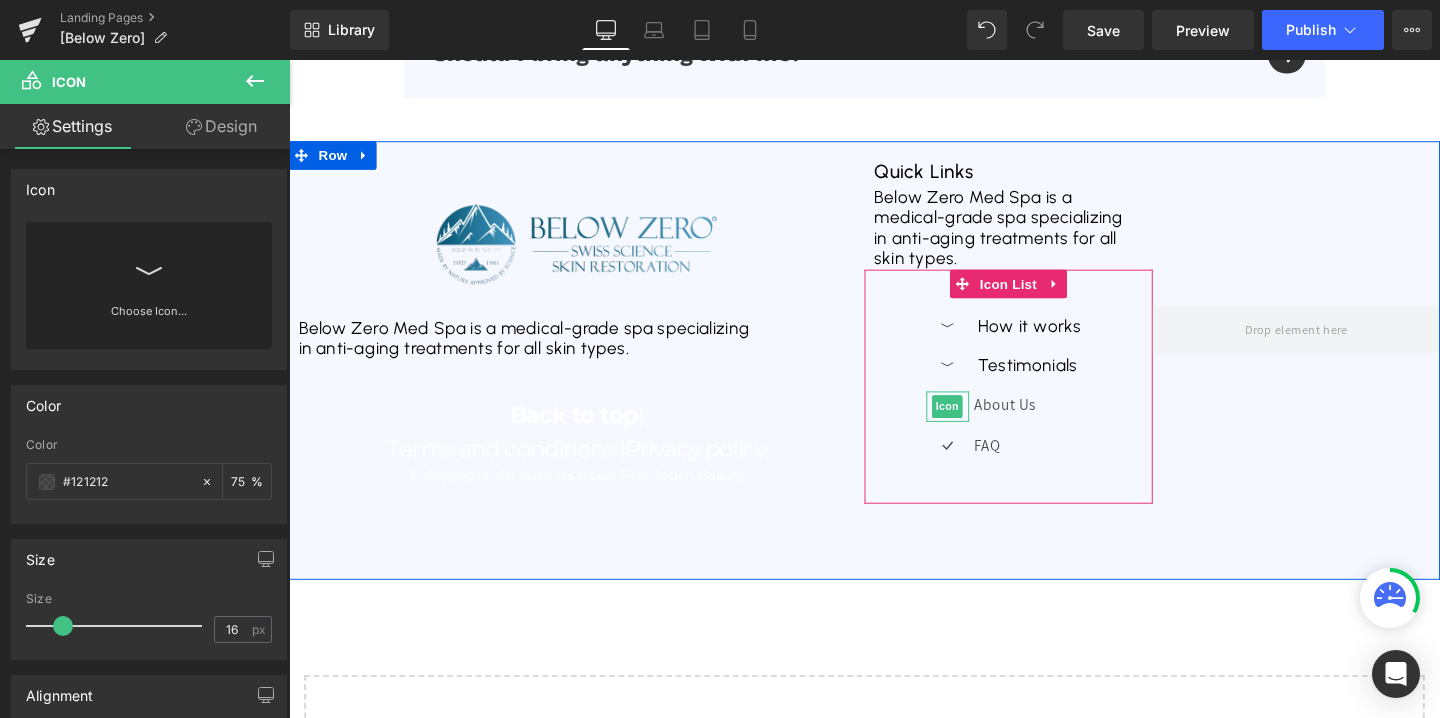 click on "Icon" at bounding box center (981, 424) 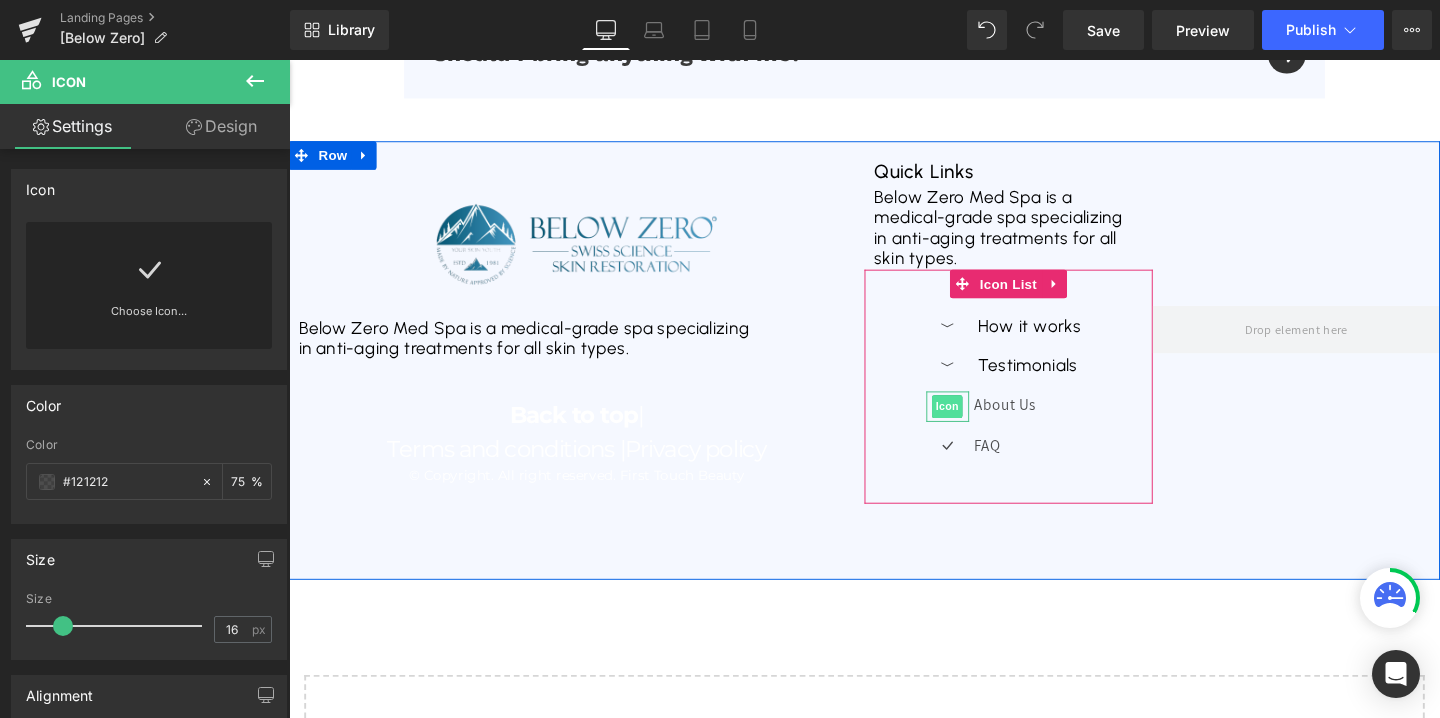 click on "Icon" at bounding box center (981, 424) 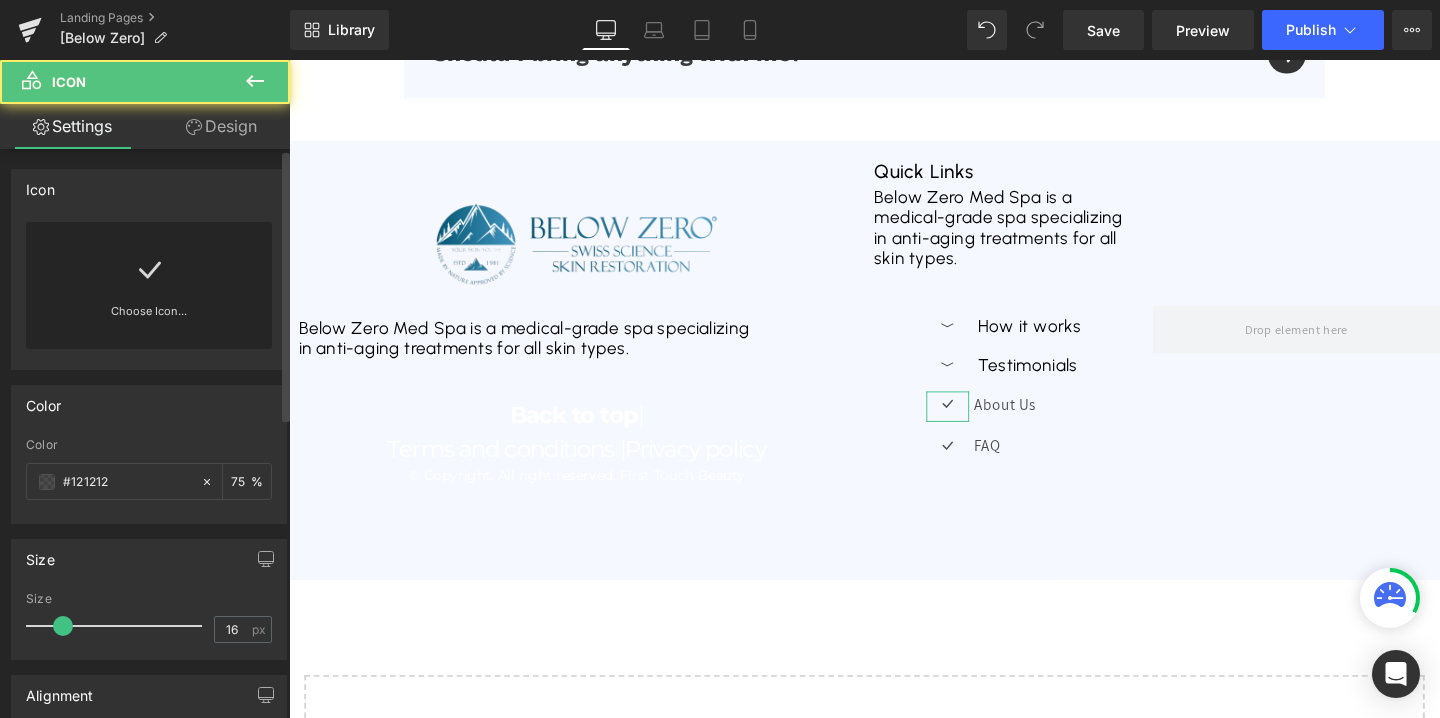 click at bounding box center (149, 262) 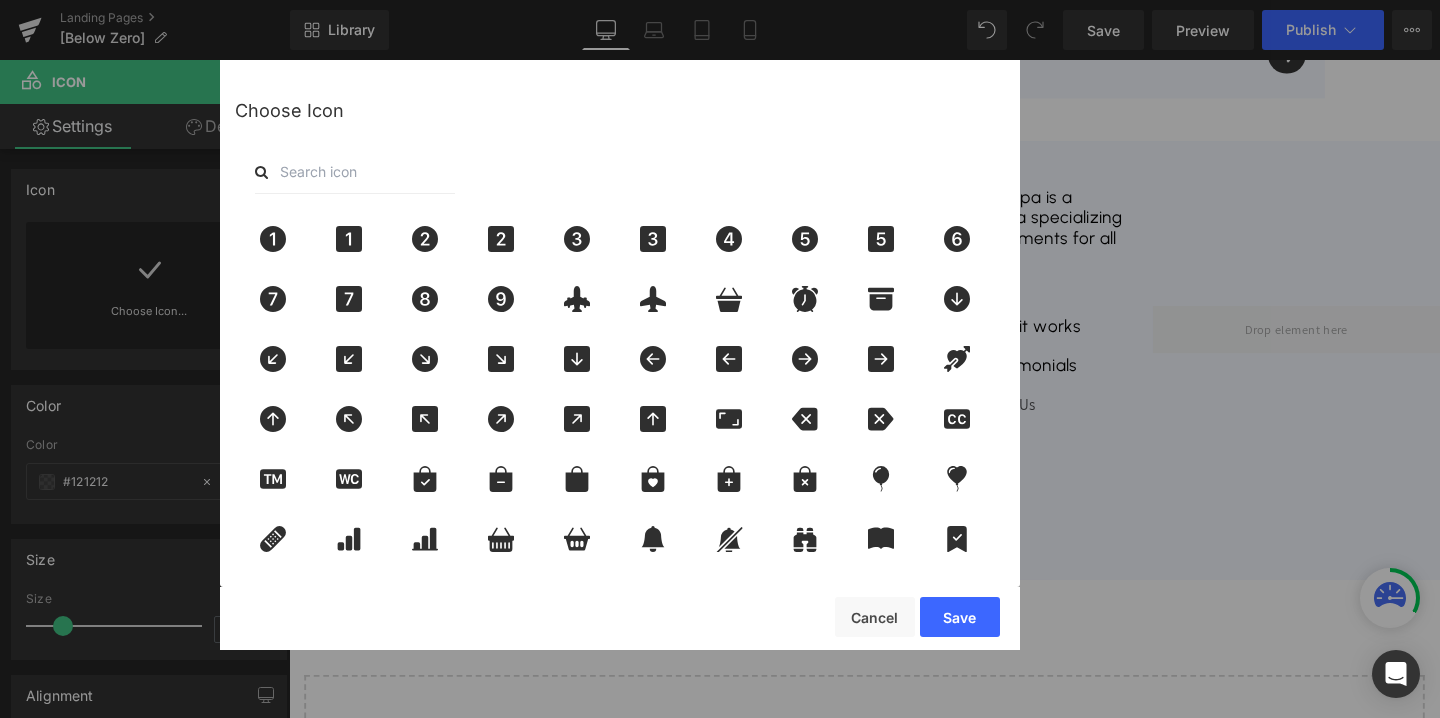 click at bounding box center (355, 172) 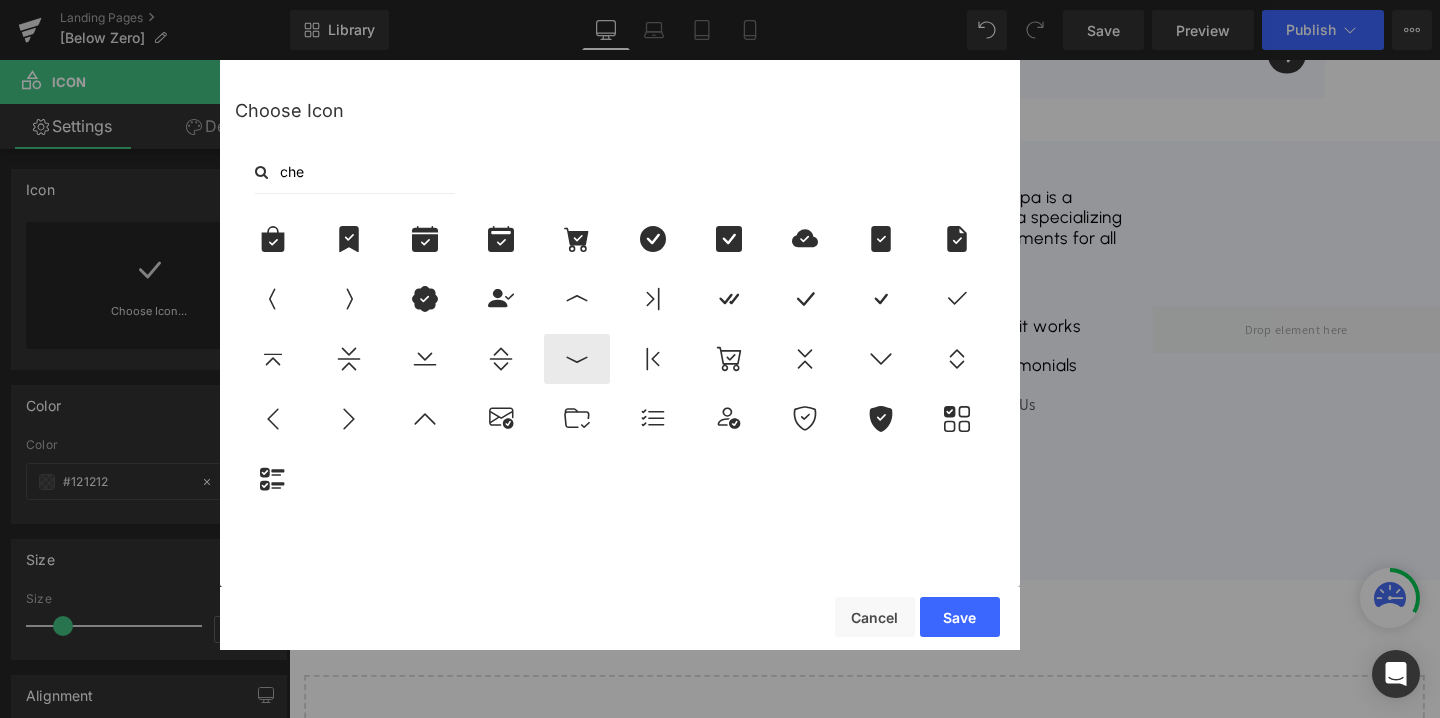 type on "che" 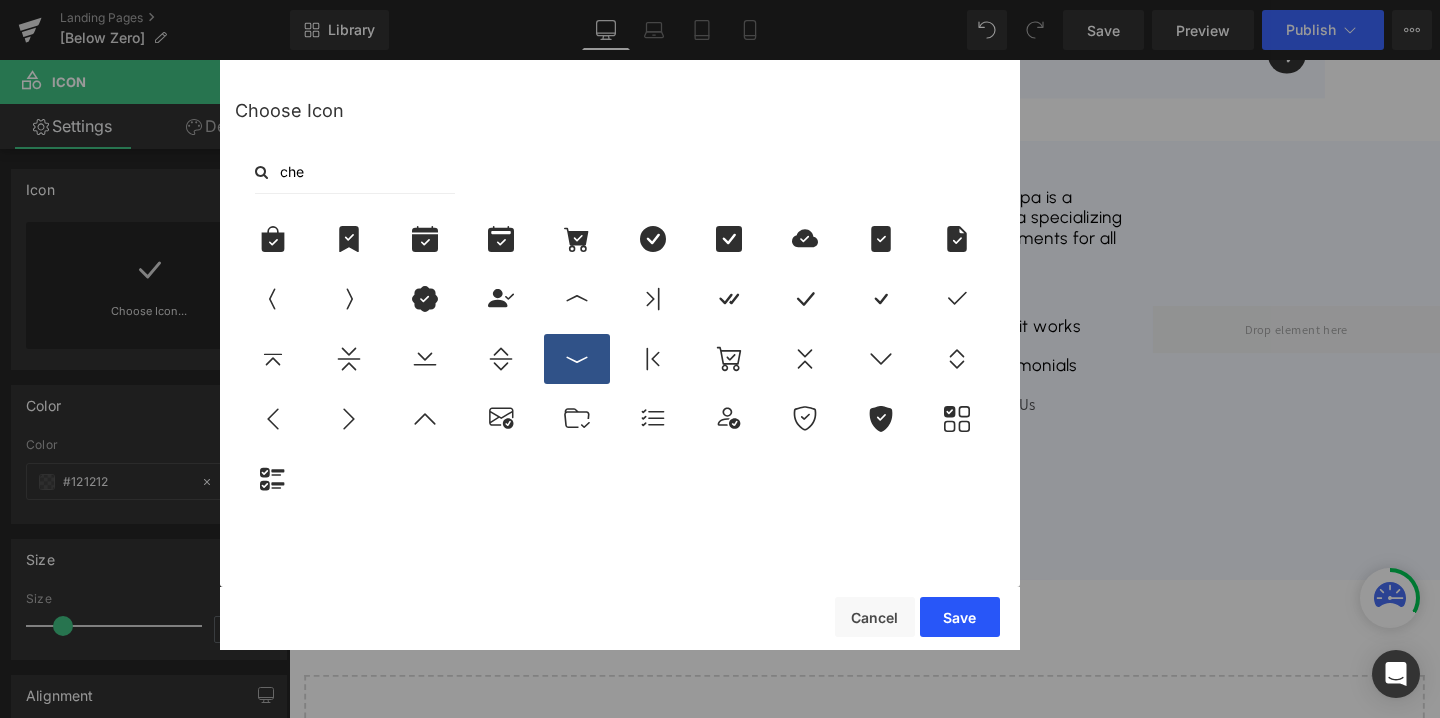 click on "Save" at bounding box center (960, 617) 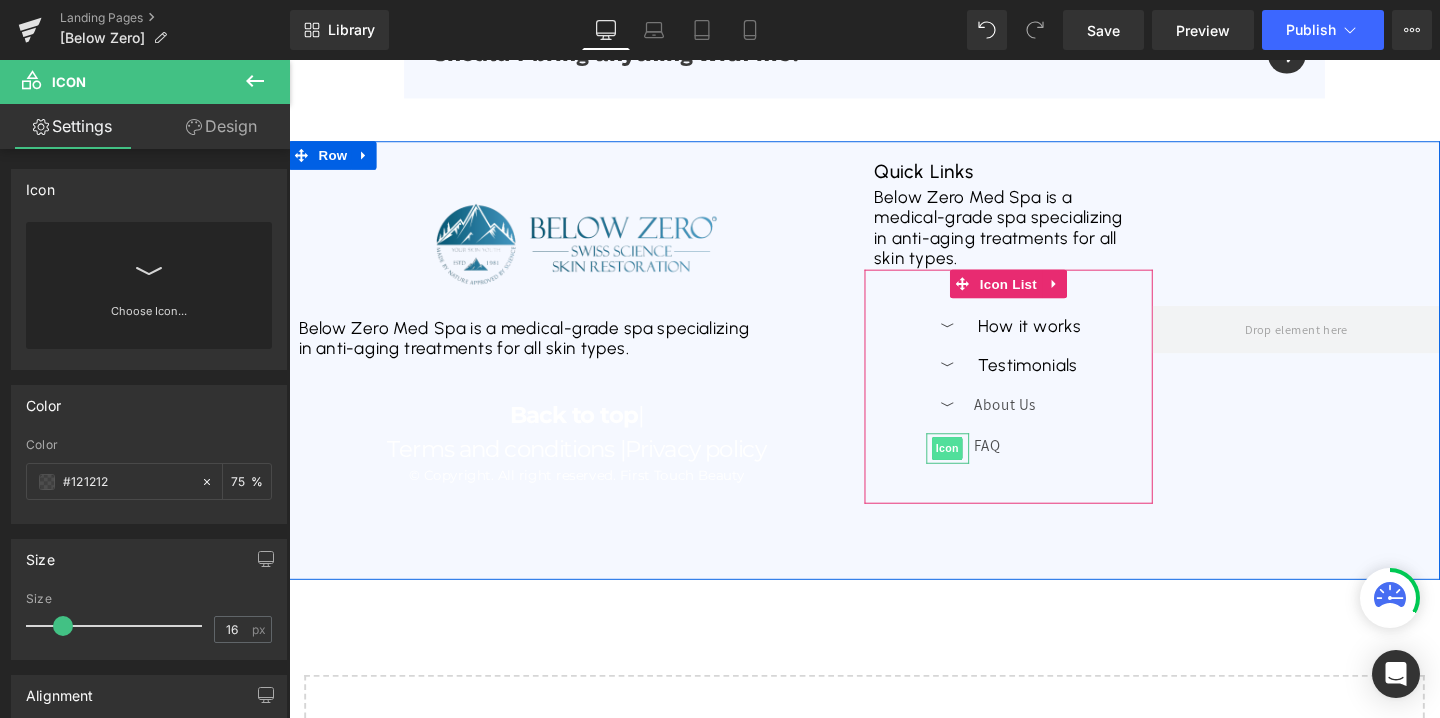 click on "Icon" at bounding box center (981, 468) 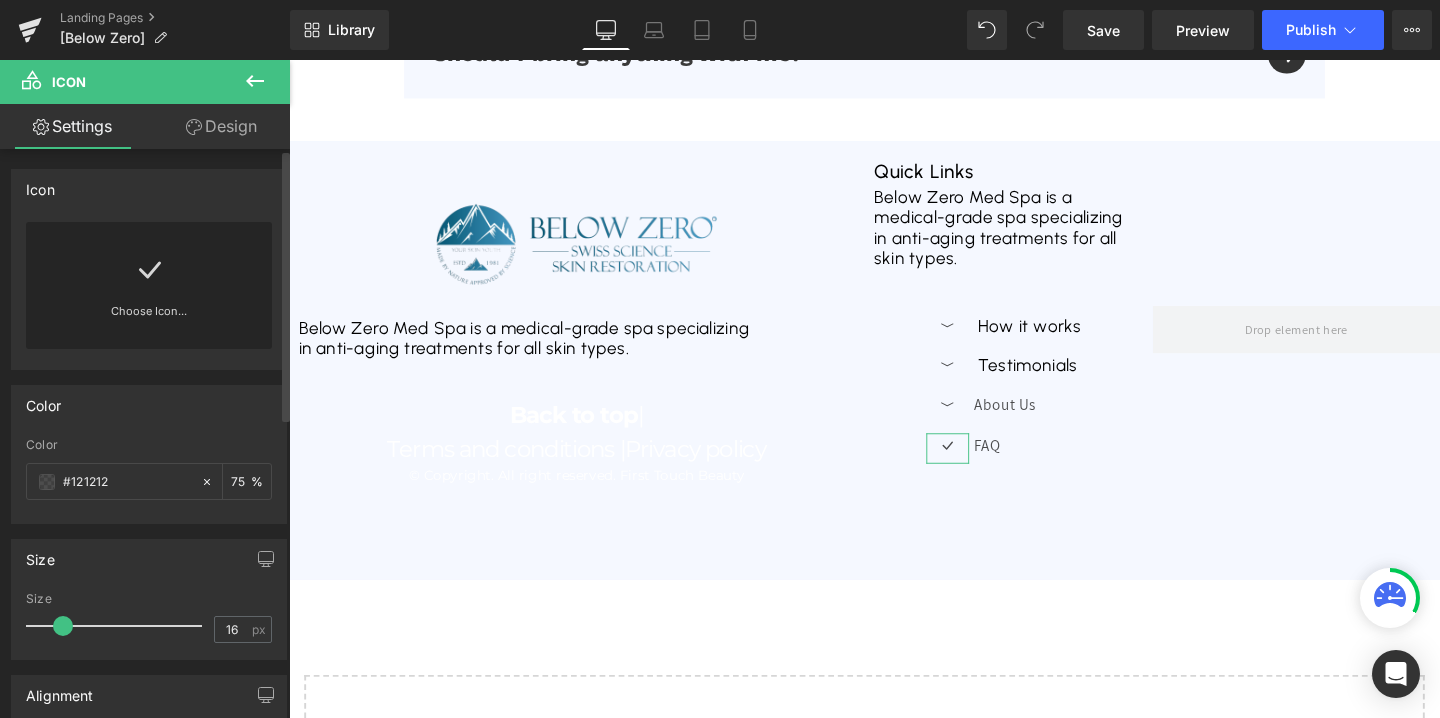 click 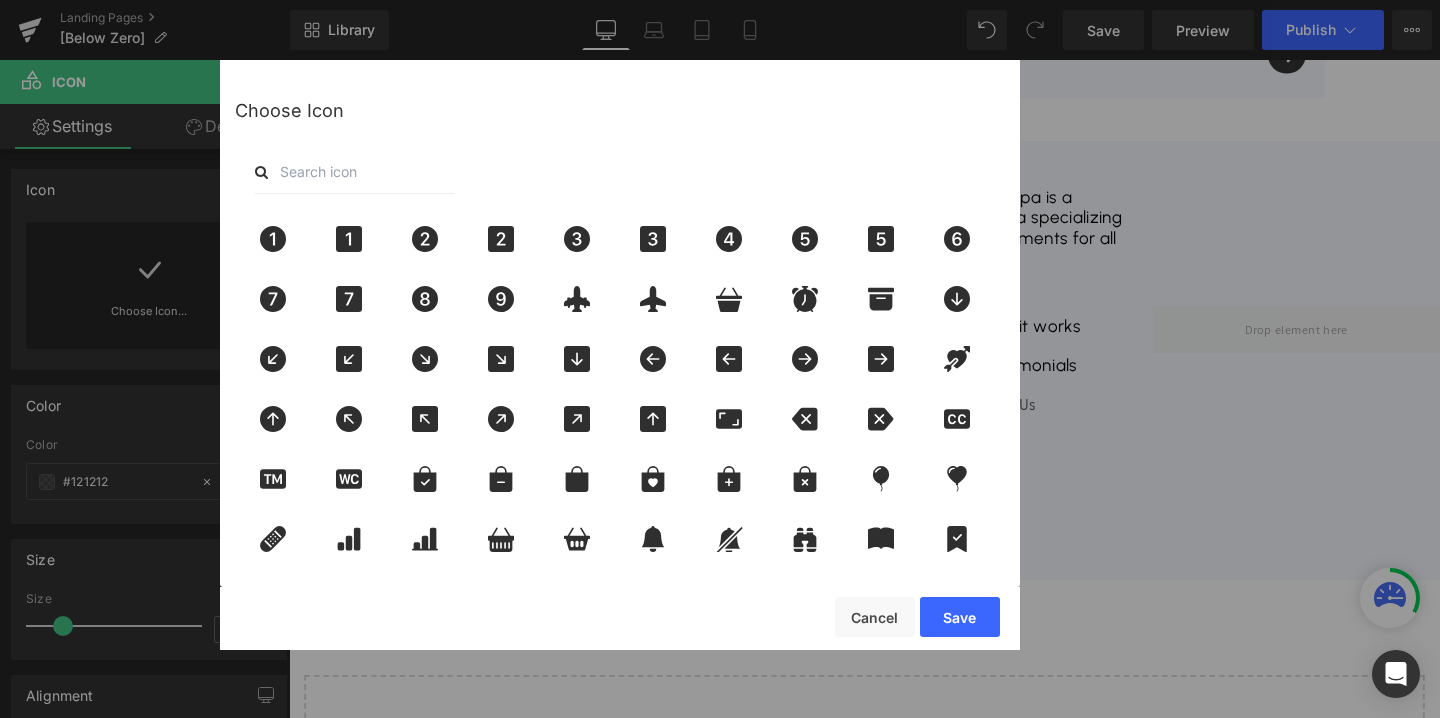click at bounding box center [355, 172] 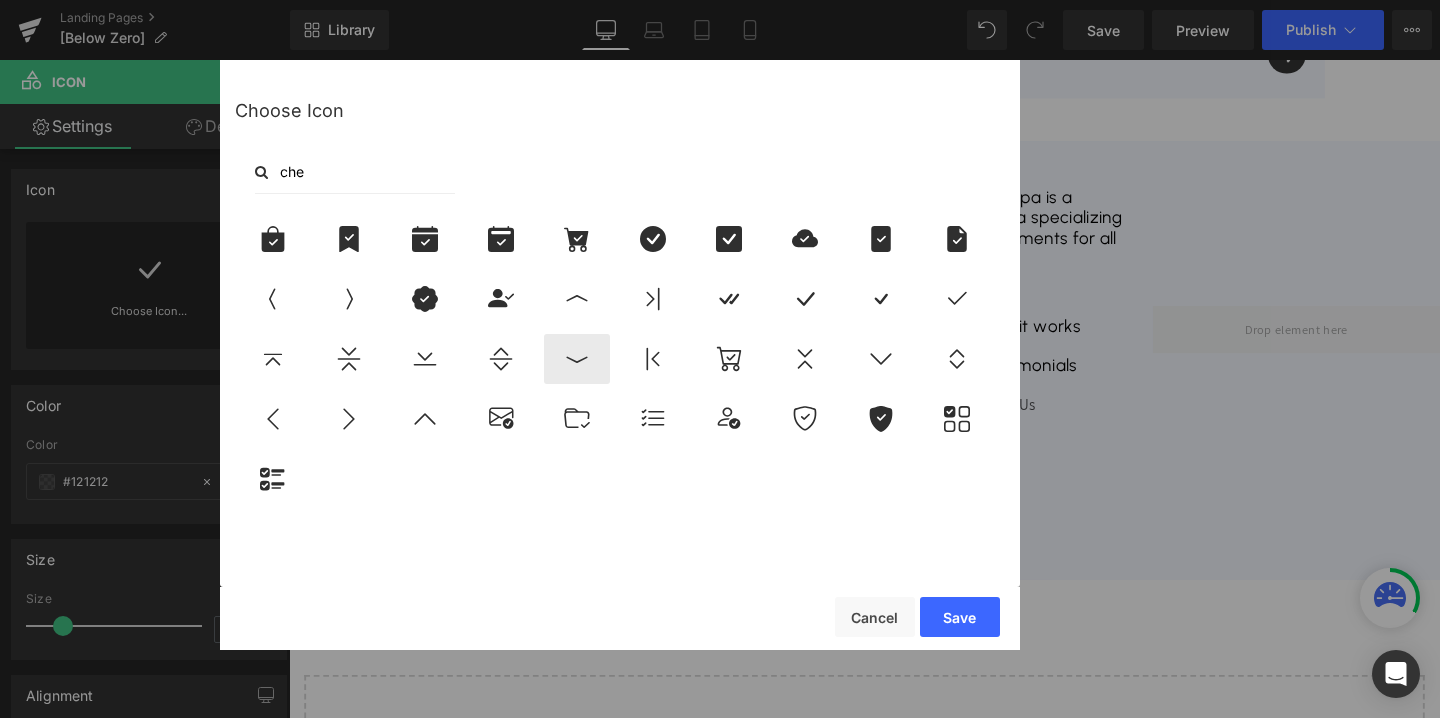 type on "che" 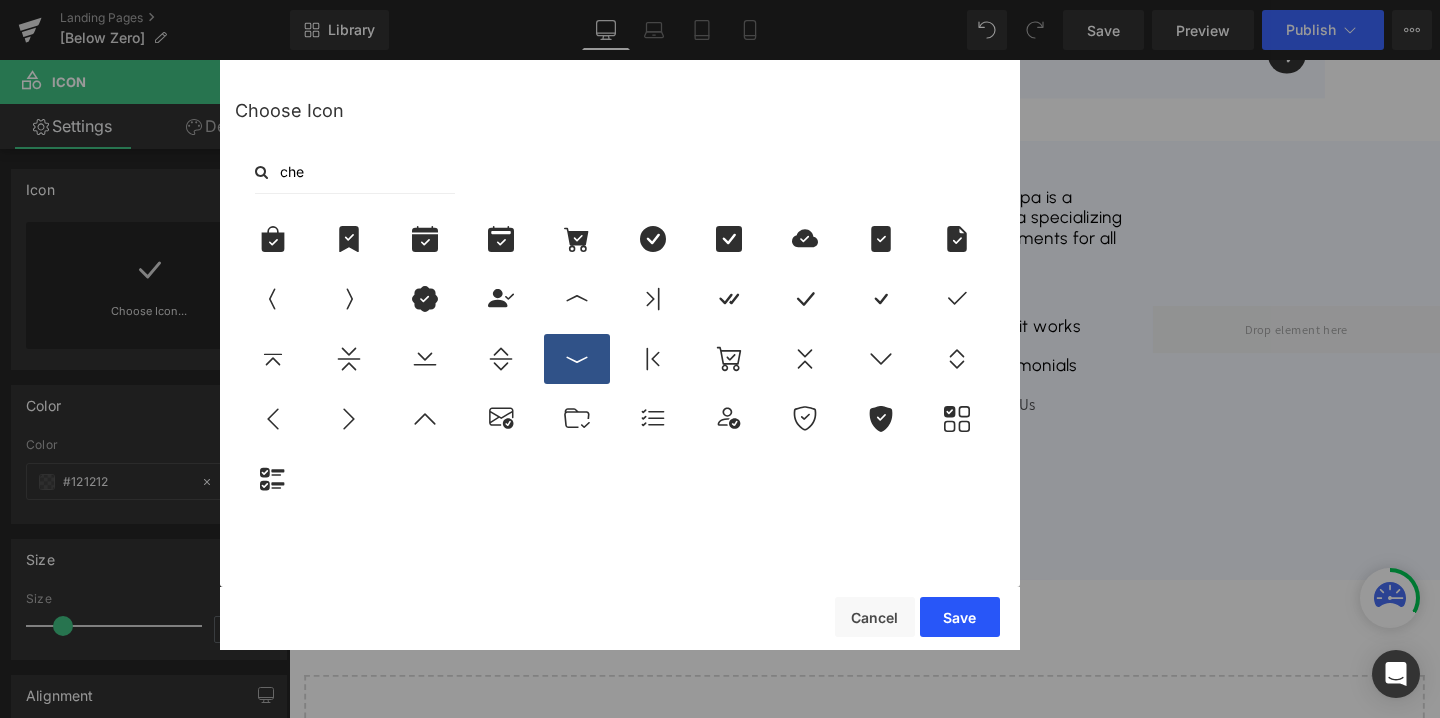 click on "Save" at bounding box center (960, 617) 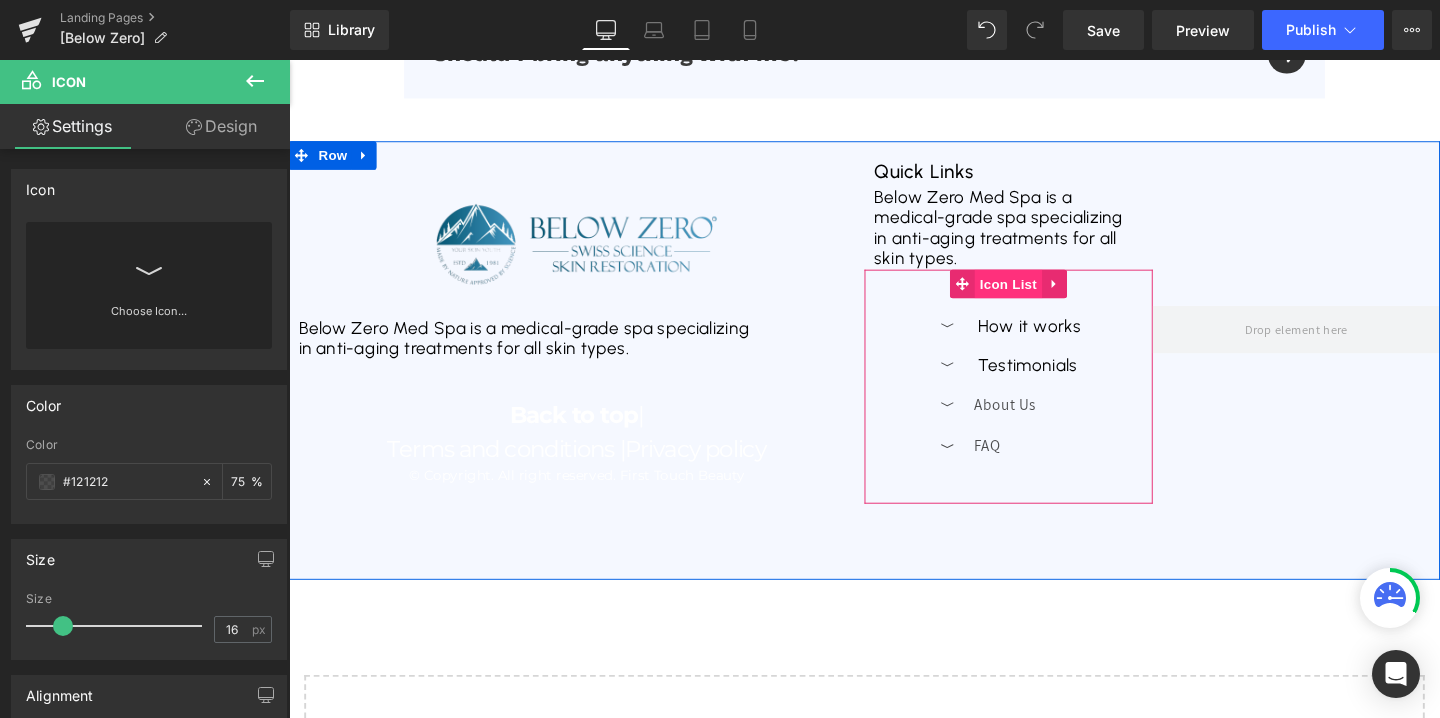 click on "Icon List" at bounding box center (1045, 295) 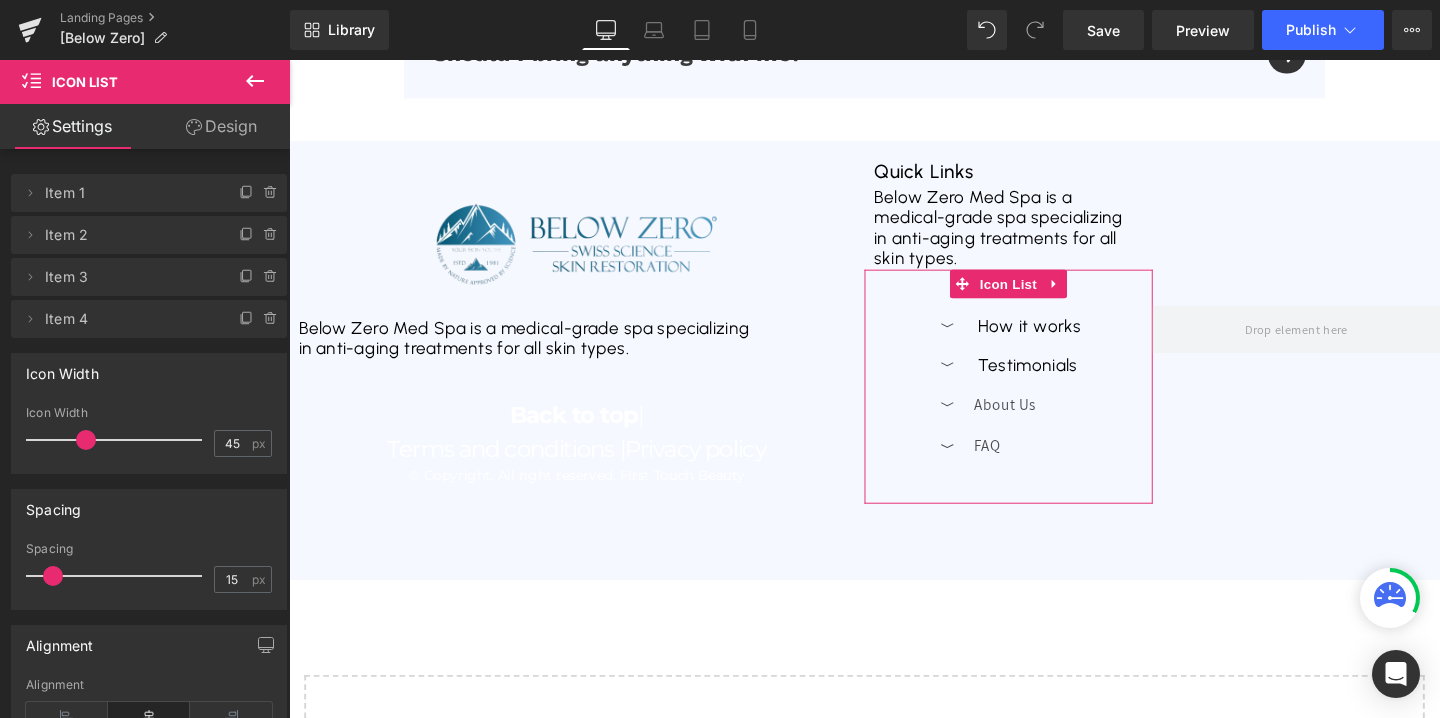 click on "Design" at bounding box center (221, 126) 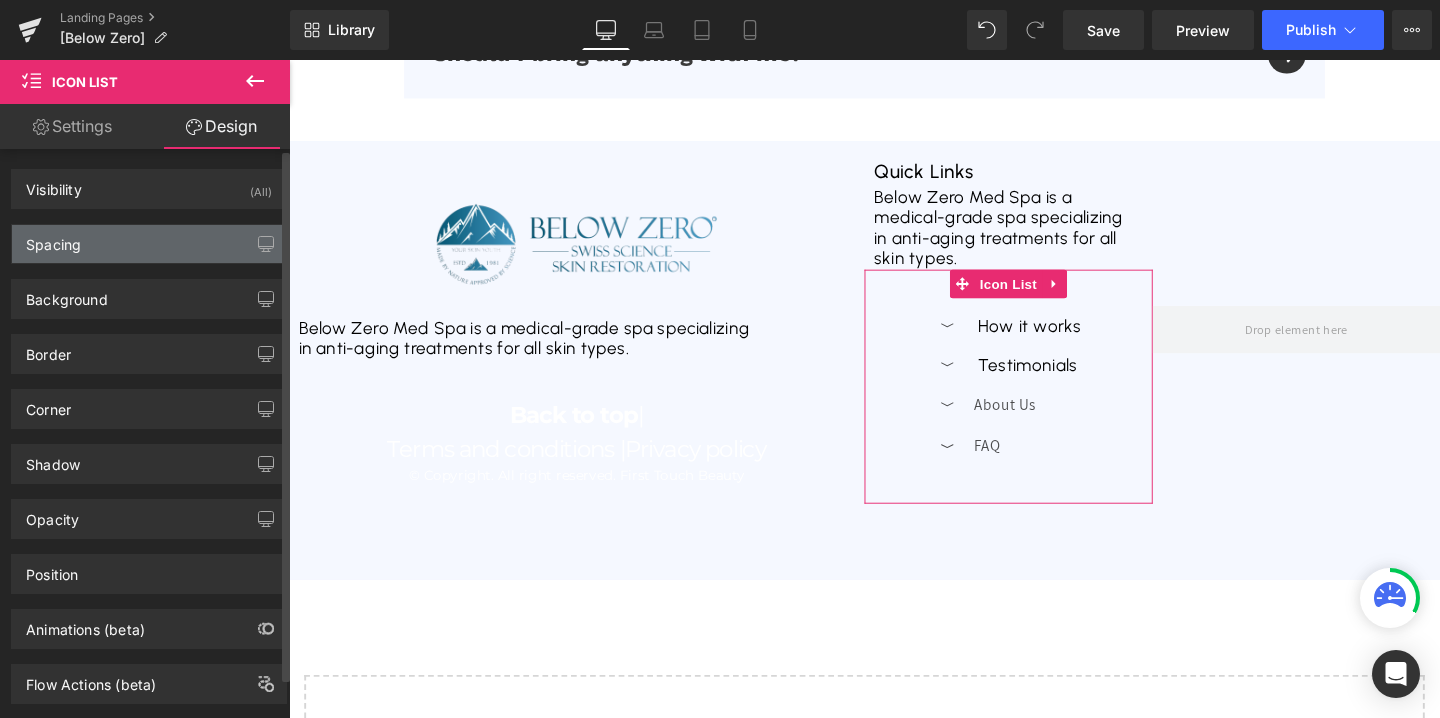 click on "Spacing" at bounding box center (149, 244) 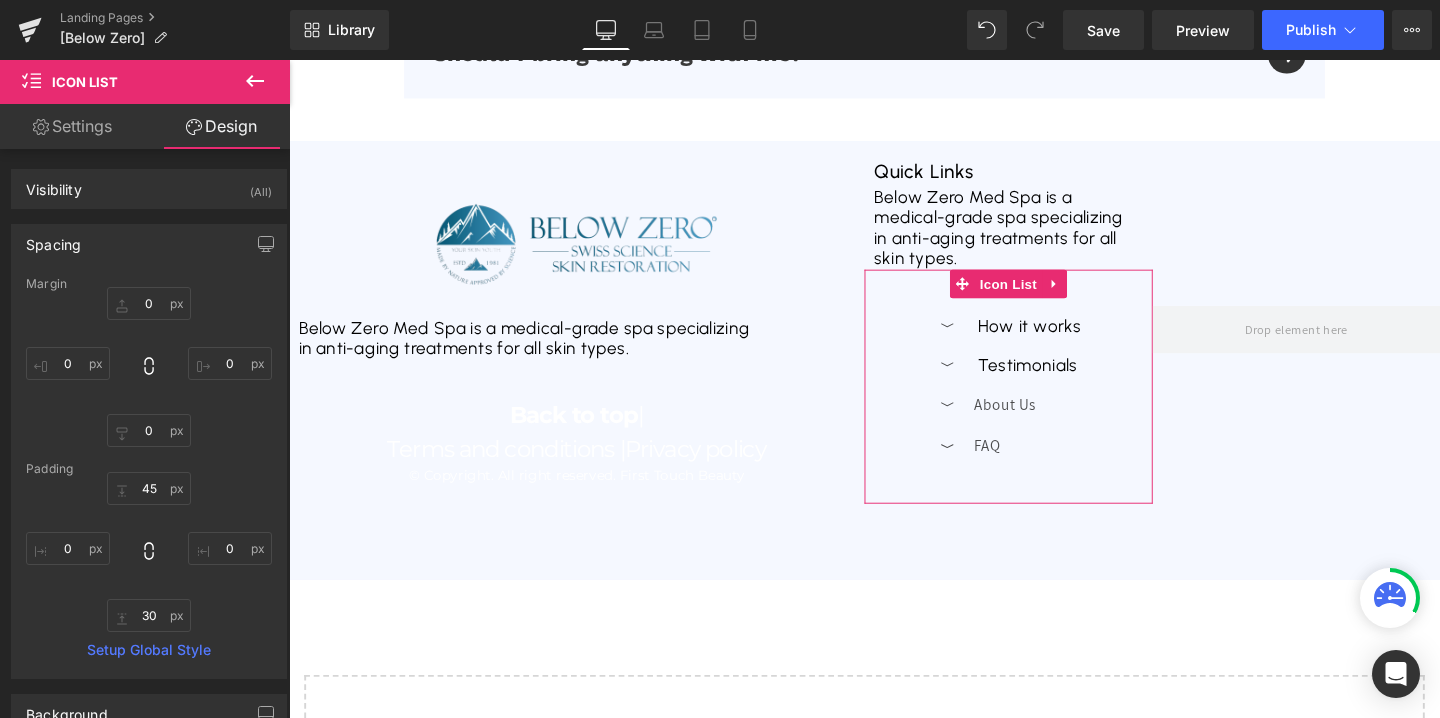 click on "Settings" at bounding box center [72, 126] 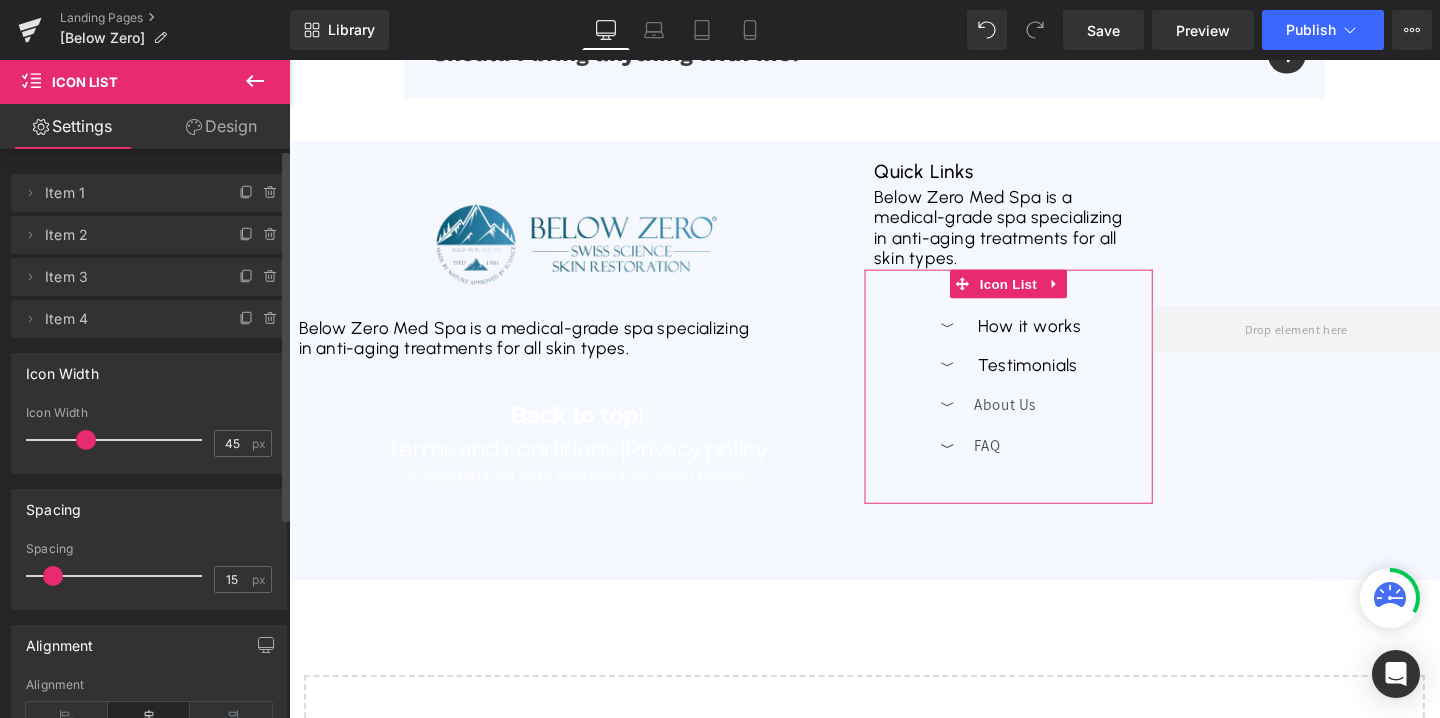 scroll, scrollTop: 305, scrollLeft: 0, axis: vertical 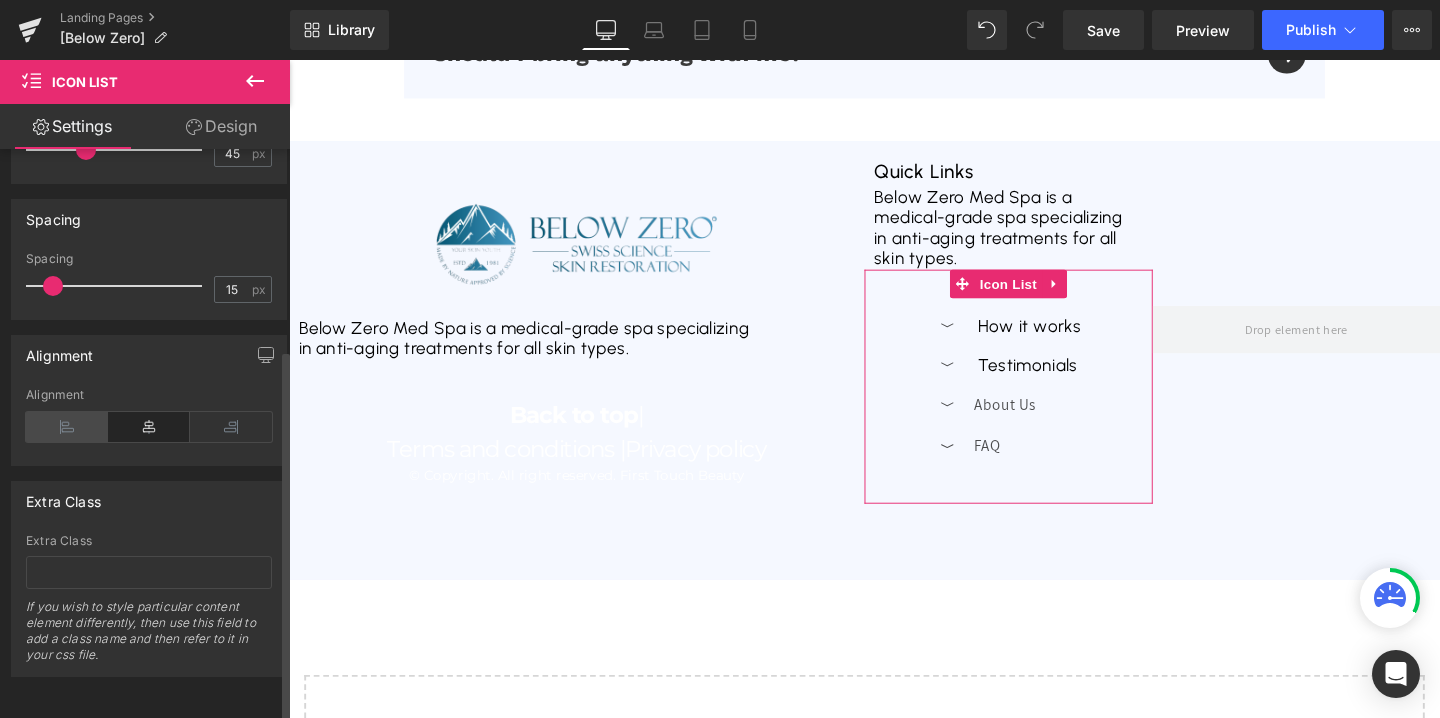 click at bounding box center (67, 427) 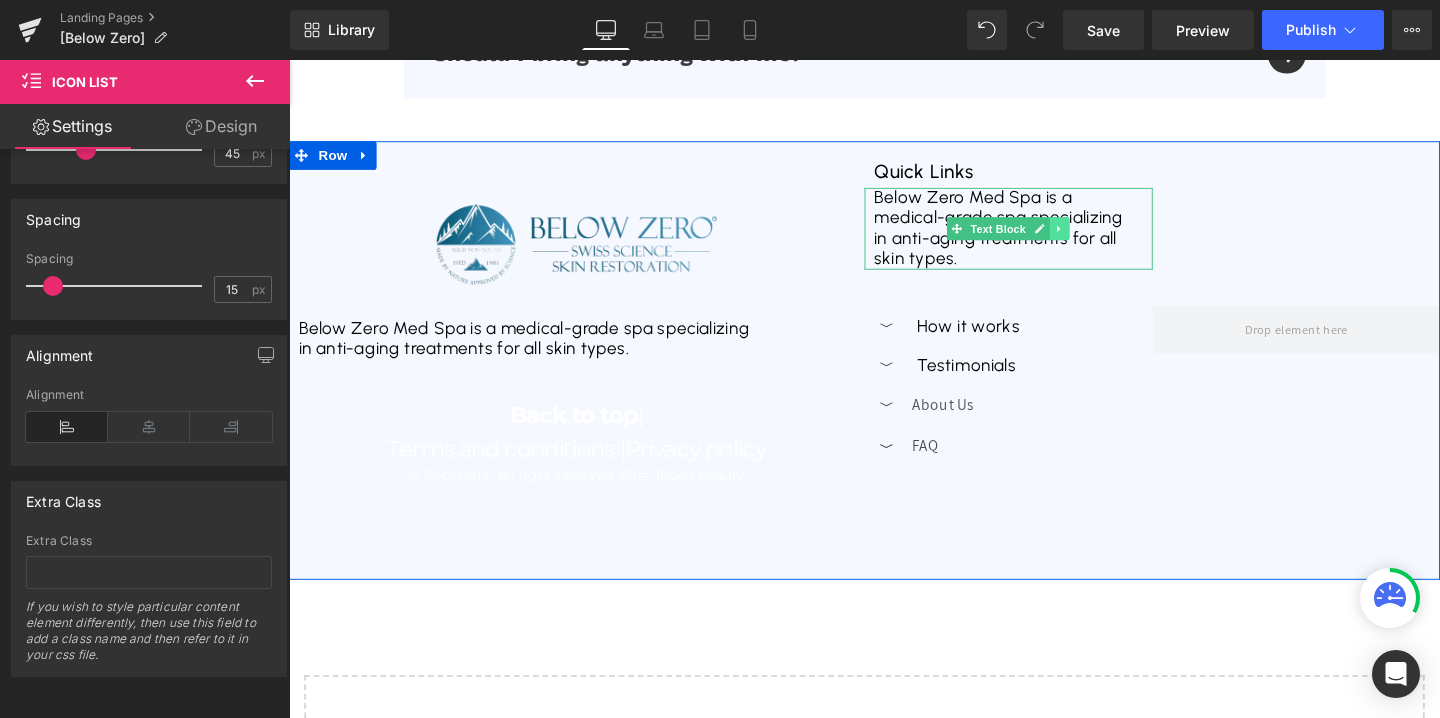 click 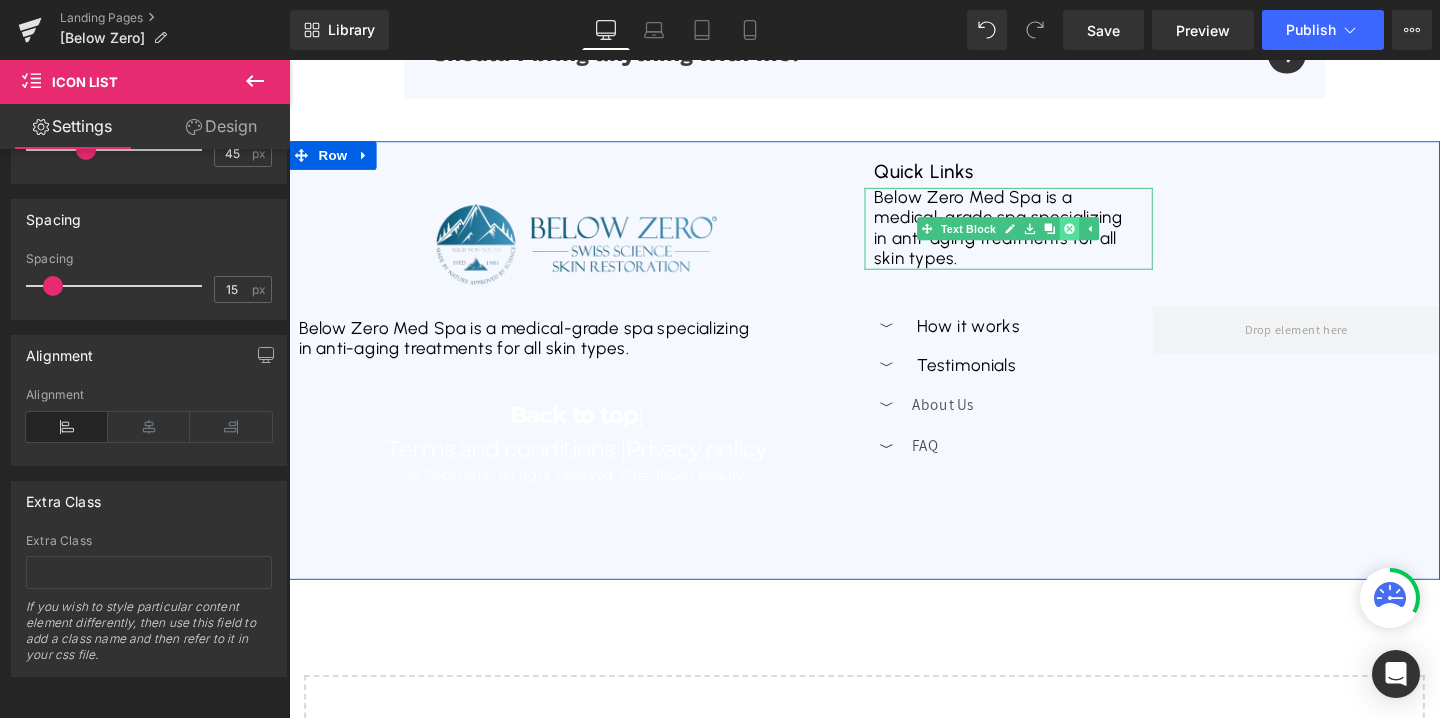 click at bounding box center [1109, 237] 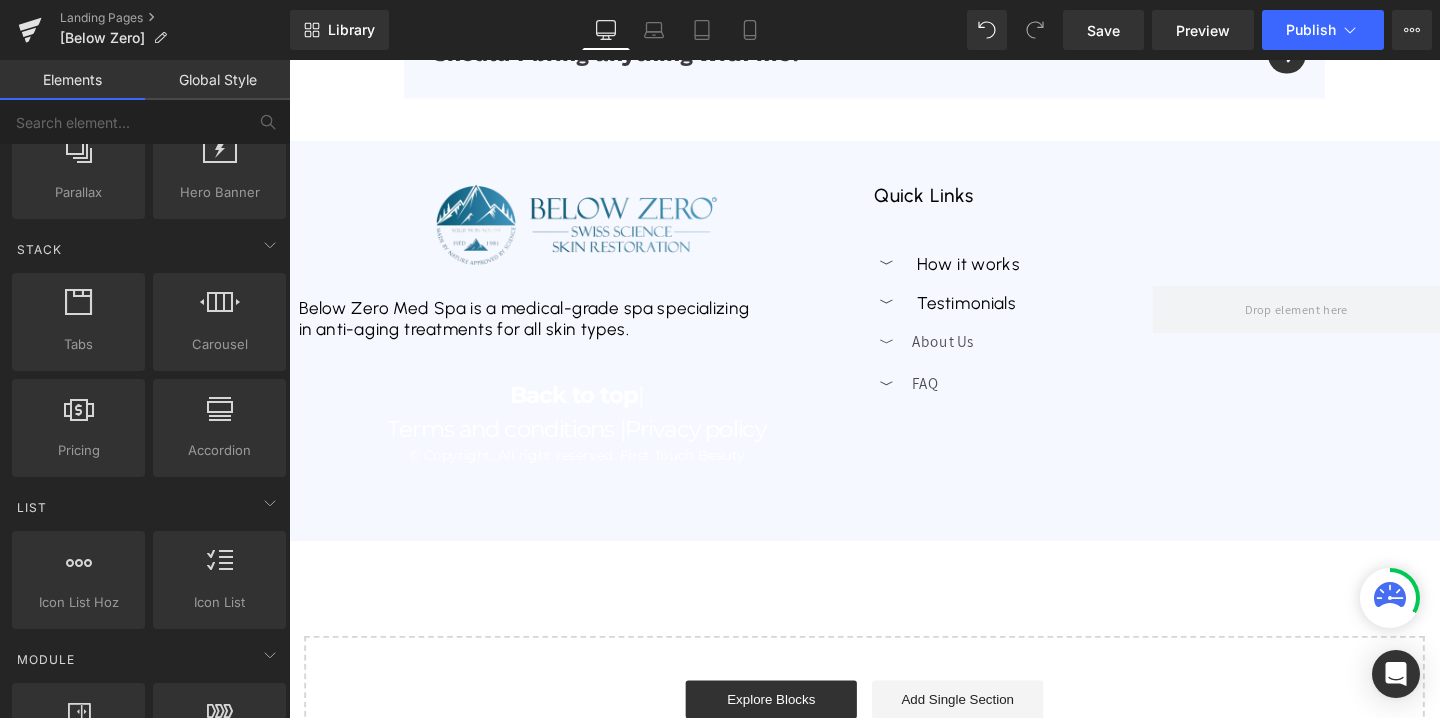 click on "Global Style" at bounding box center [217, 80] 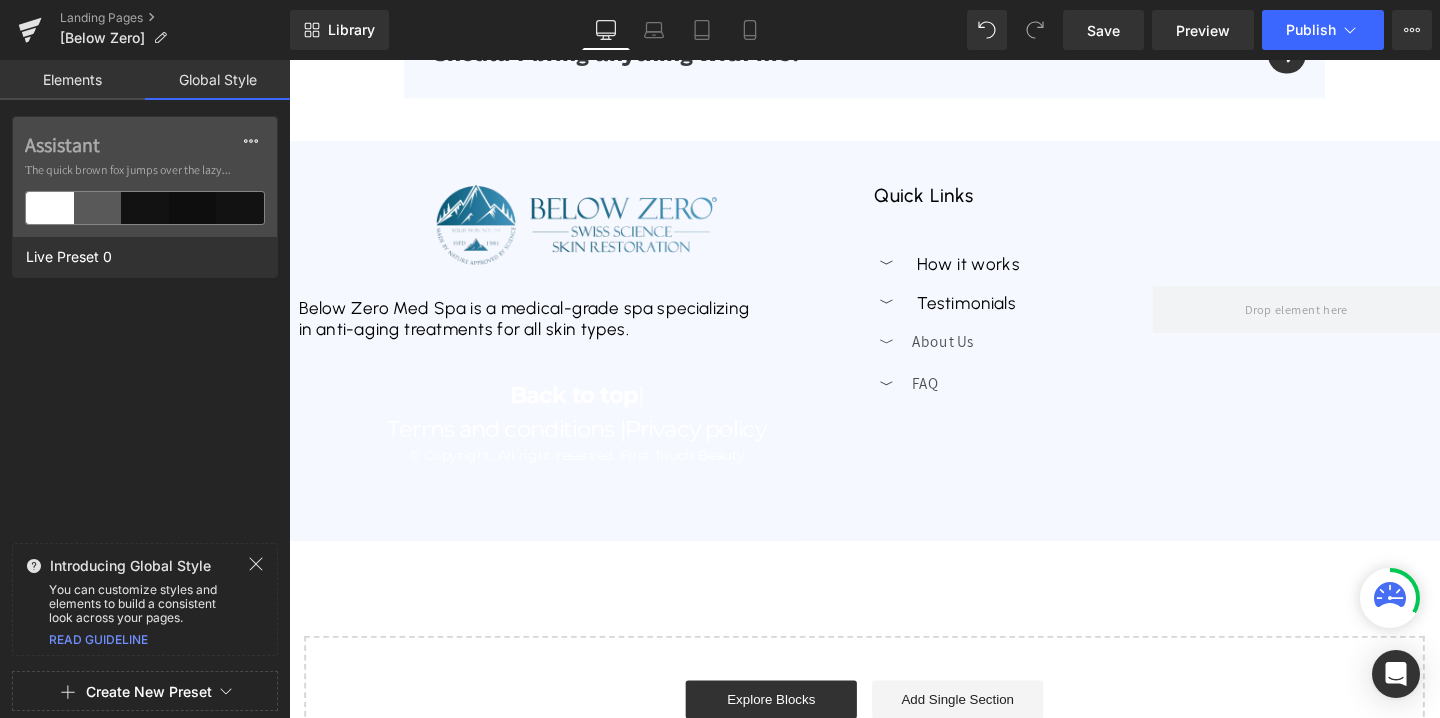 click on "Elements" at bounding box center [72, 80] 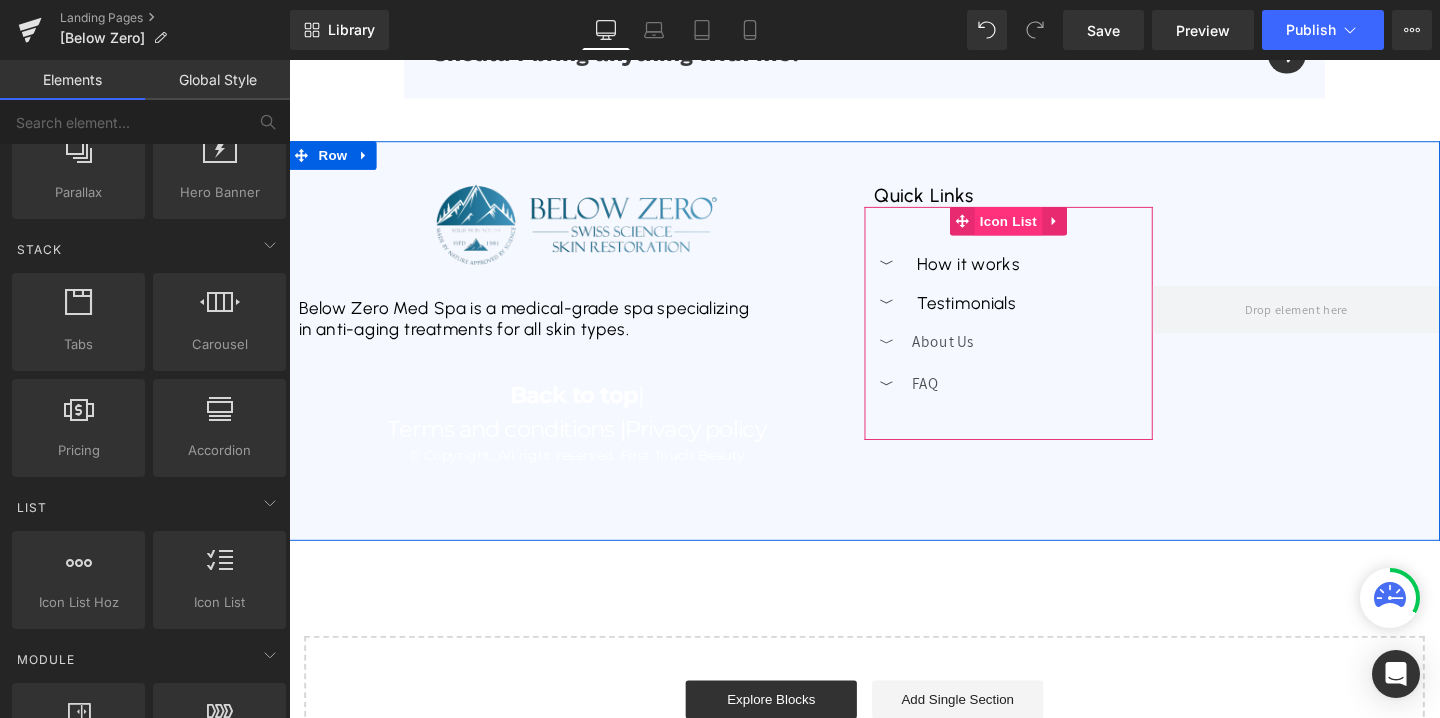 click on "Icon List" at bounding box center (1045, 229) 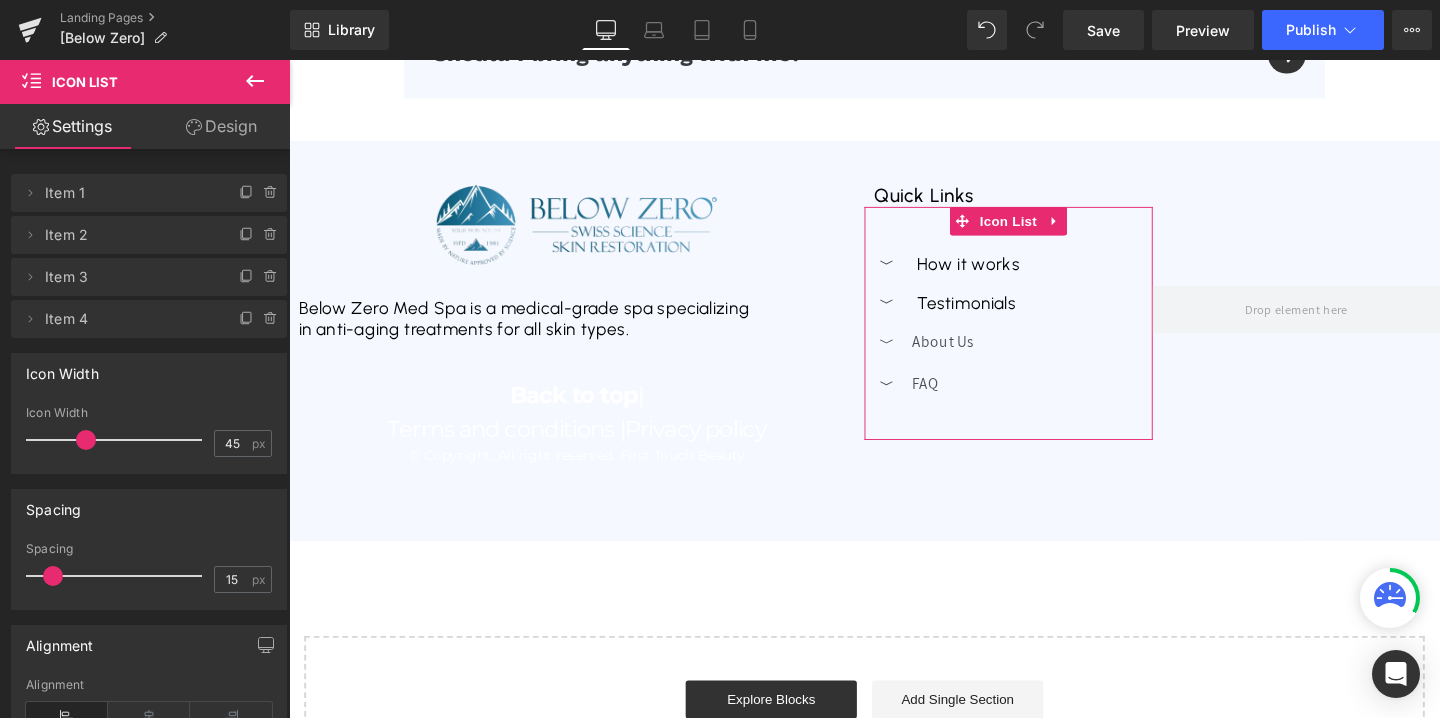 click on "Design" at bounding box center (221, 126) 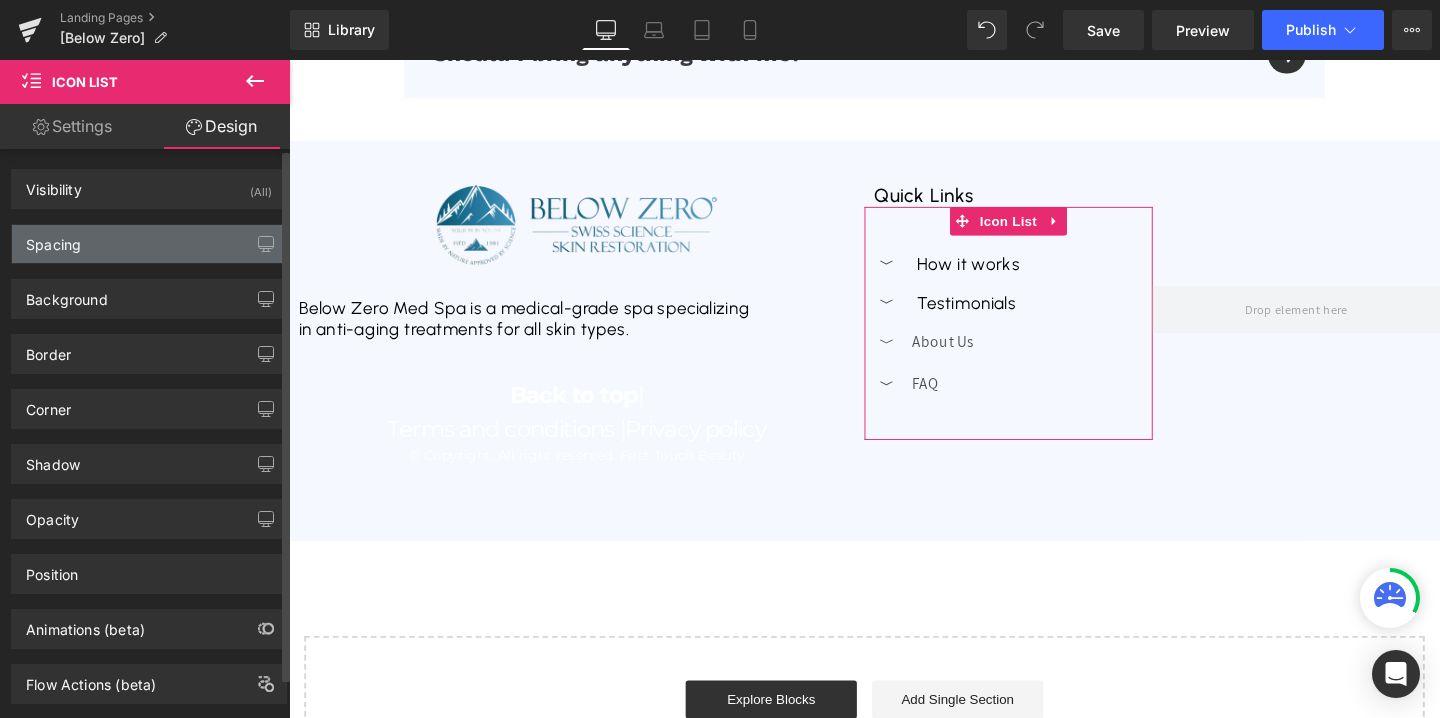 click on "Spacing" at bounding box center (149, 244) 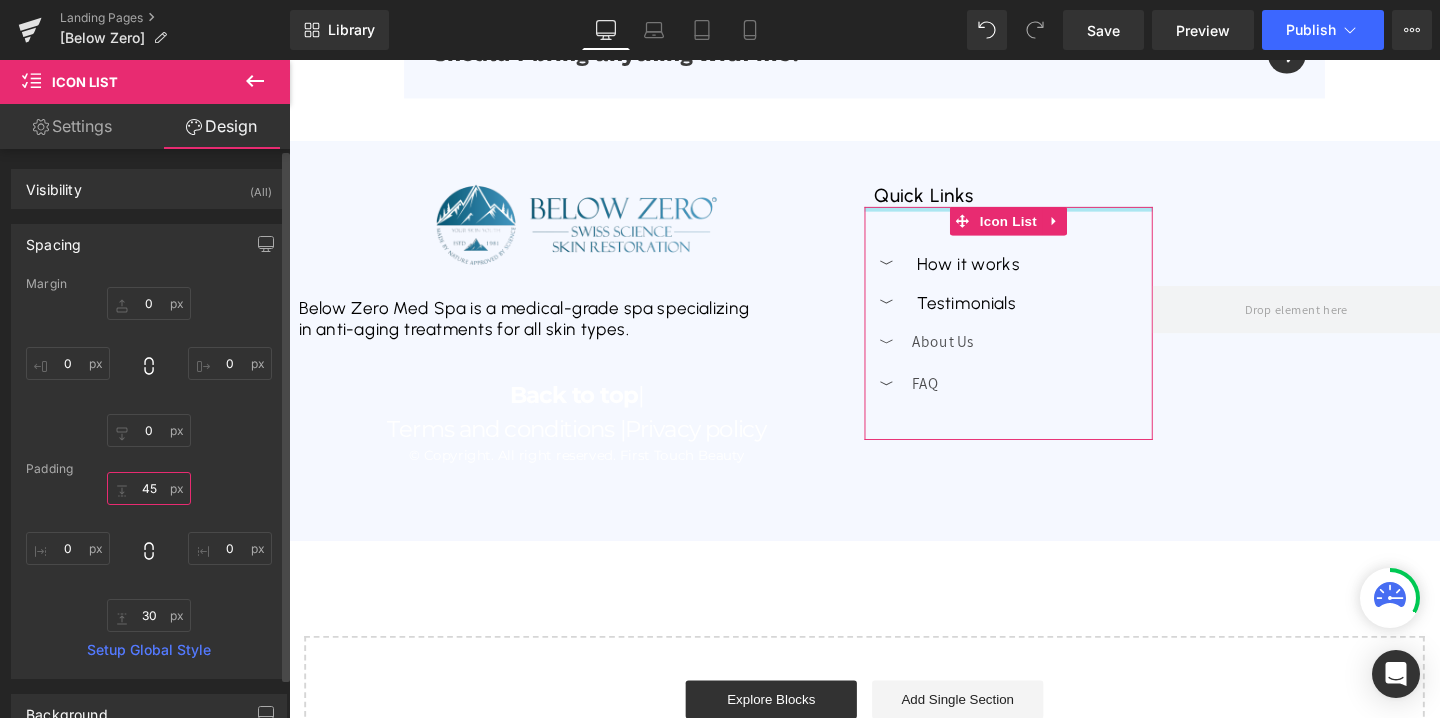 click on "45" at bounding box center [149, 488] 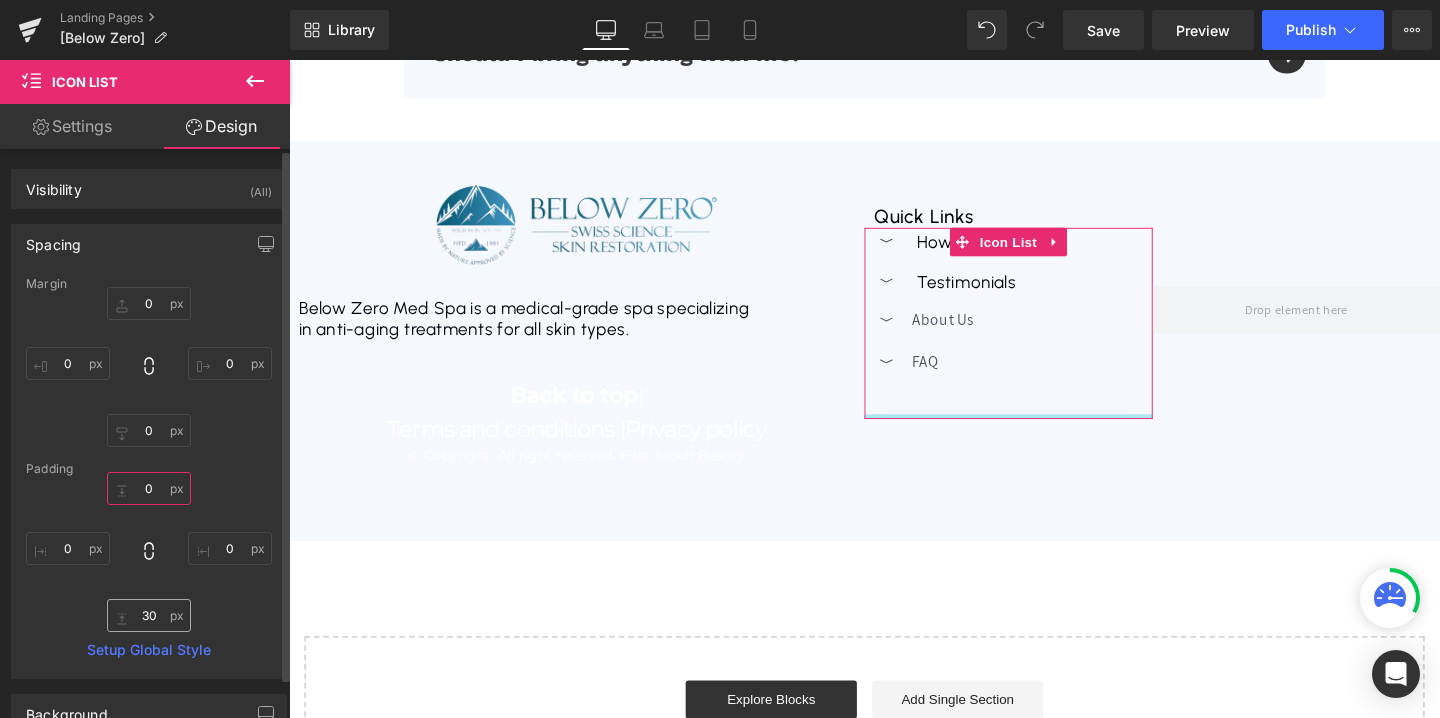 type on "0" 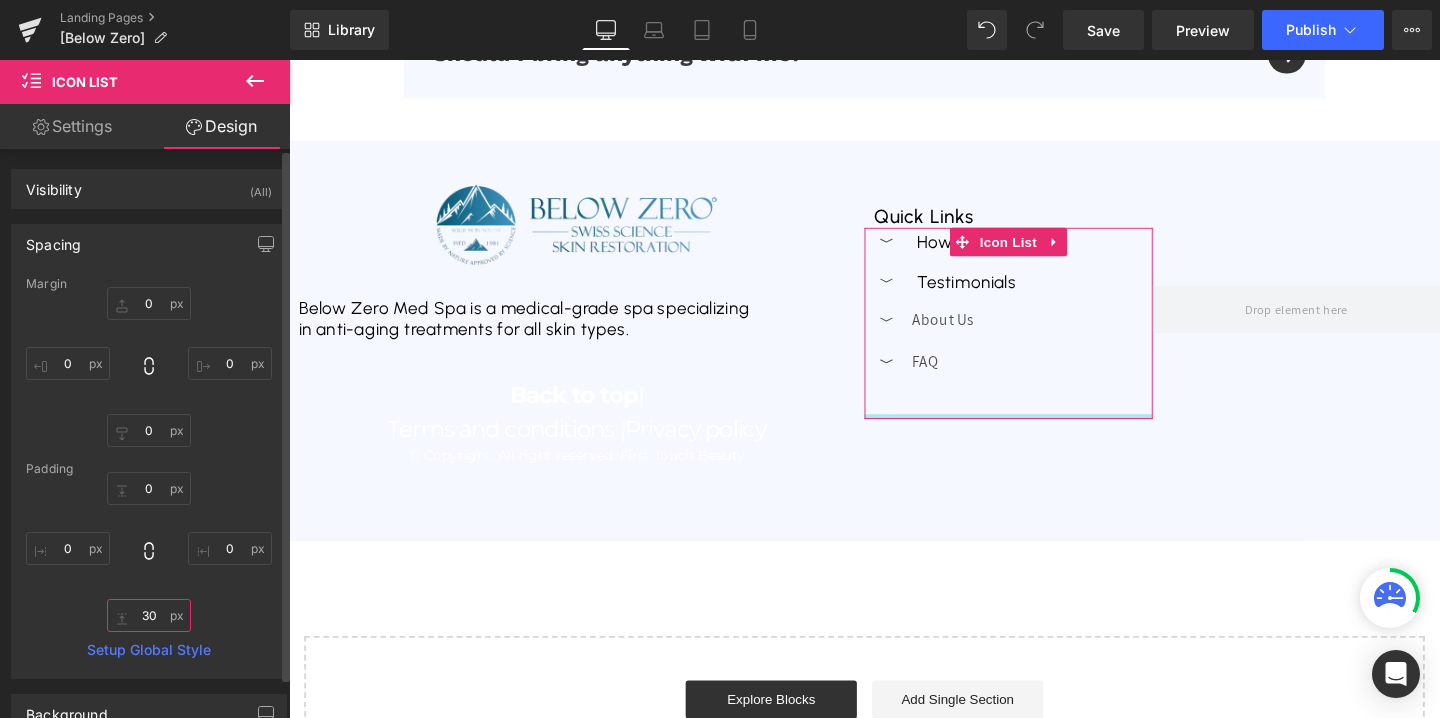 click on "30" at bounding box center (149, 615) 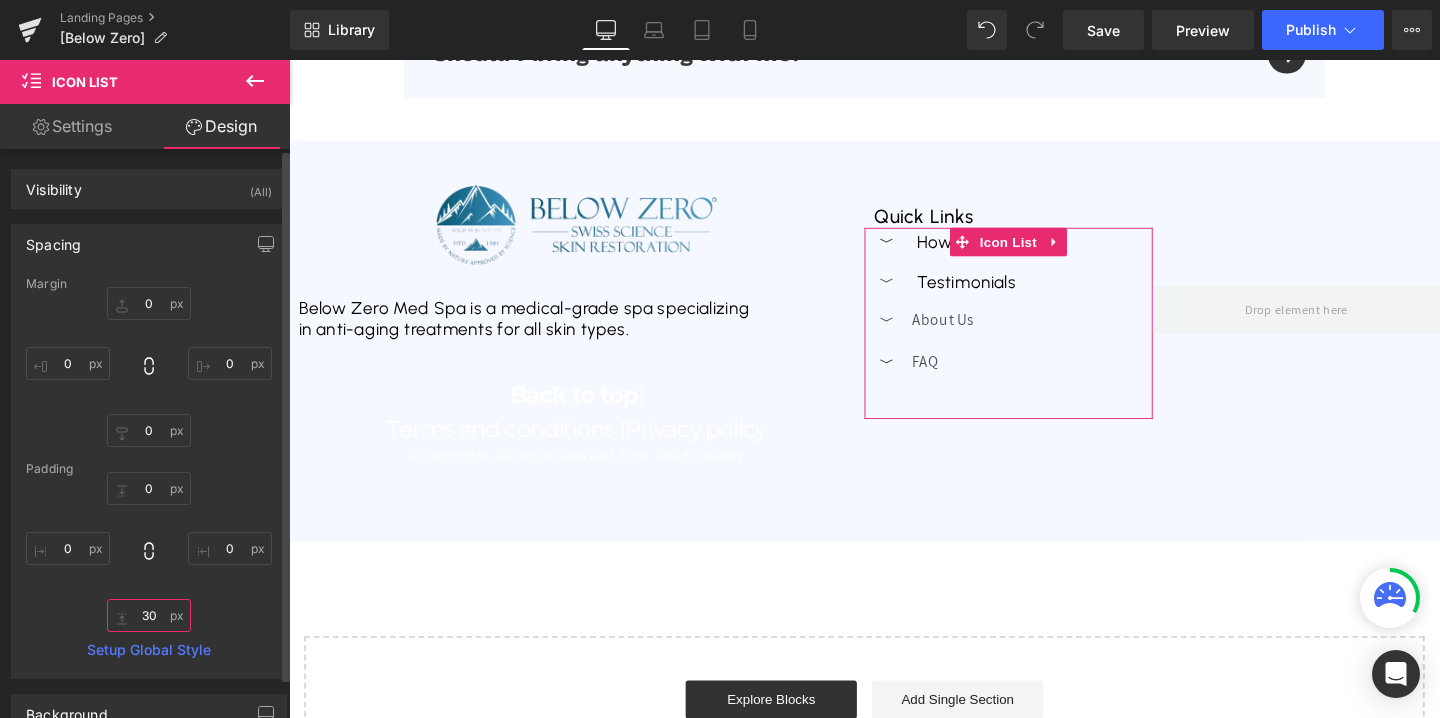 type on "0" 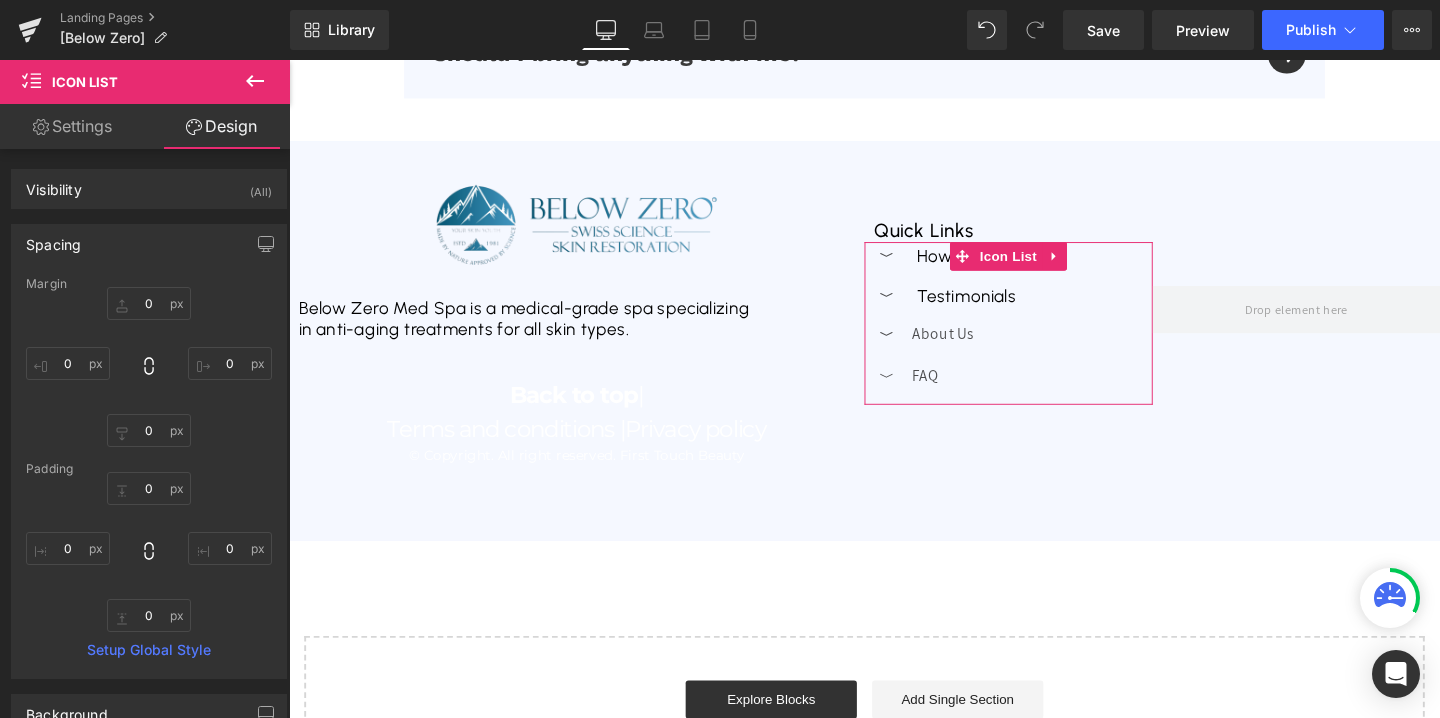 click on "Settings" at bounding box center [72, 126] 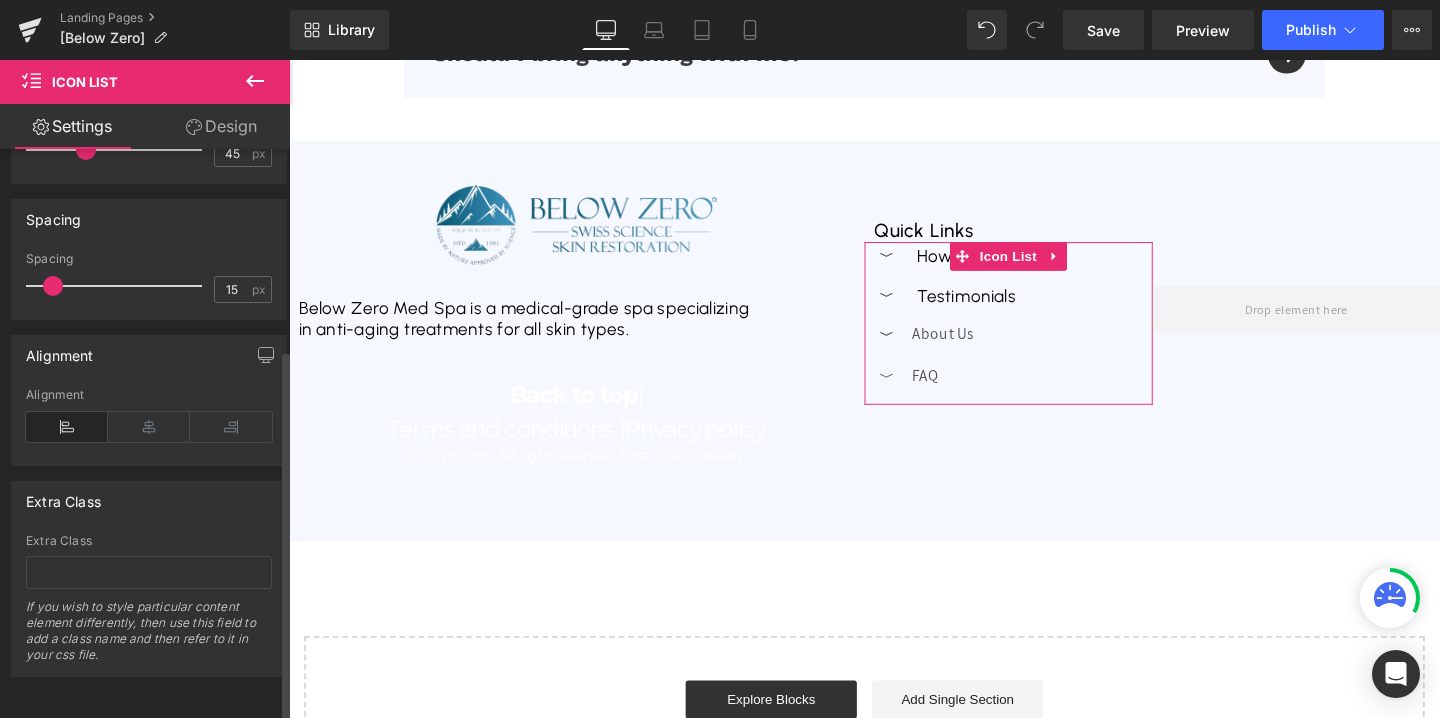 scroll, scrollTop: 0, scrollLeft: 0, axis: both 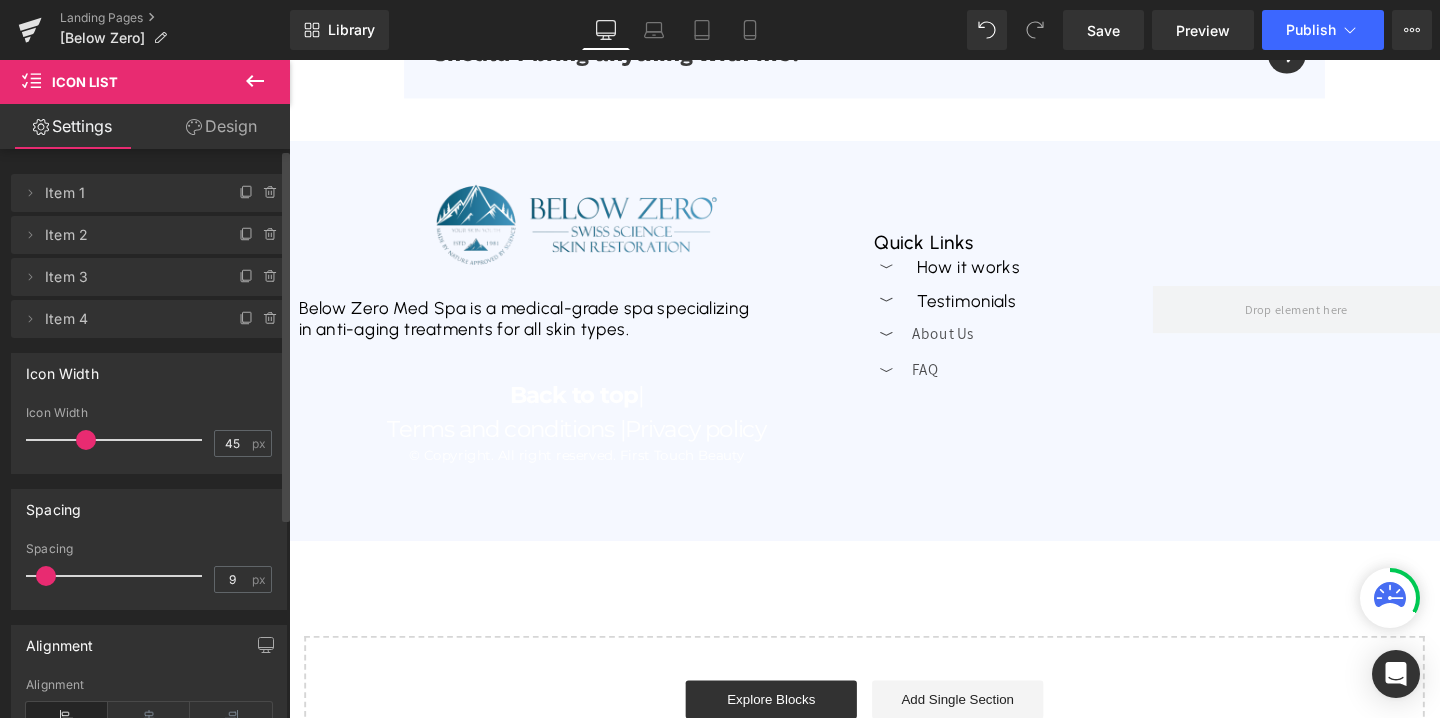 type on "8" 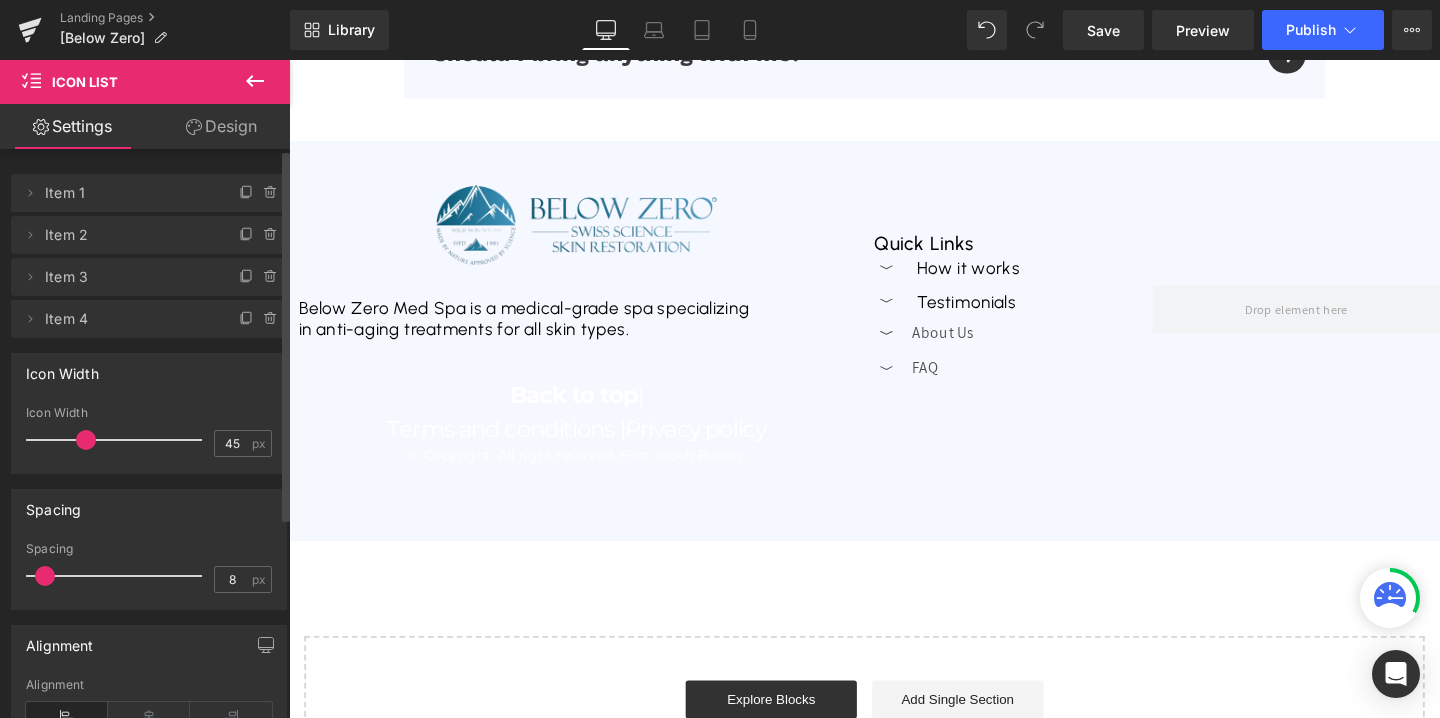 click at bounding box center [45, 576] 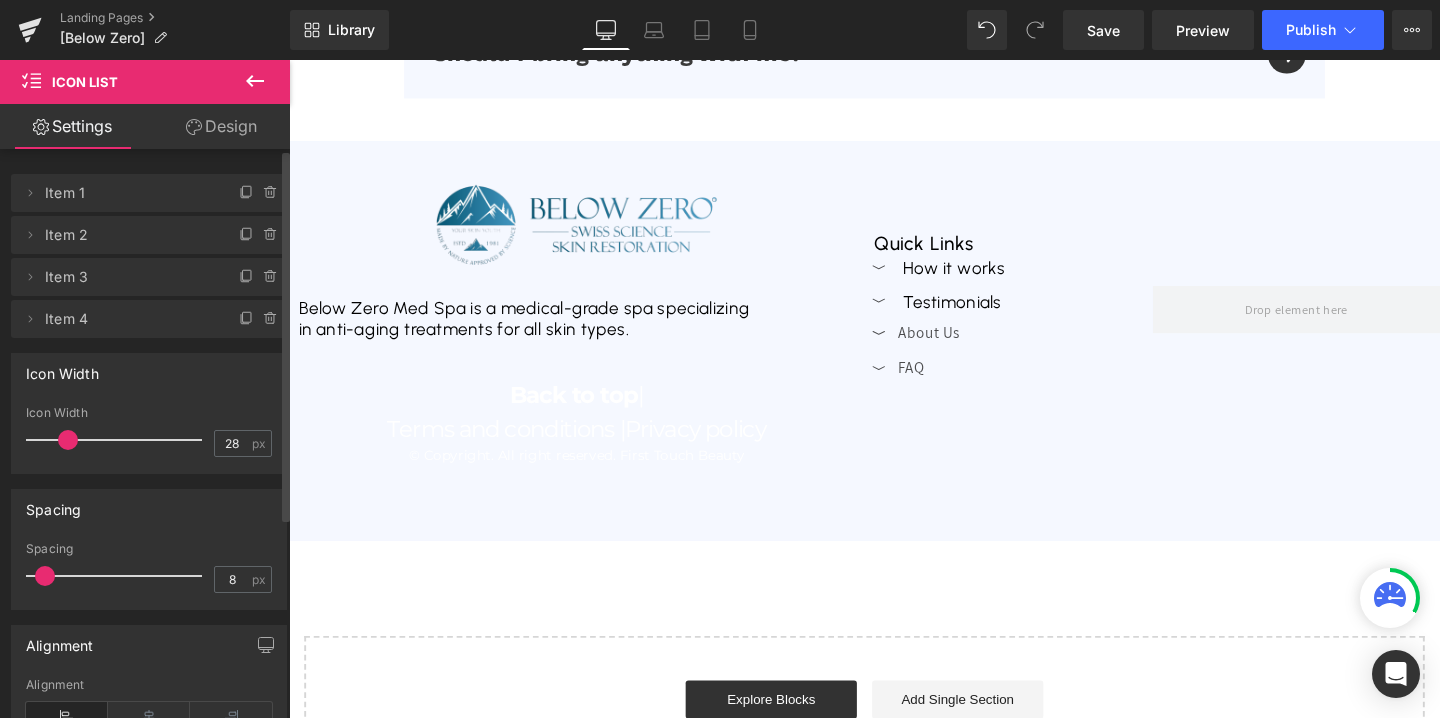 type on "27" 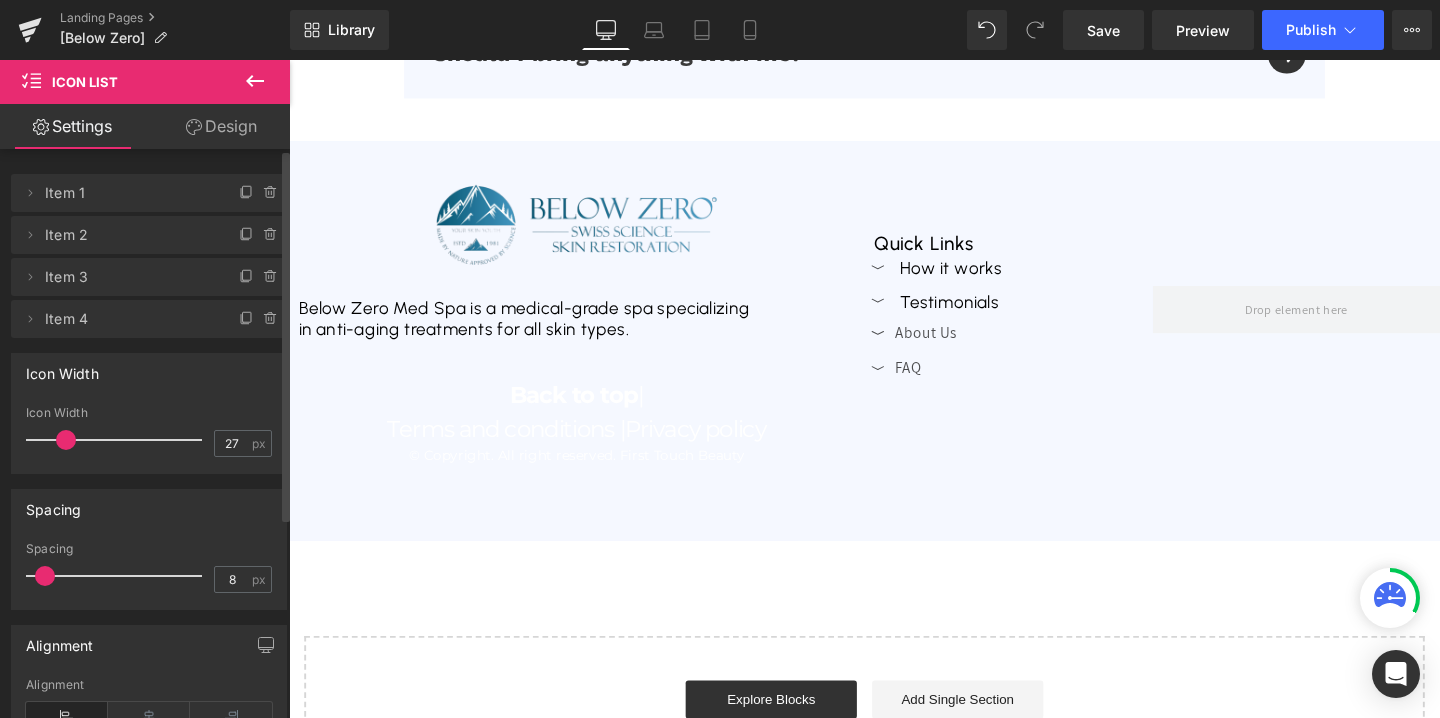 drag, startPoint x: 82, startPoint y: 444, endPoint x: 63, endPoint y: 447, distance: 19.235384 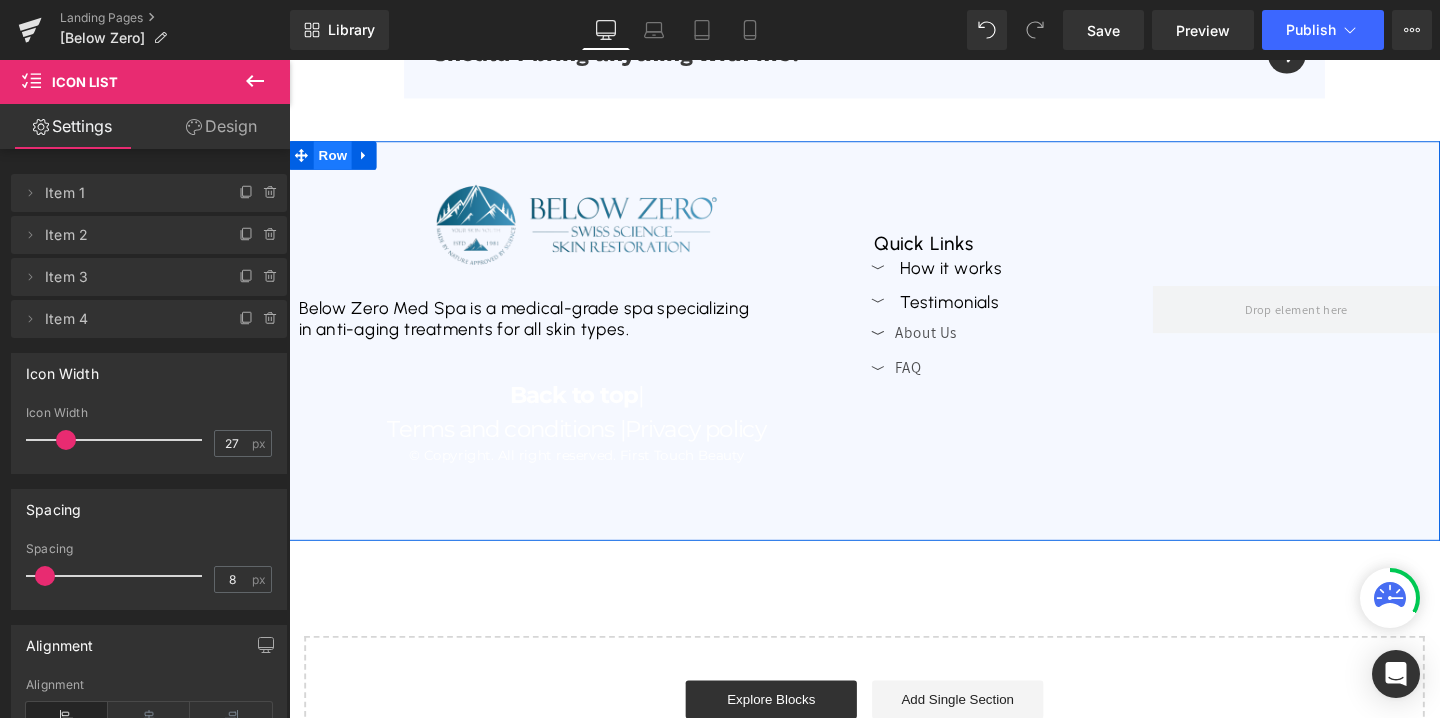 click on "Row" at bounding box center [335, 160] 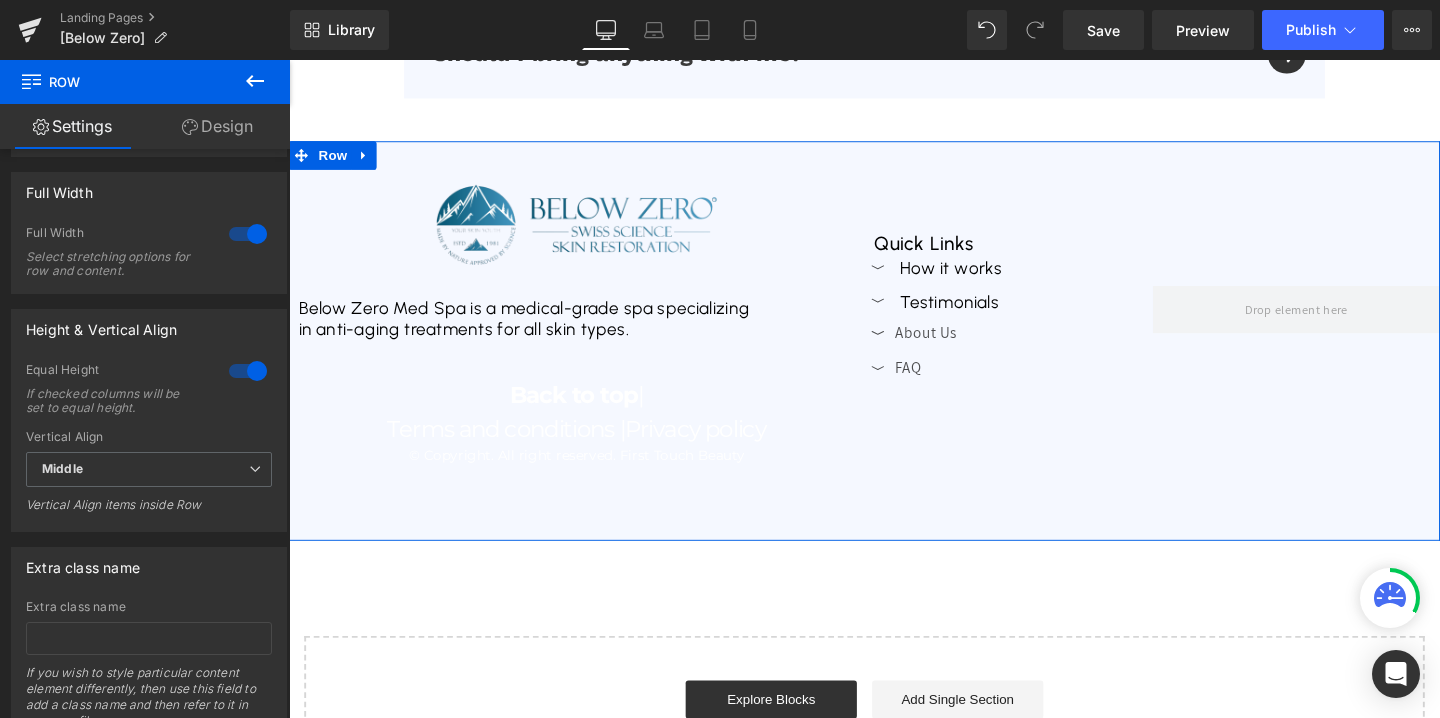 scroll, scrollTop: 507, scrollLeft: 0, axis: vertical 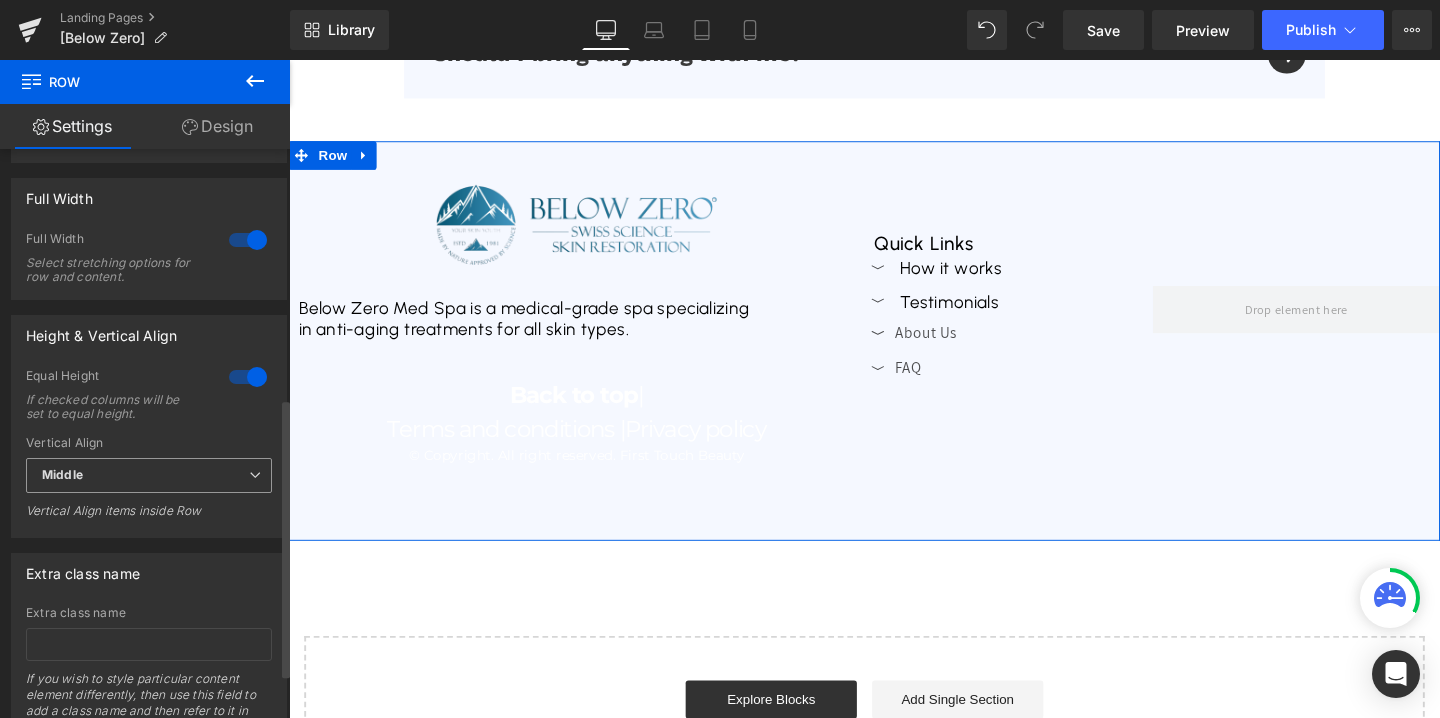click on "Middle" at bounding box center (149, 475) 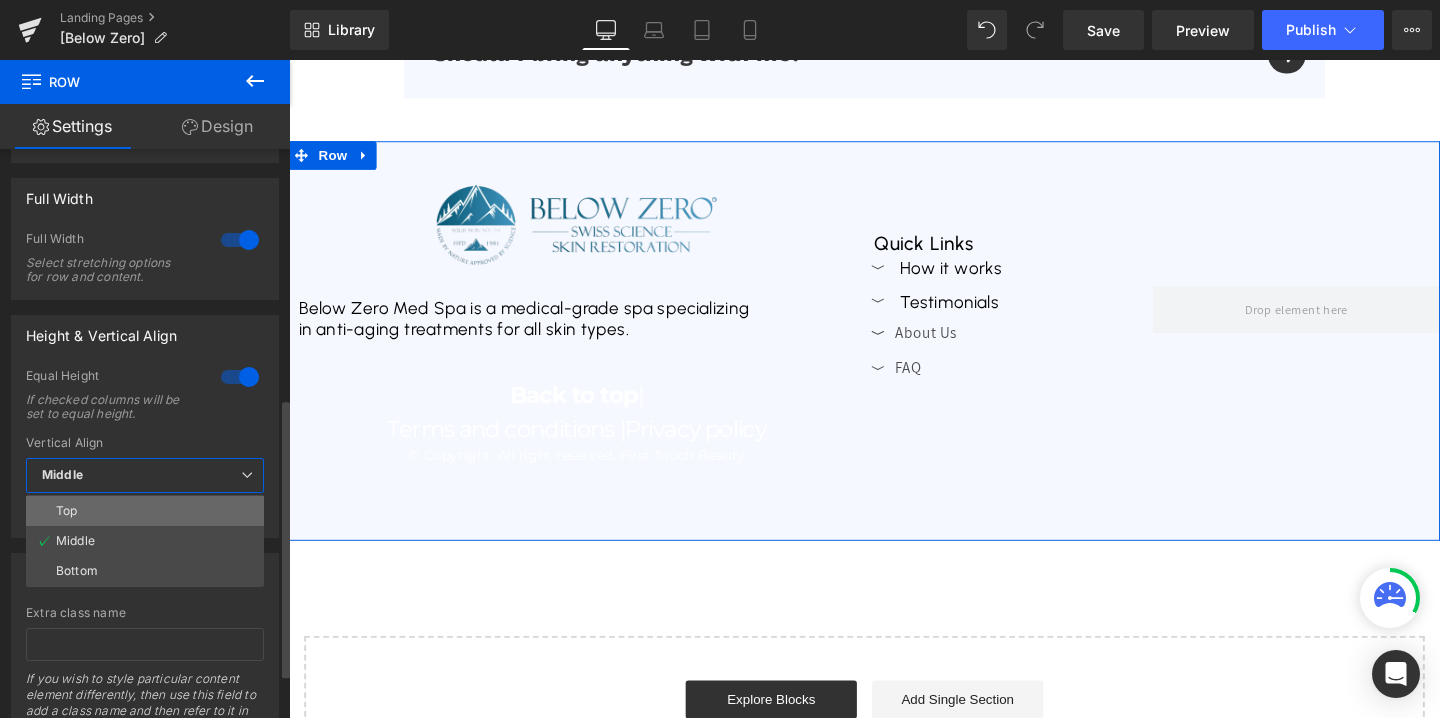 click on "Top" at bounding box center (145, 511) 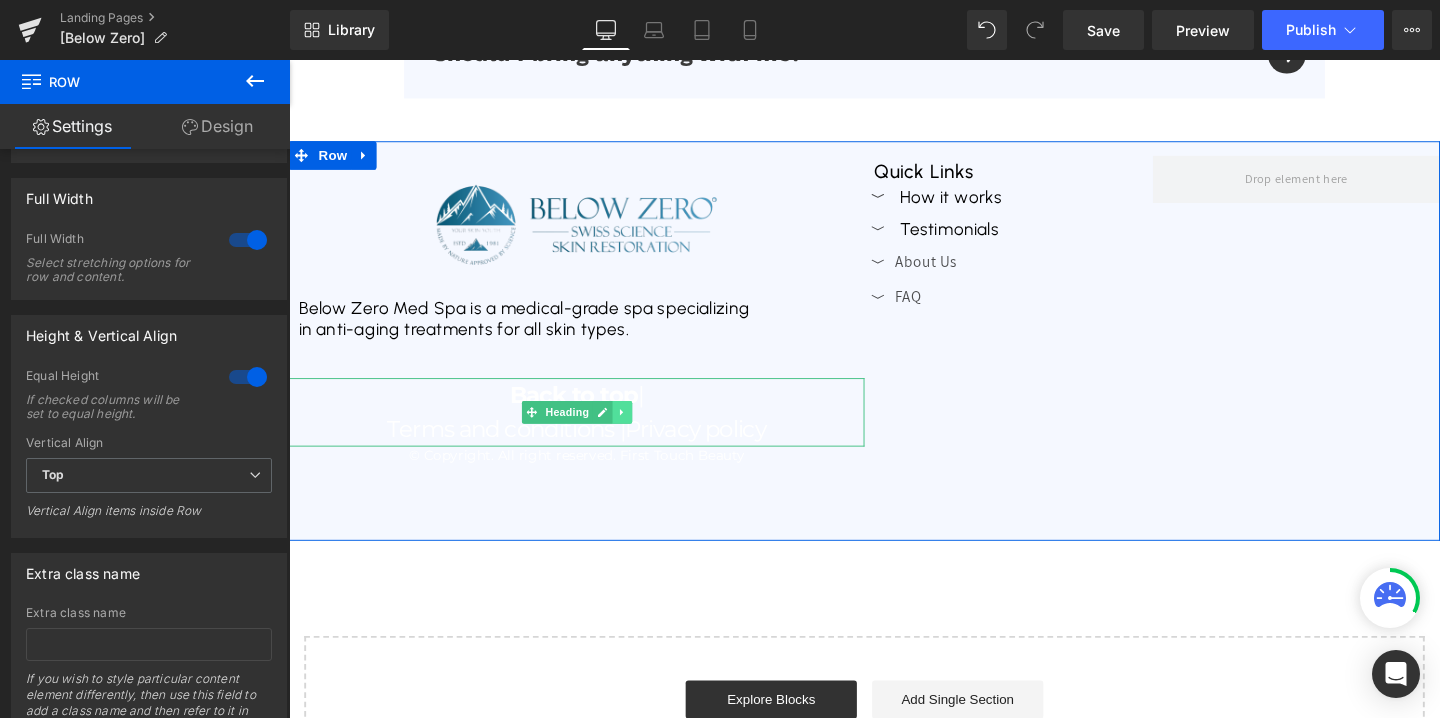 click 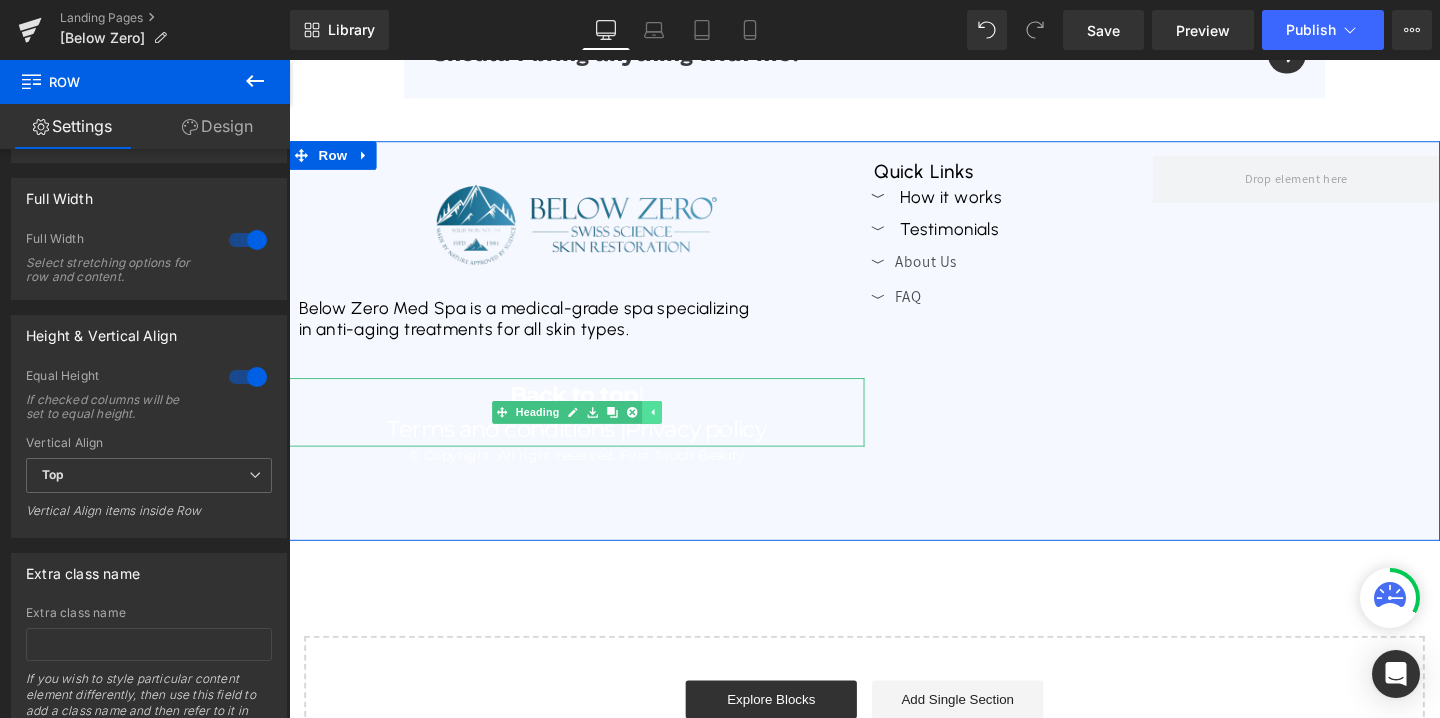 click at bounding box center [649, 430] 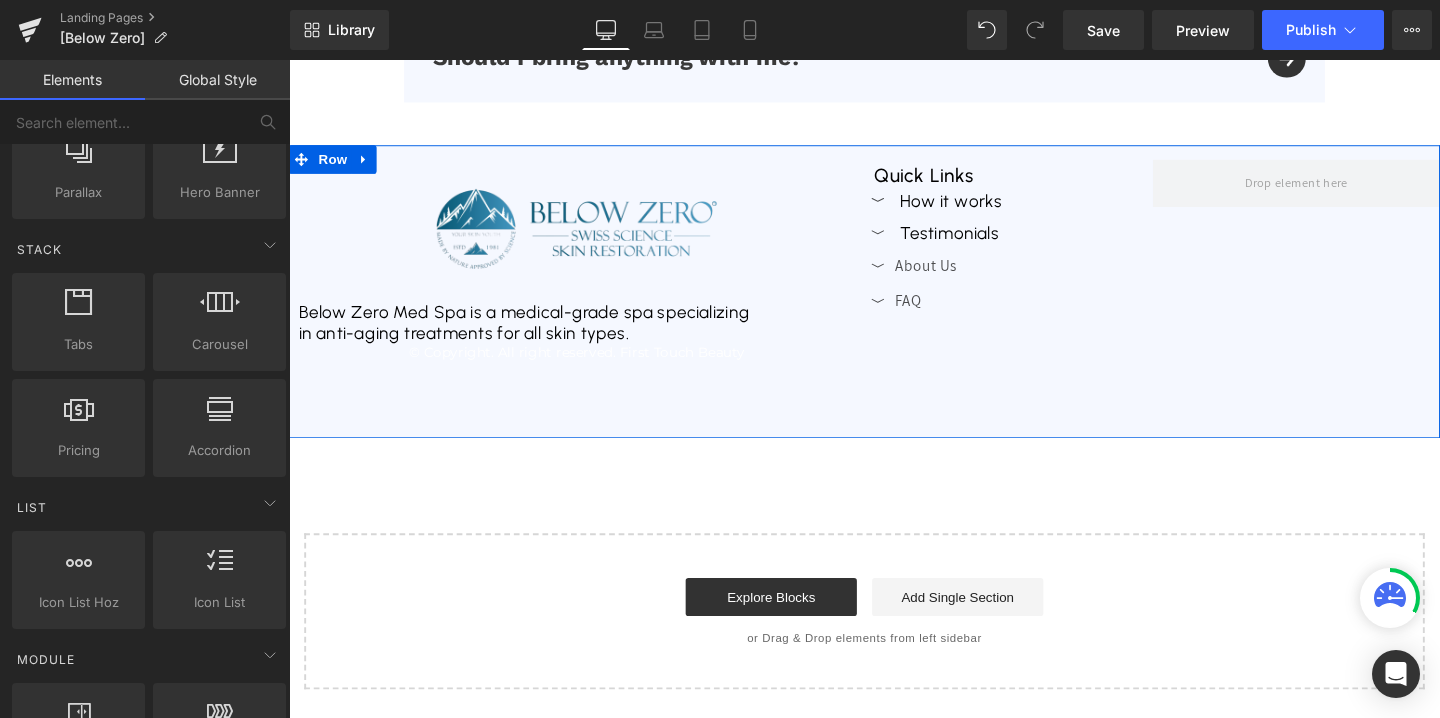 scroll, scrollTop: 6488, scrollLeft: 0, axis: vertical 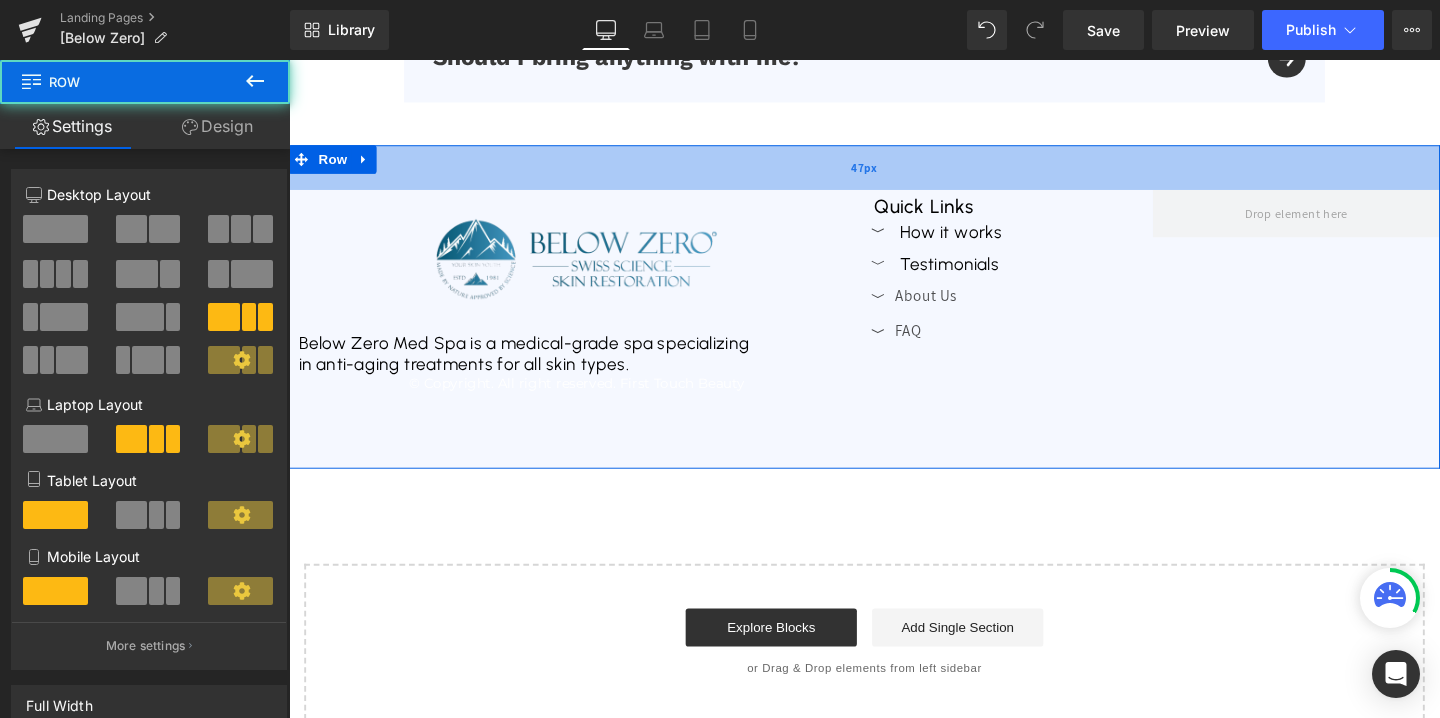drag, startPoint x: 939, startPoint y: 157, endPoint x: 936, endPoint y: 189, distance: 32.140316 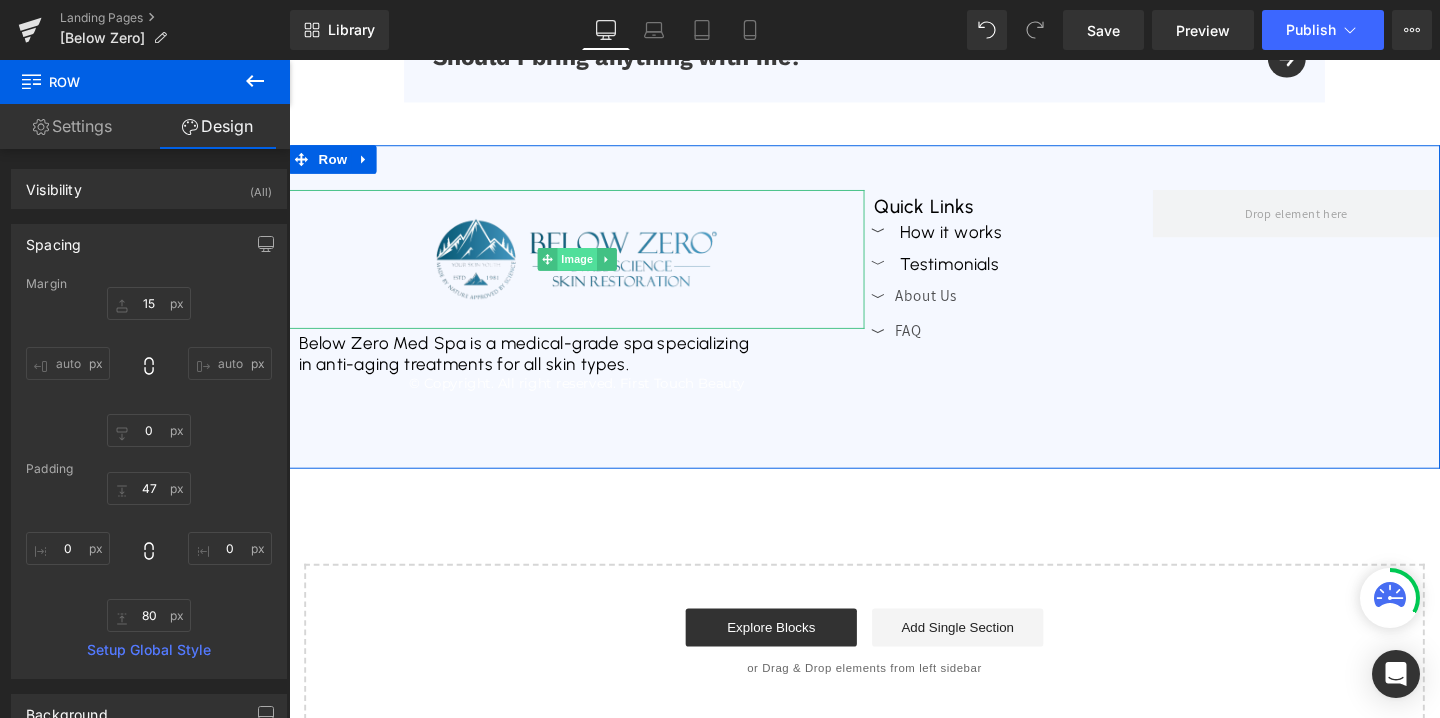 click on "Image" at bounding box center [592, 270] 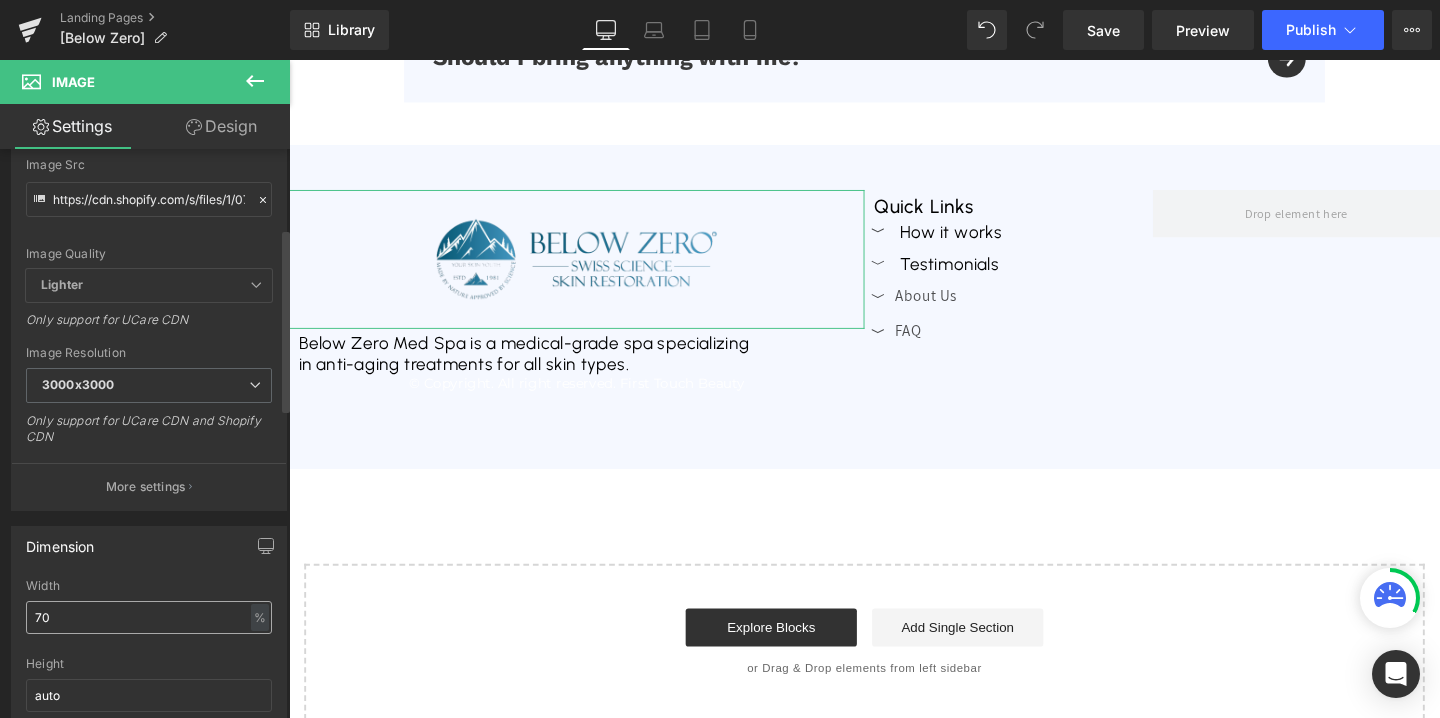 scroll, scrollTop: 245, scrollLeft: 0, axis: vertical 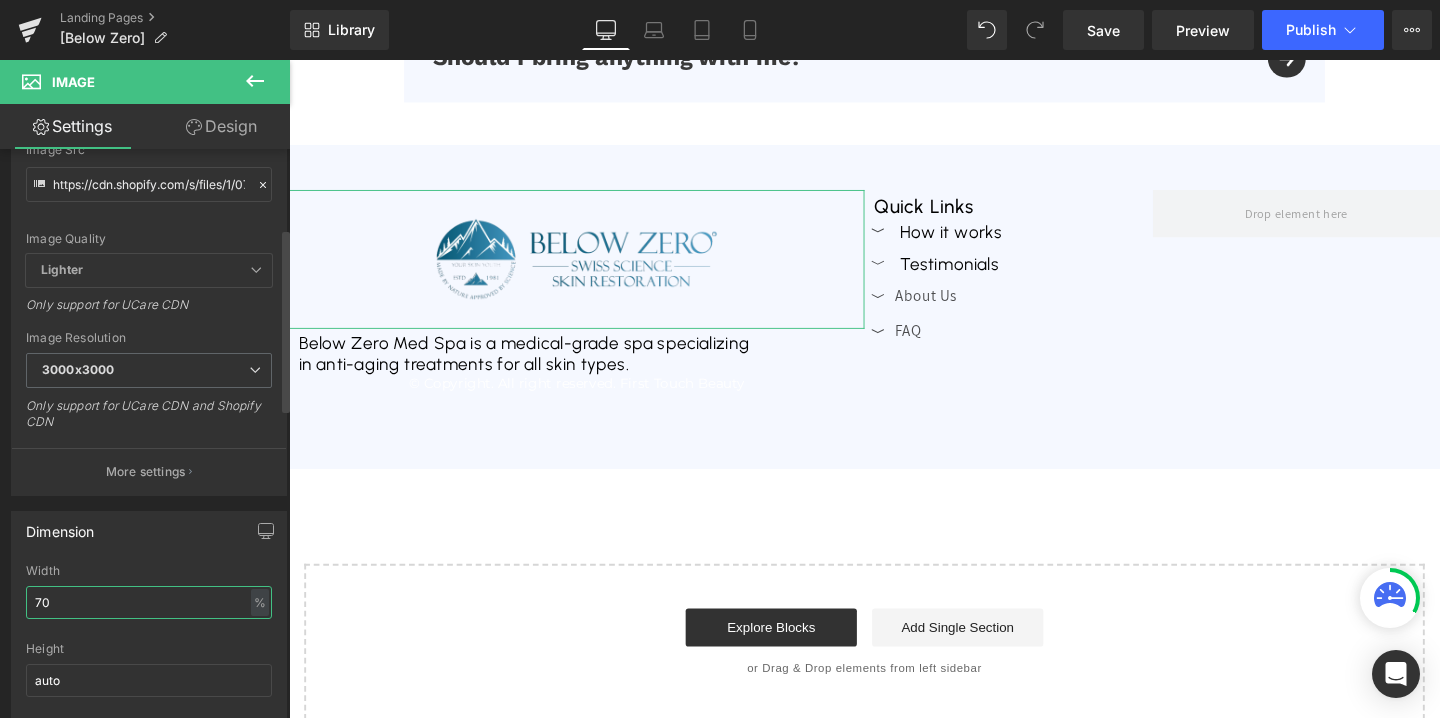 click on "70" at bounding box center (149, 602) 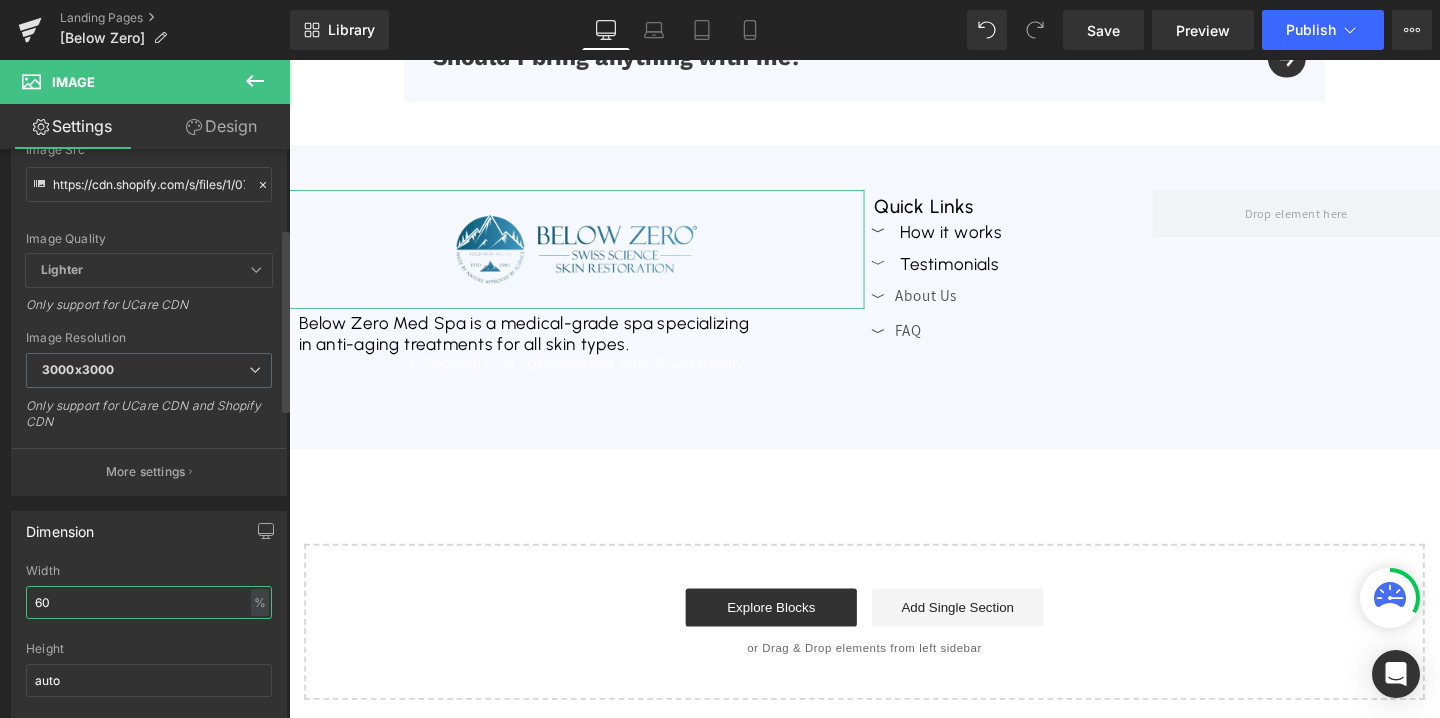 type on "6" 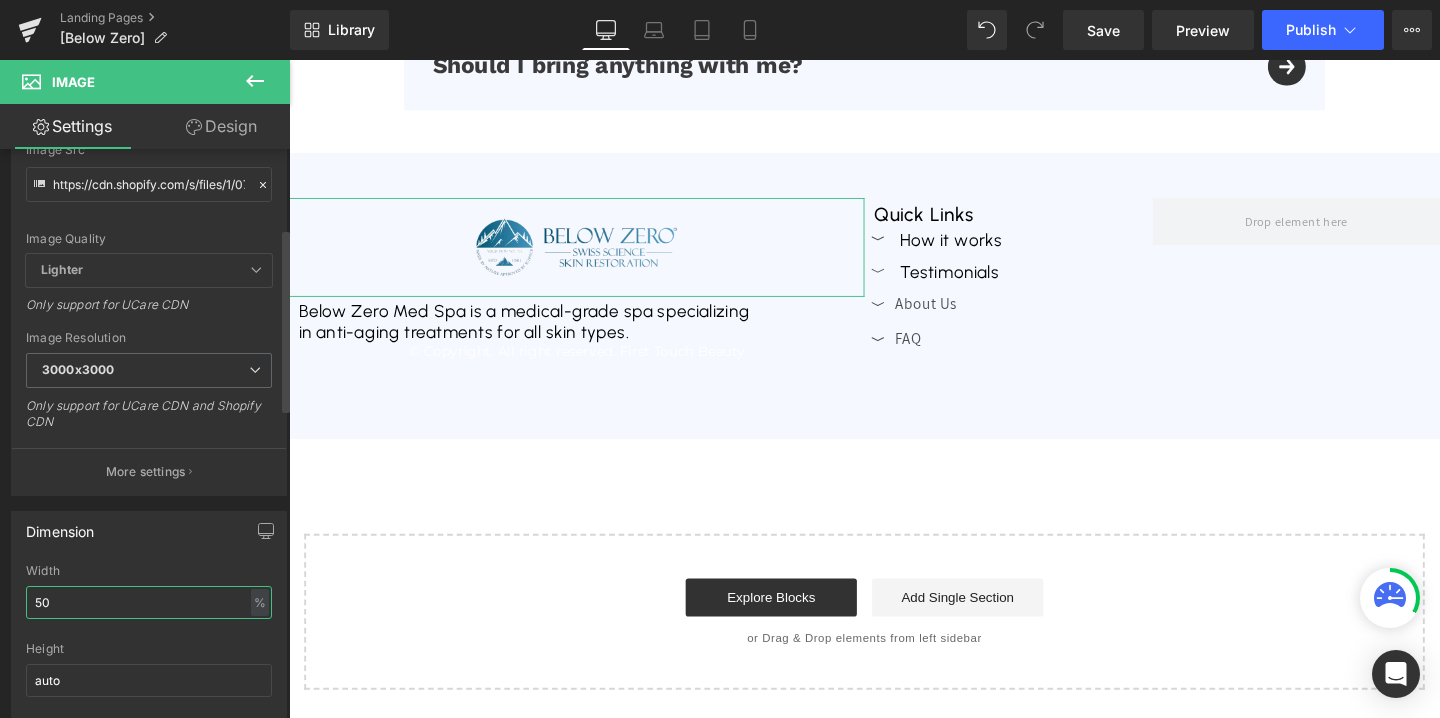 scroll, scrollTop: 6479, scrollLeft: 0, axis: vertical 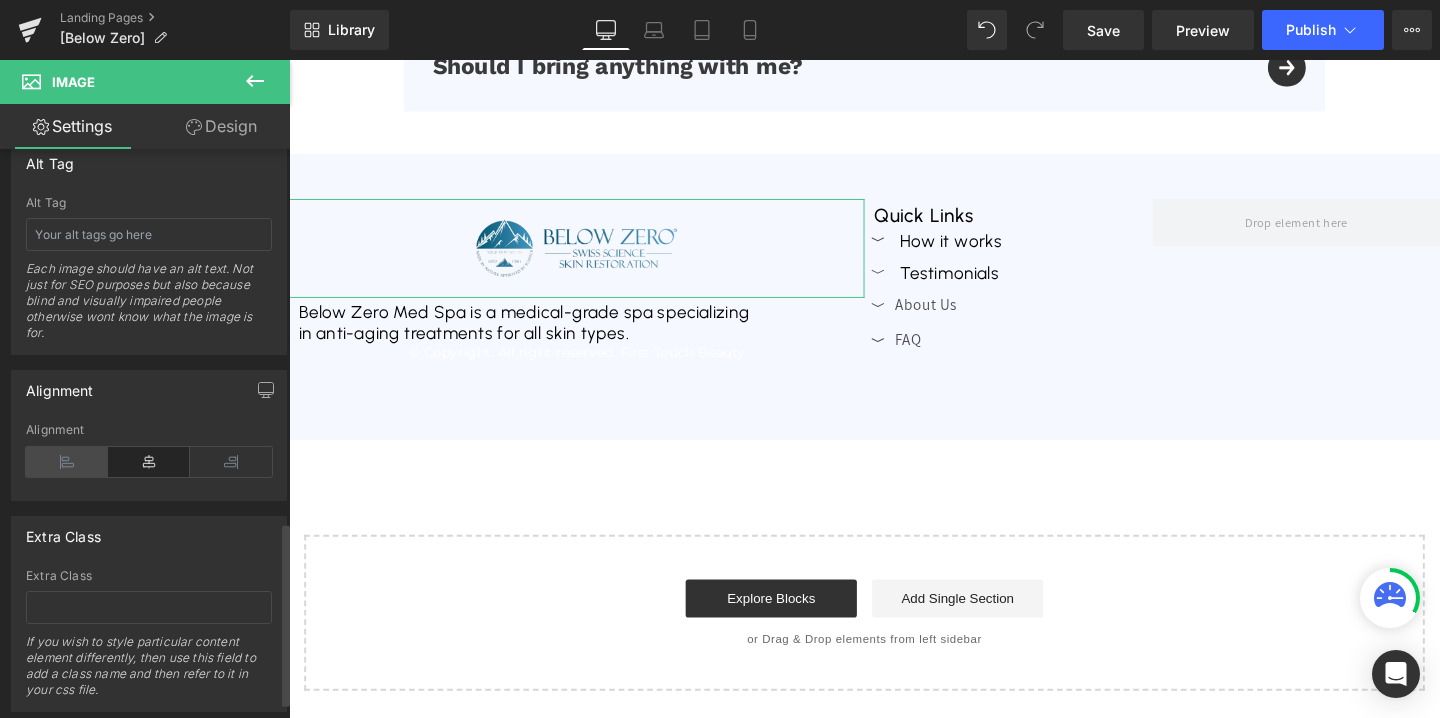 type on "50" 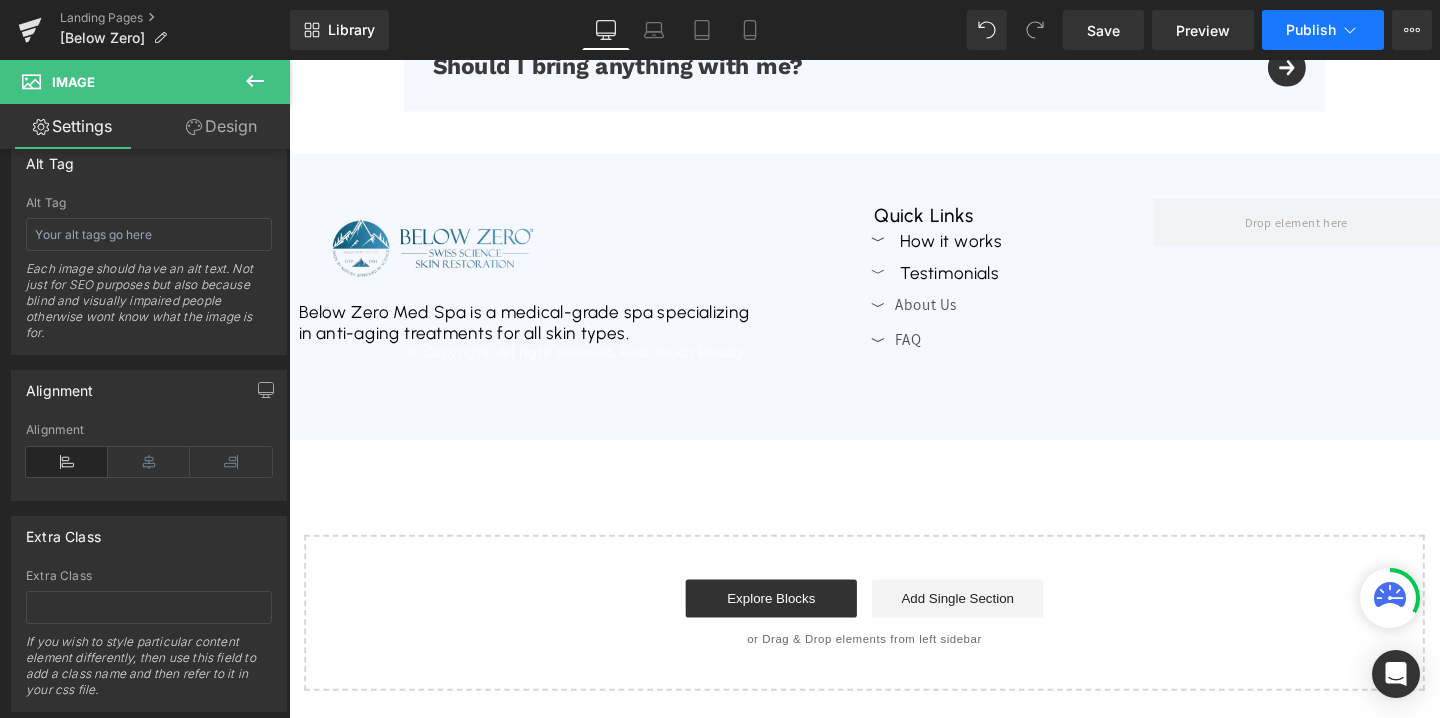 click on "Publish" at bounding box center (1323, 30) 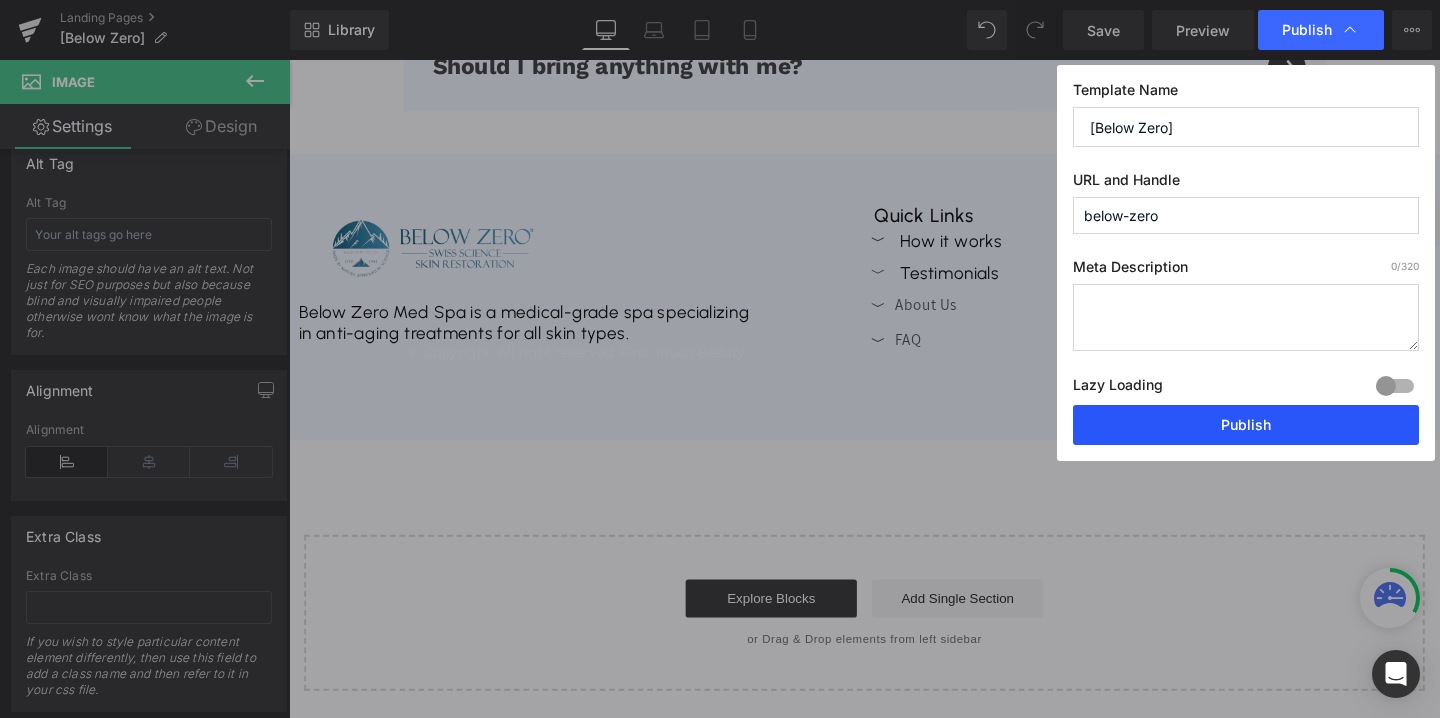 click on "Publish" at bounding box center [1246, 425] 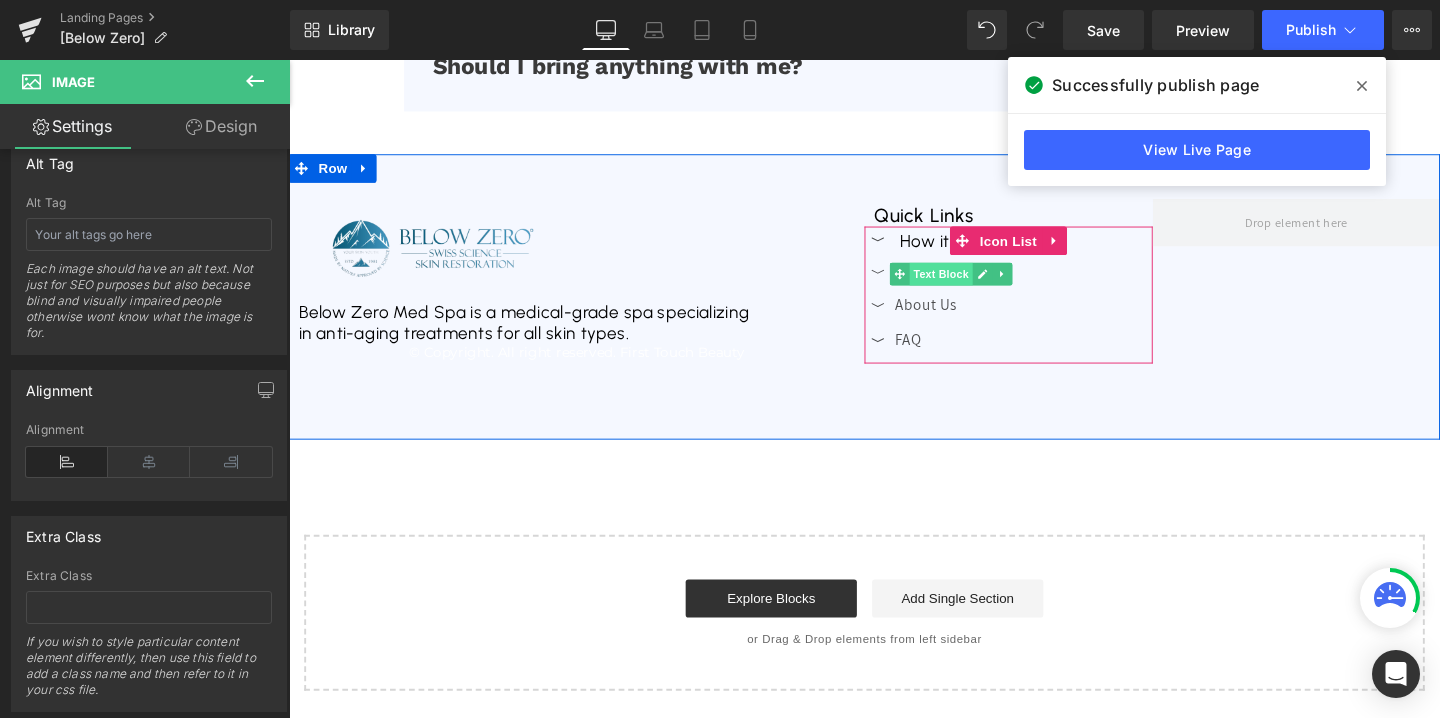 click on "Text Block" at bounding box center (974, 285) 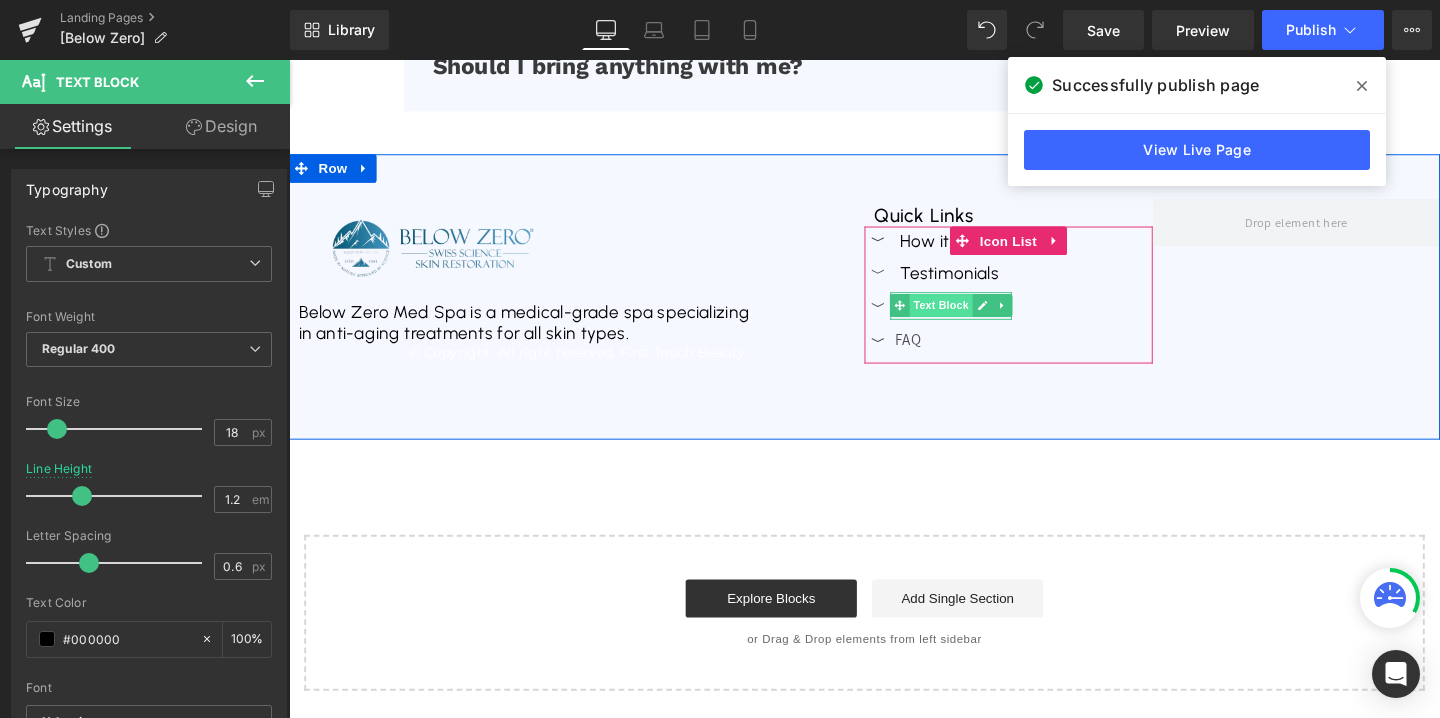 click on "Text Block" at bounding box center (974, 318) 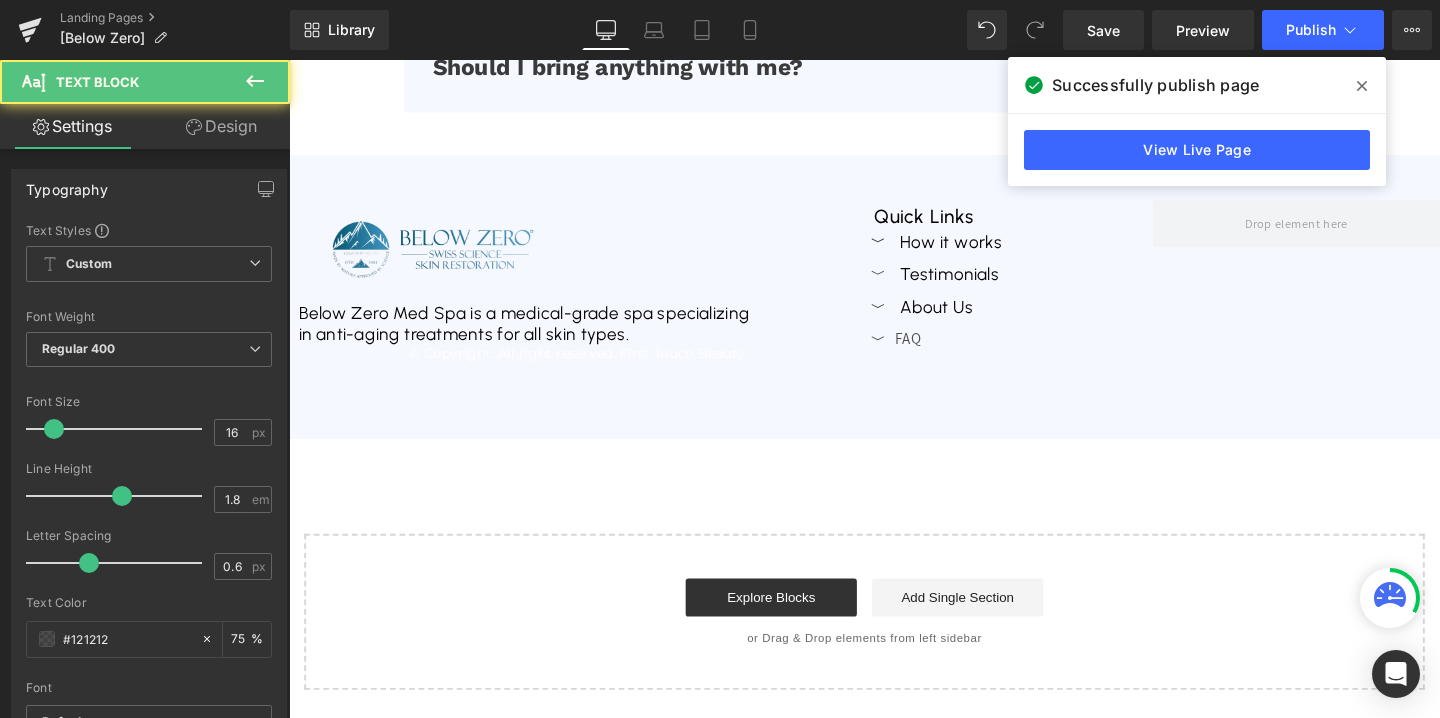 scroll, scrollTop: 6478, scrollLeft: 0, axis: vertical 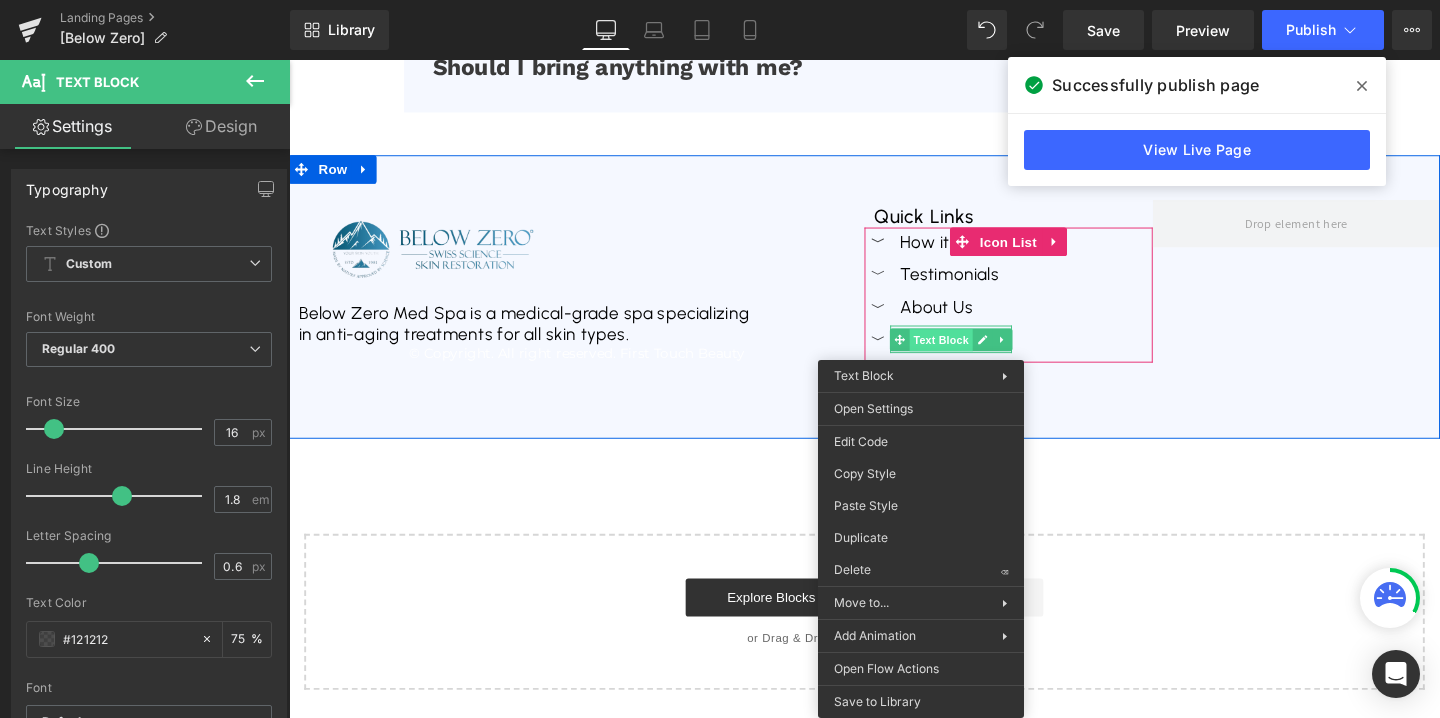 click on "Text Block" at bounding box center [974, 354] 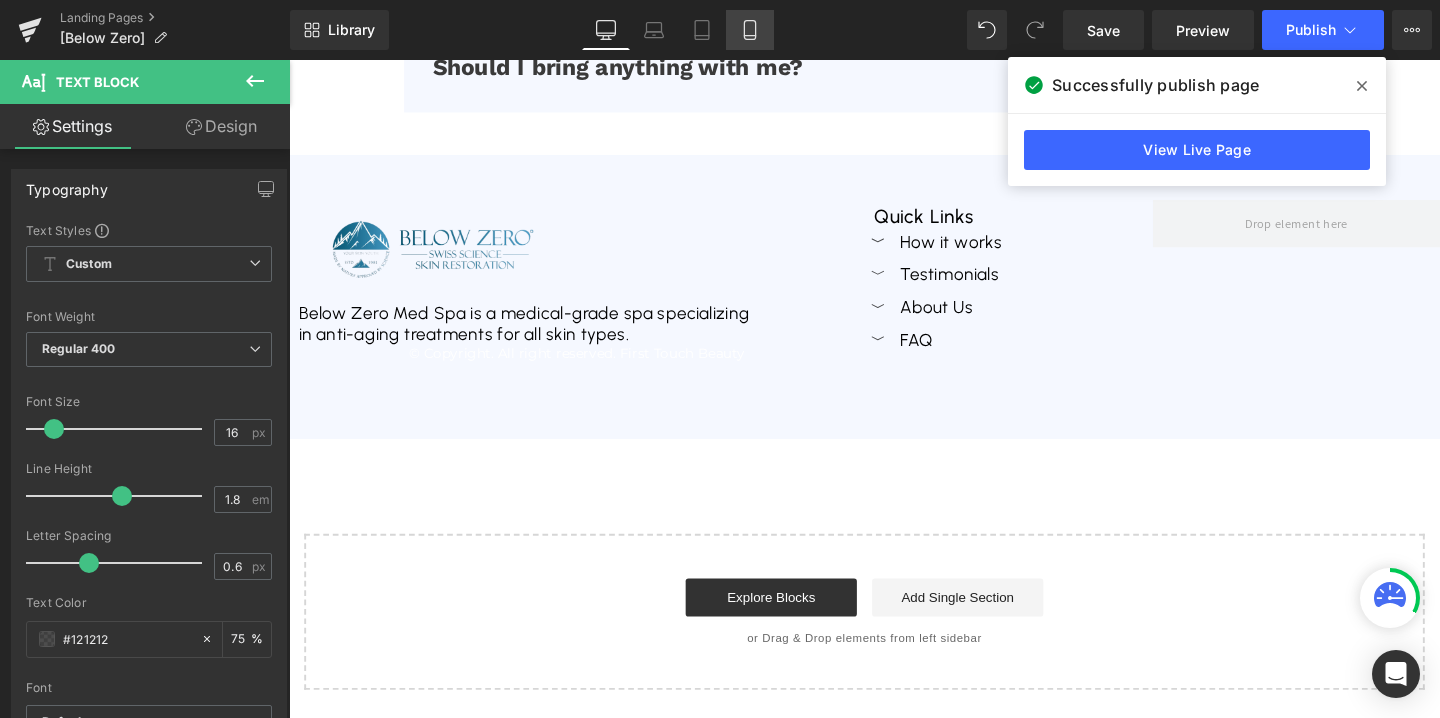 click 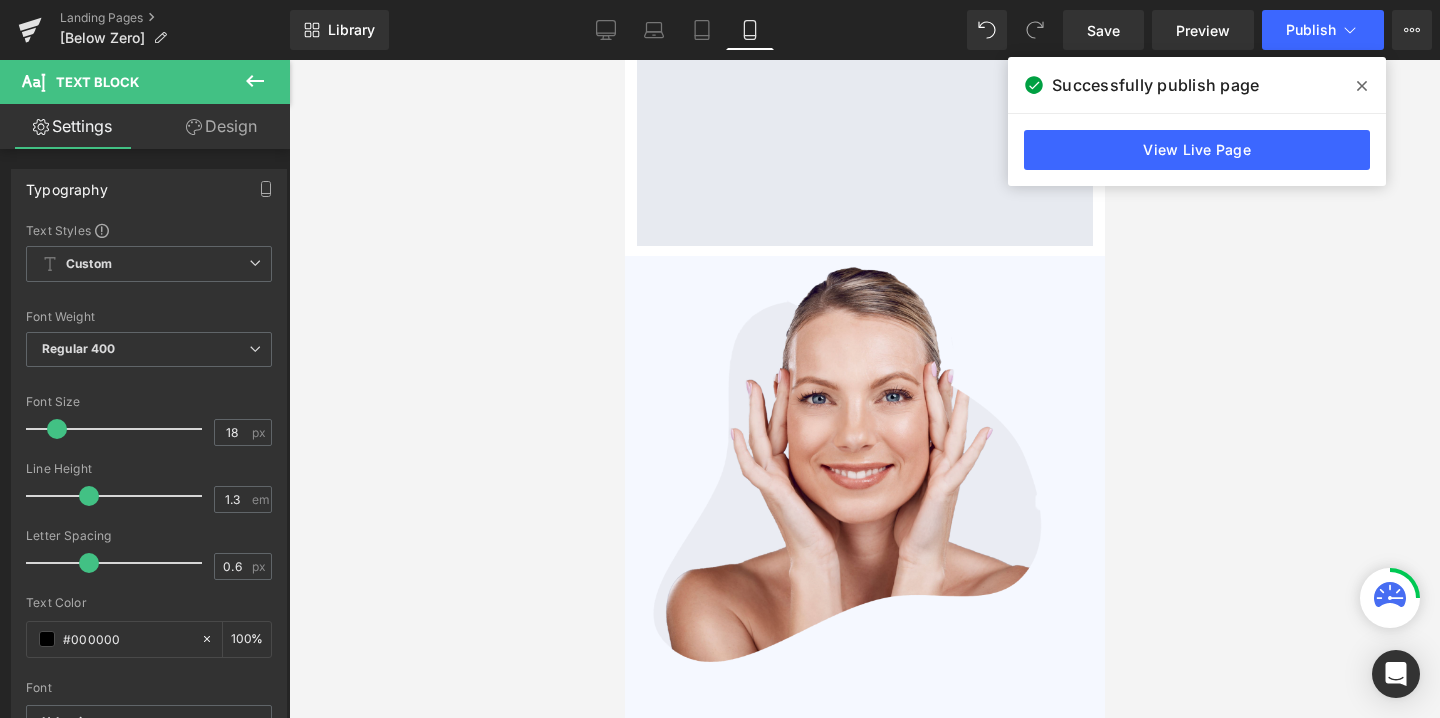 scroll, scrollTop: 6032, scrollLeft: 0, axis: vertical 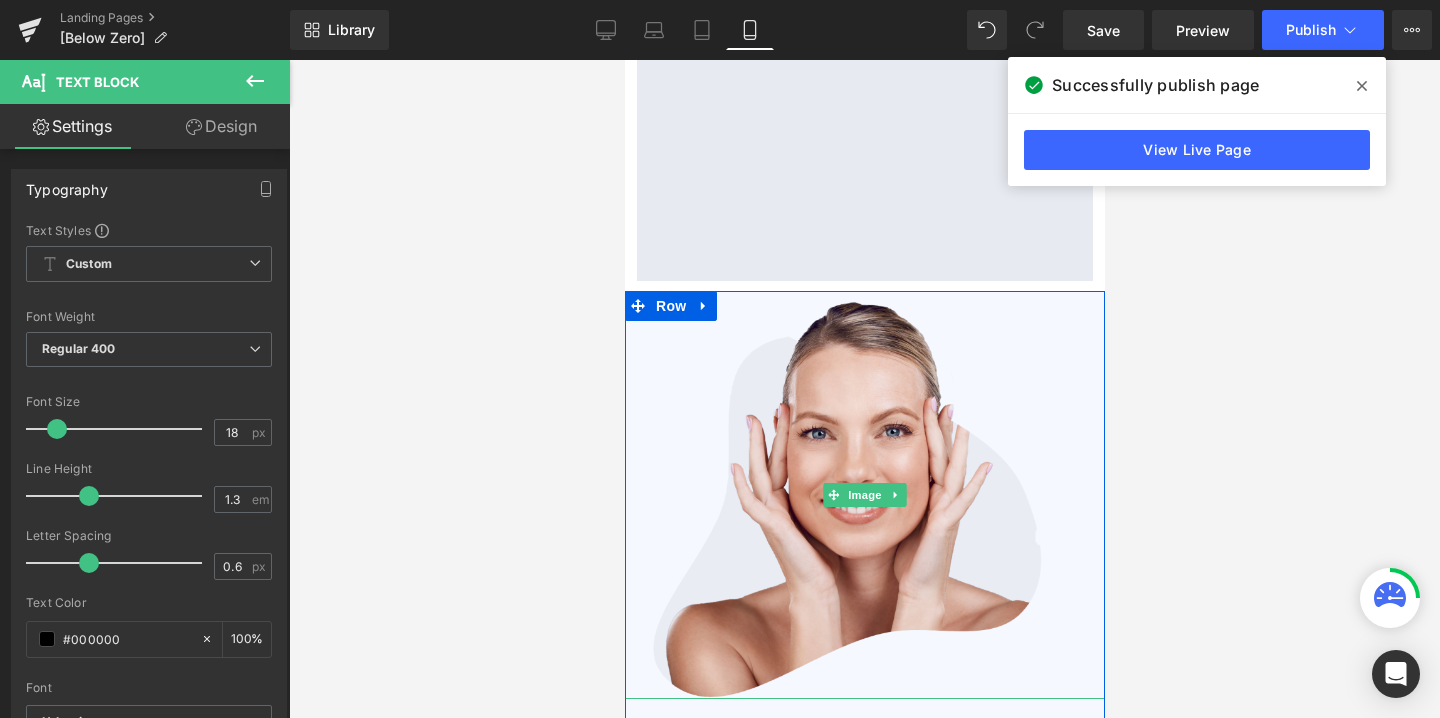 click at bounding box center (864, 495) 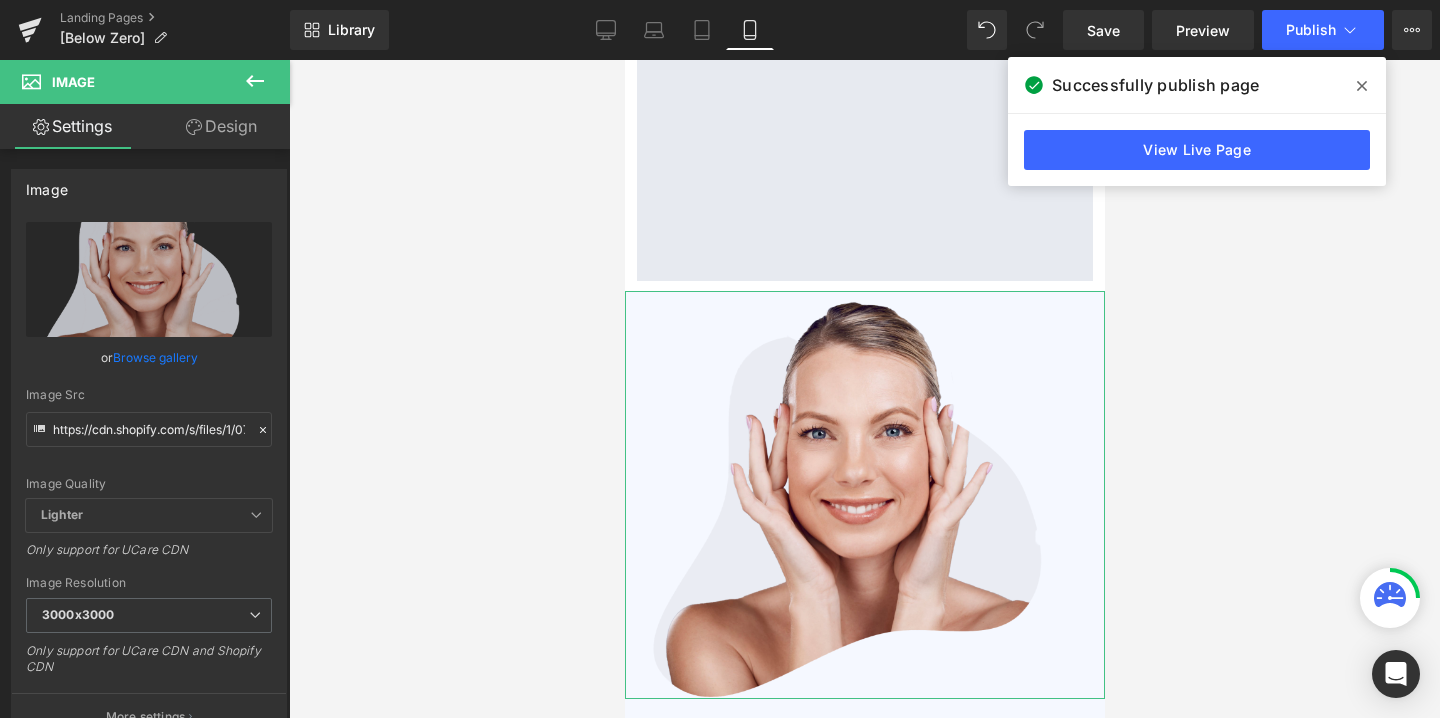 click on "Design" at bounding box center [221, 126] 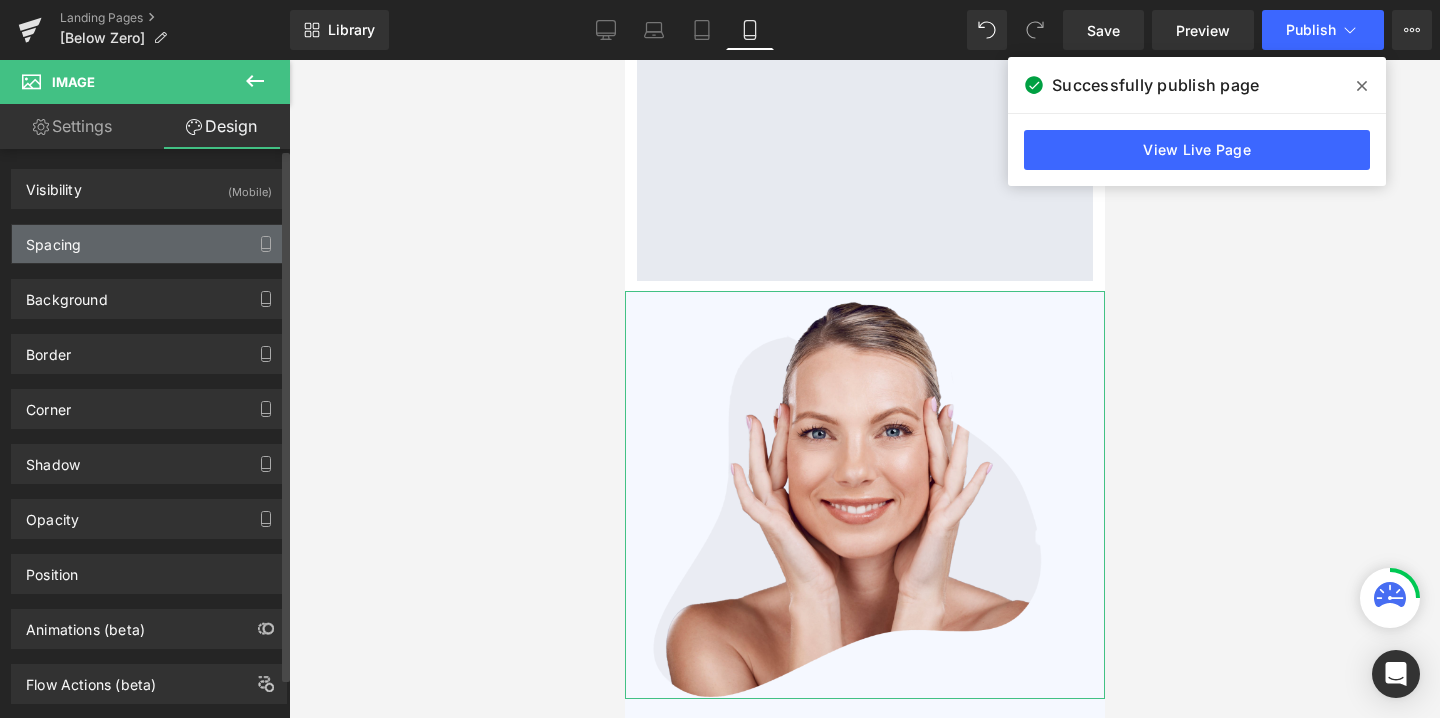 click on "Spacing" at bounding box center (149, 244) 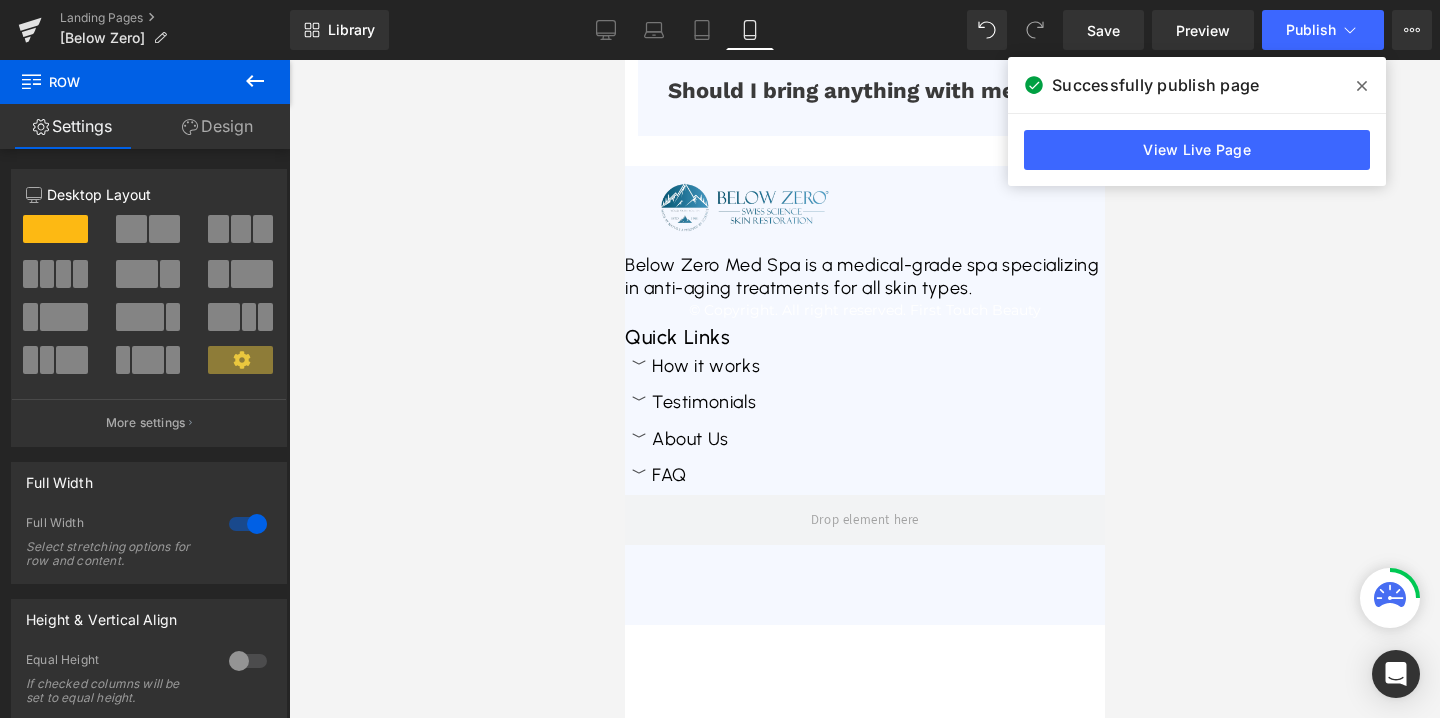 scroll, scrollTop: 7926, scrollLeft: 0, axis: vertical 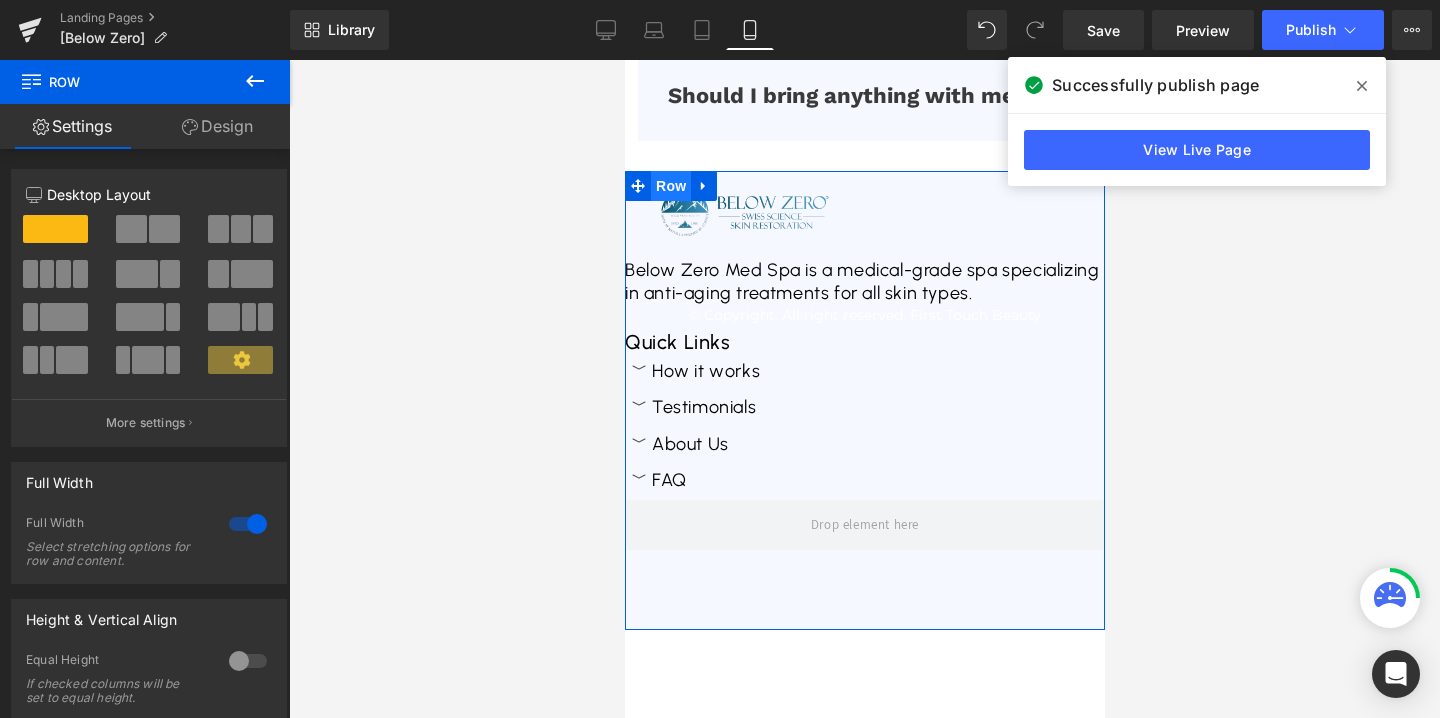 click on "Row" at bounding box center [670, 186] 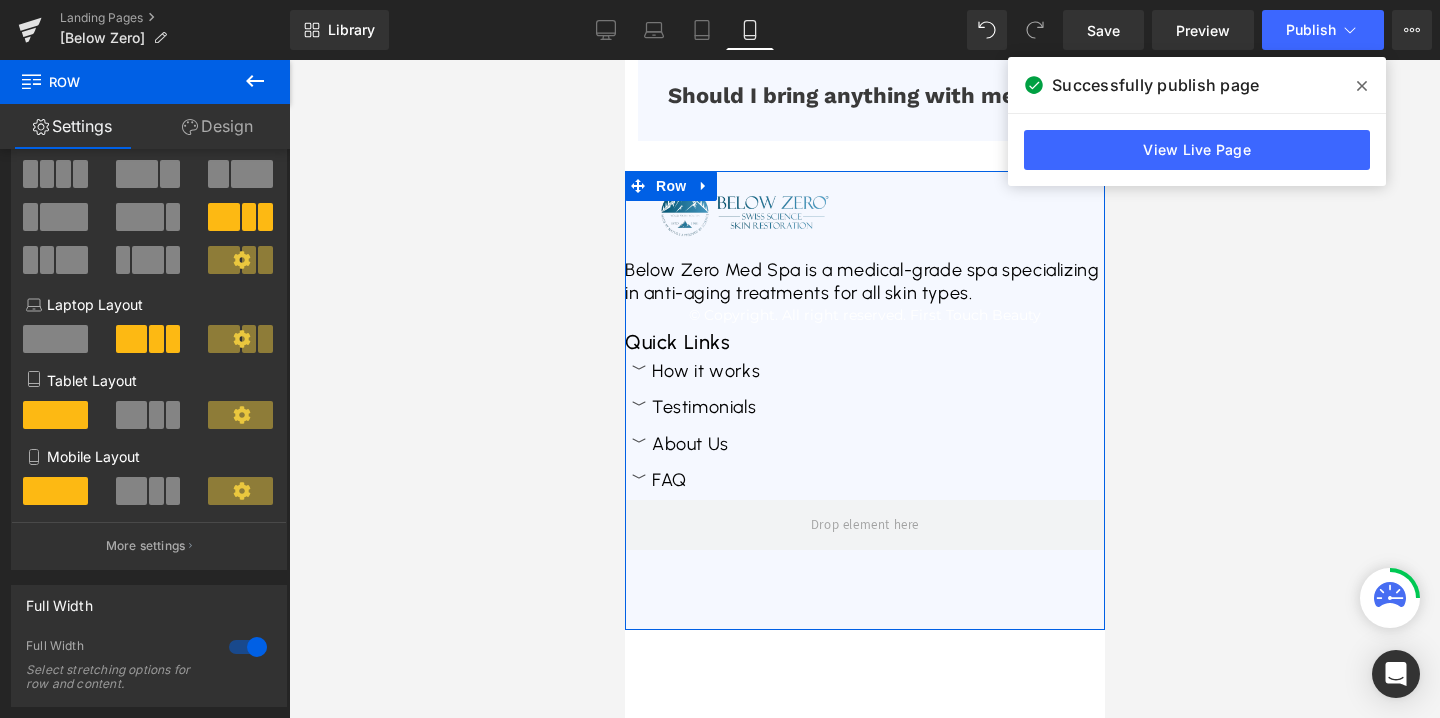 scroll, scrollTop: 102, scrollLeft: 0, axis: vertical 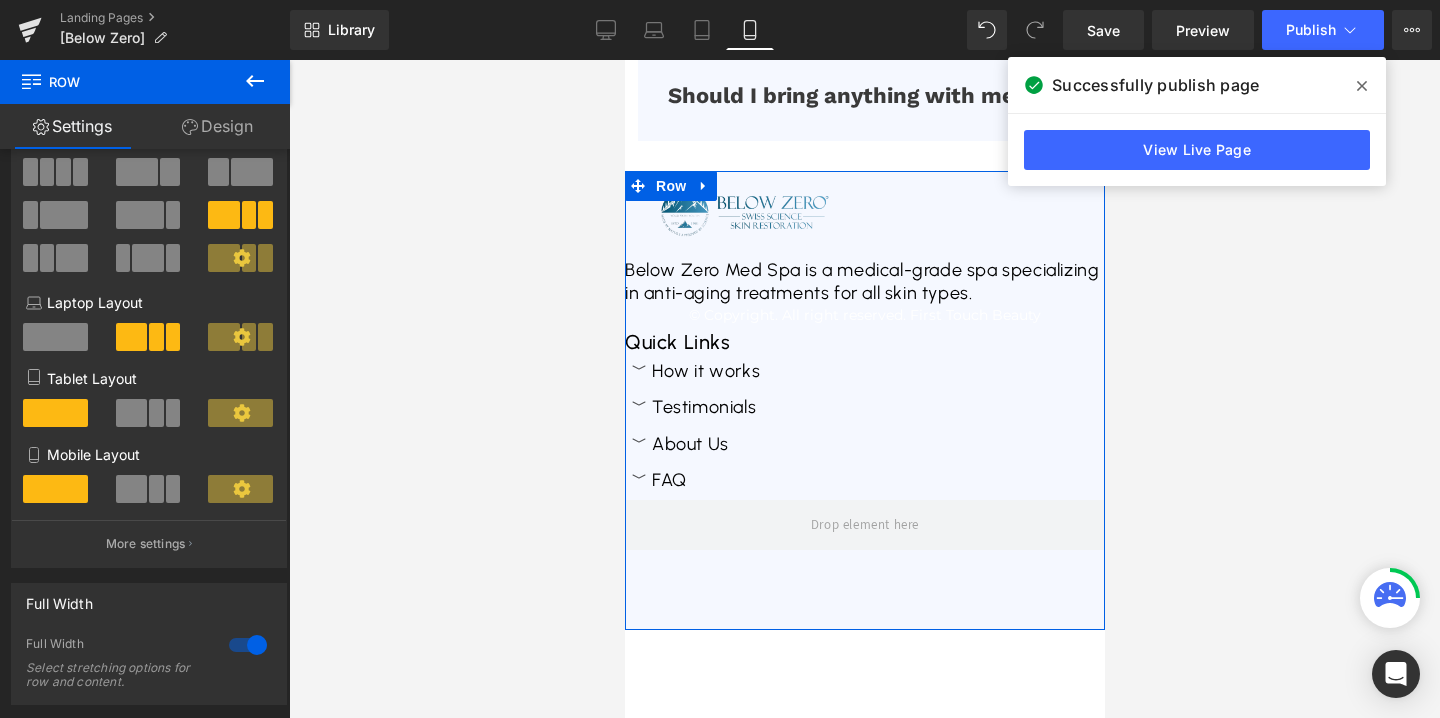 click on "Design" at bounding box center [217, 126] 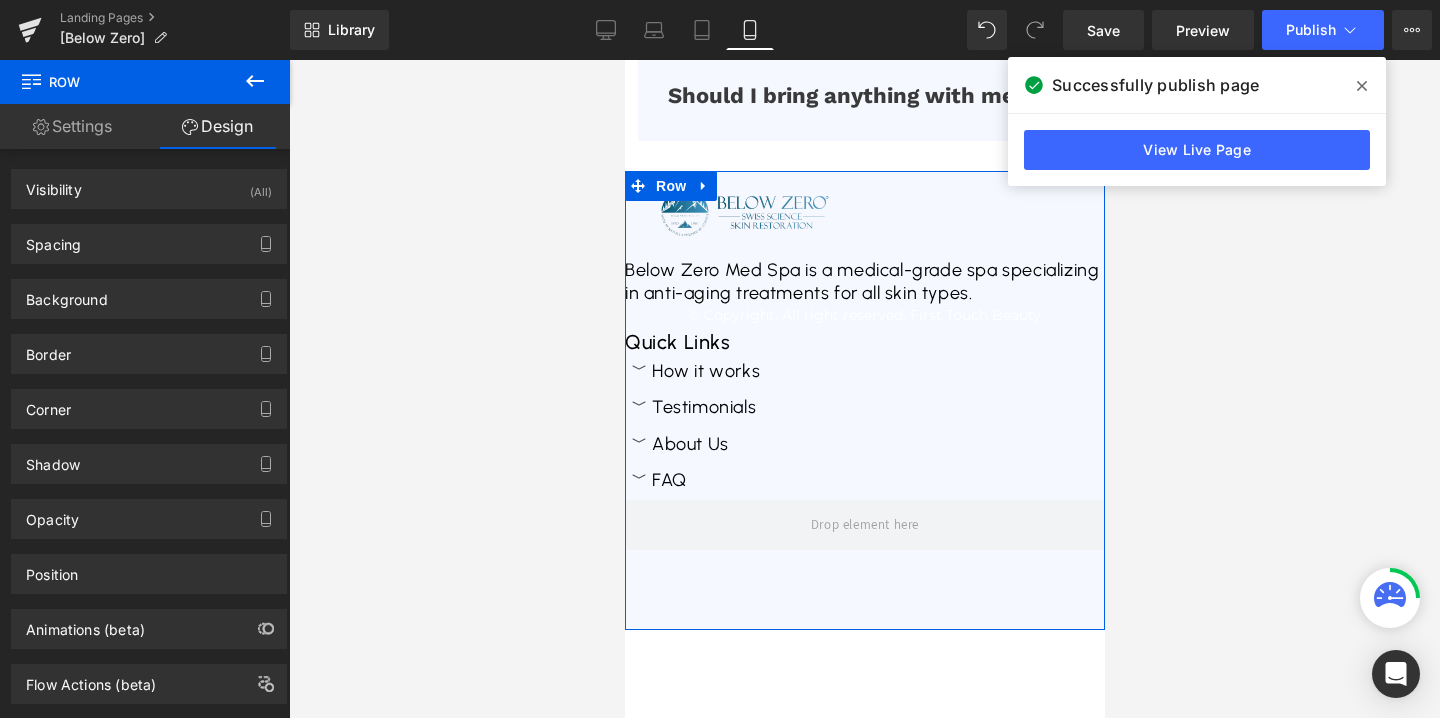 click on "Settings" at bounding box center [72, 126] 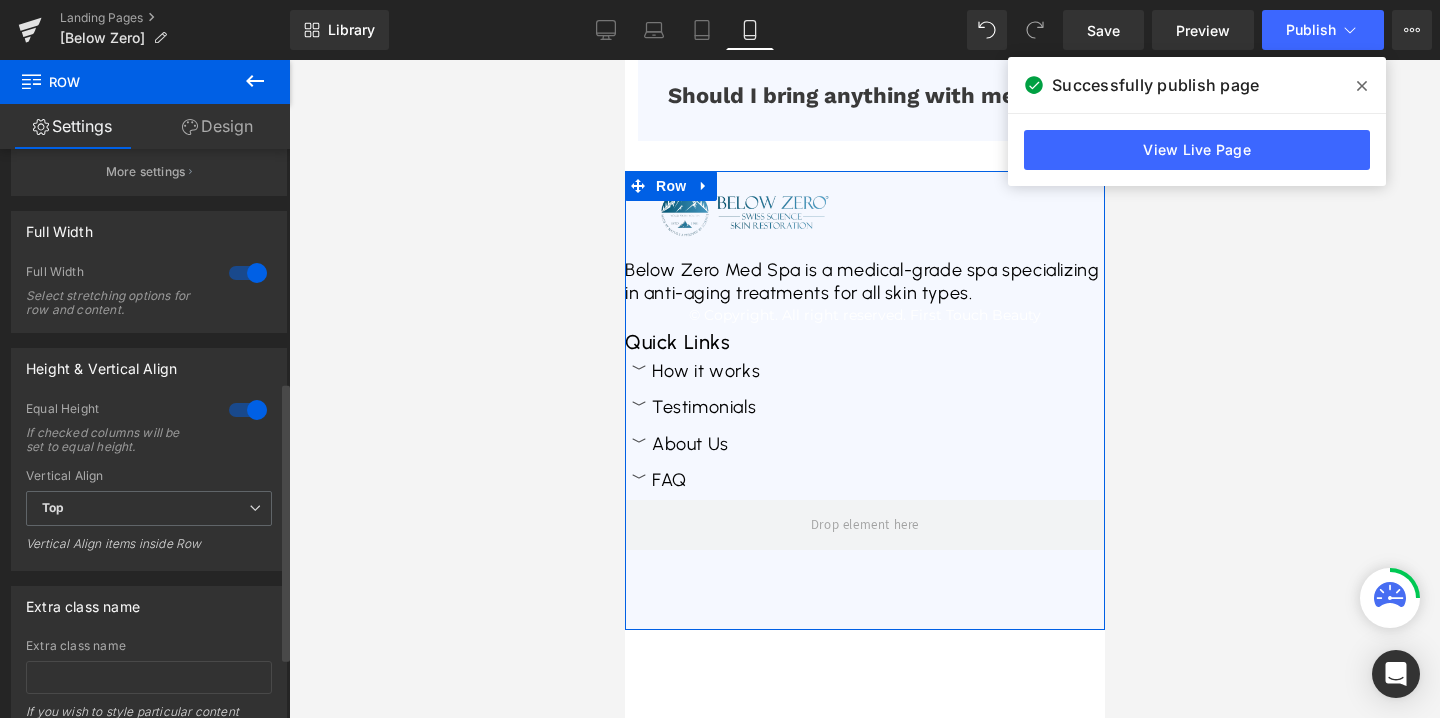 scroll, scrollTop: 356, scrollLeft: 0, axis: vertical 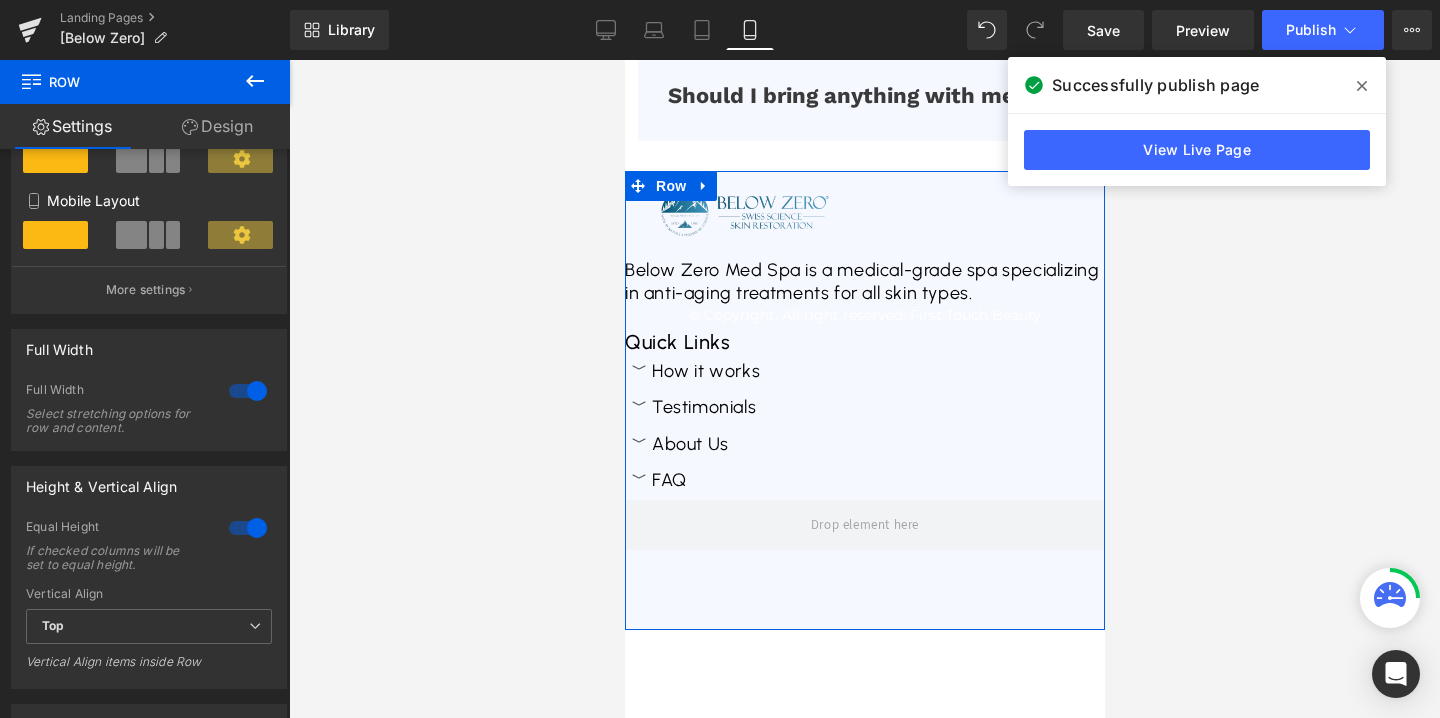 click on "Design" at bounding box center [217, 126] 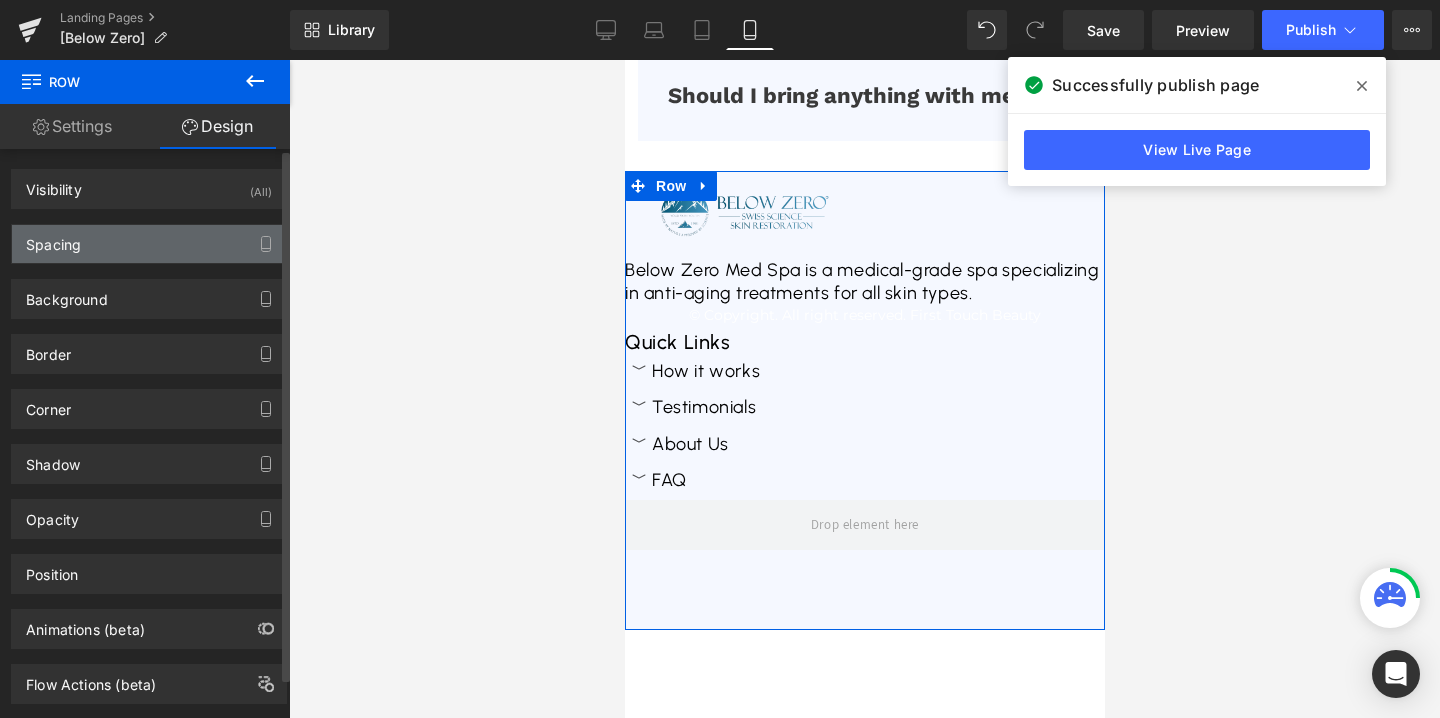 click on "Spacing" at bounding box center [149, 244] 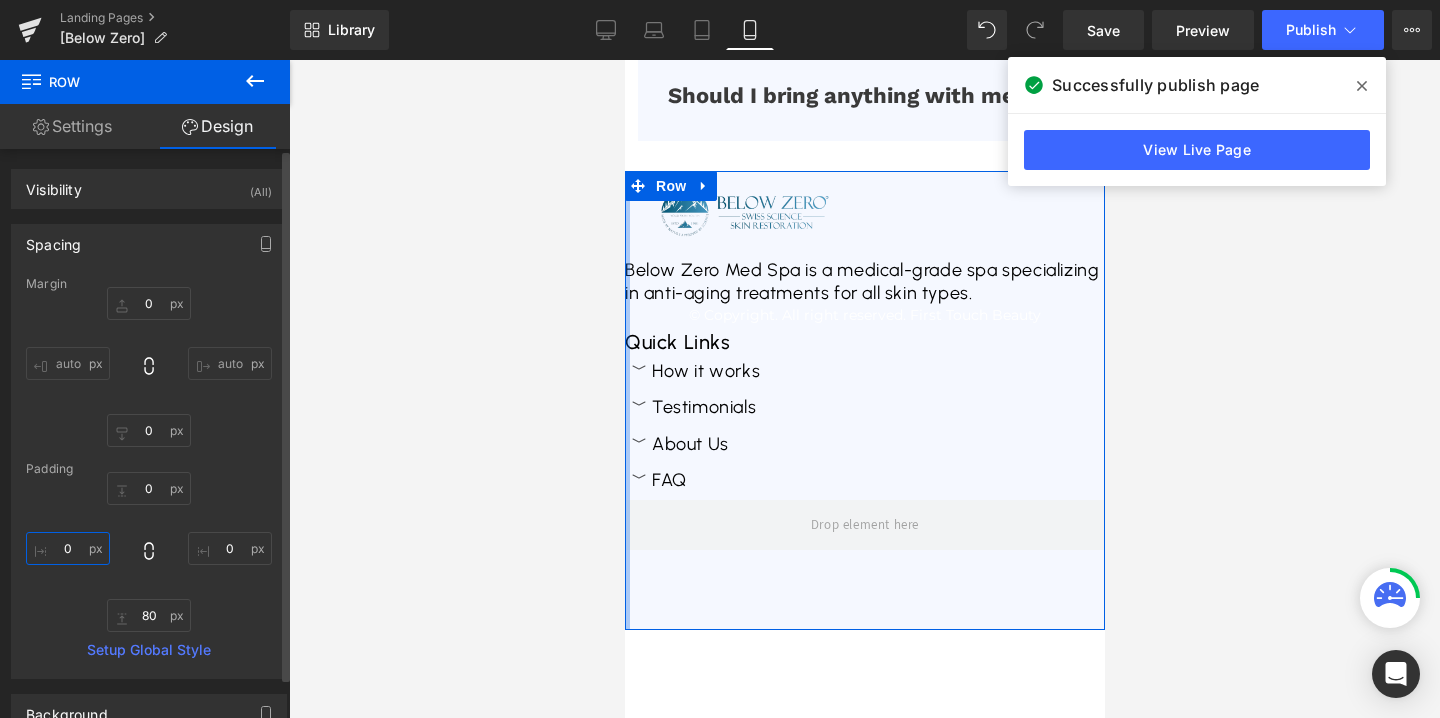 click on "0" at bounding box center [68, 548] 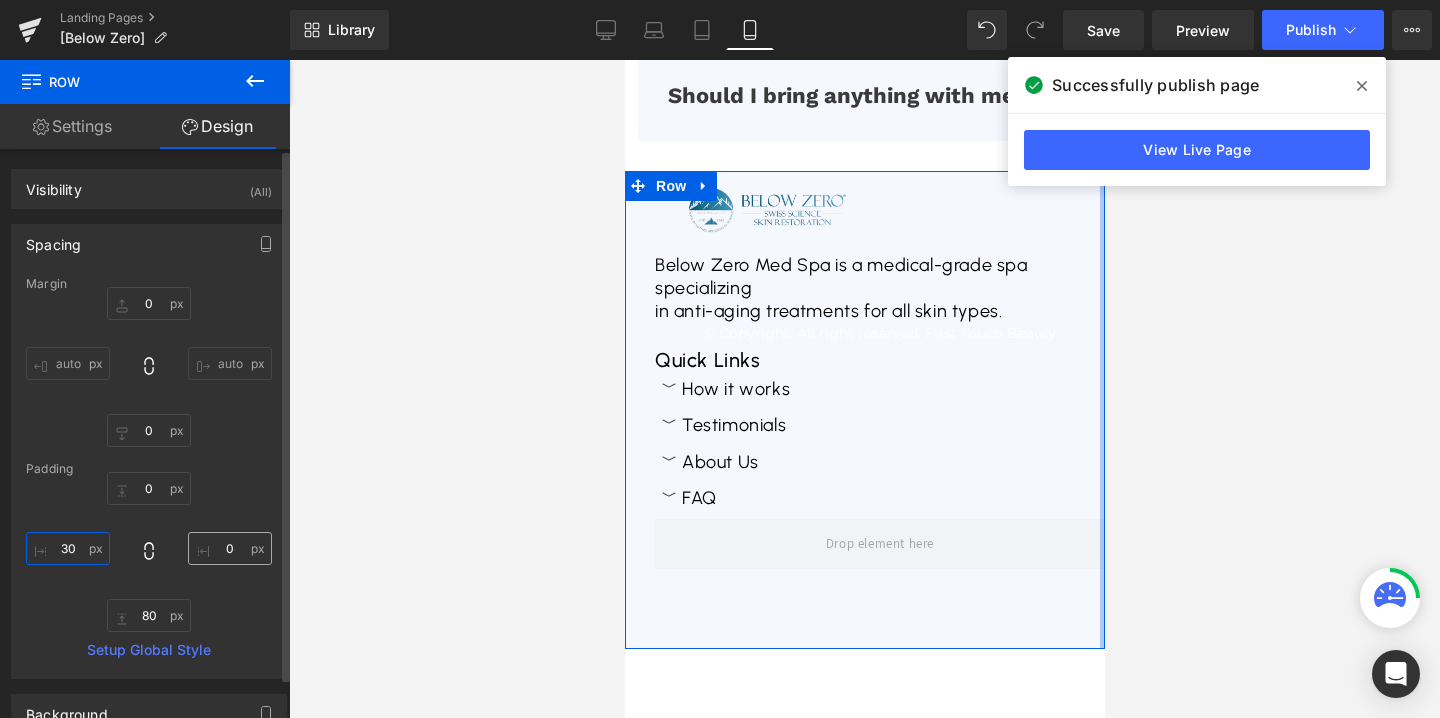 type on "30" 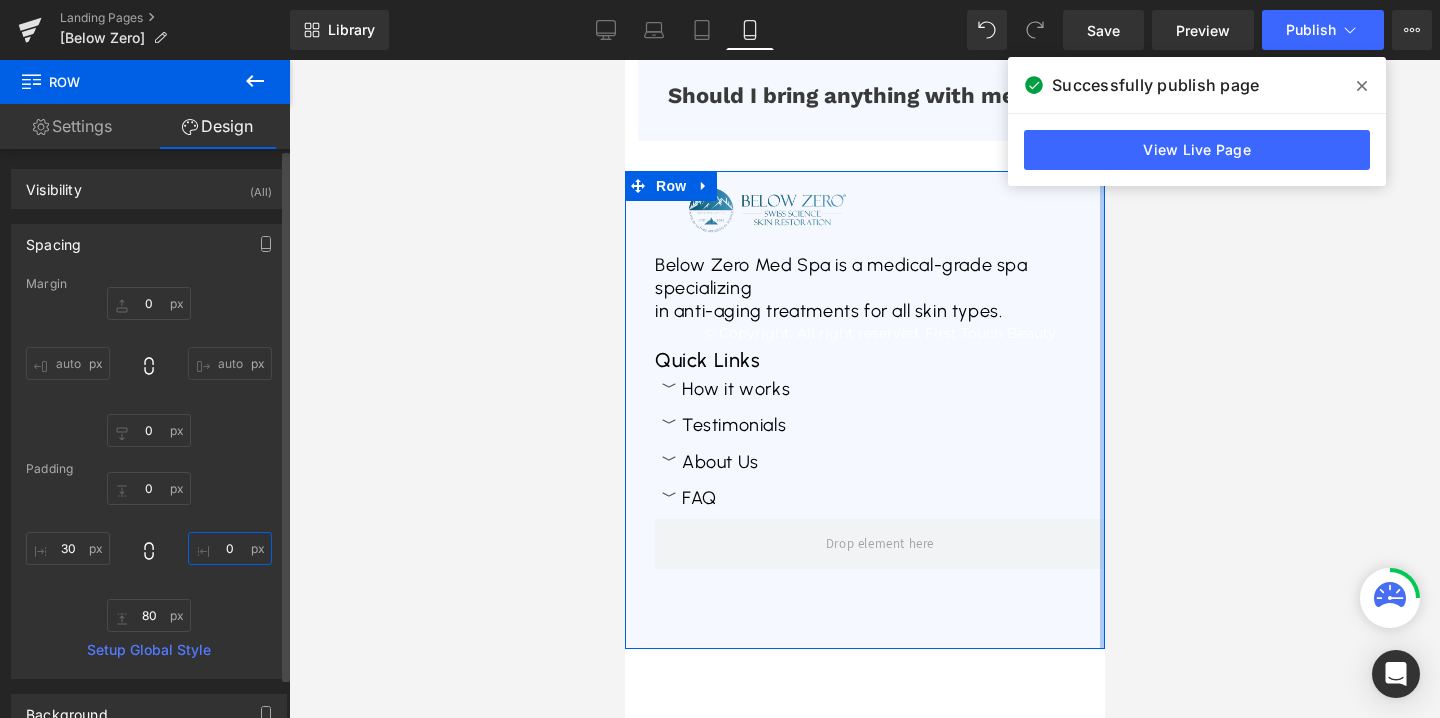 click on "0" at bounding box center [230, 548] 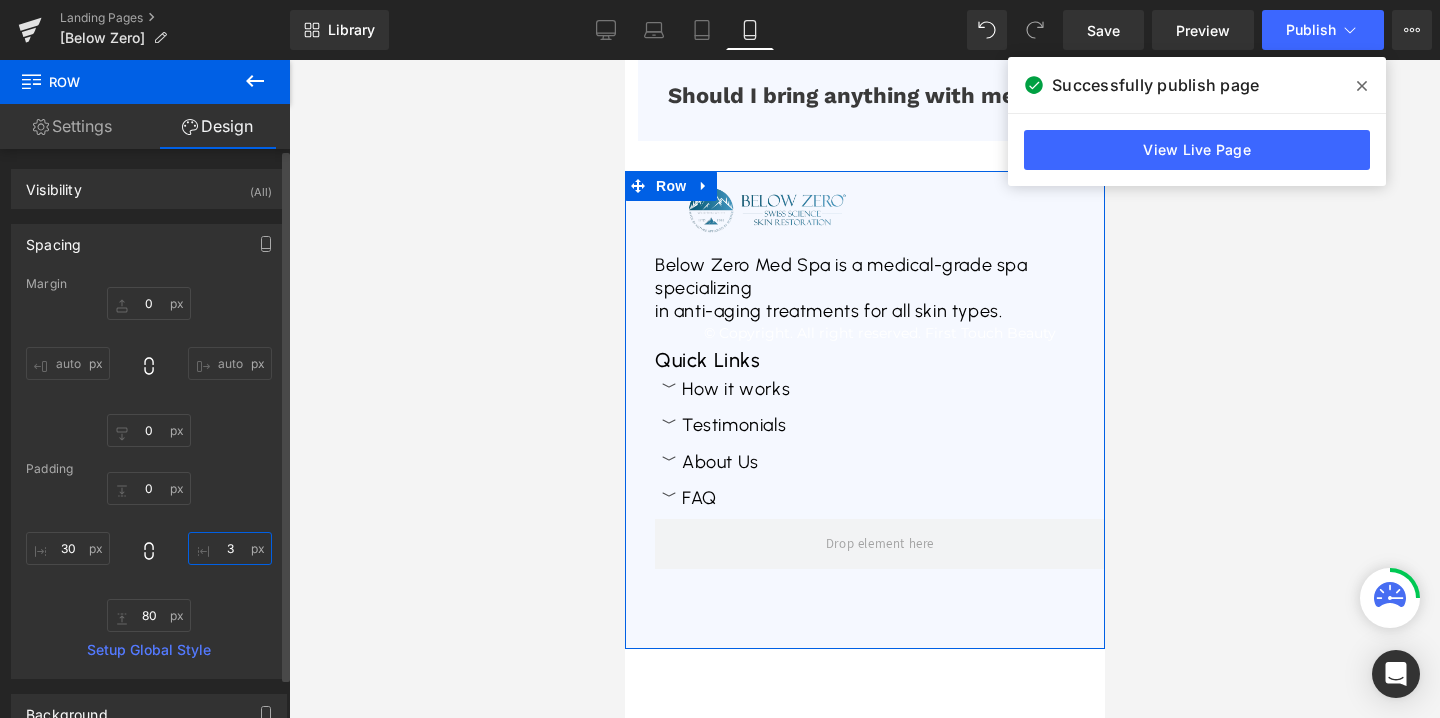 type on "30" 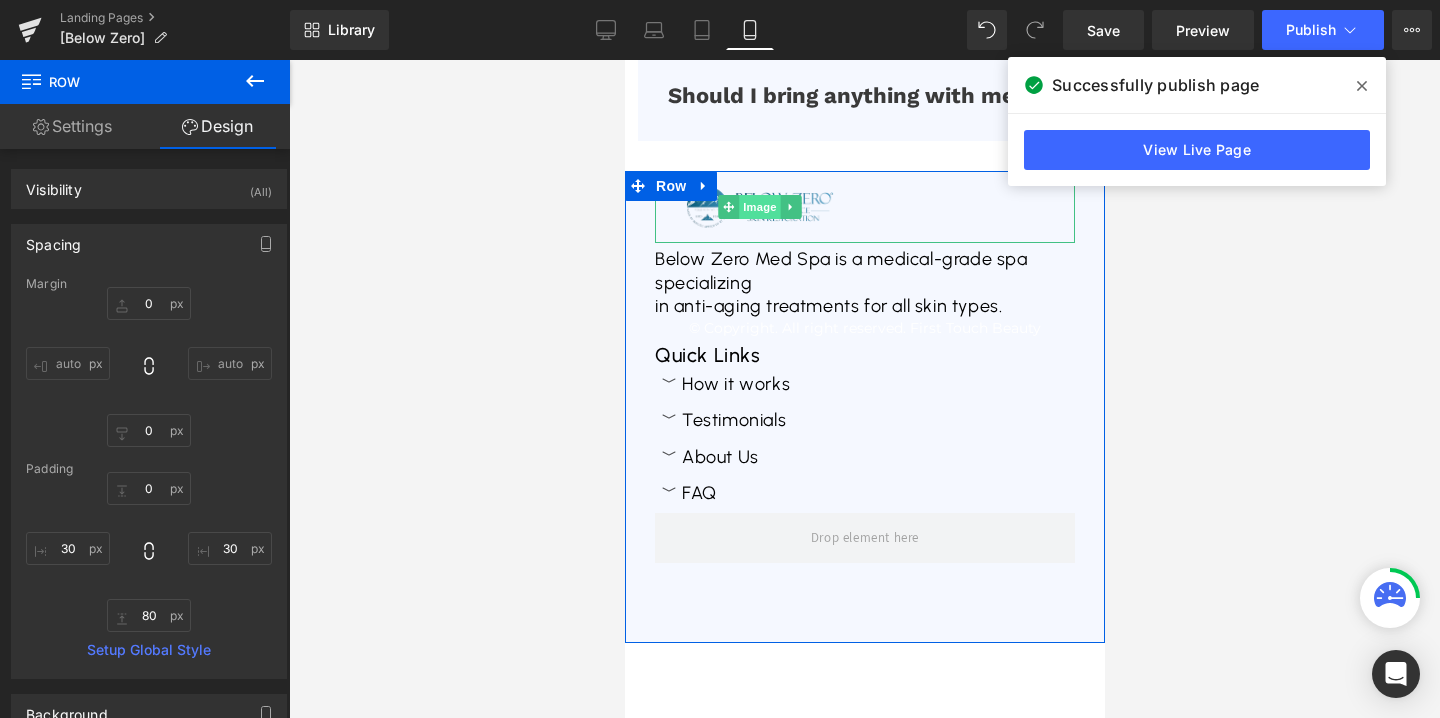 click on "Image" at bounding box center (759, 207) 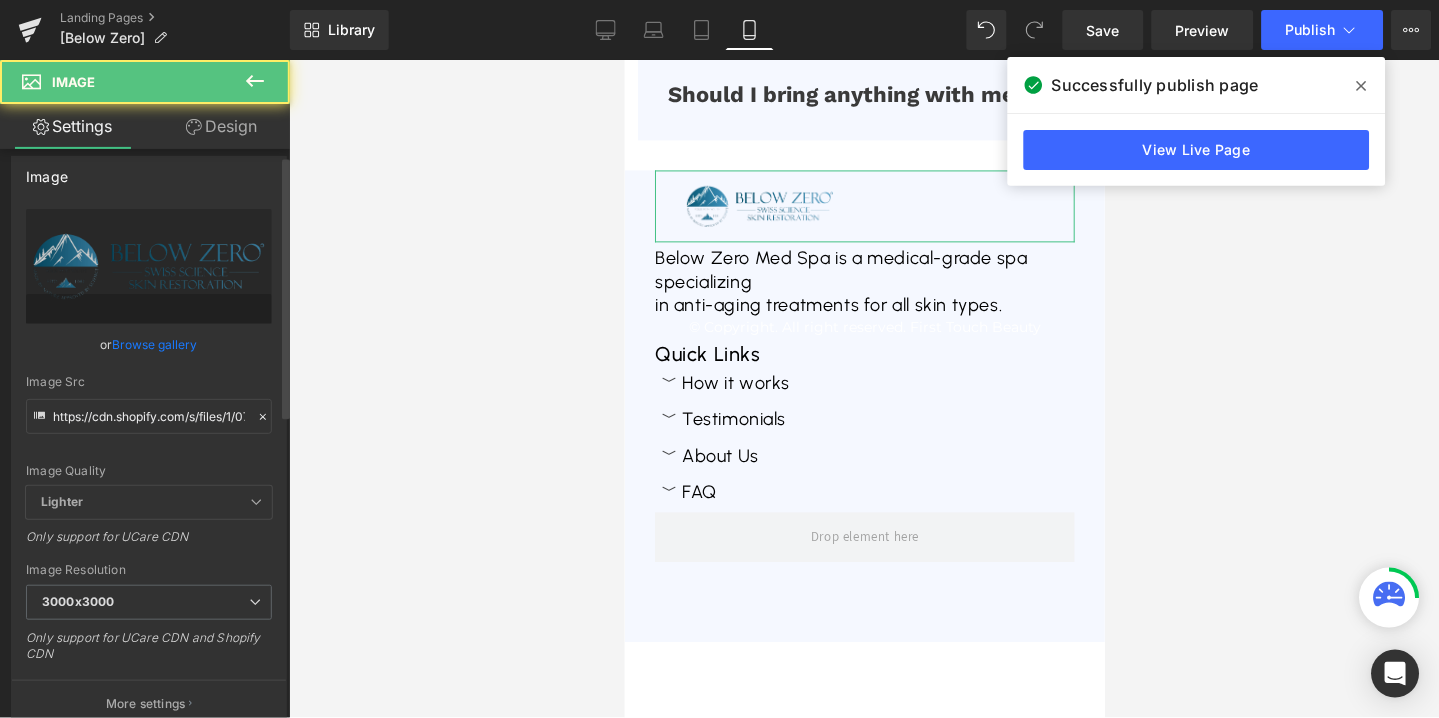 scroll, scrollTop: 14, scrollLeft: 0, axis: vertical 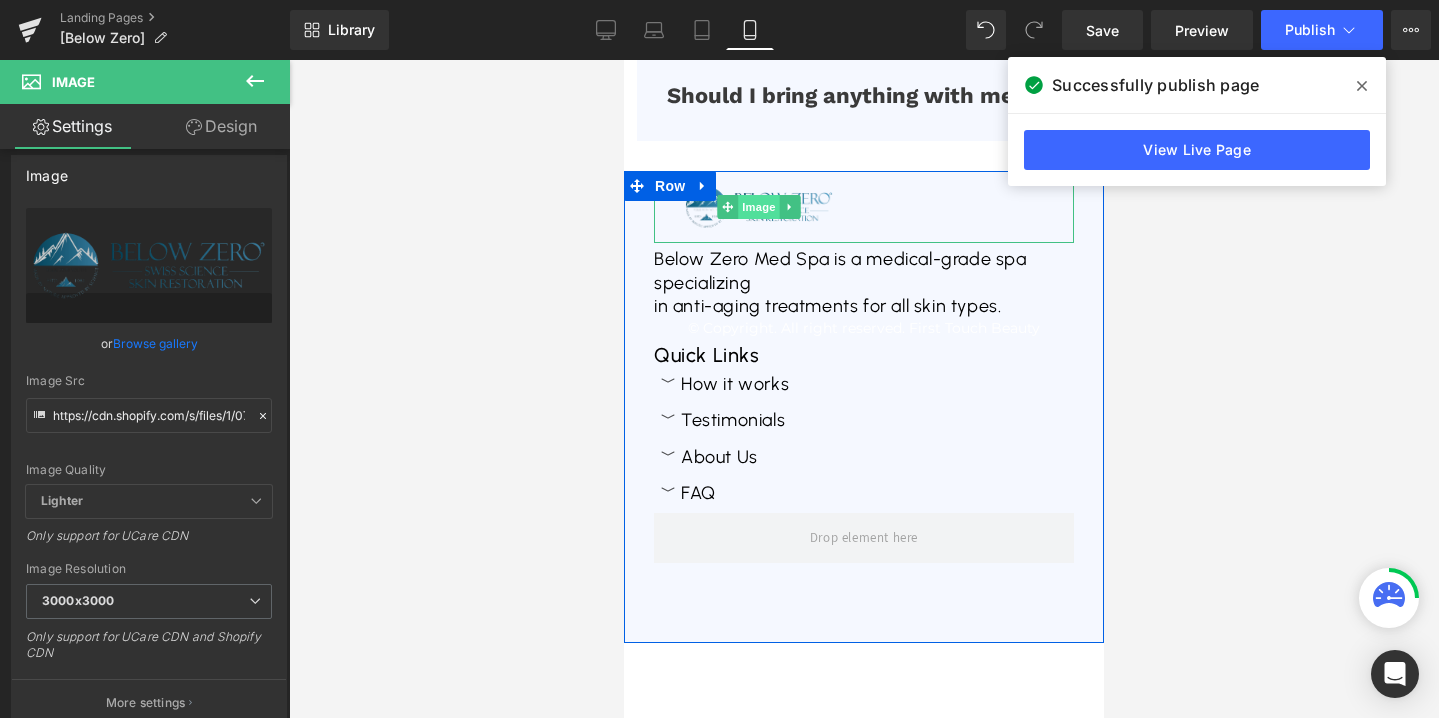 click on "Image" at bounding box center (759, 207) 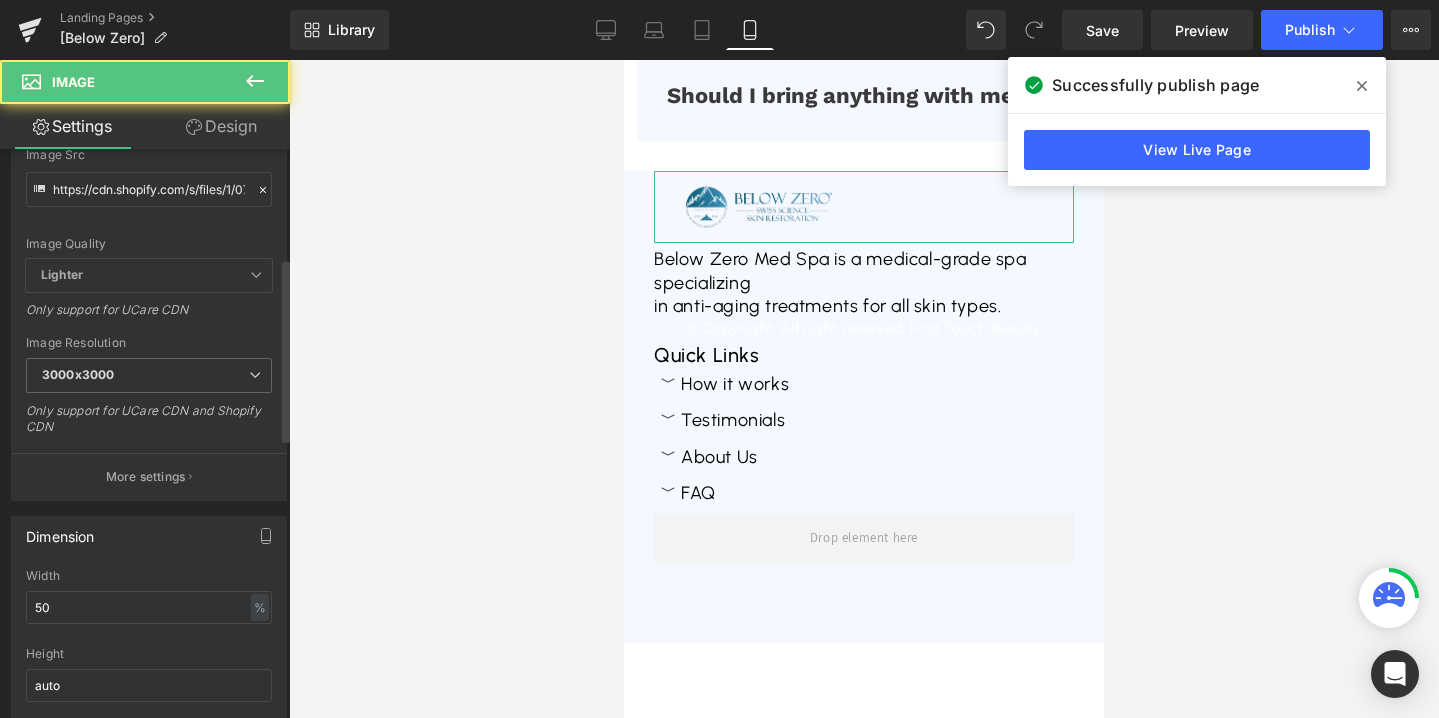 scroll, scrollTop: 337, scrollLeft: 0, axis: vertical 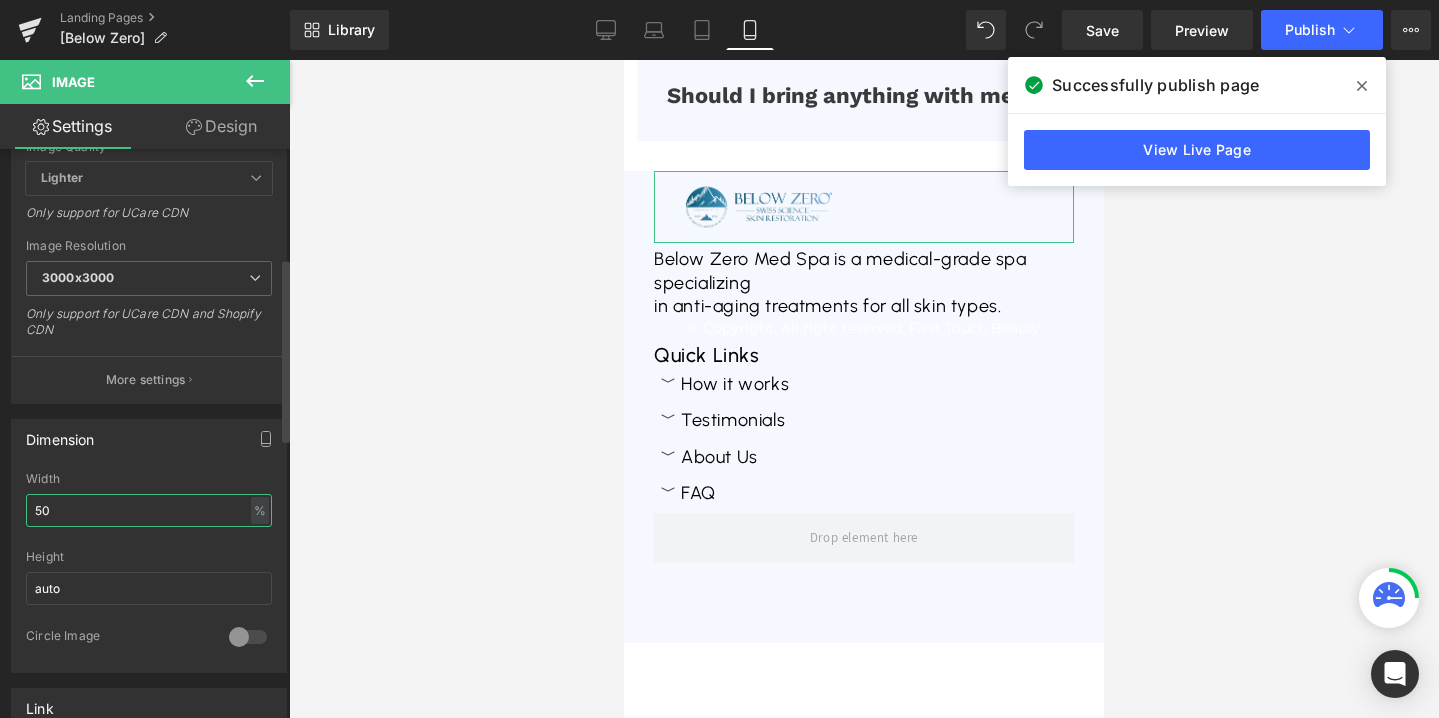 click on "50" at bounding box center (149, 510) 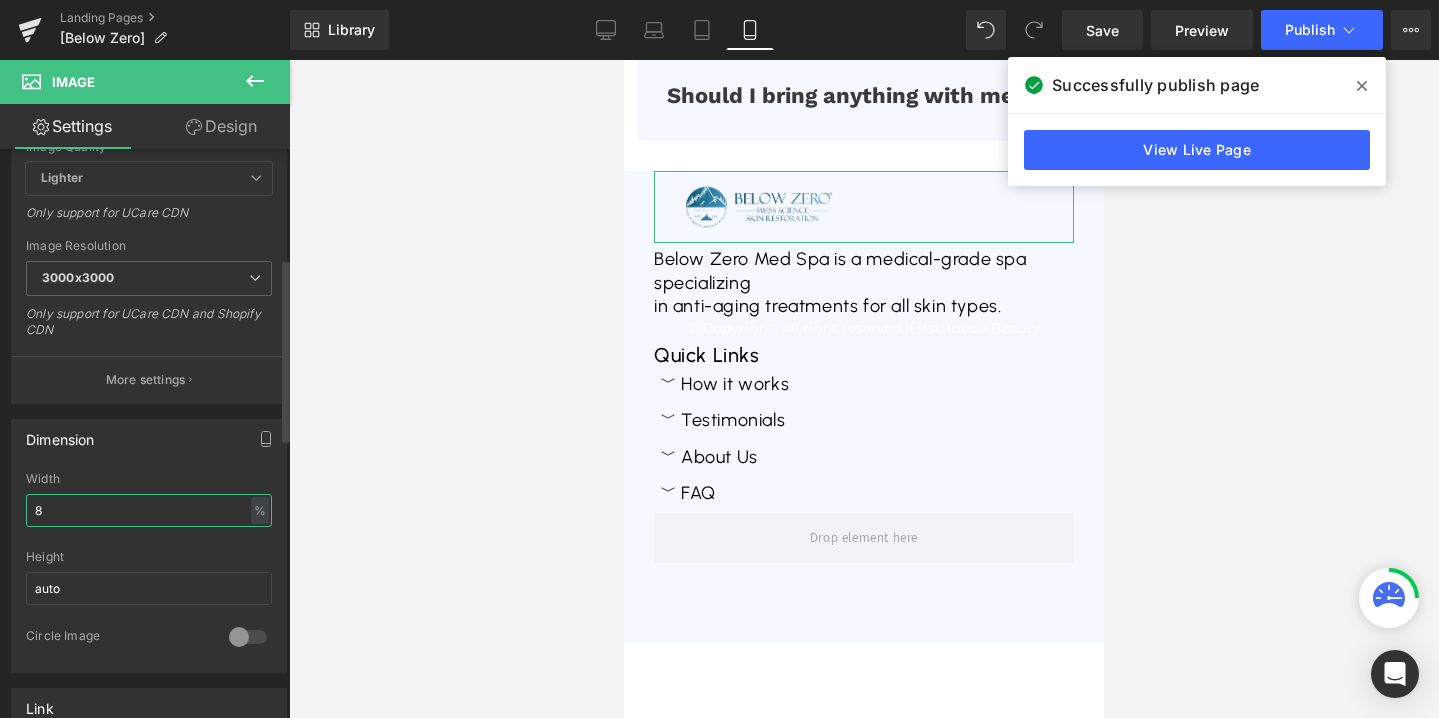type on "80" 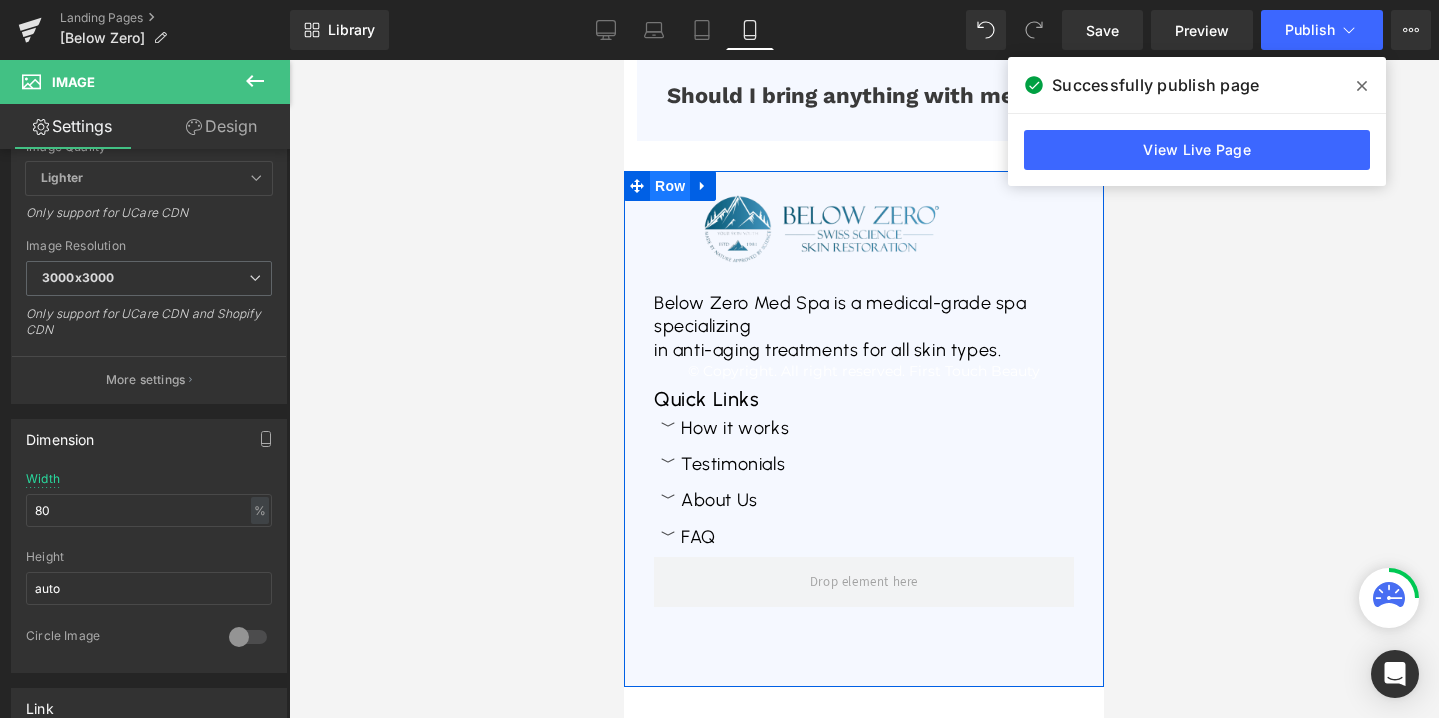 click on "Row" at bounding box center [670, 186] 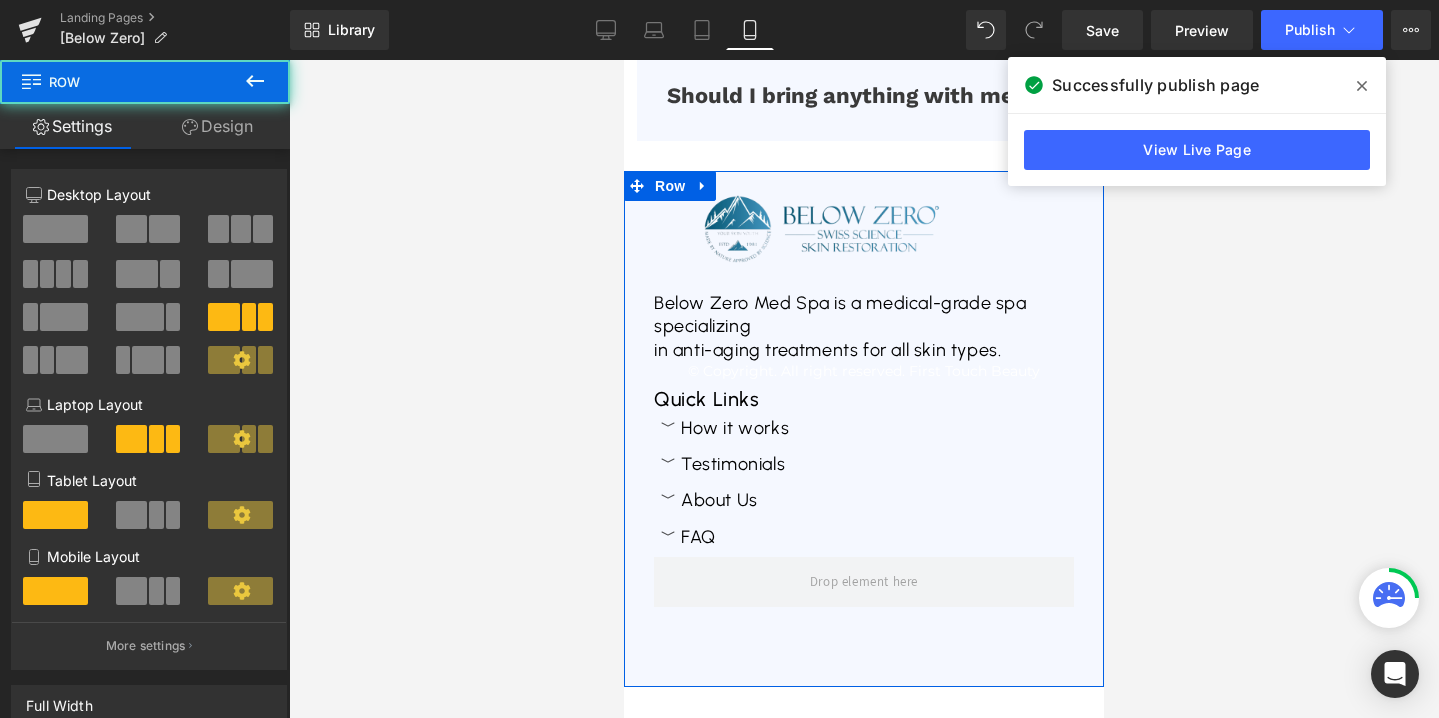click on "Design" at bounding box center (217, 126) 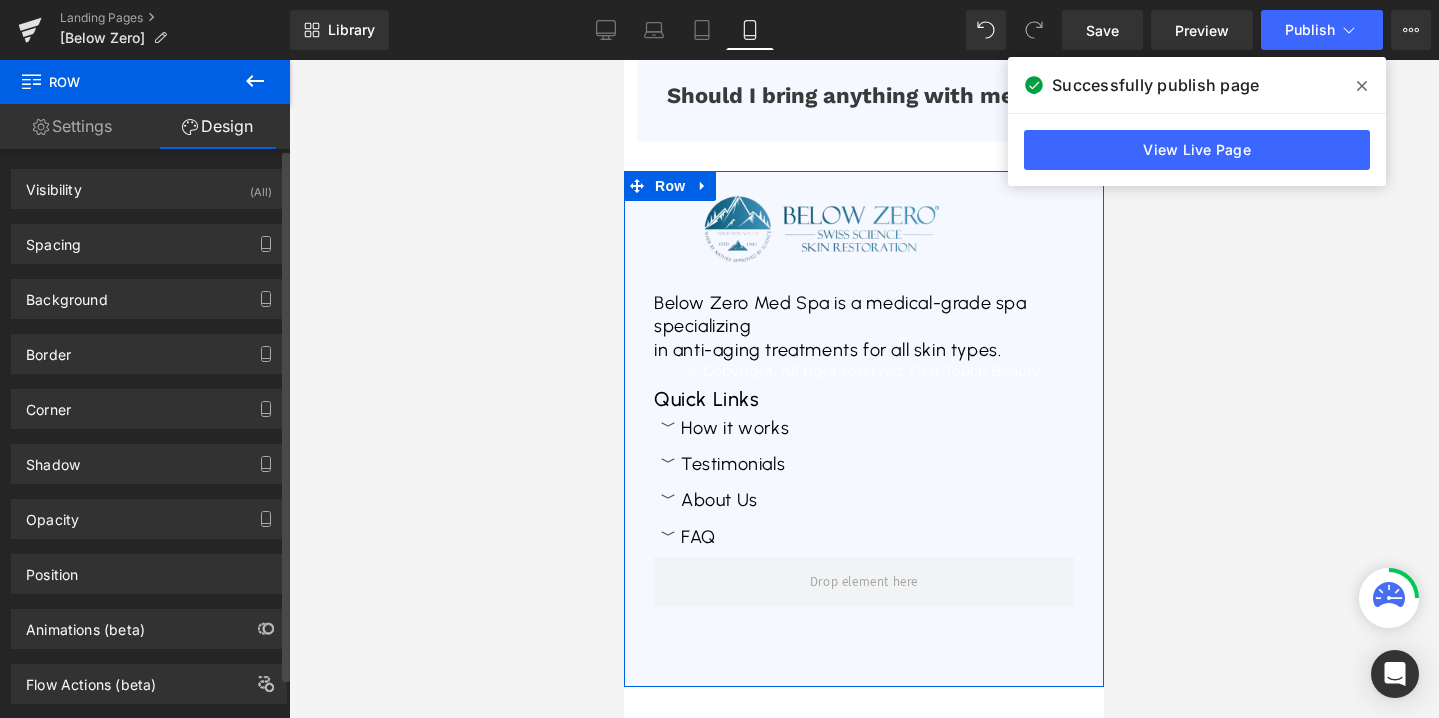 click on "Spacing
Margin
0px 0
auto auto
0px 0
auto auto
Padding
0px 0
30px 30
80px 80
30px 30
Setup Global Style" at bounding box center [149, 244] 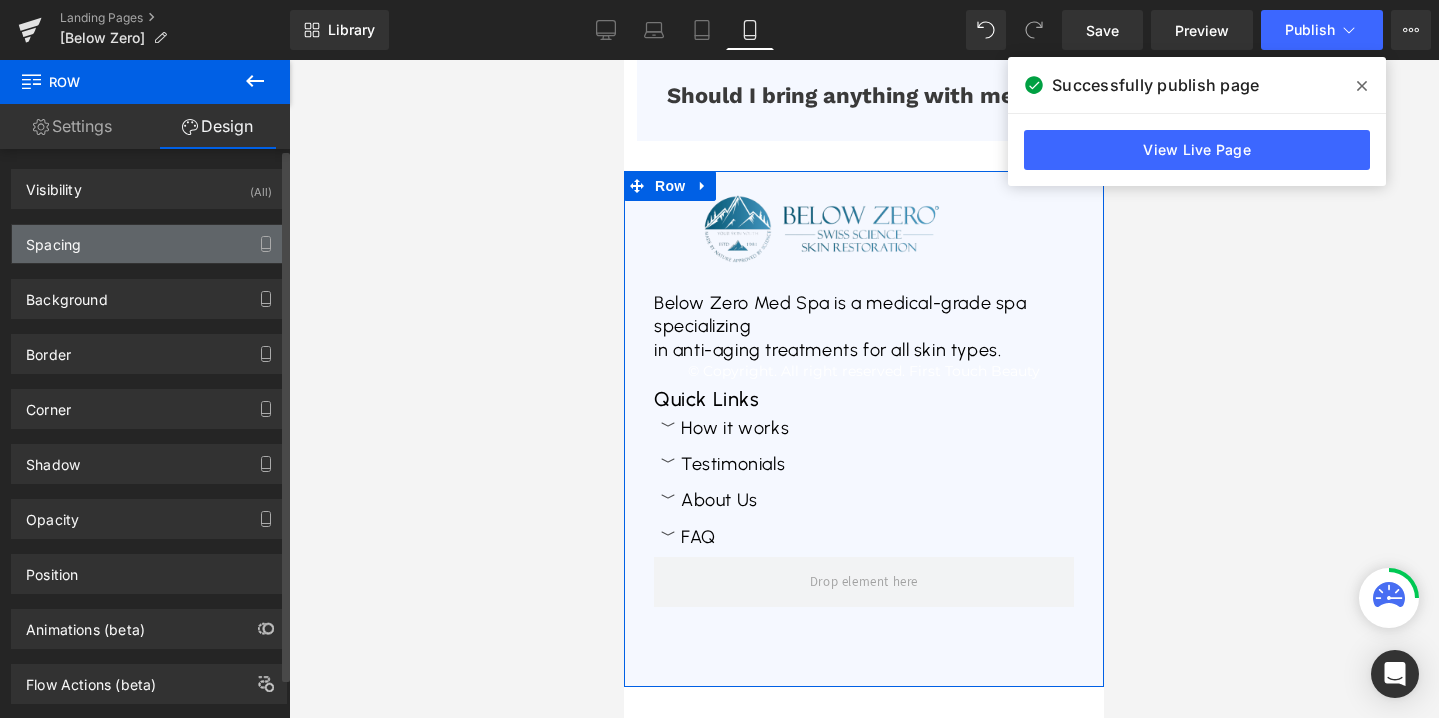 click on "Spacing" at bounding box center (149, 244) 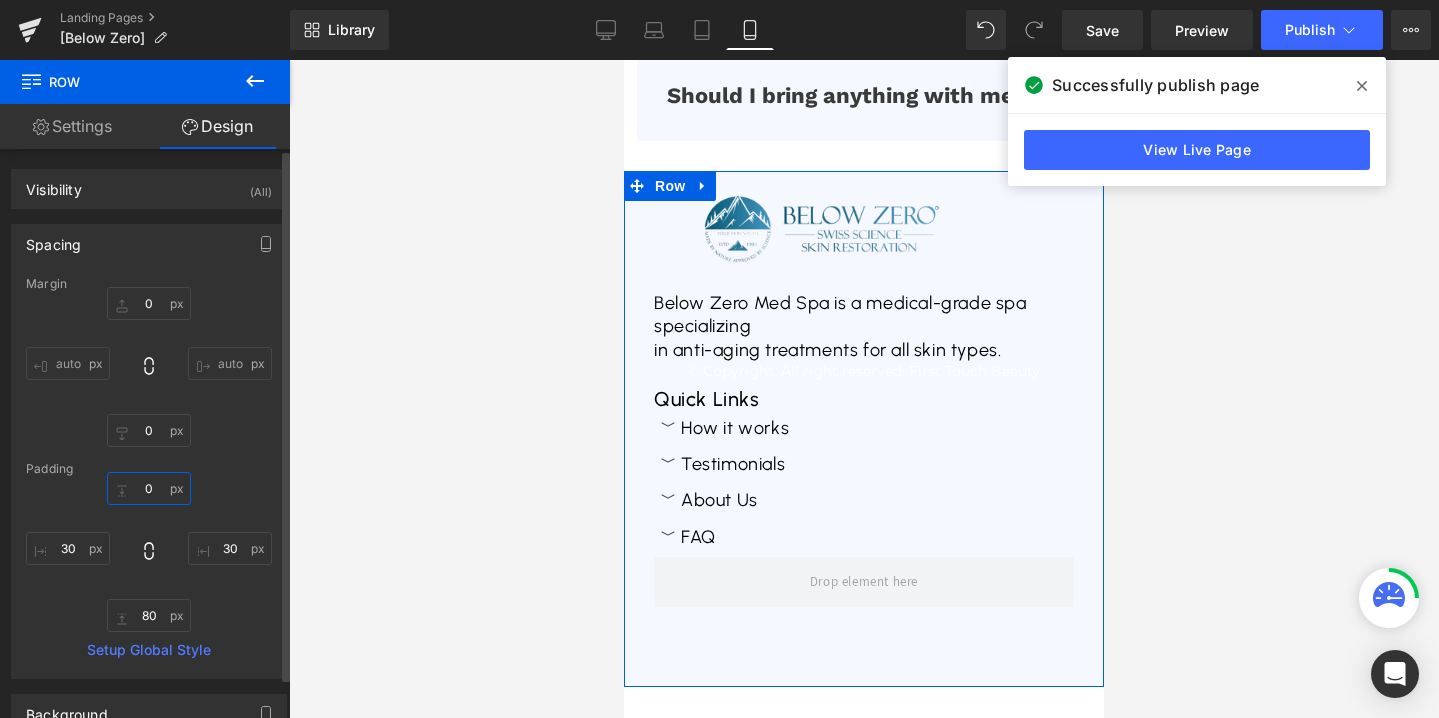click on "0" at bounding box center (149, 488) 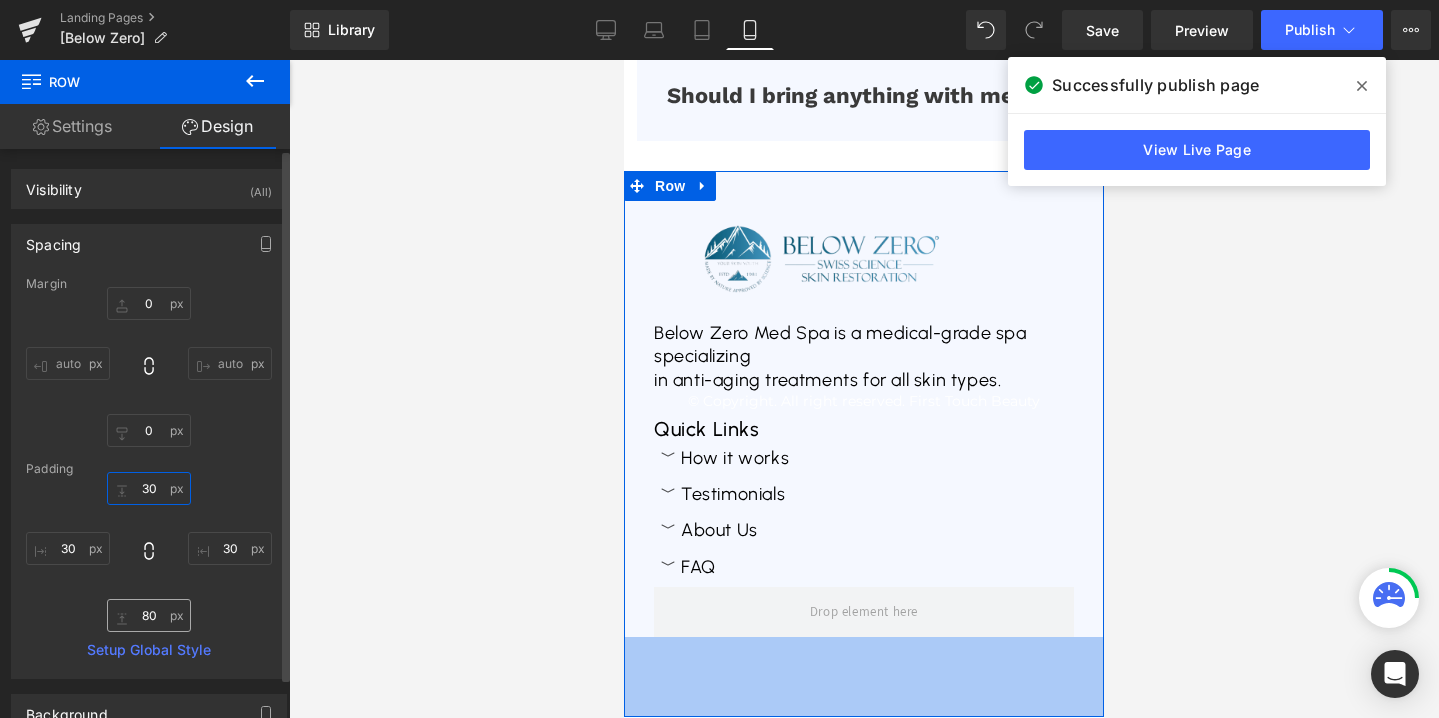type on "30" 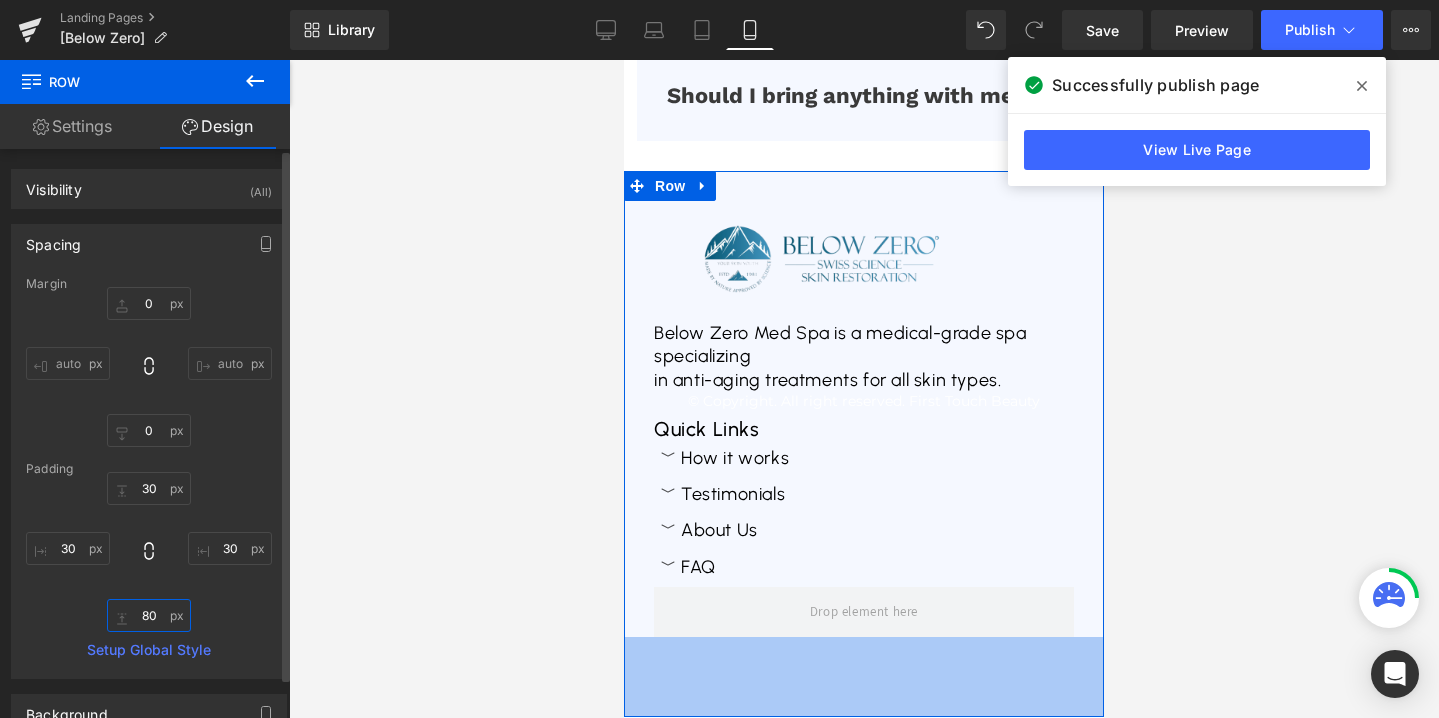 click on "80" at bounding box center (149, 615) 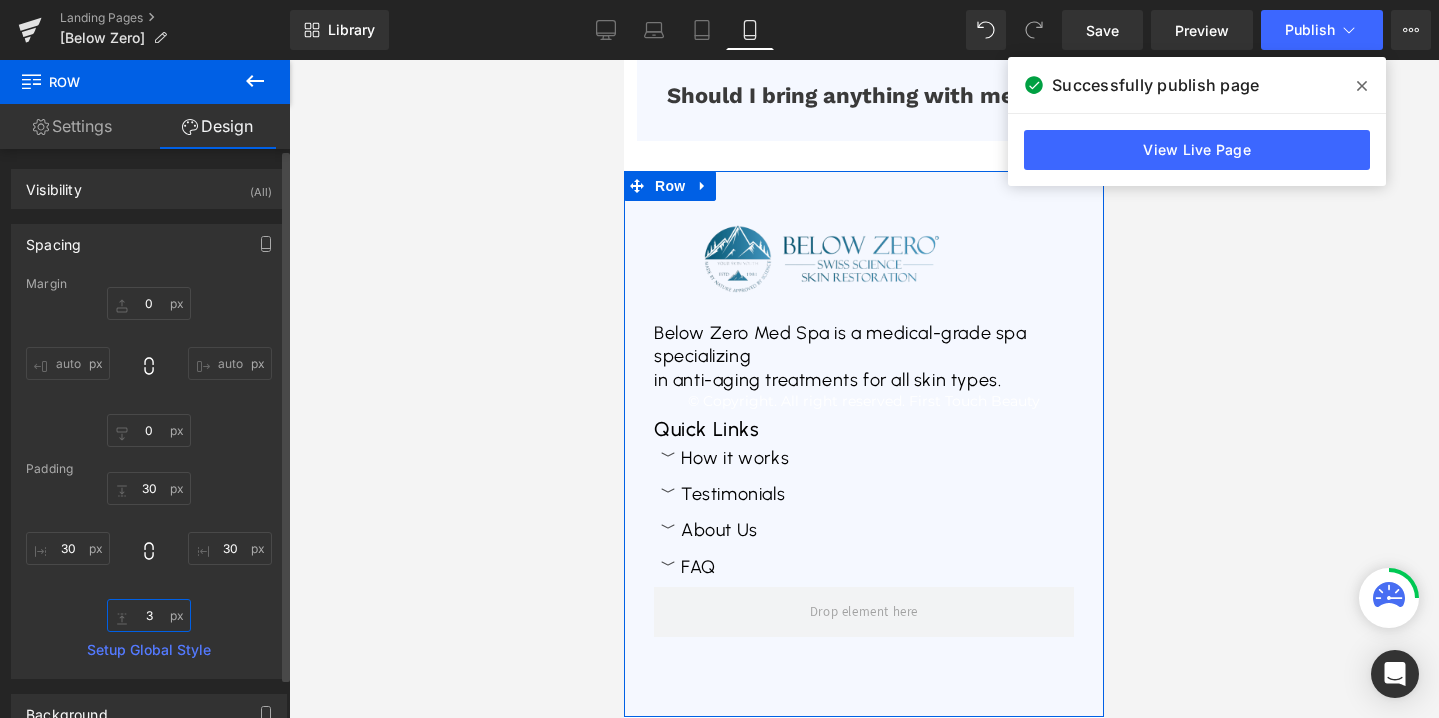 type on "30" 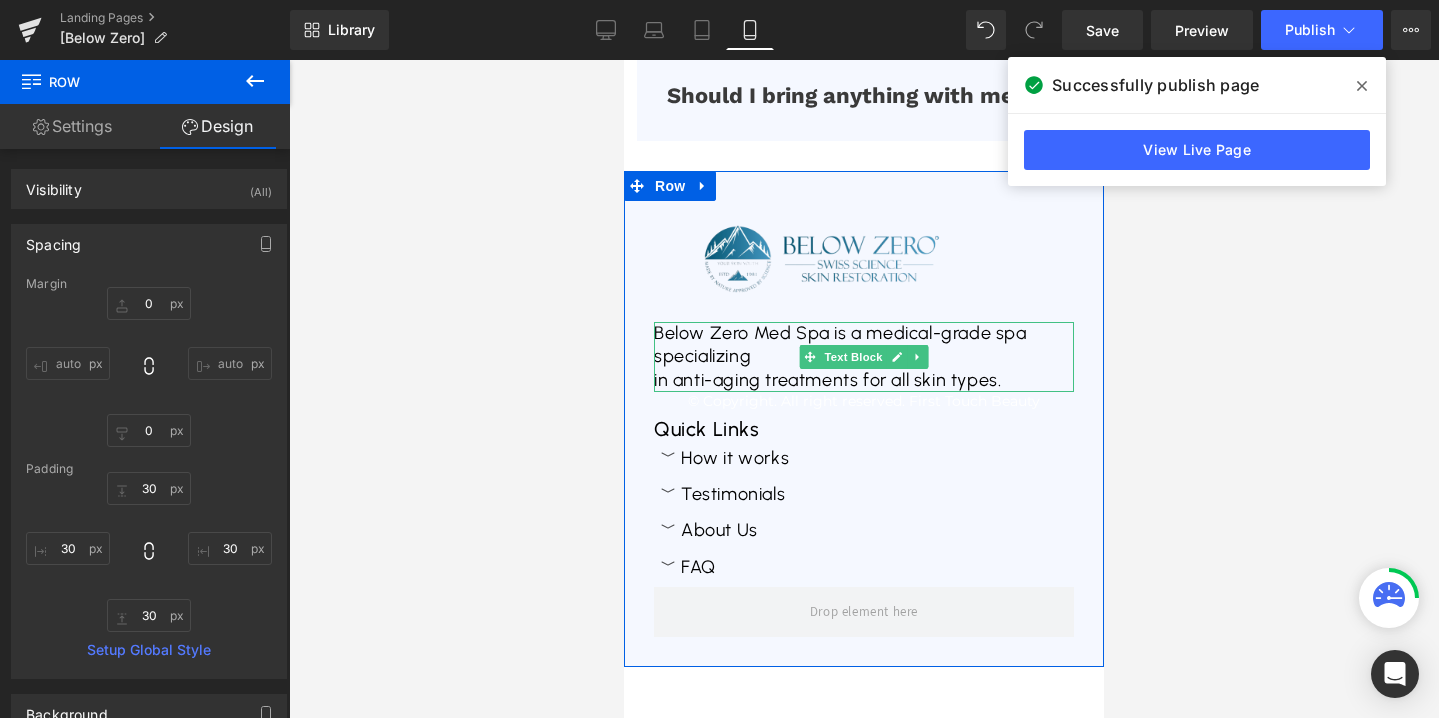 click on "in anti-aging treatments for all skin types." at bounding box center [864, 380] 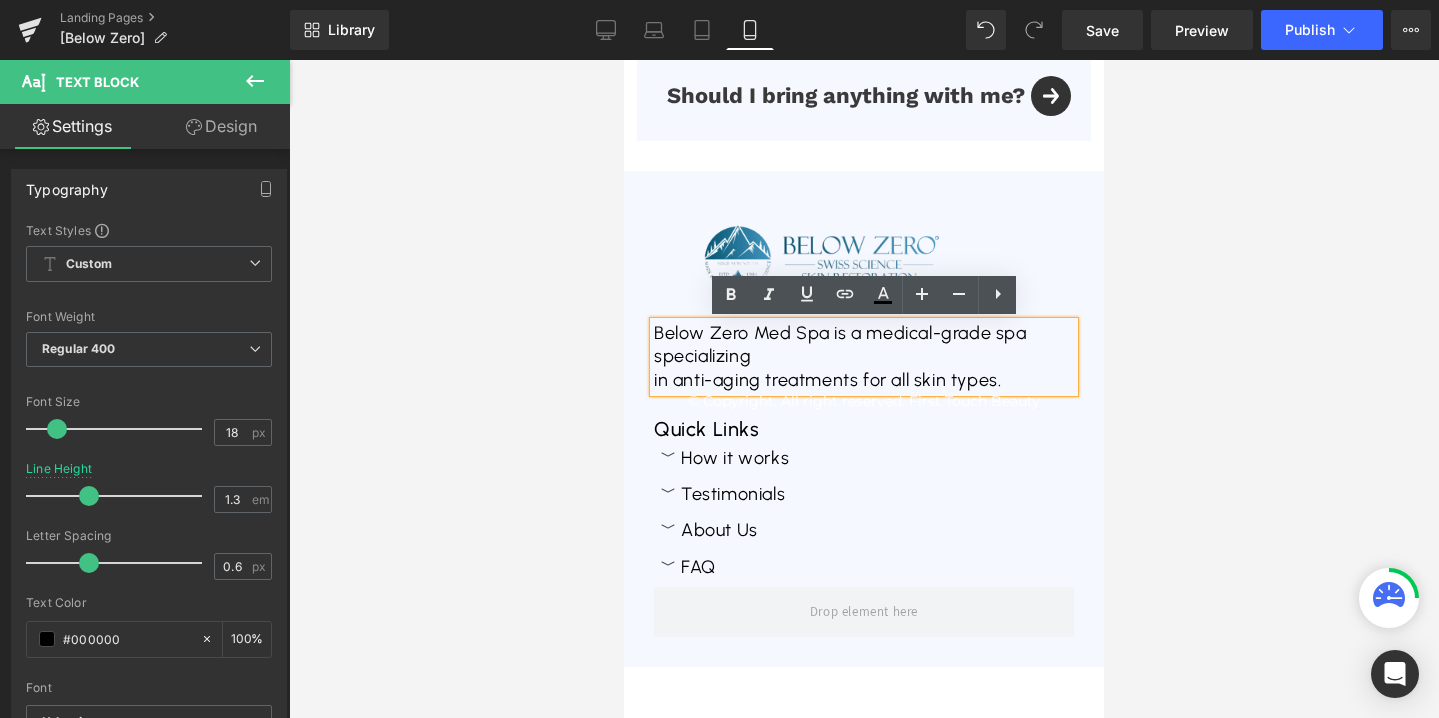click on "in anti-aging treatments for all skin types." at bounding box center (864, 380) 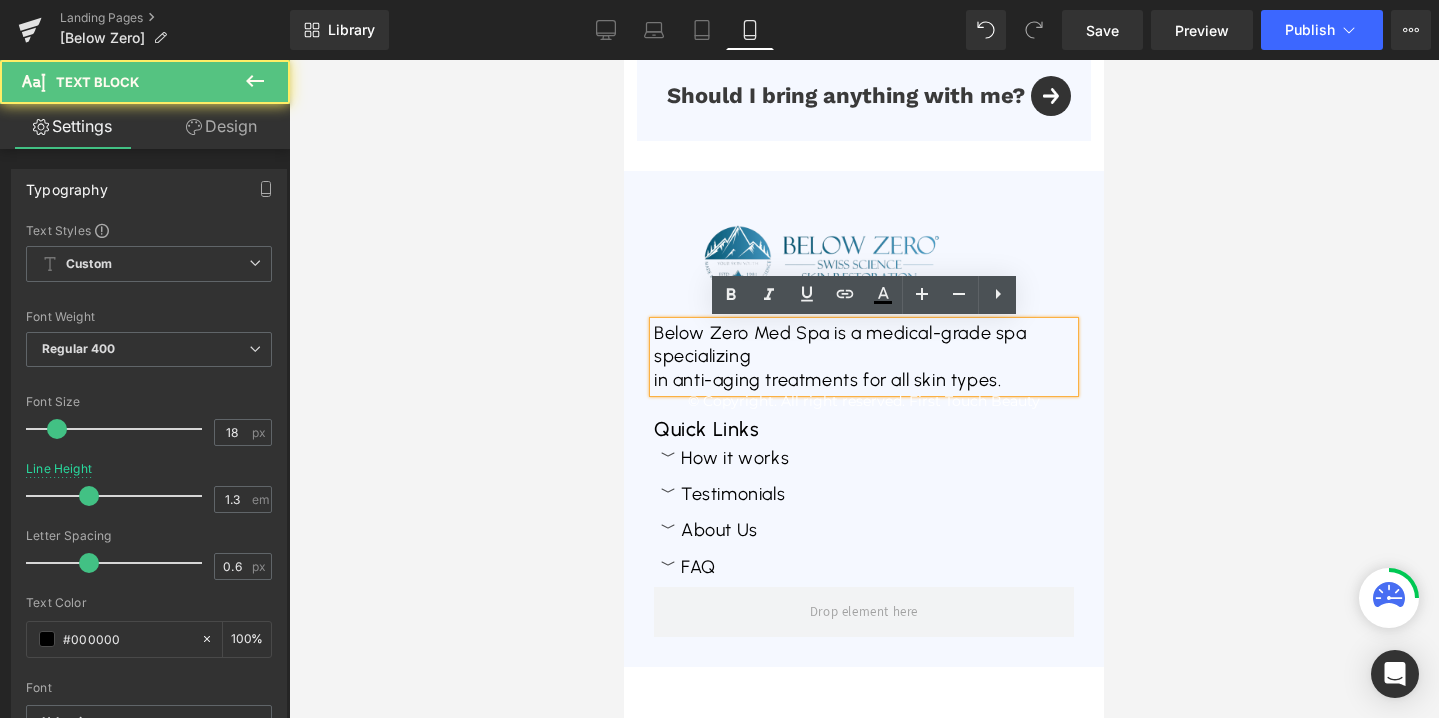 click on "in anti-aging treatments for all skin types." at bounding box center [864, 380] 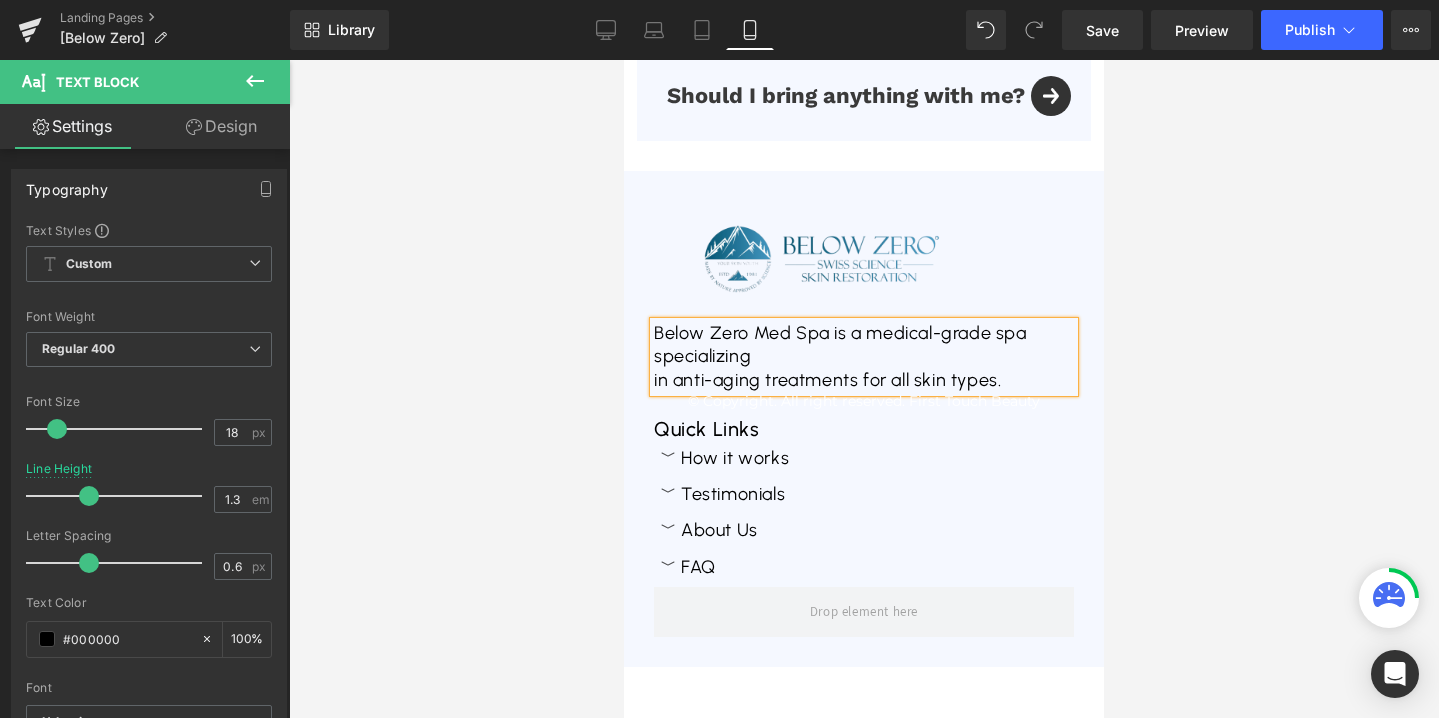 type 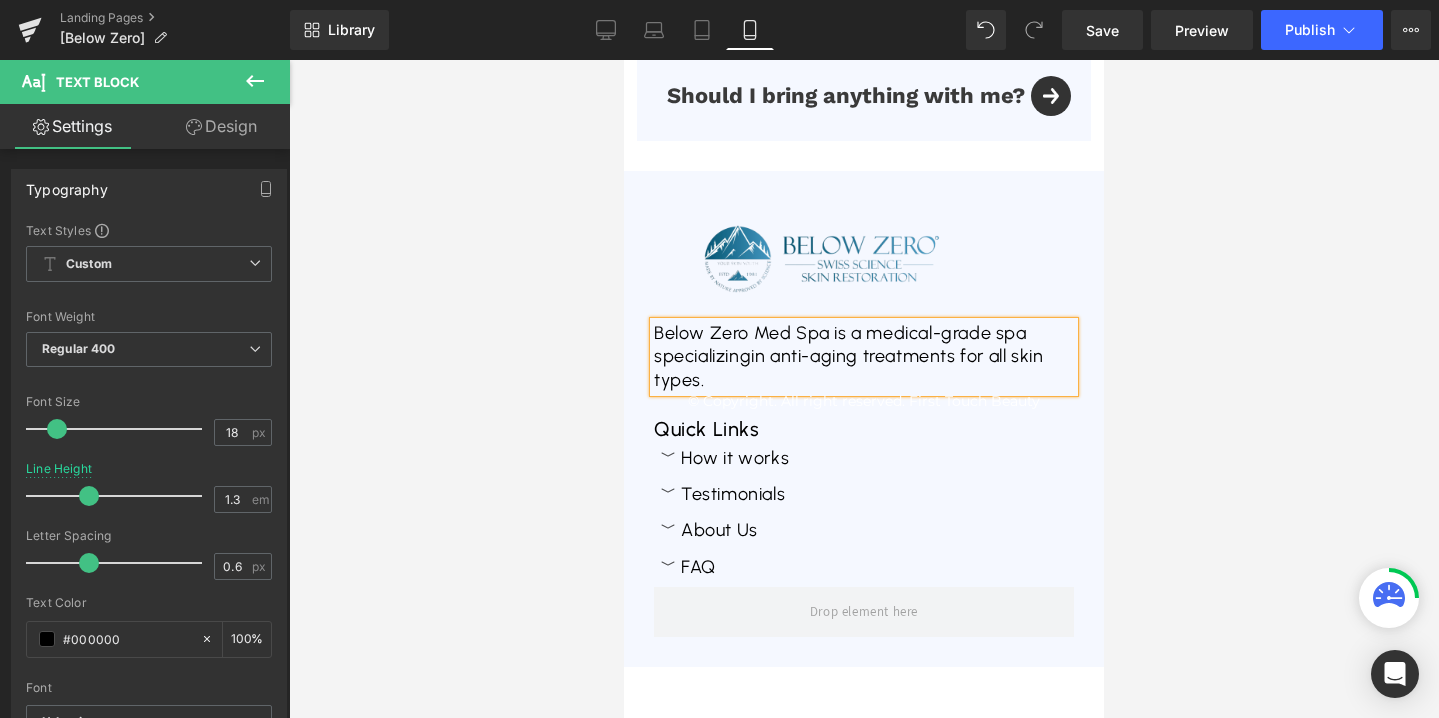 click on "Image         Below Zero Med Spa is a medical-grade spa specializing  in anti-aging treatments for all skin types. Text Block         © Copyright. All right reserved. First Touch Beauty Text Block         Quick Links Text Block
Icon
How it works
Text Block
Icon
Testimonials
Text Block
Icon
About Us
Text Block" at bounding box center [864, 419] 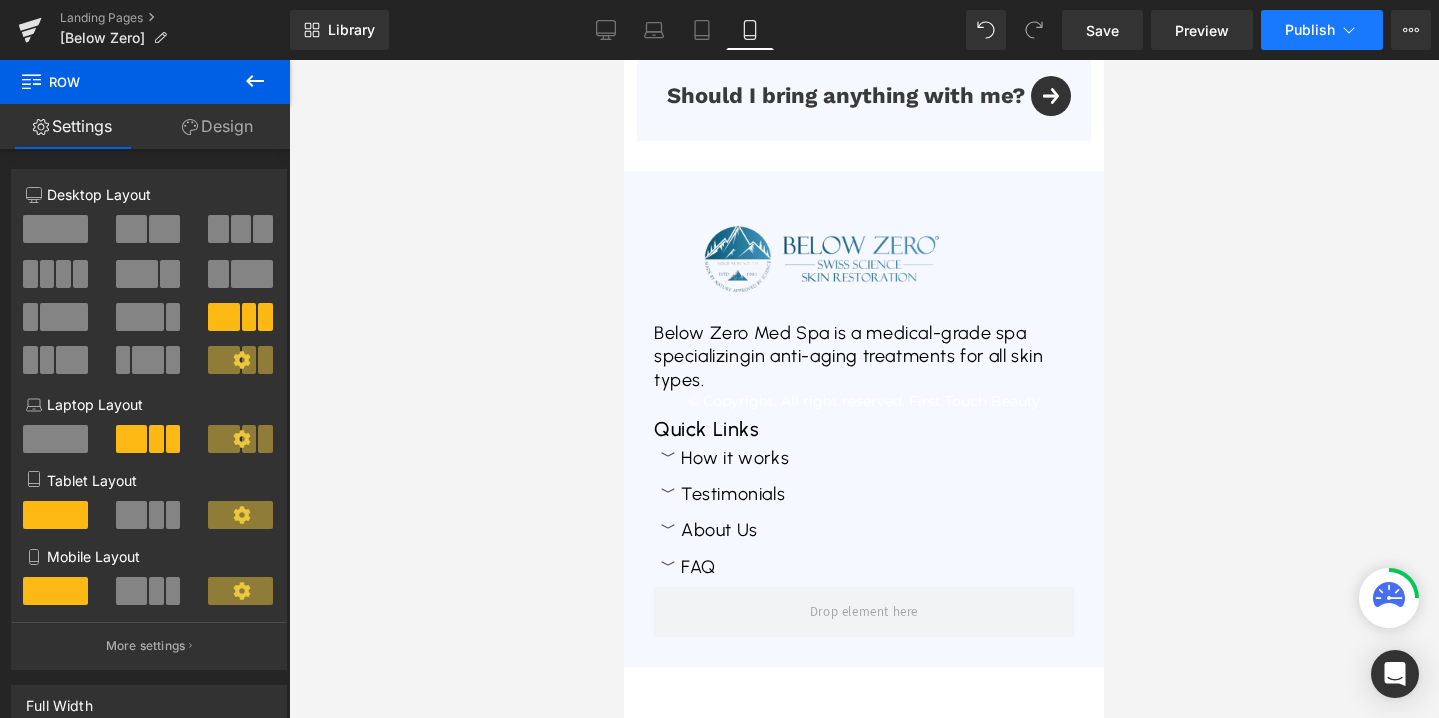 click on "Publish" at bounding box center [1322, 30] 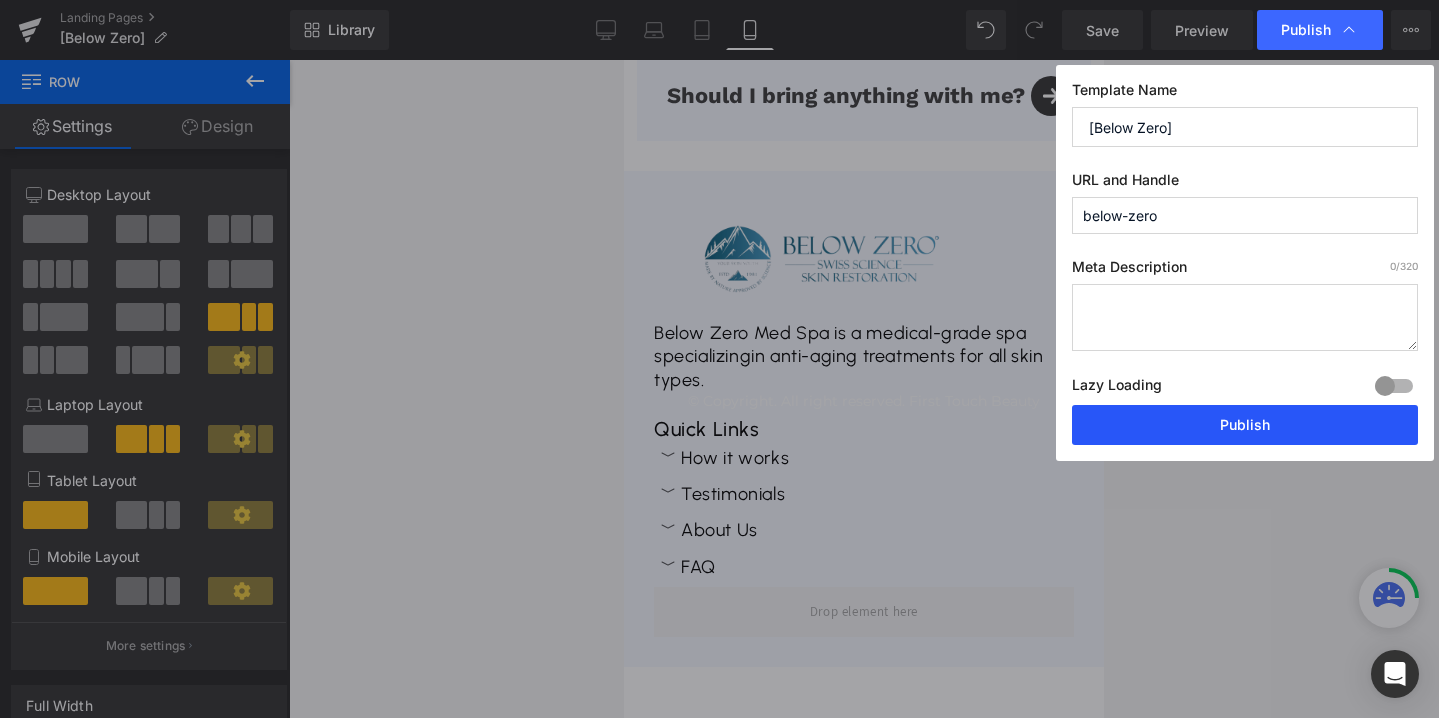 click on "Publish" at bounding box center (1245, 425) 